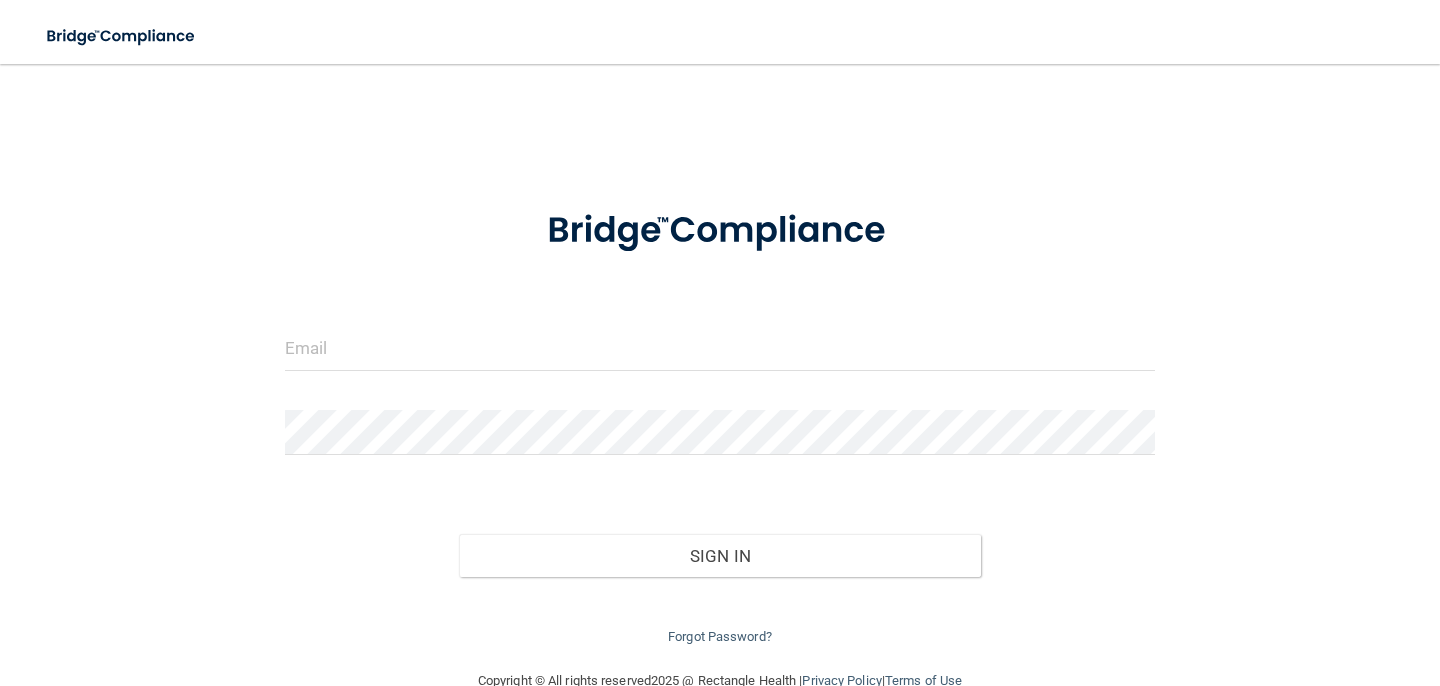 scroll, scrollTop: 0, scrollLeft: 0, axis: both 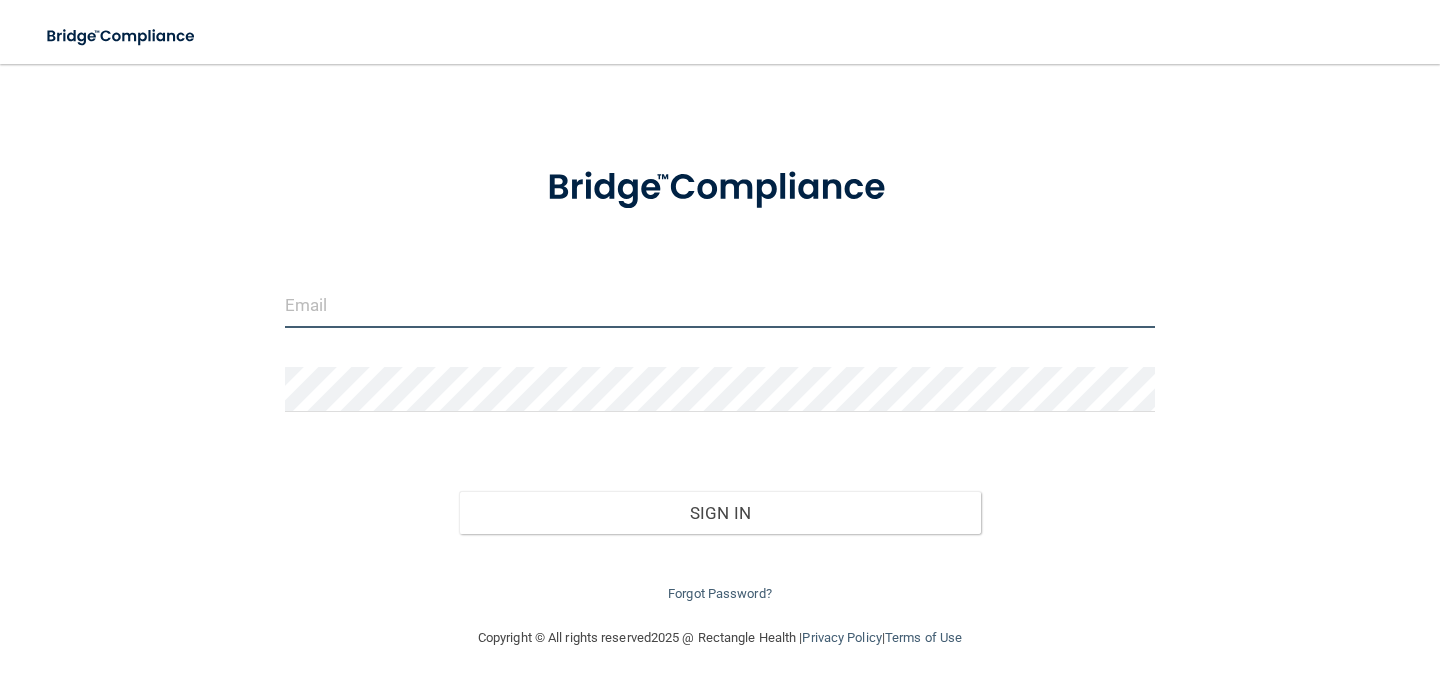type on "[EMAIL_ADDRESS][DOMAIN_NAME]" 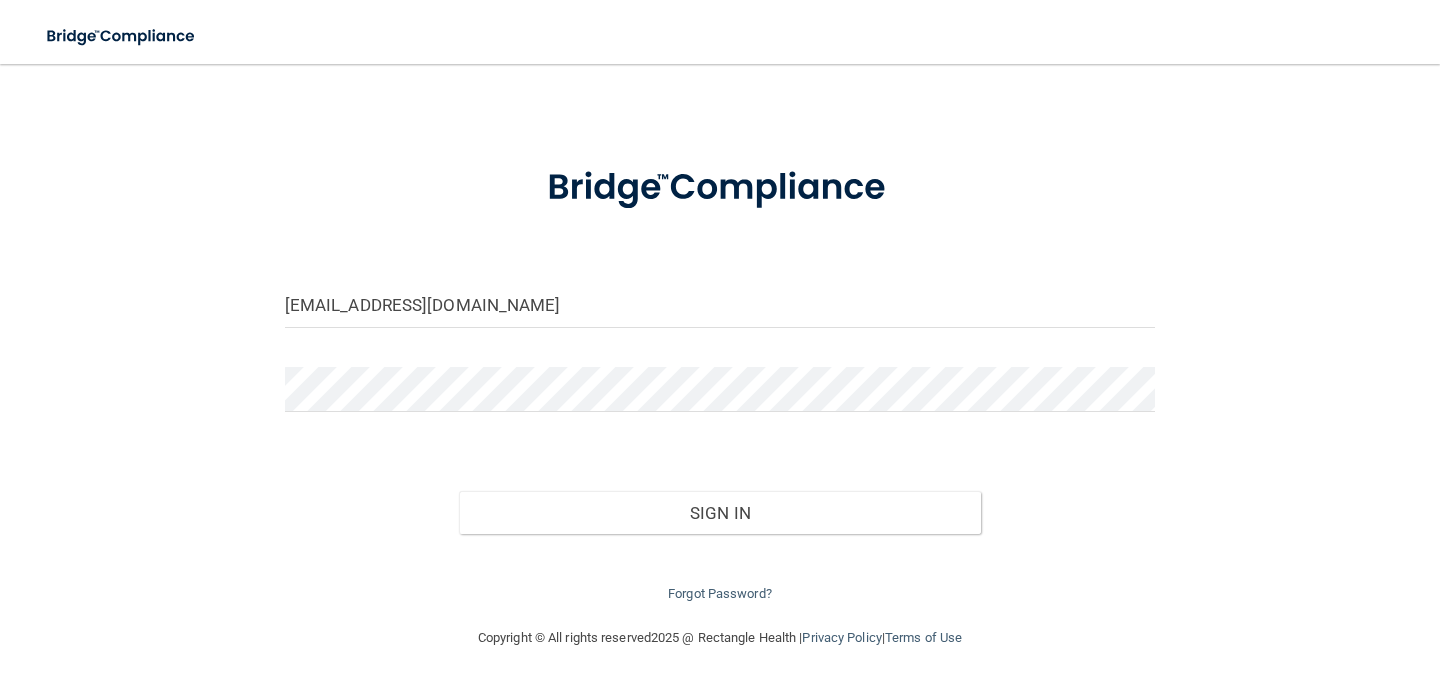 click on "Forgot Password?" at bounding box center (720, 570) 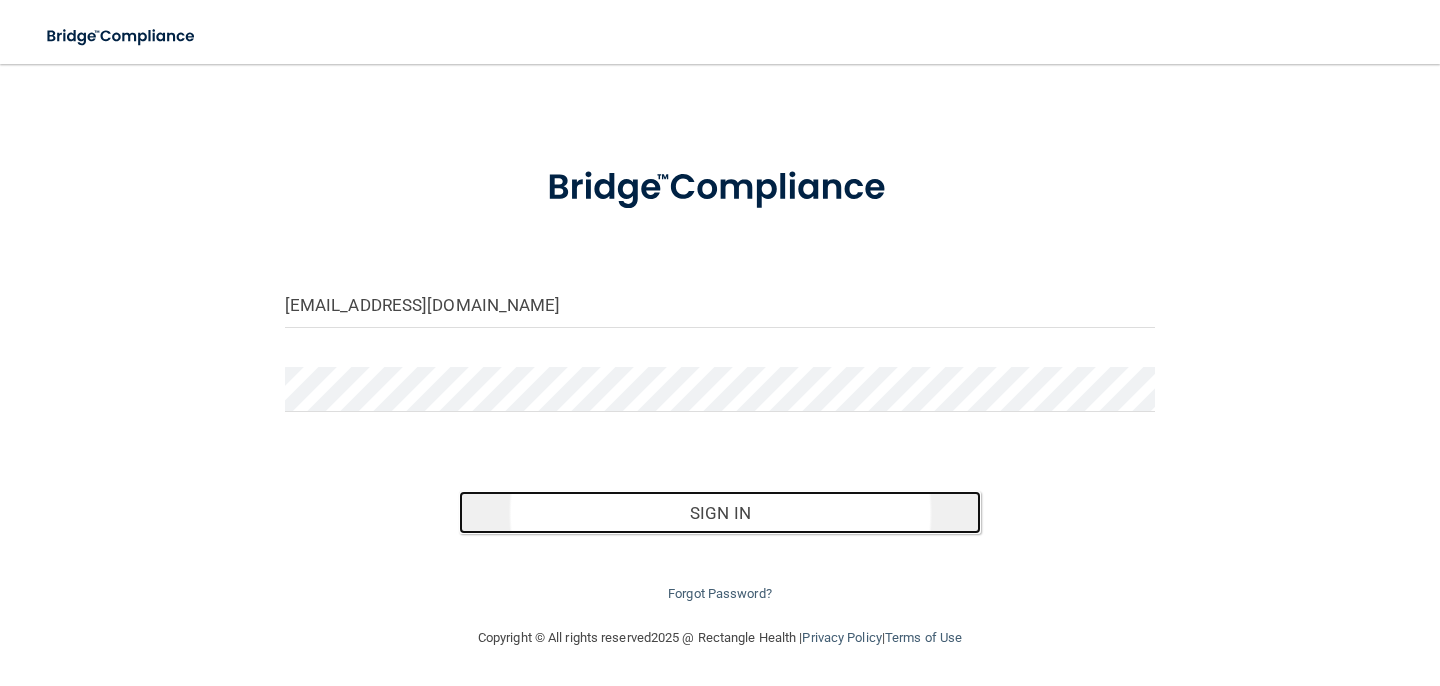 click on "Sign In" at bounding box center (720, 513) 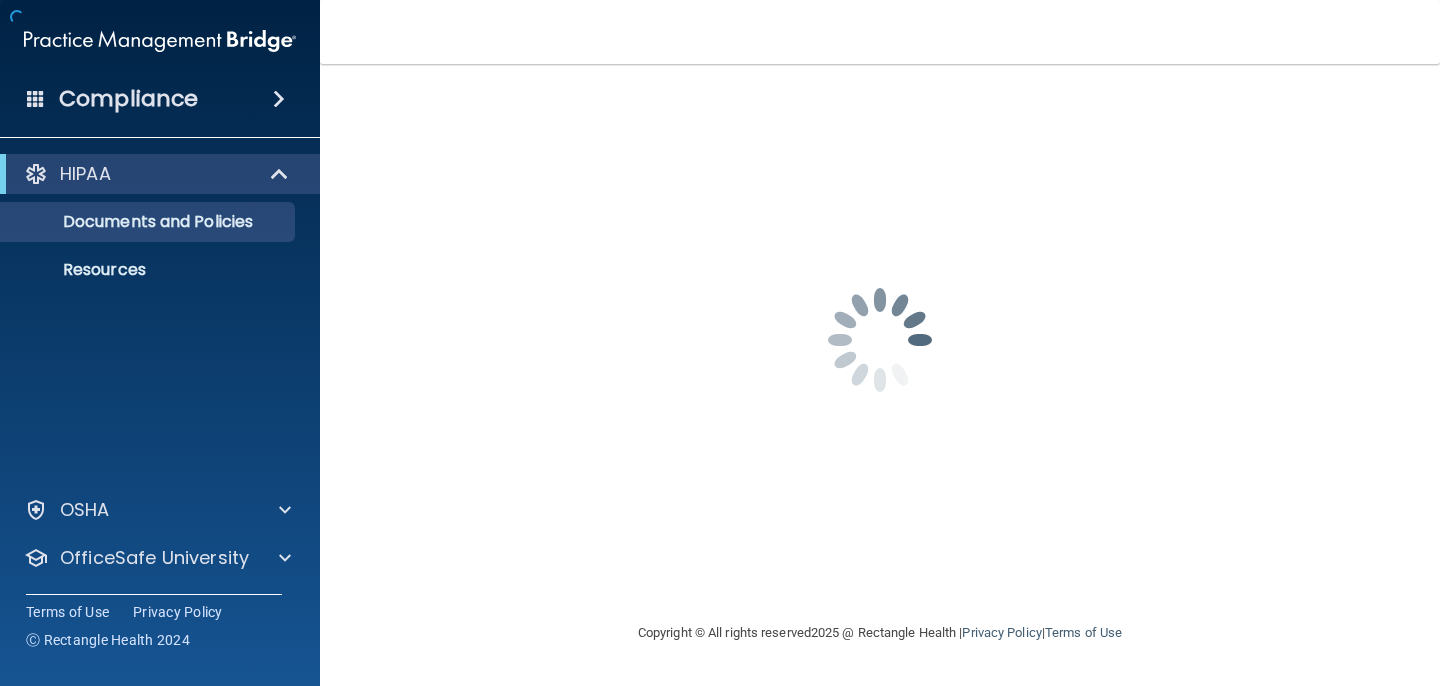 scroll, scrollTop: 0, scrollLeft: 0, axis: both 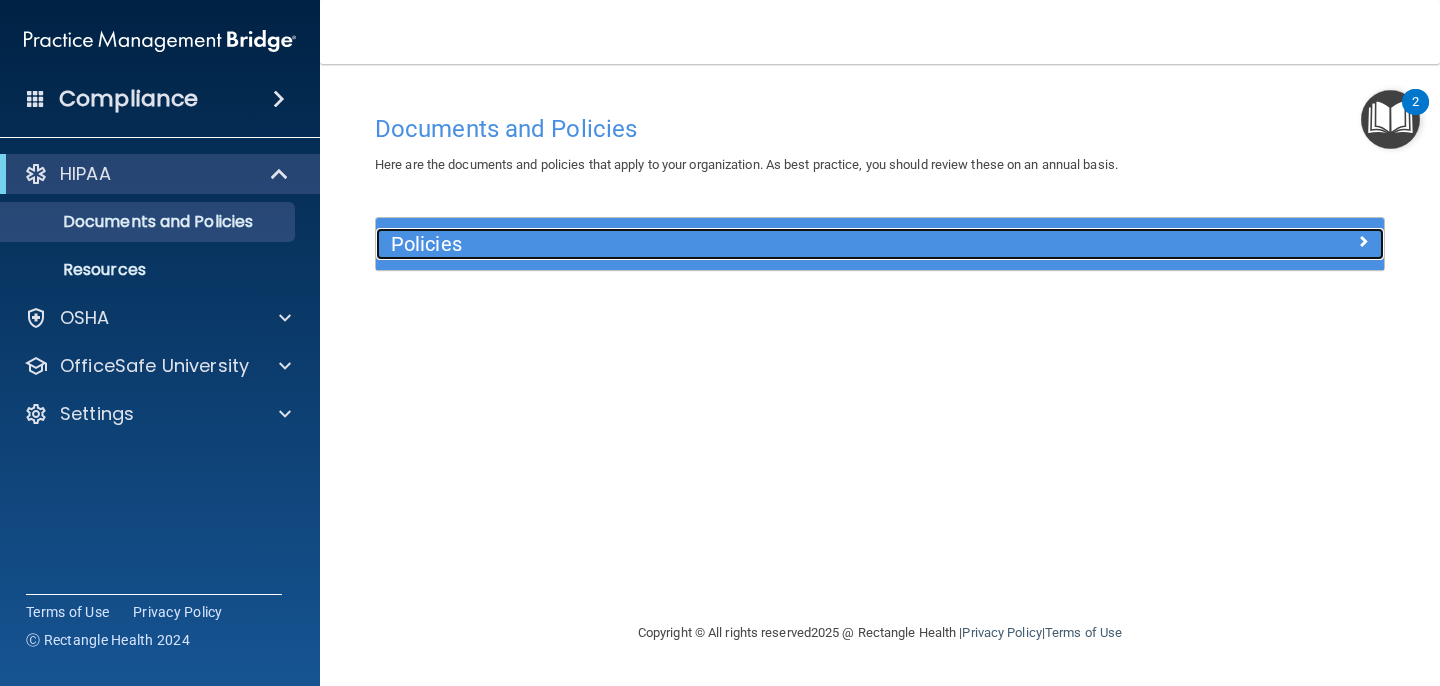 click on "Policies" at bounding box center (754, 244) 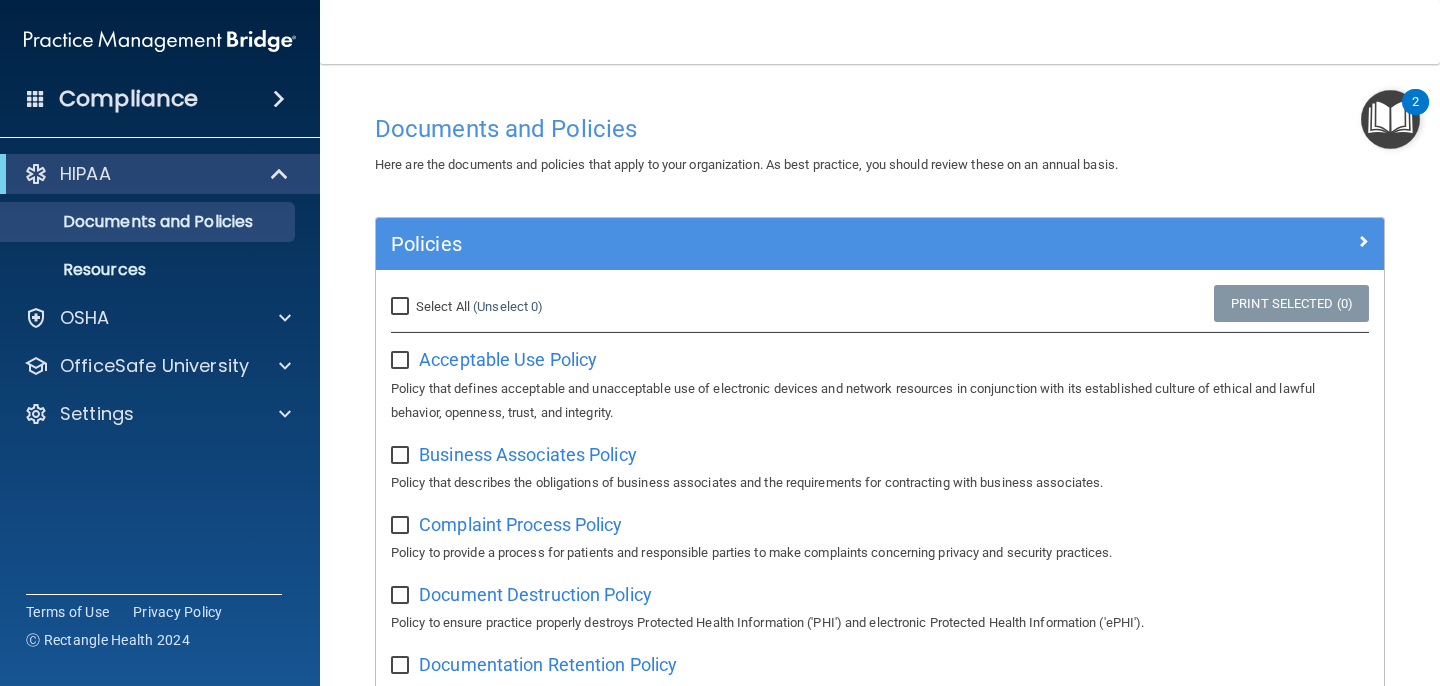 click on "Select All   (Unselect 0)    Unselect All" at bounding box center (402, 307) 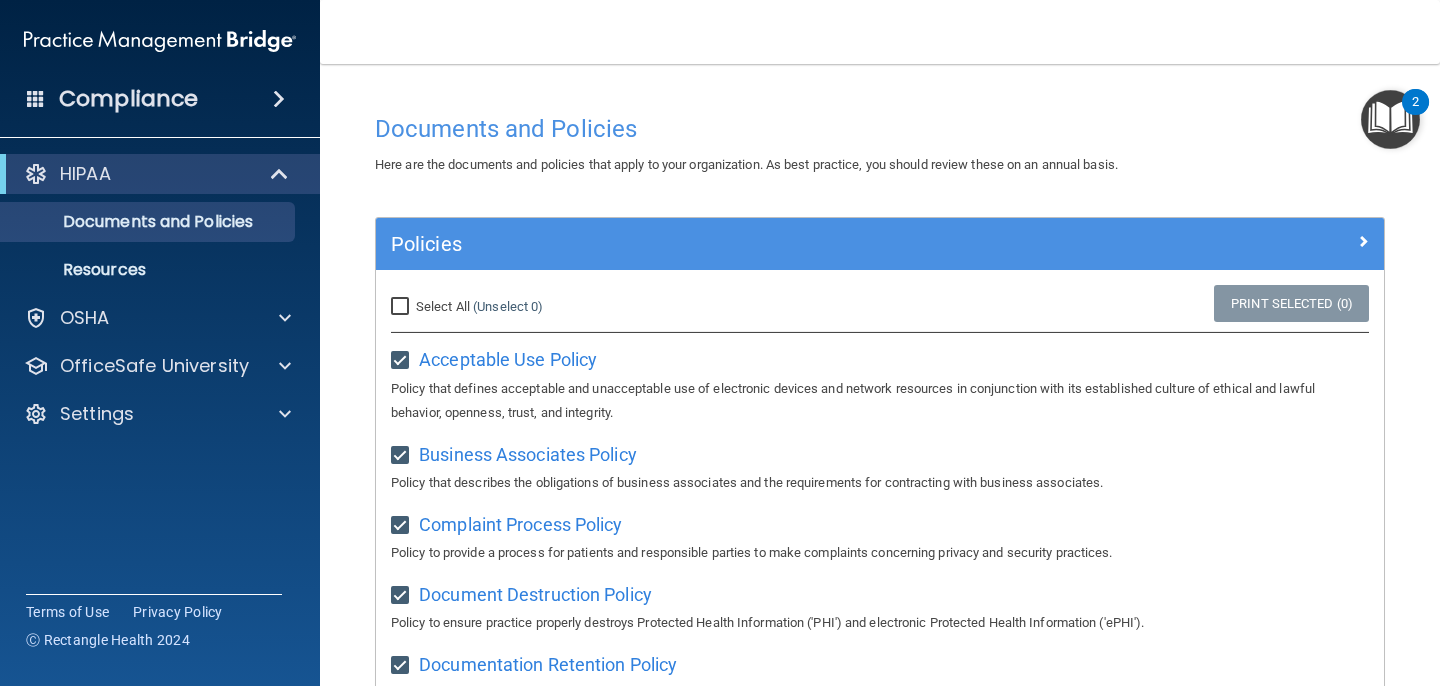 checkbox on "true" 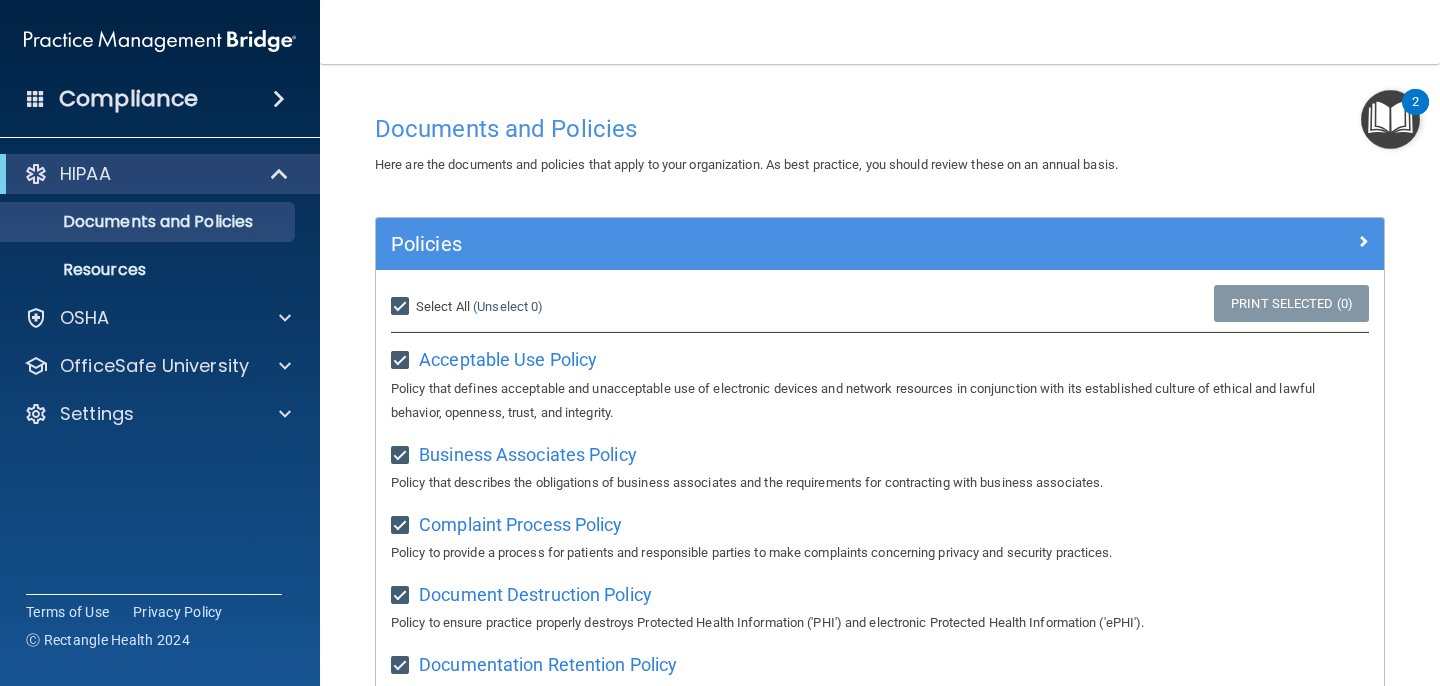 checkbox on "true" 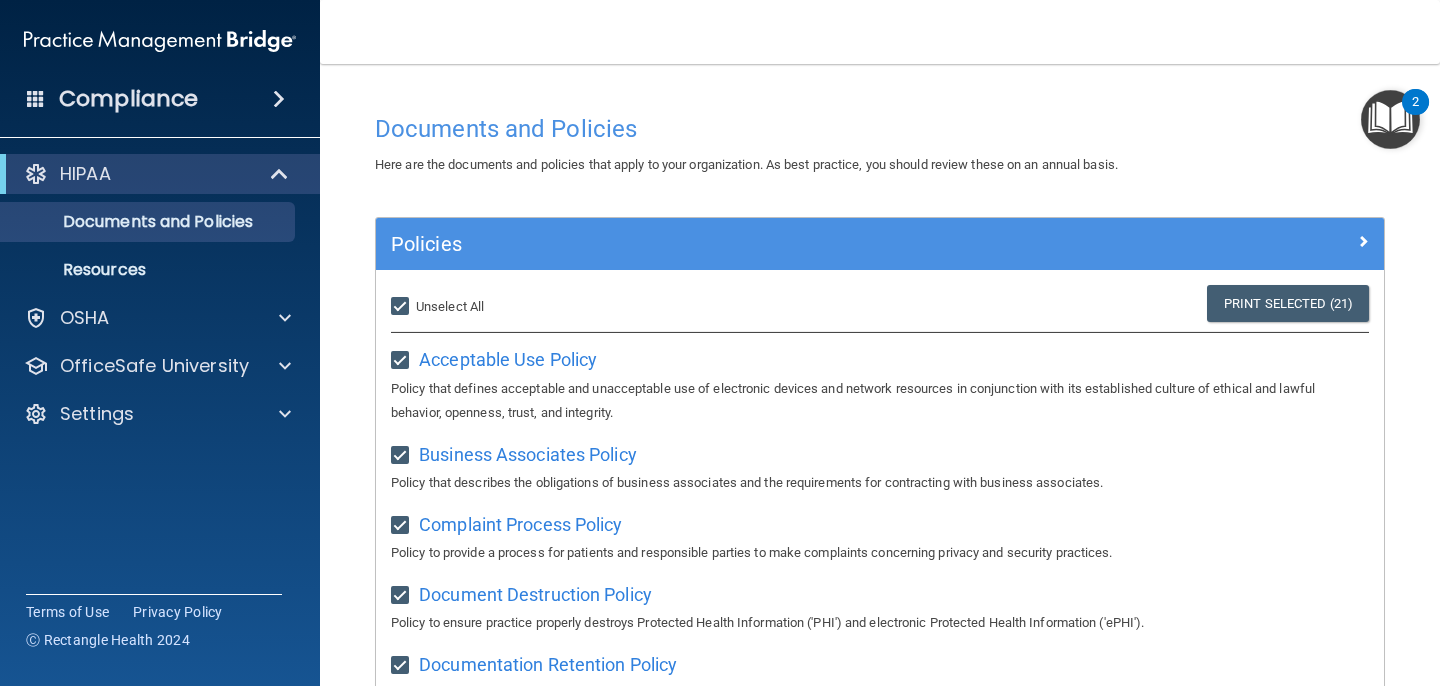 click on "Select All   (Unselect 21)    Unselect All" at bounding box center (402, 307) 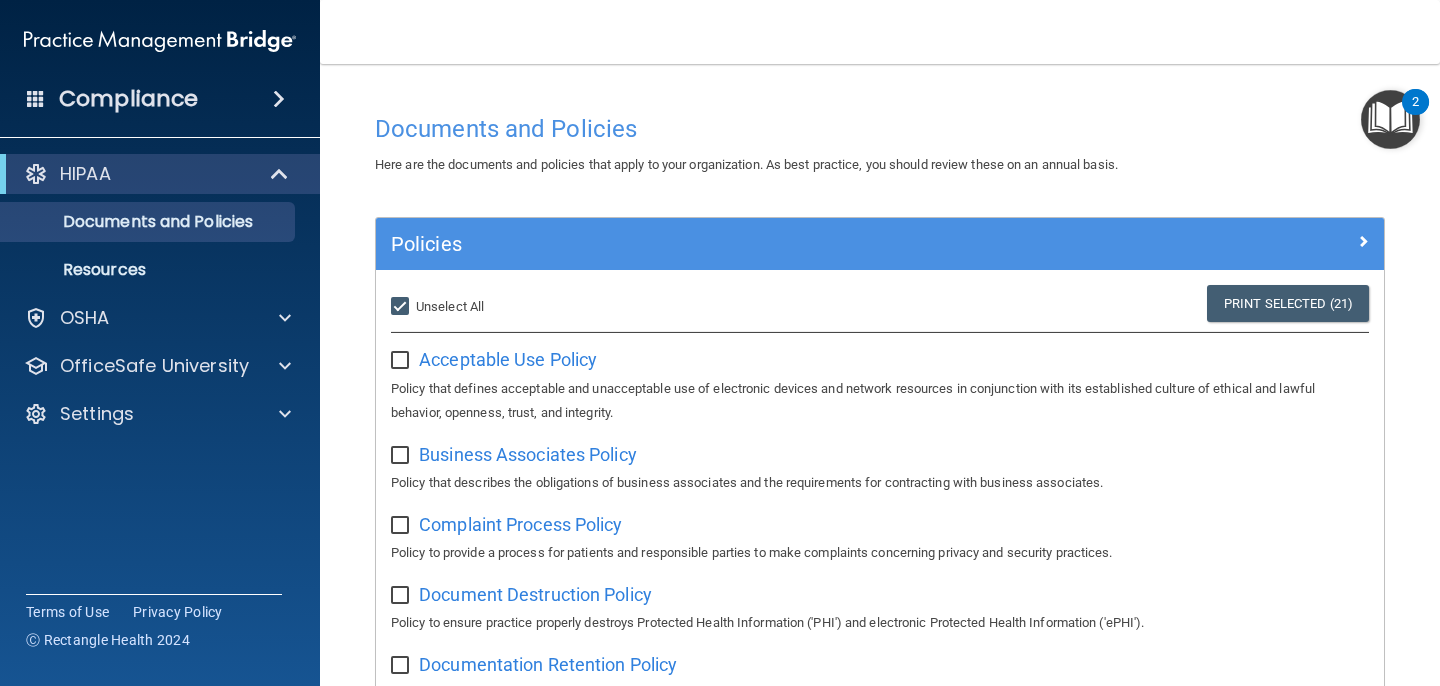 checkbox on "false" 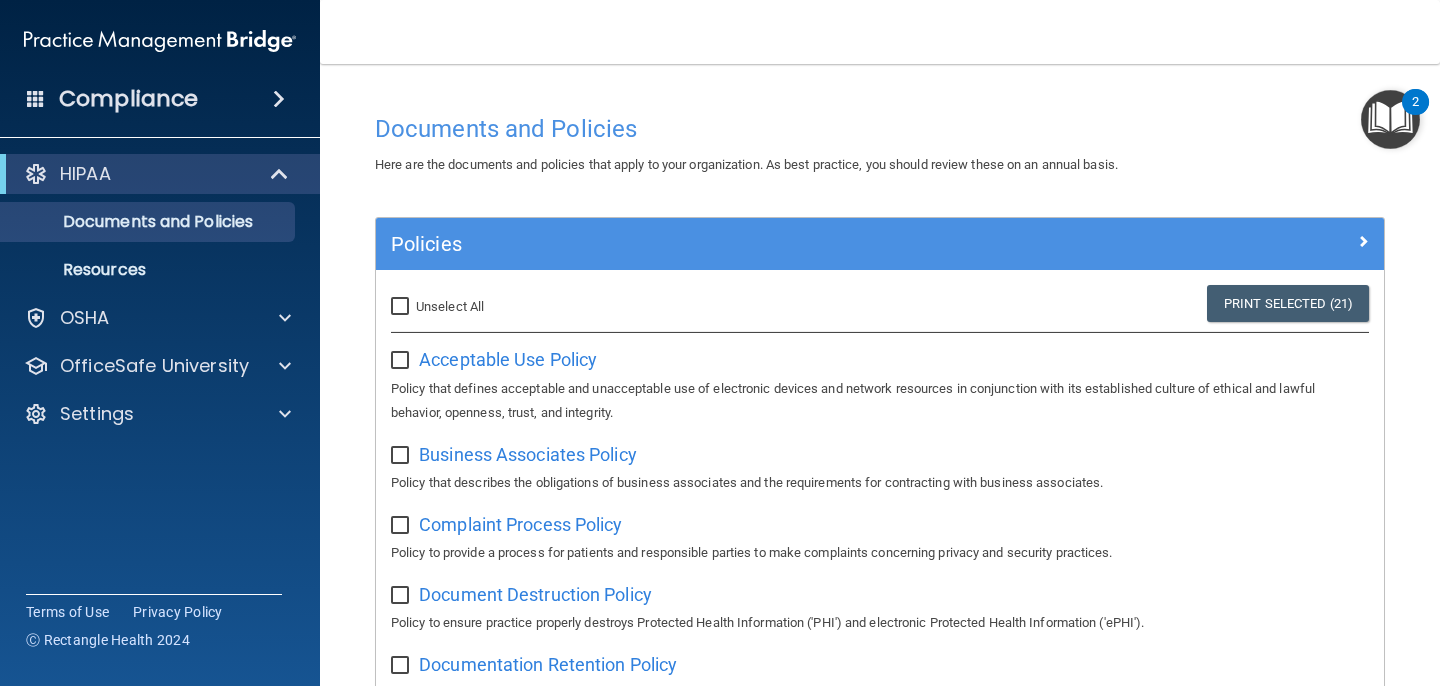 checkbox on "false" 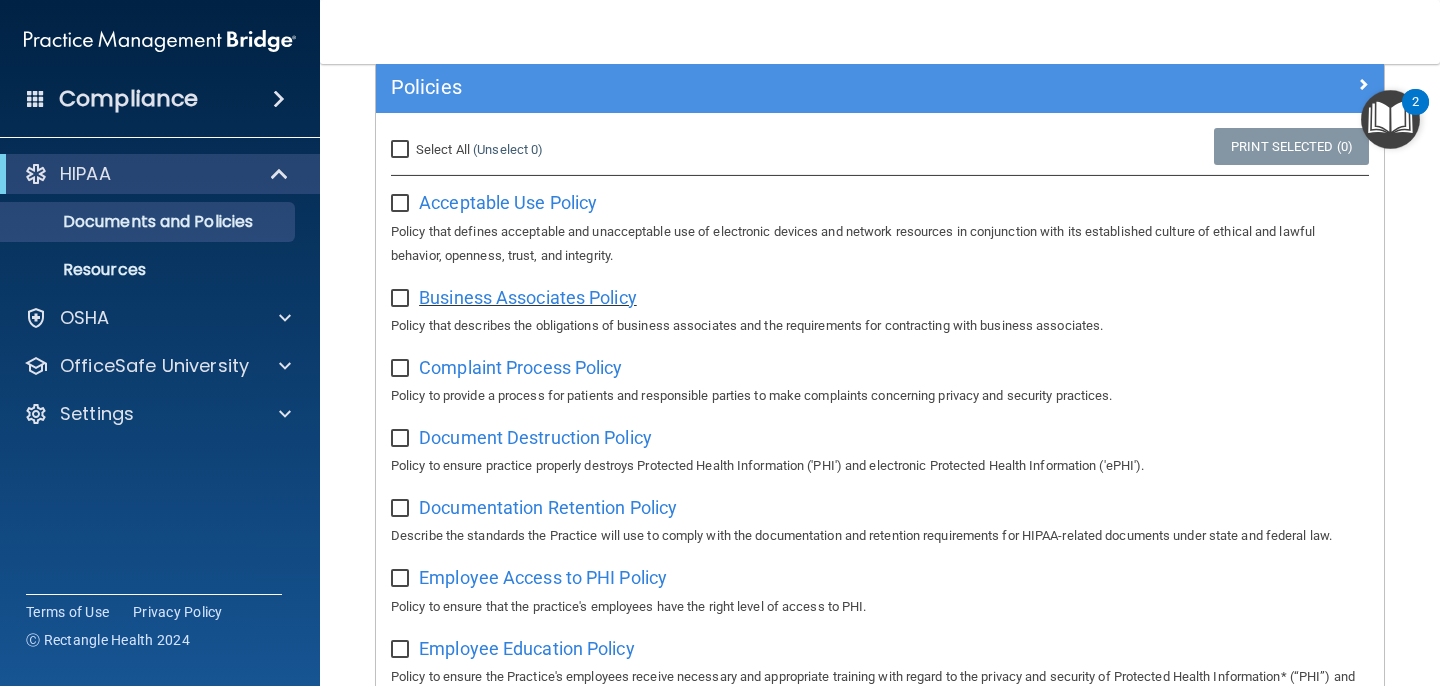 scroll, scrollTop: 0, scrollLeft: 0, axis: both 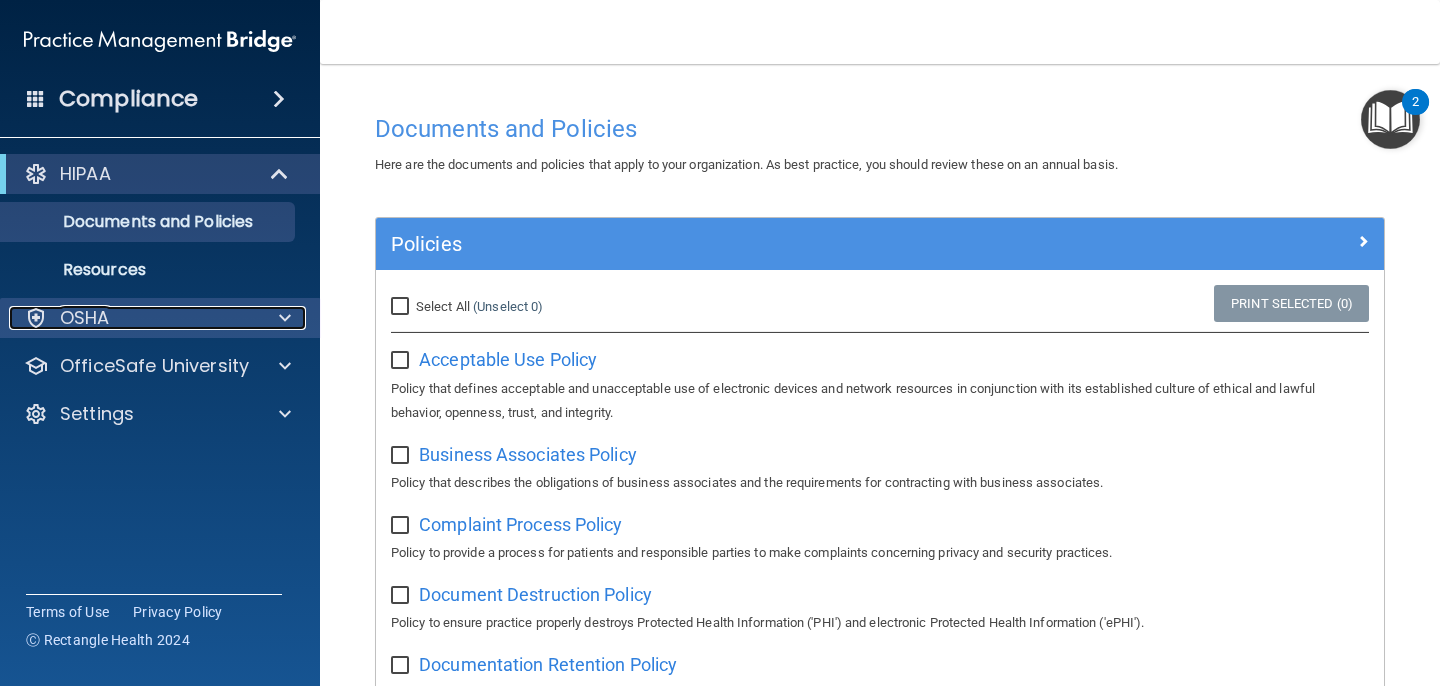 click on "OSHA" at bounding box center (133, 318) 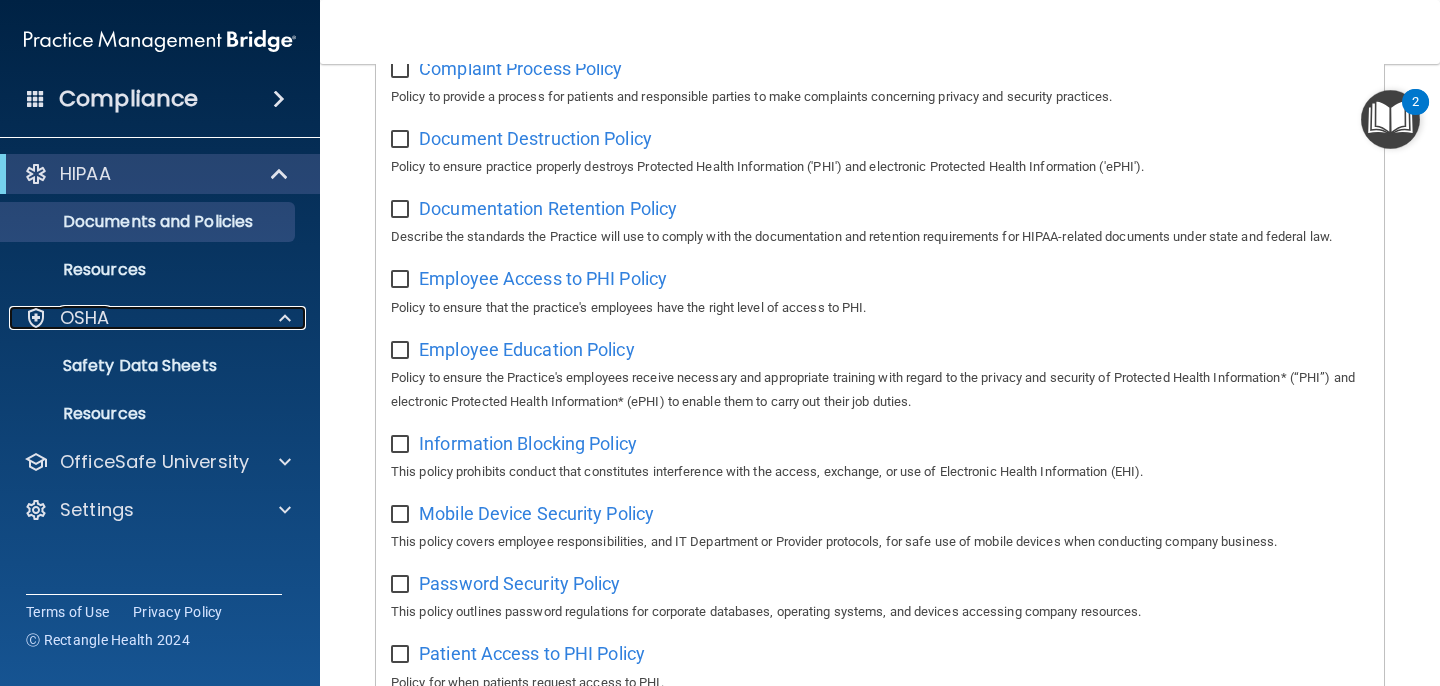scroll, scrollTop: 0, scrollLeft: 0, axis: both 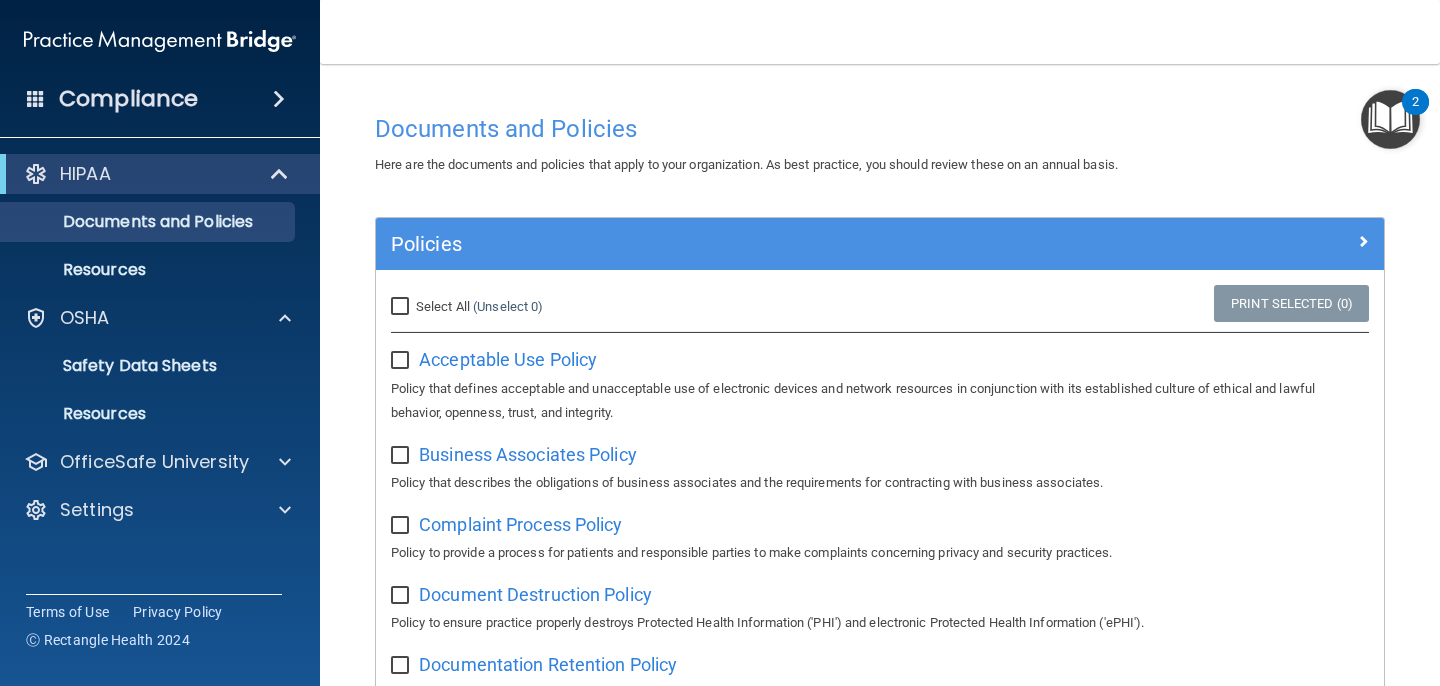 click on "Select All   (Unselect 0)    Unselect All            Print Selected (0)                       Acceptable Use Policy                         Policy that defines acceptable and unacceptable use of electronic devices and network resources in conjunction with its established culture of ethical and lawful behavior, openness, trust, and integrity." at bounding box center (880, 354) 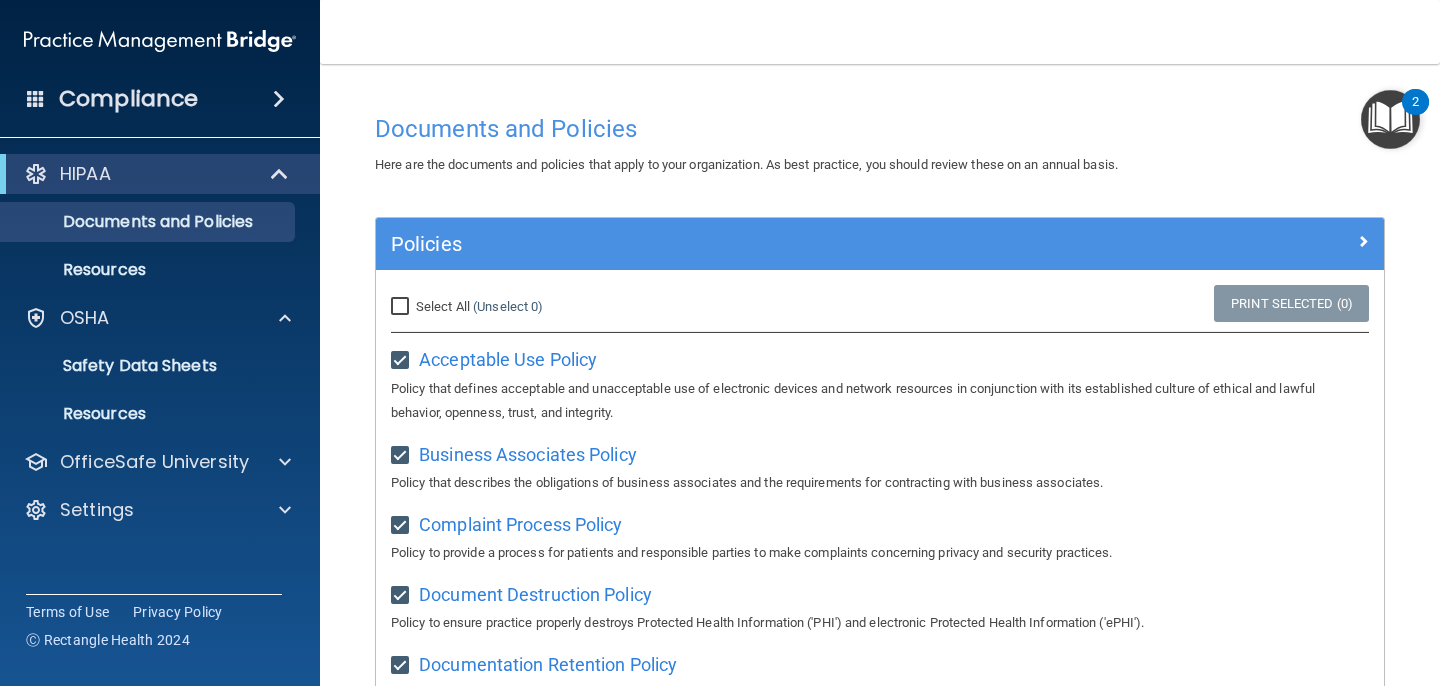 checkbox on "true" 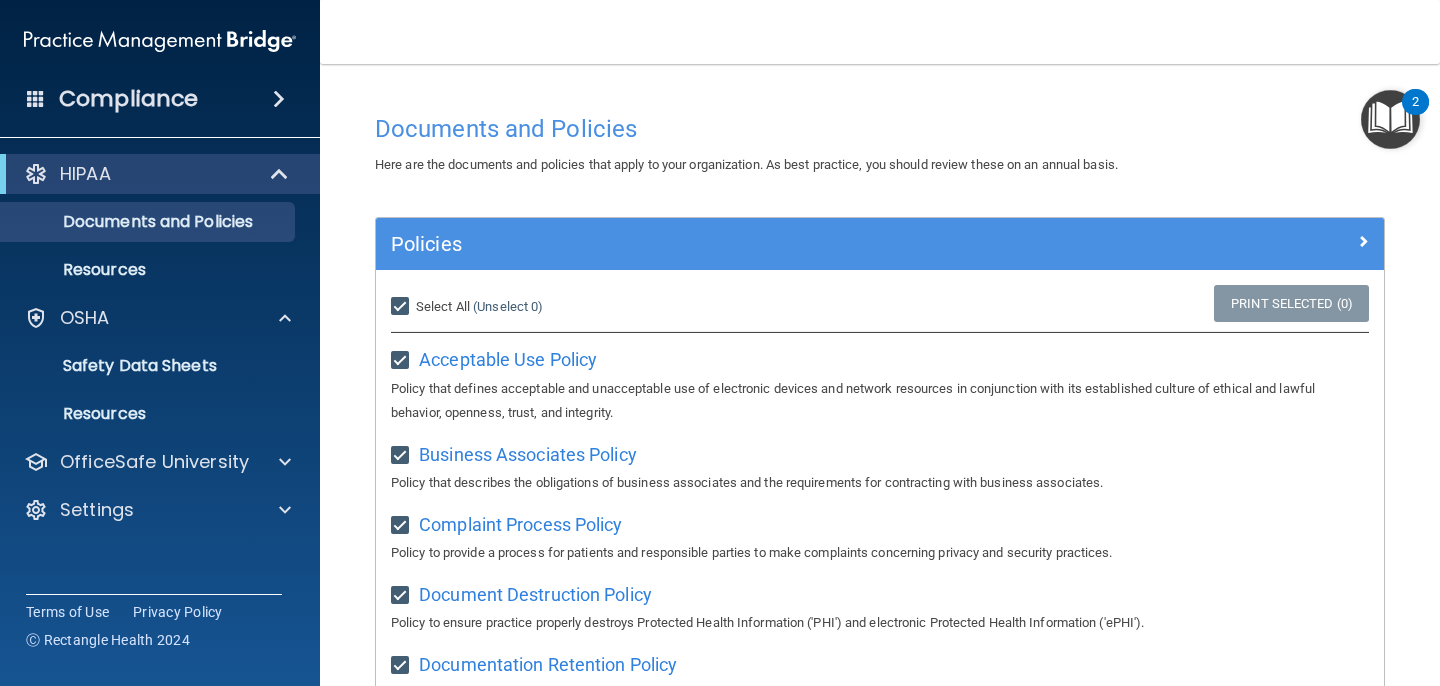 checkbox on "true" 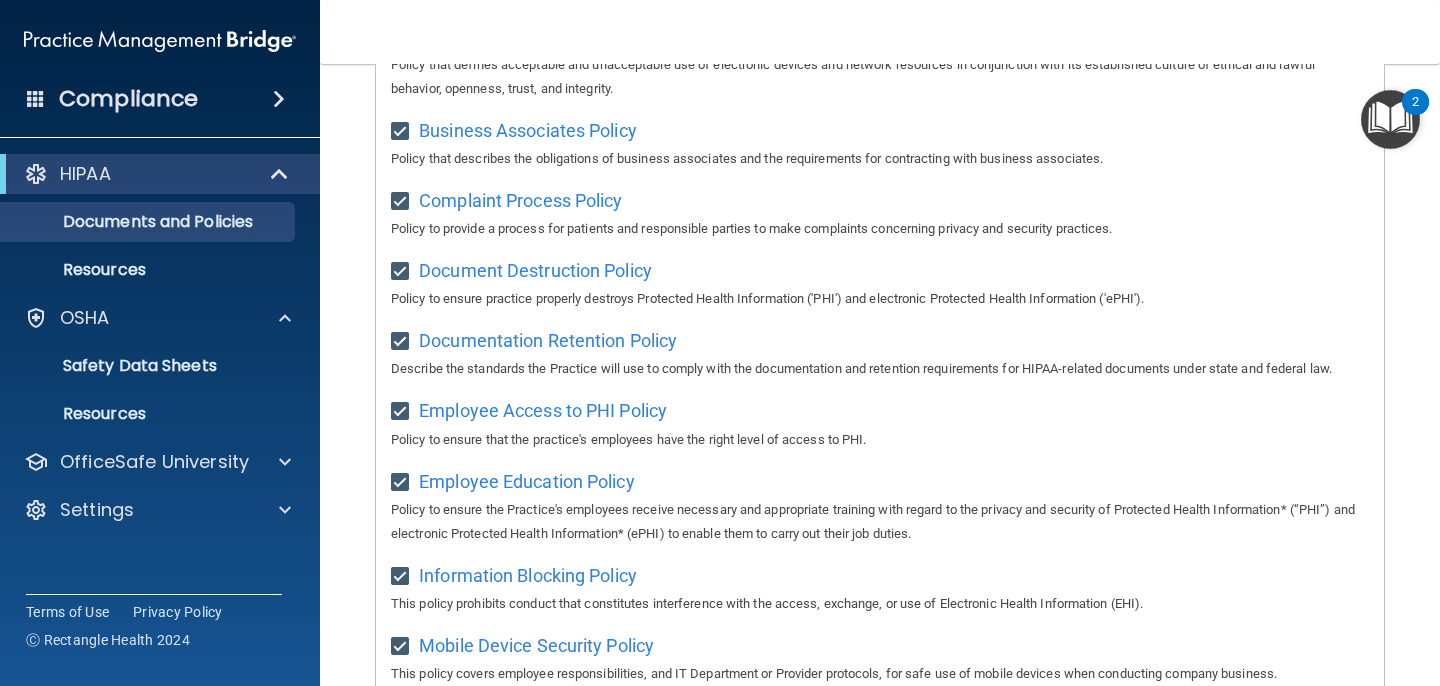 scroll, scrollTop: 0, scrollLeft: 0, axis: both 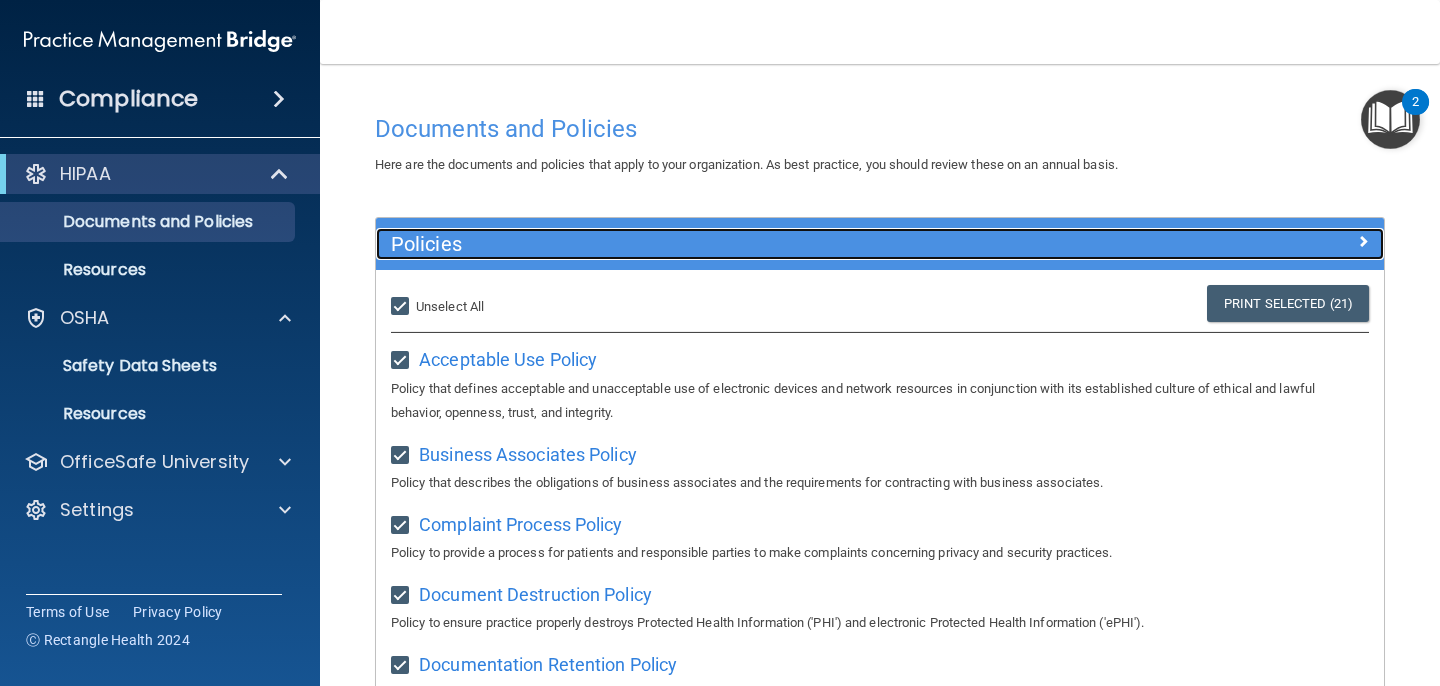 click at bounding box center (1363, 241) 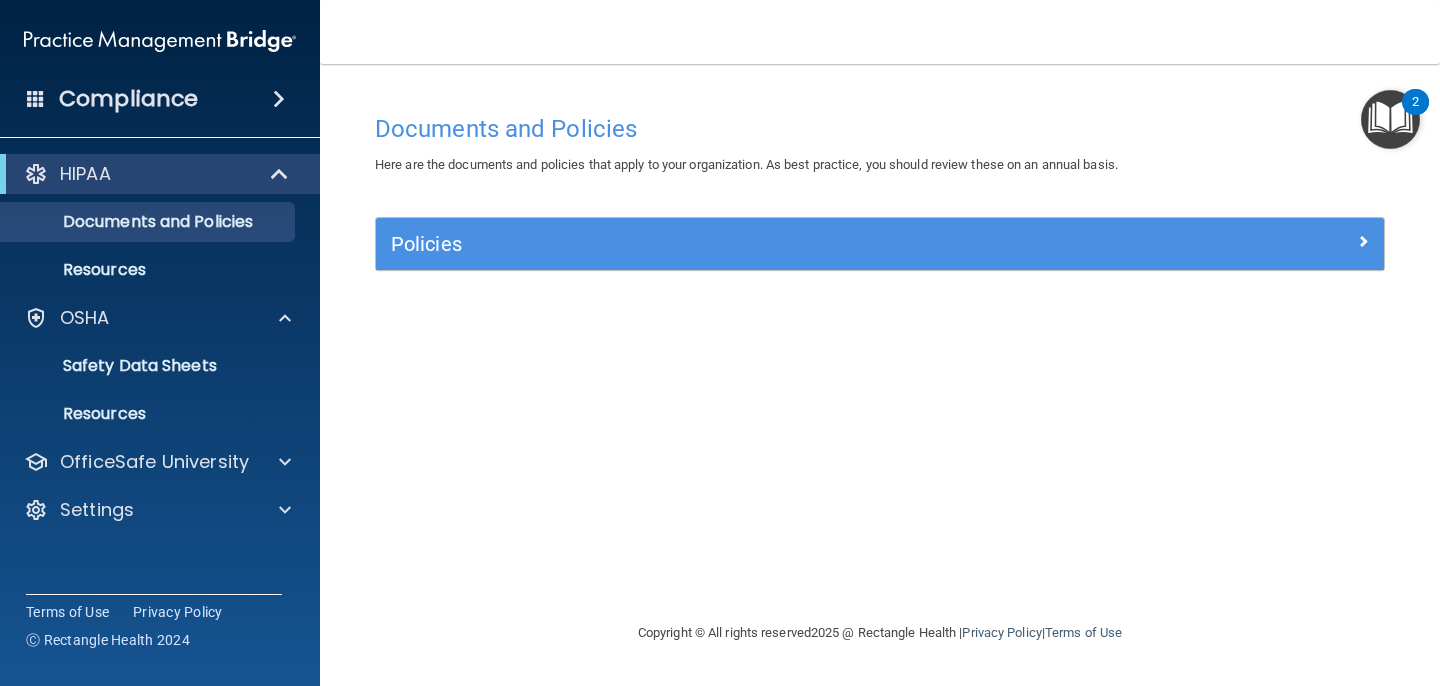 click on "Compliance" at bounding box center [160, 99] 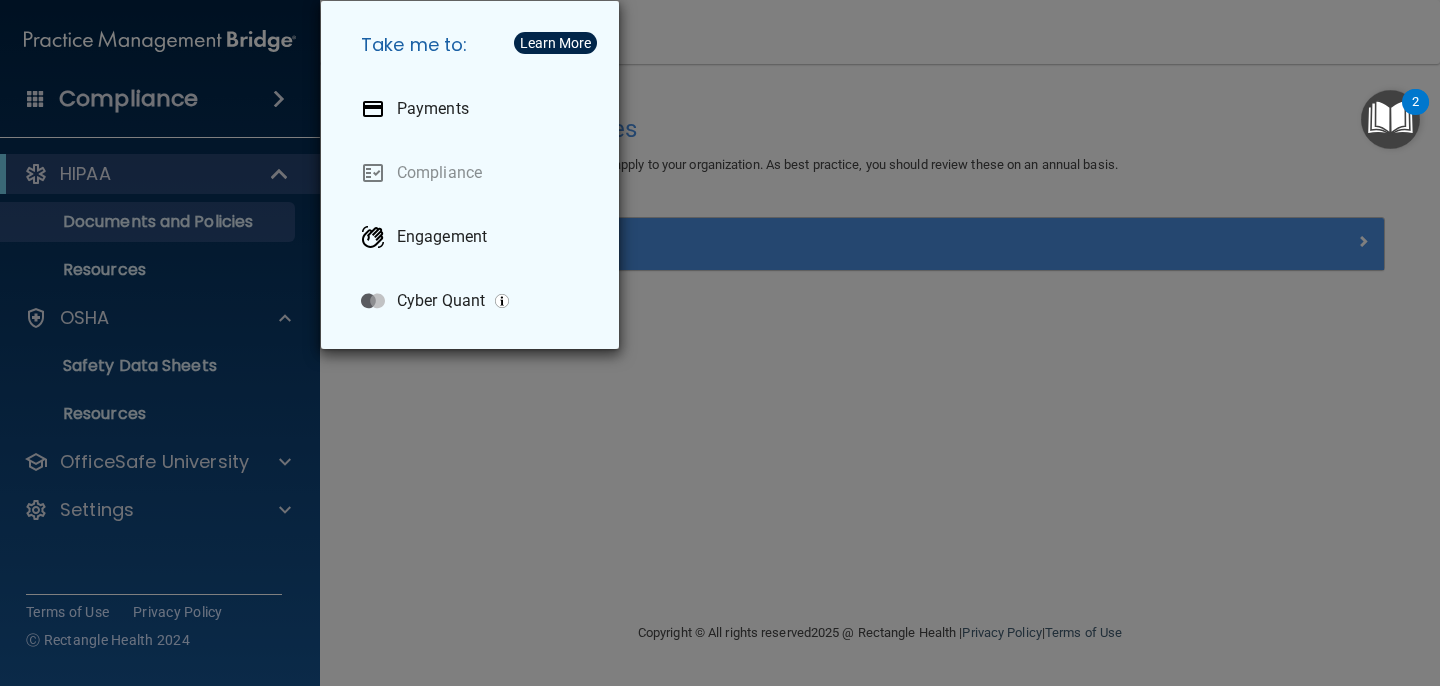 click on "Take me to:             Payments                   Compliance                     Engagement                     Cyber Quant" at bounding box center (720, 343) 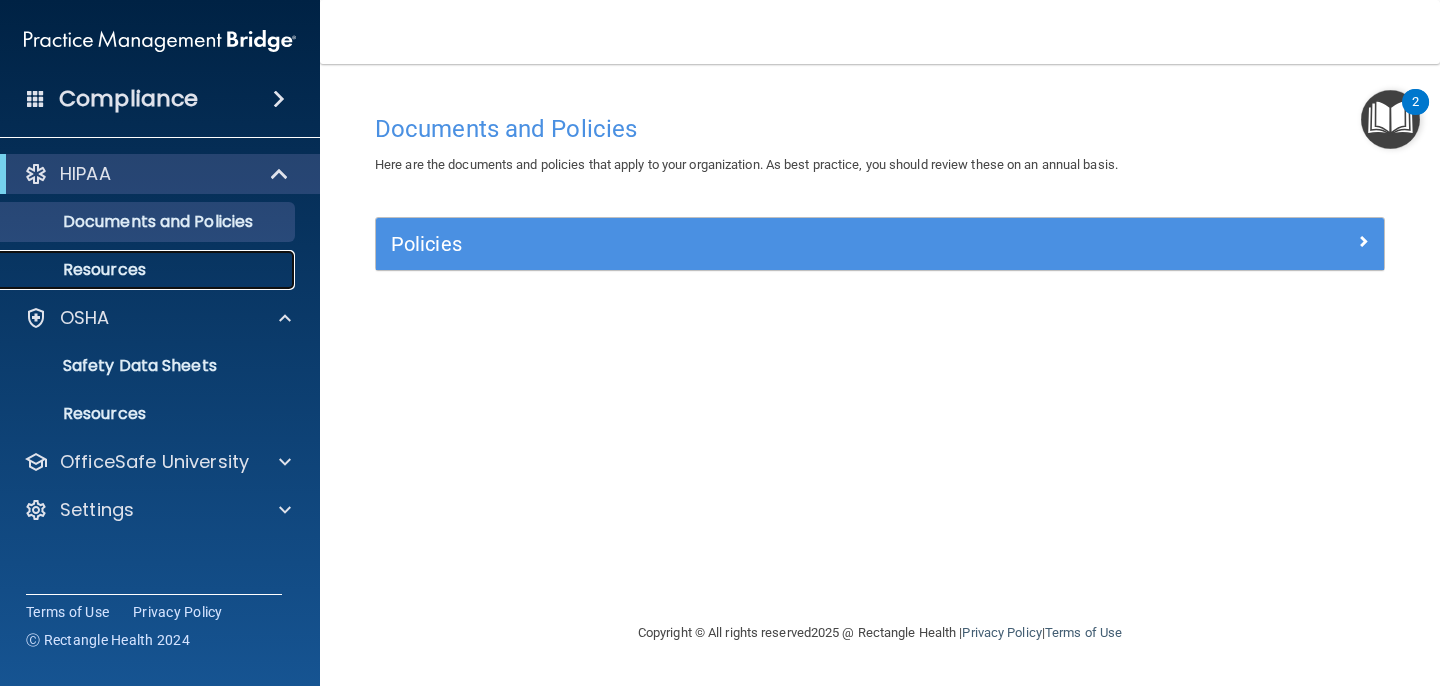 click on "Resources" at bounding box center (137, 270) 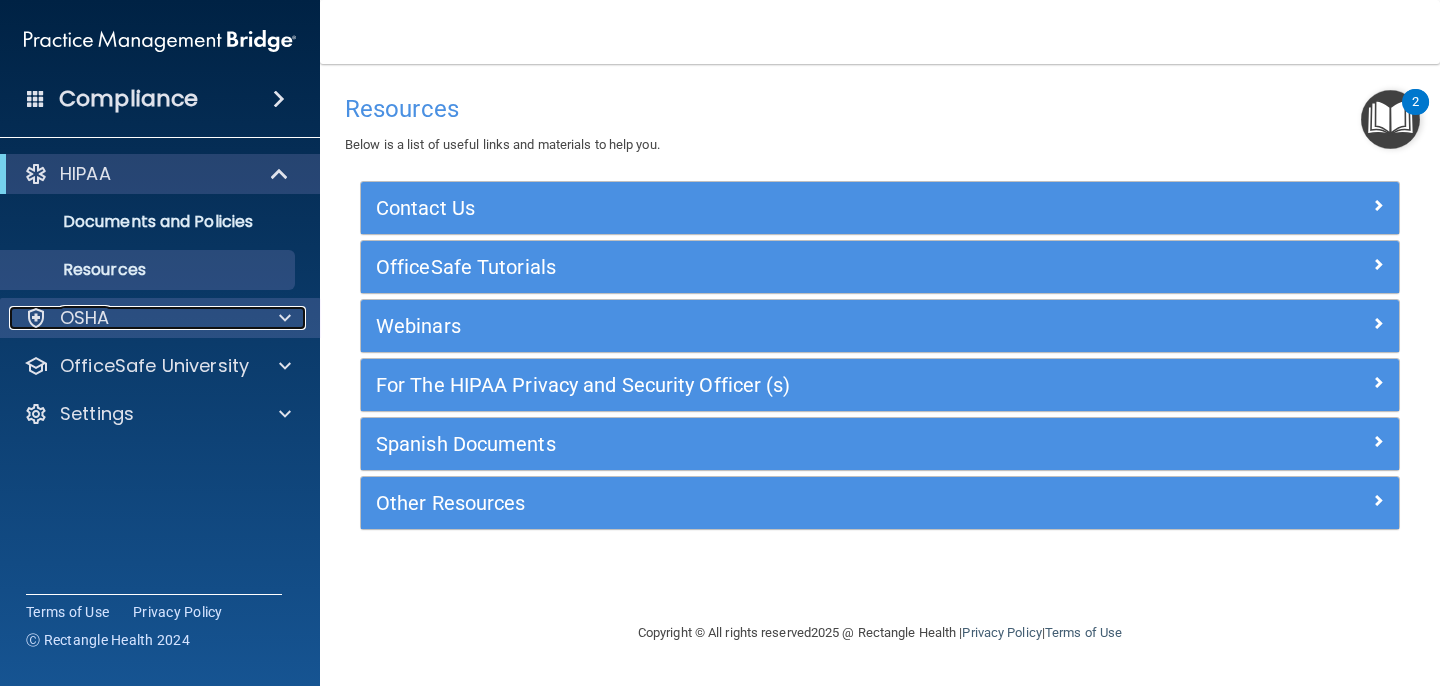 click on "OSHA" at bounding box center [133, 318] 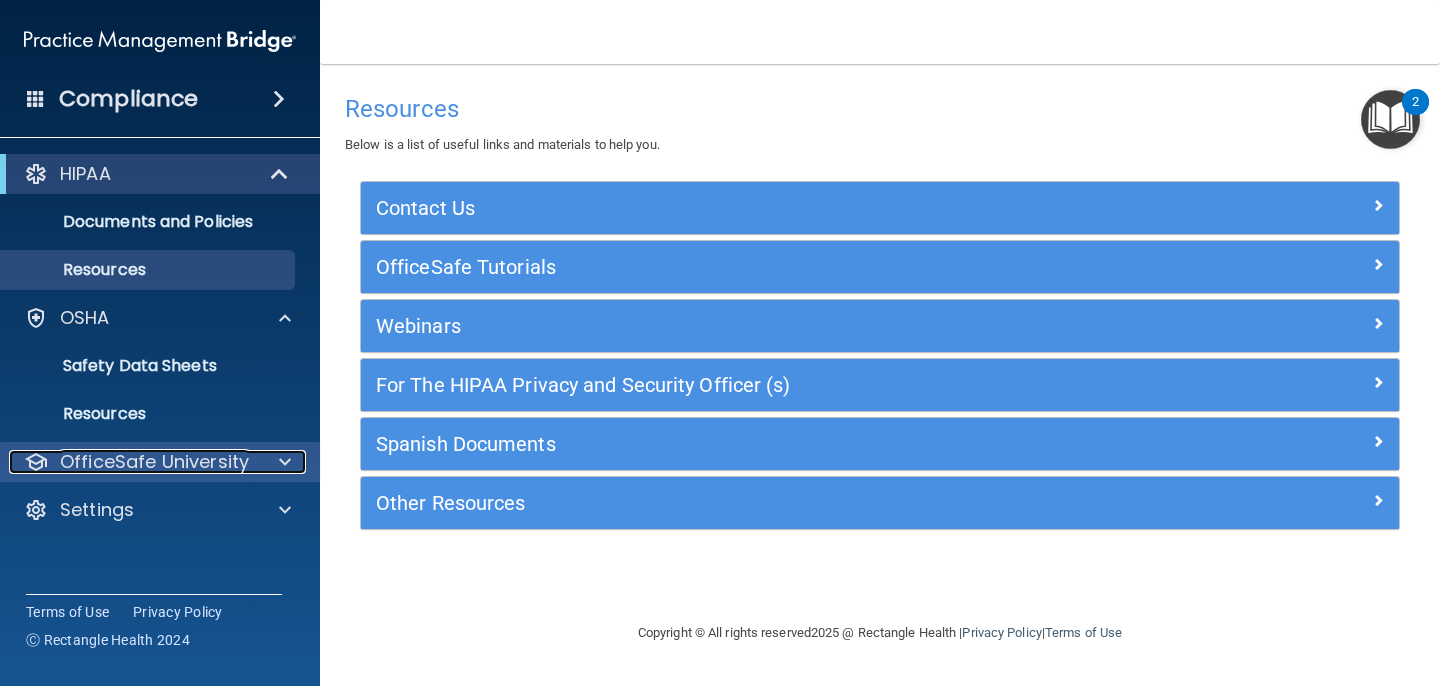click at bounding box center [282, 462] 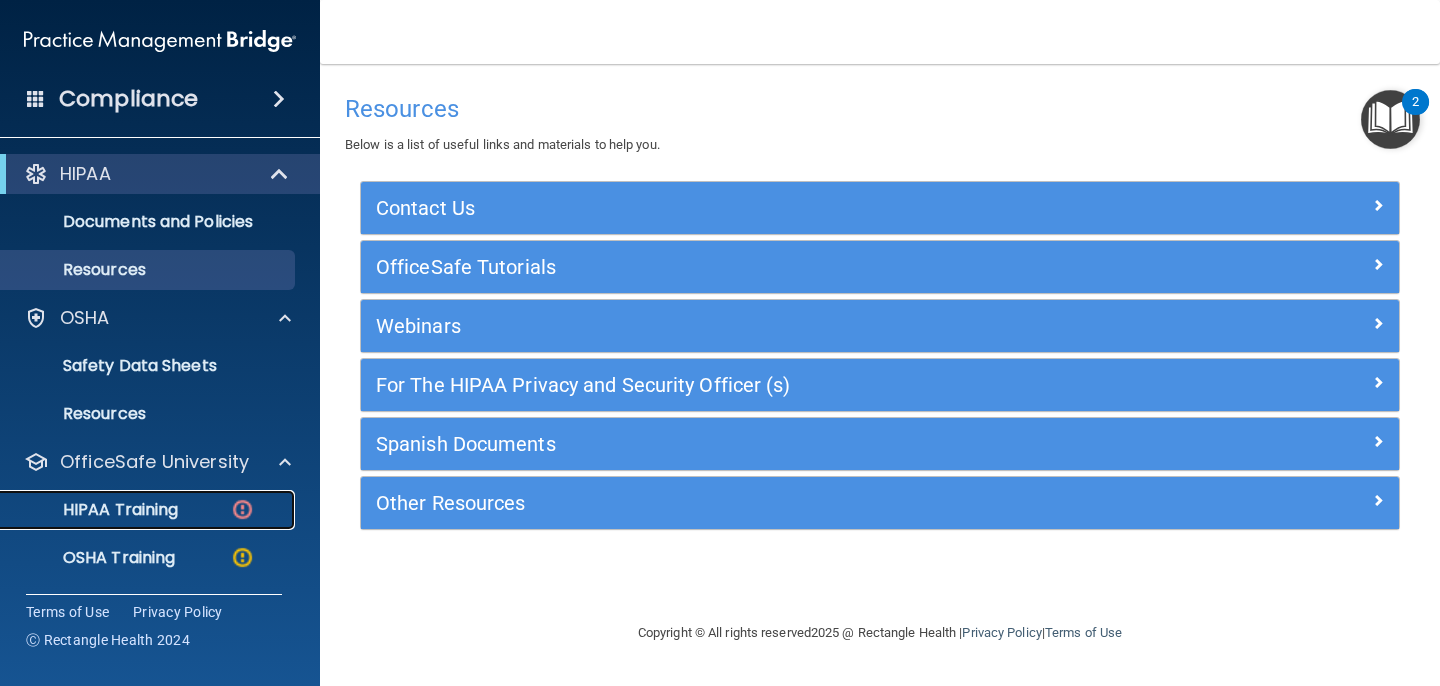 click at bounding box center [242, 509] 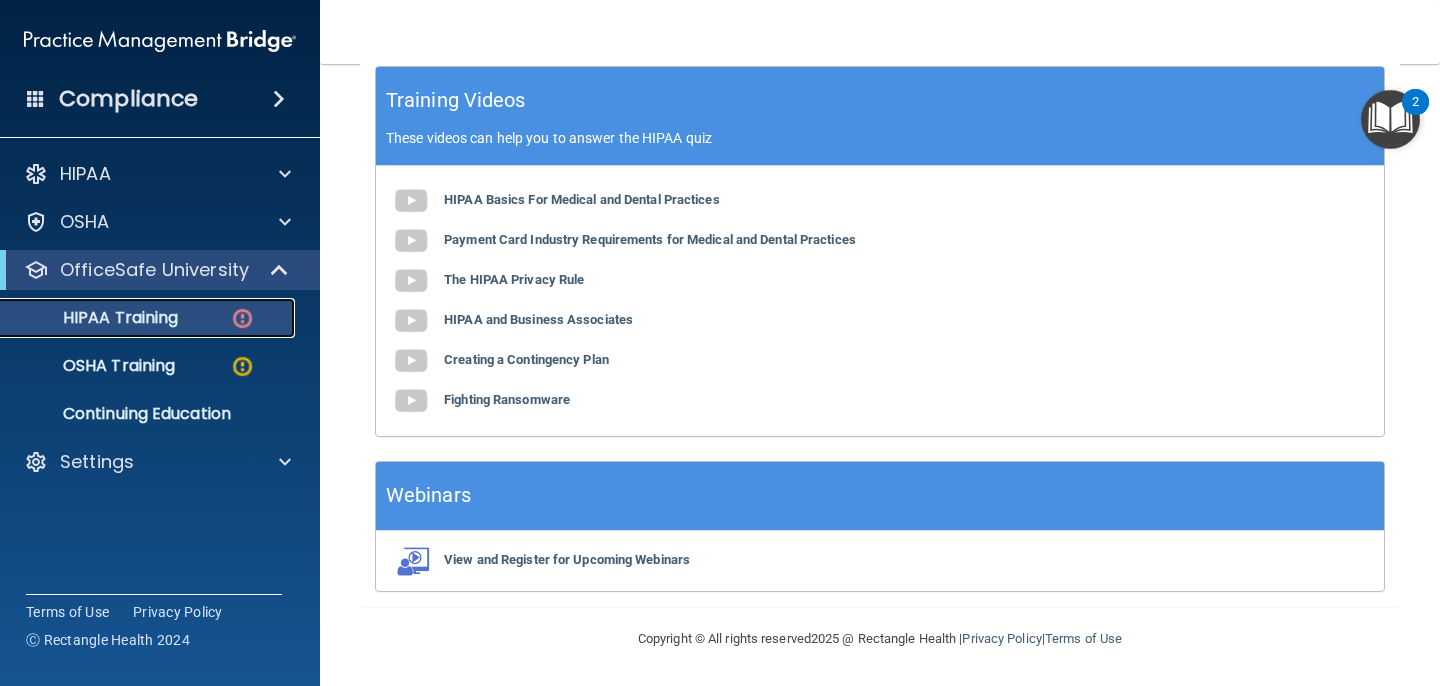 scroll, scrollTop: 0, scrollLeft: 0, axis: both 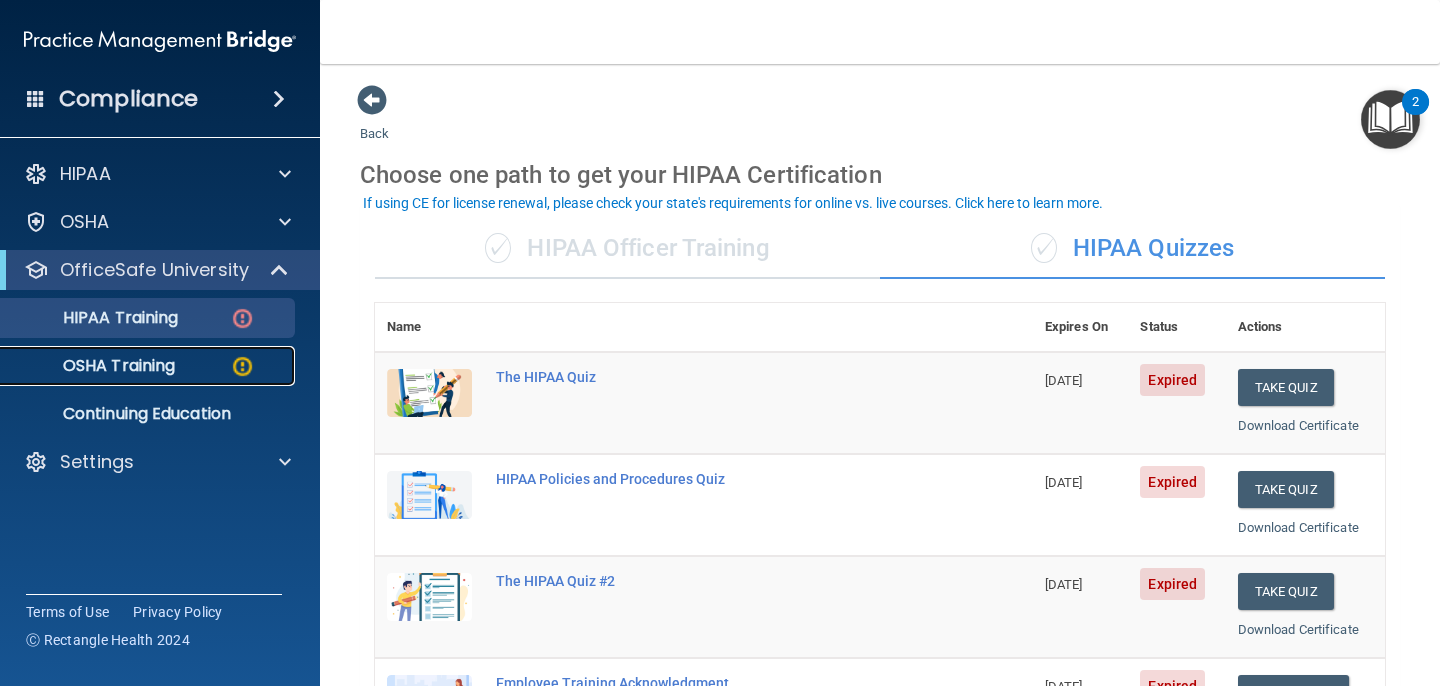 click on "OSHA Training" at bounding box center [137, 366] 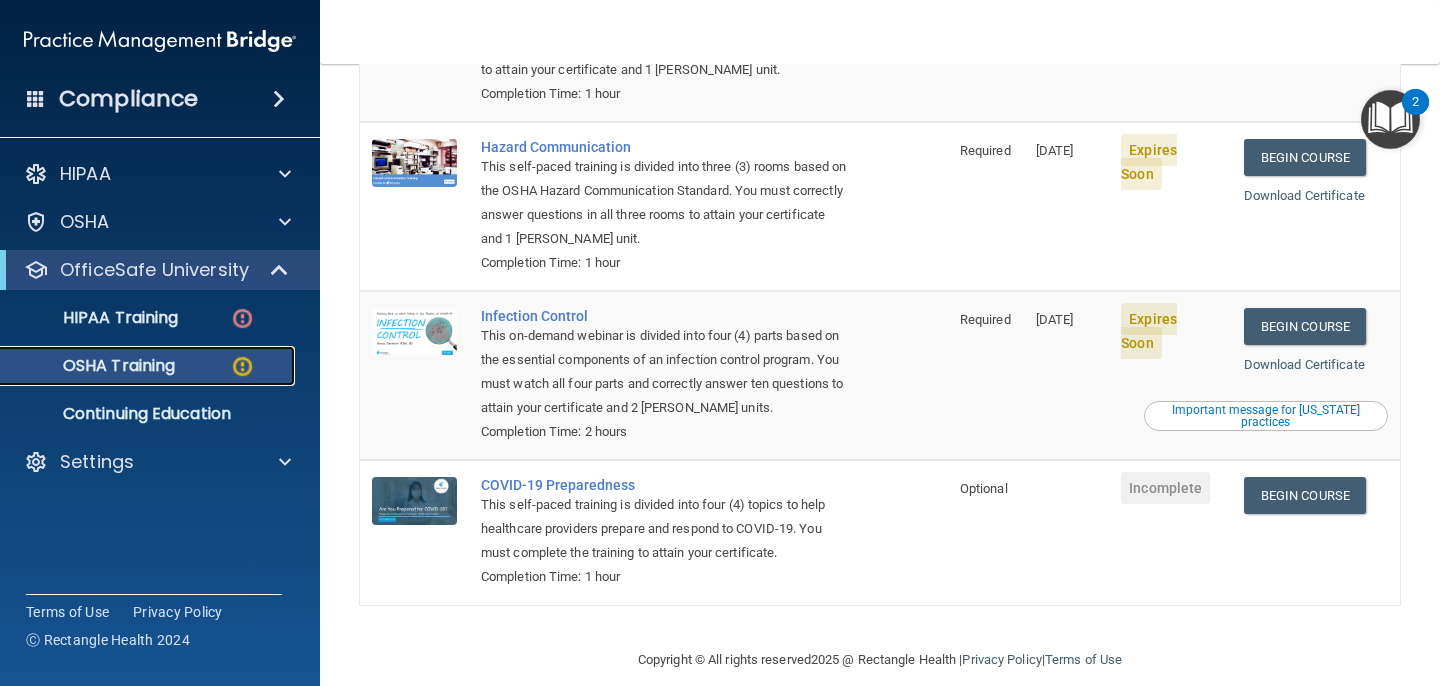 scroll, scrollTop: 0, scrollLeft: 0, axis: both 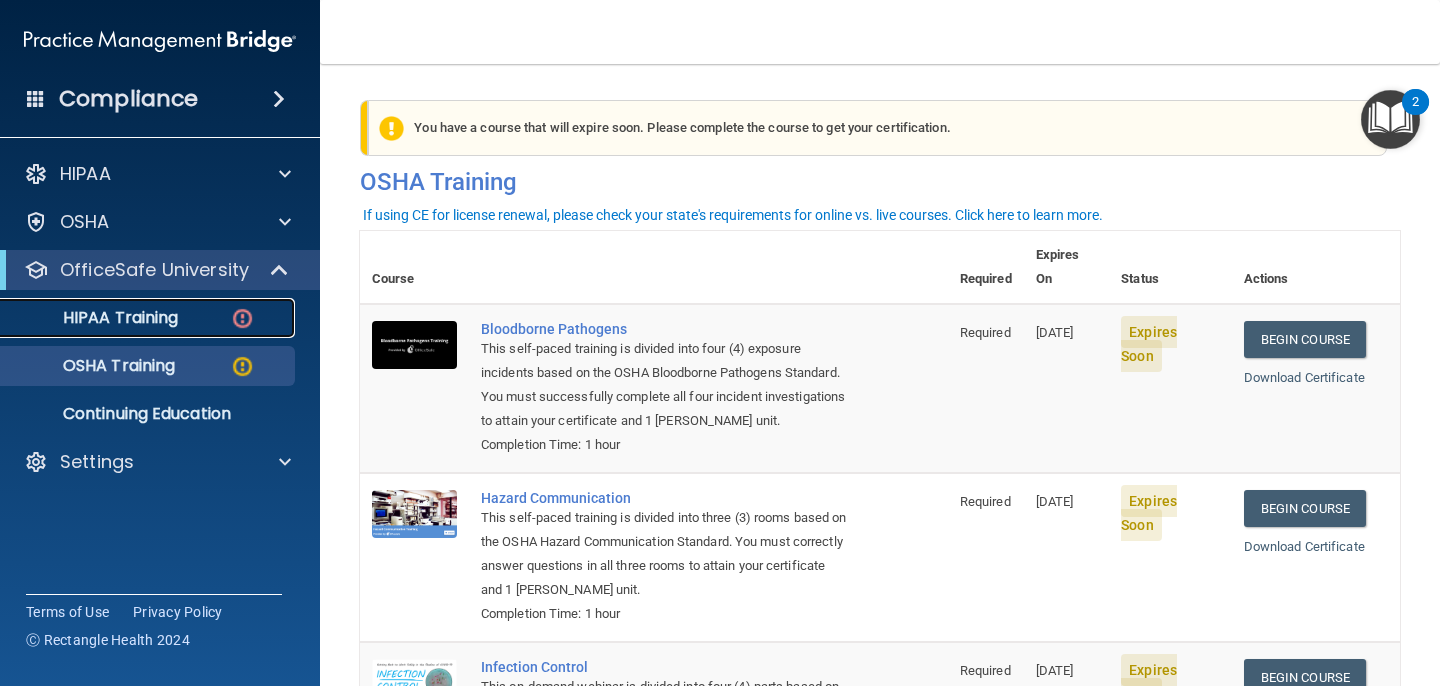 click on "HIPAA Training" at bounding box center (95, 318) 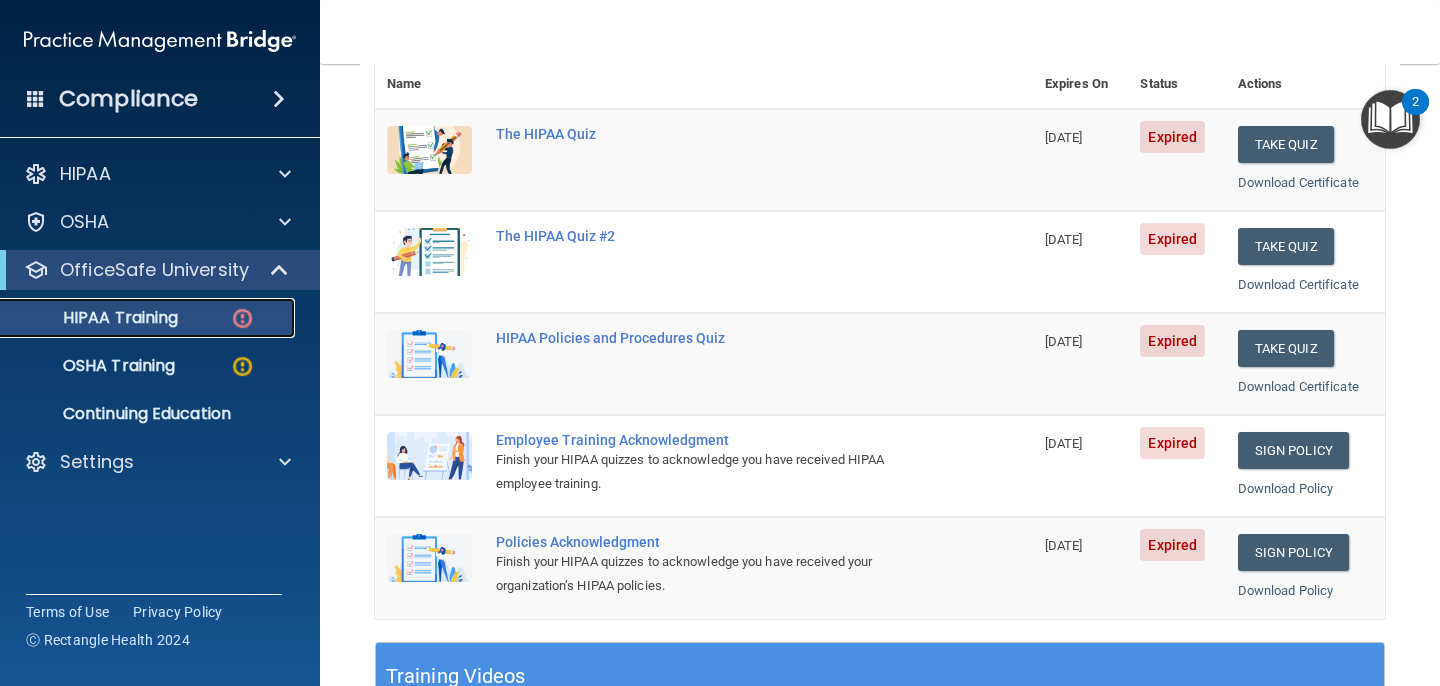 scroll, scrollTop: 253, scrollLeft: 0, axis: vertical 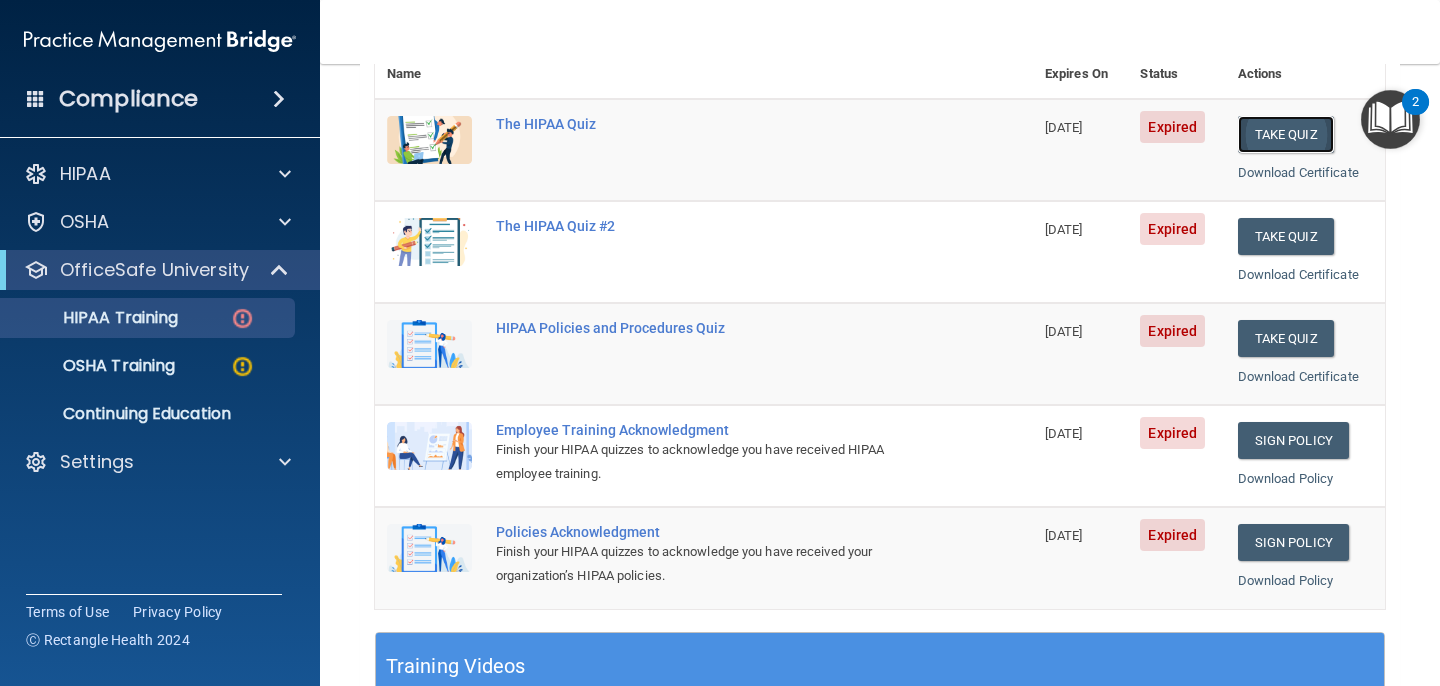 click on "Take Quiz" at bounding box center [1286, 134] 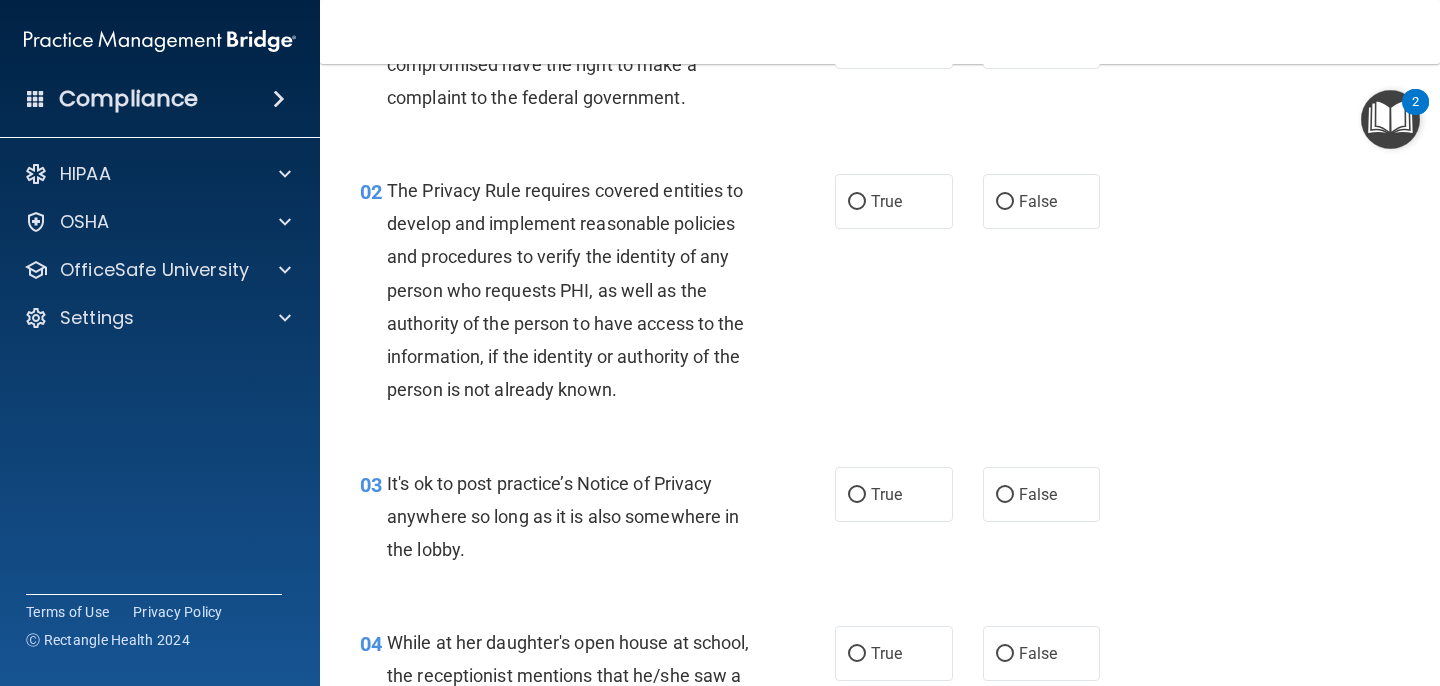 scroll, scrollTop: 0, scrollLeft: 0, axis: both 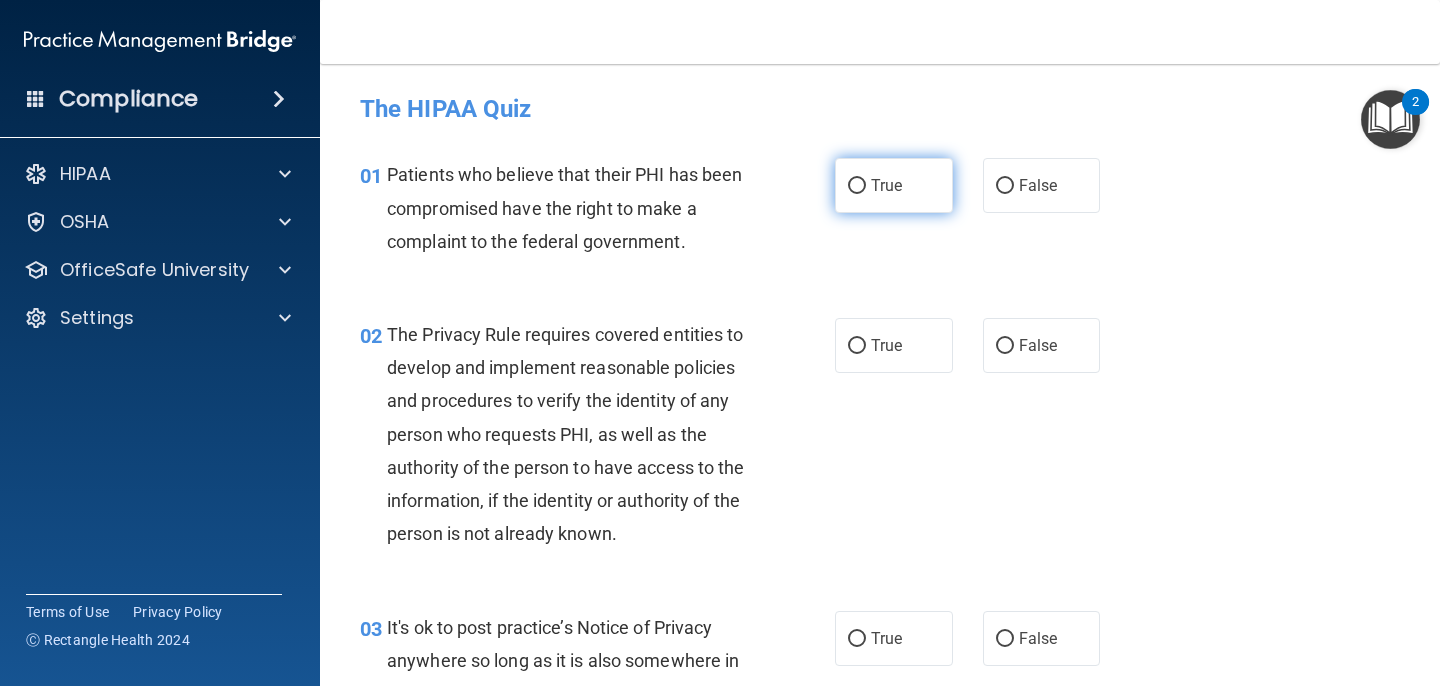 click on "True" at bounding box center (886, 185) 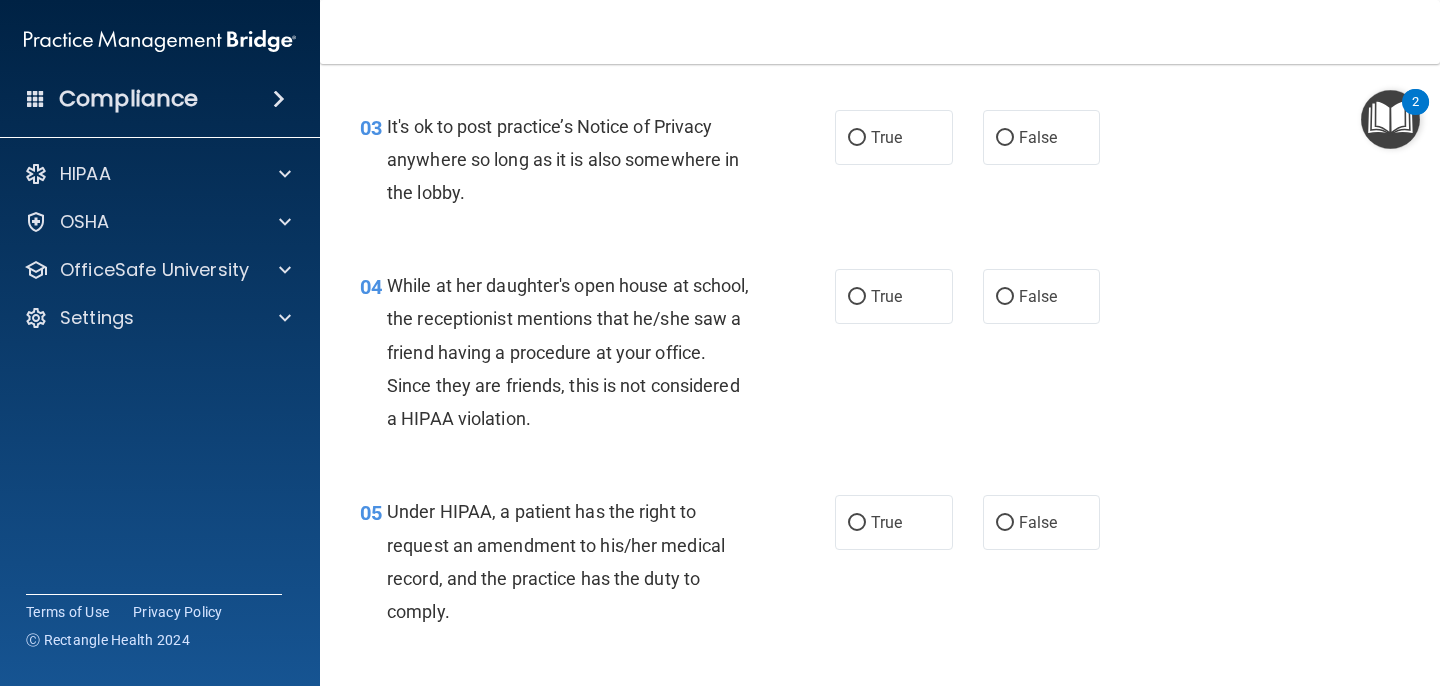 scroll, scrollTop: 0, scrollLeft: 0, axis: both 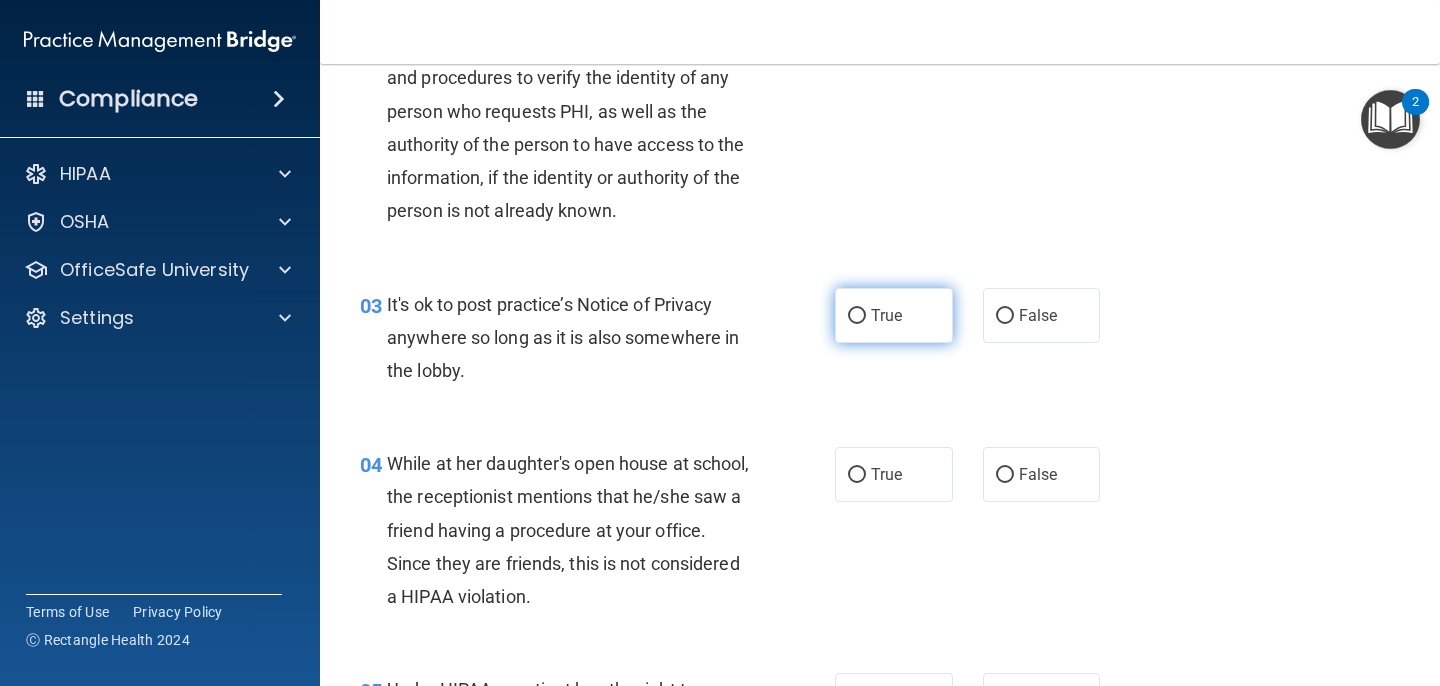 click on "True" at bounding box center [894, 315] 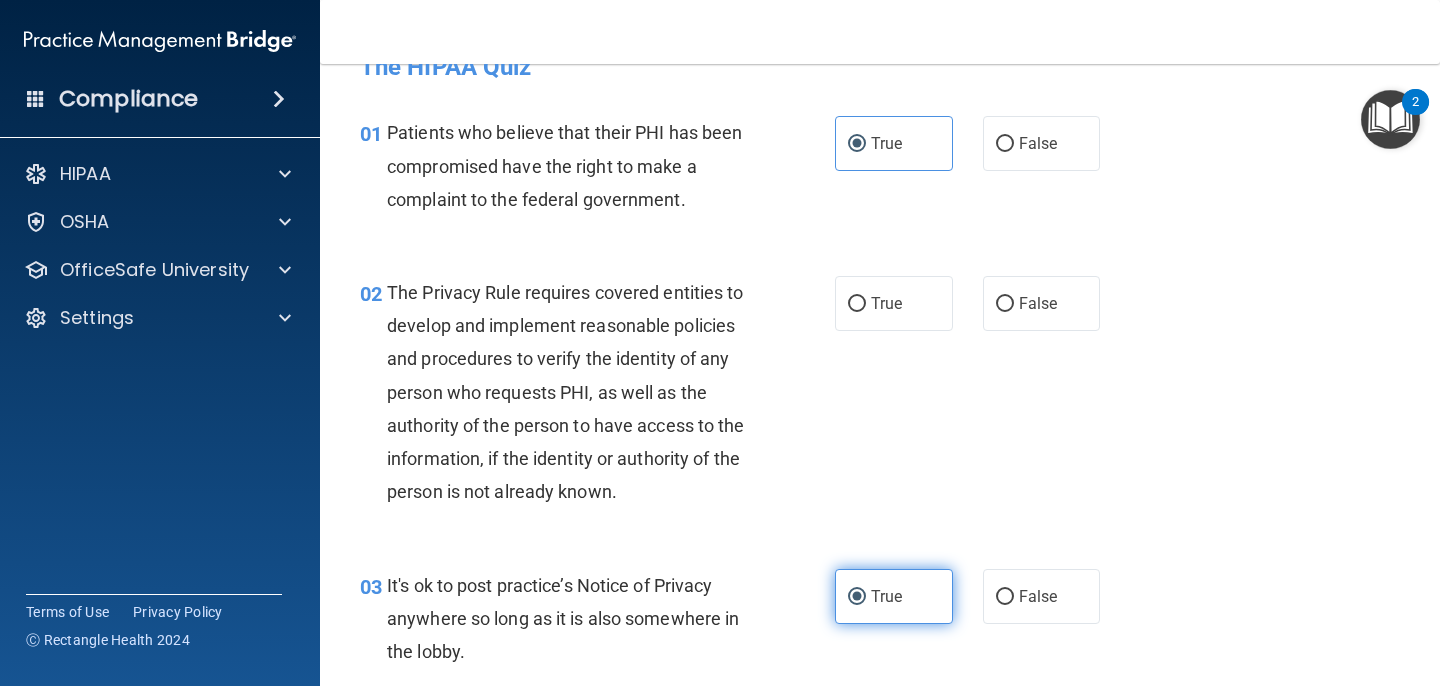 scroll, scrollTop: 31, scrollLeft: 0, axis: vertical 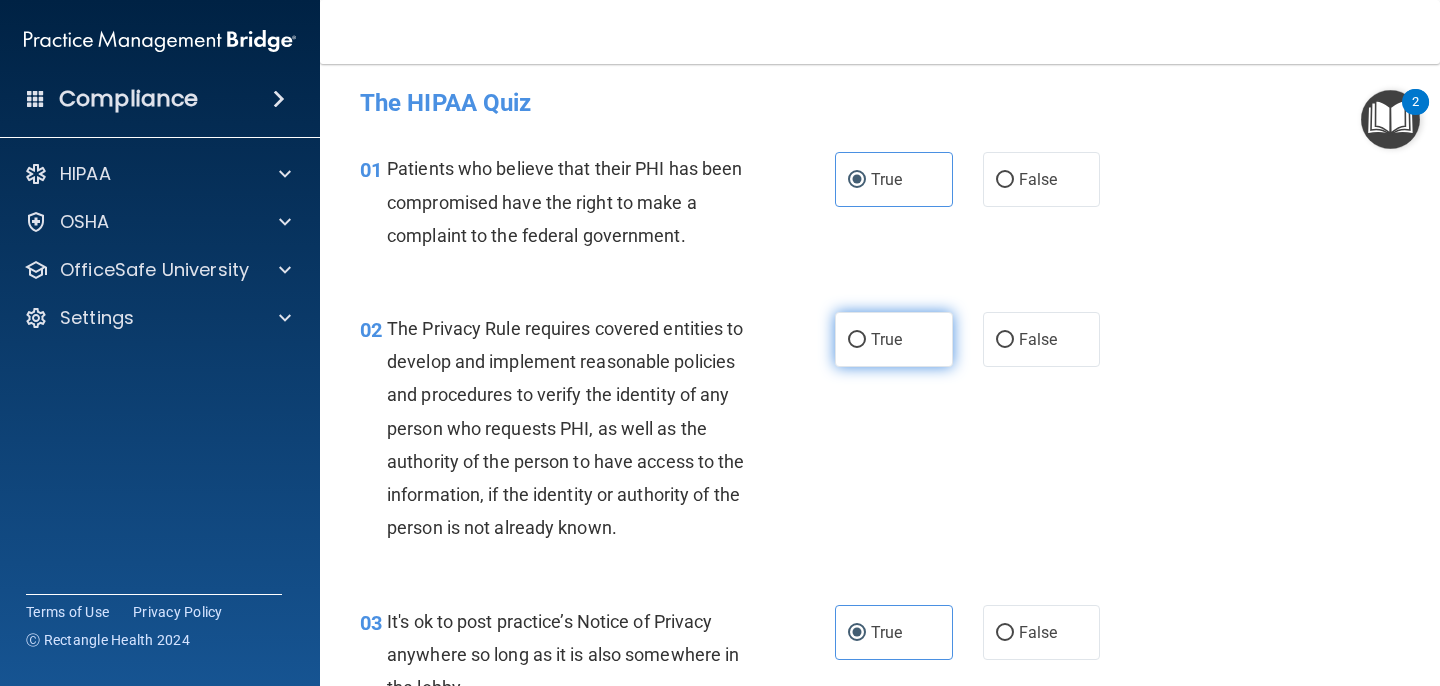 click on "True" at bounding box center [894, 339] 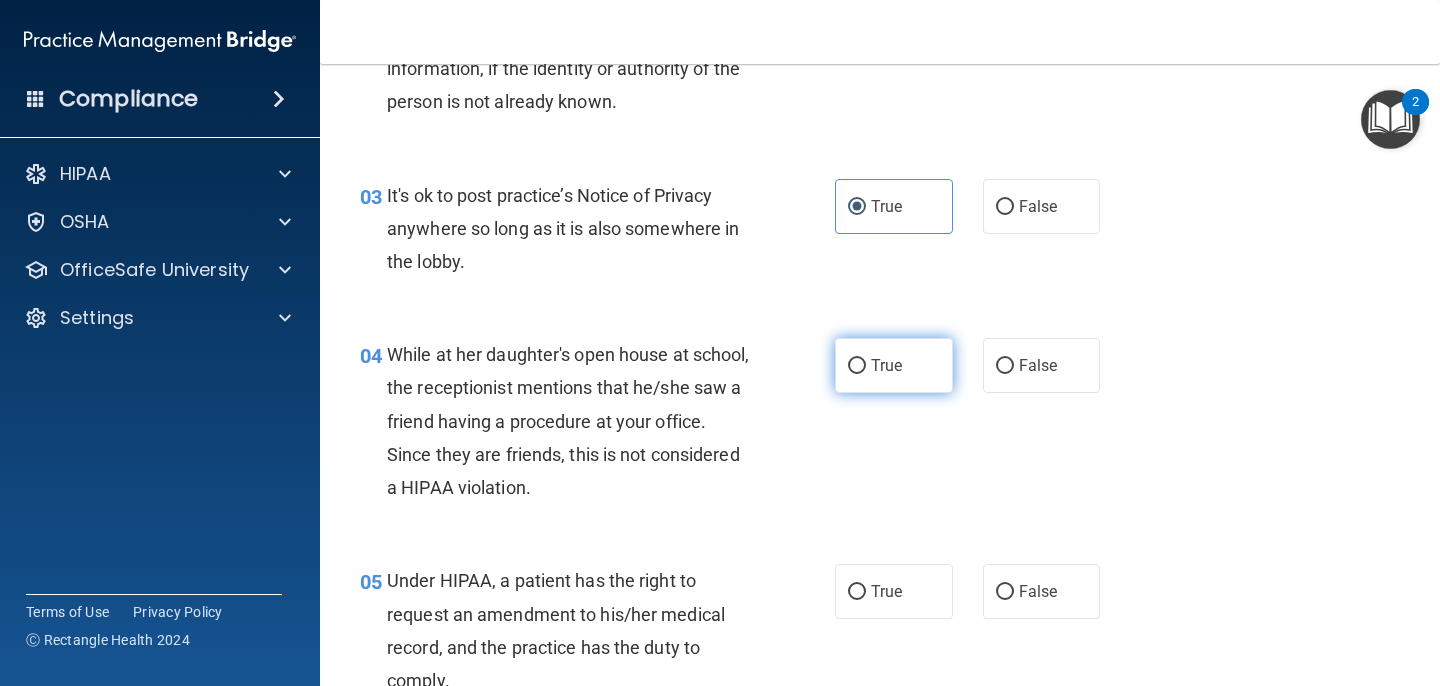 click on "True" at bounding box center (894, 365) 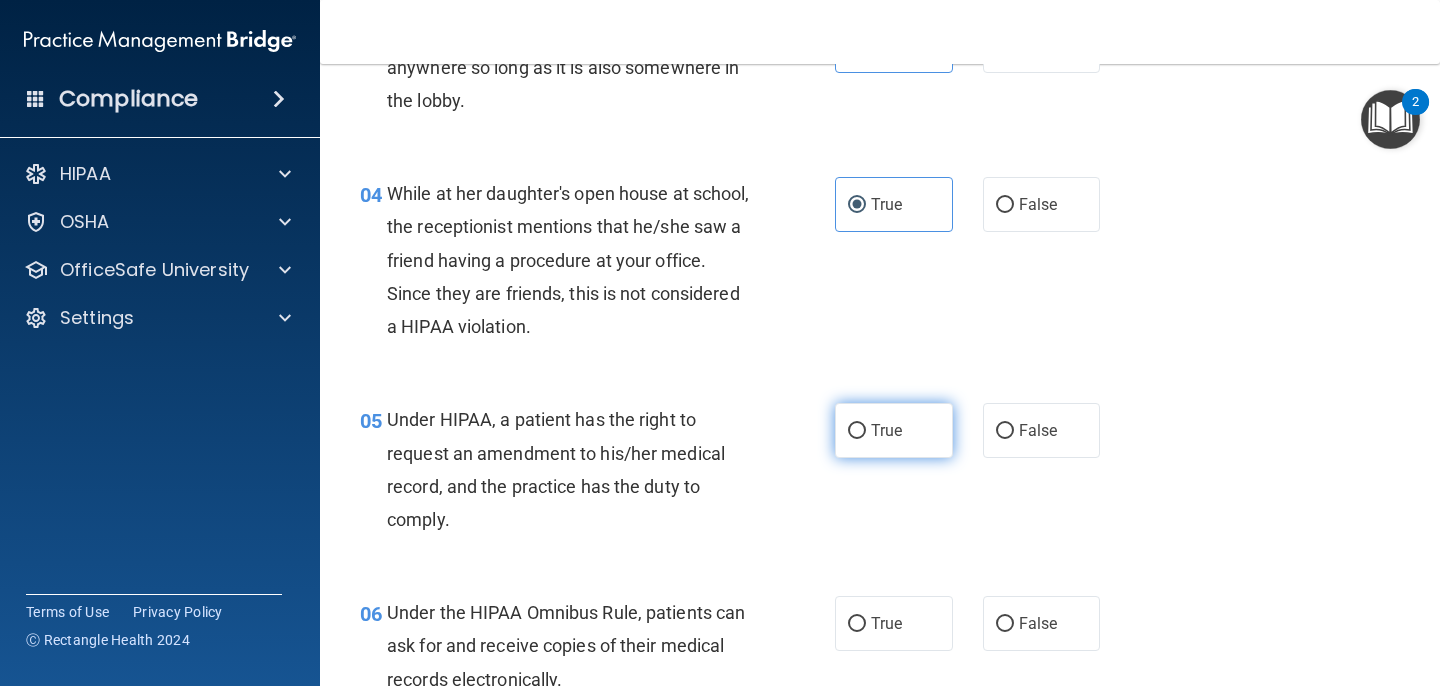 click on "True" at bounding box center [886, 430] 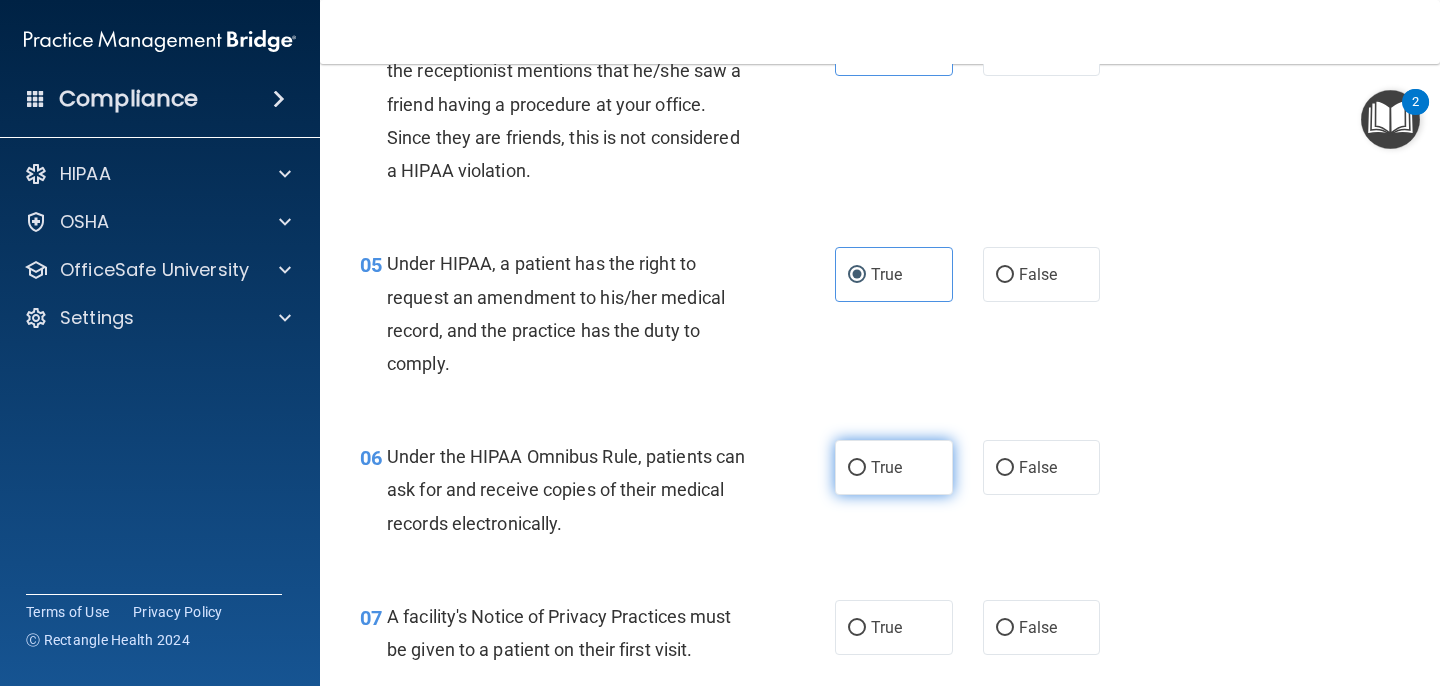 click on "True" at bounding box center (894, 467) 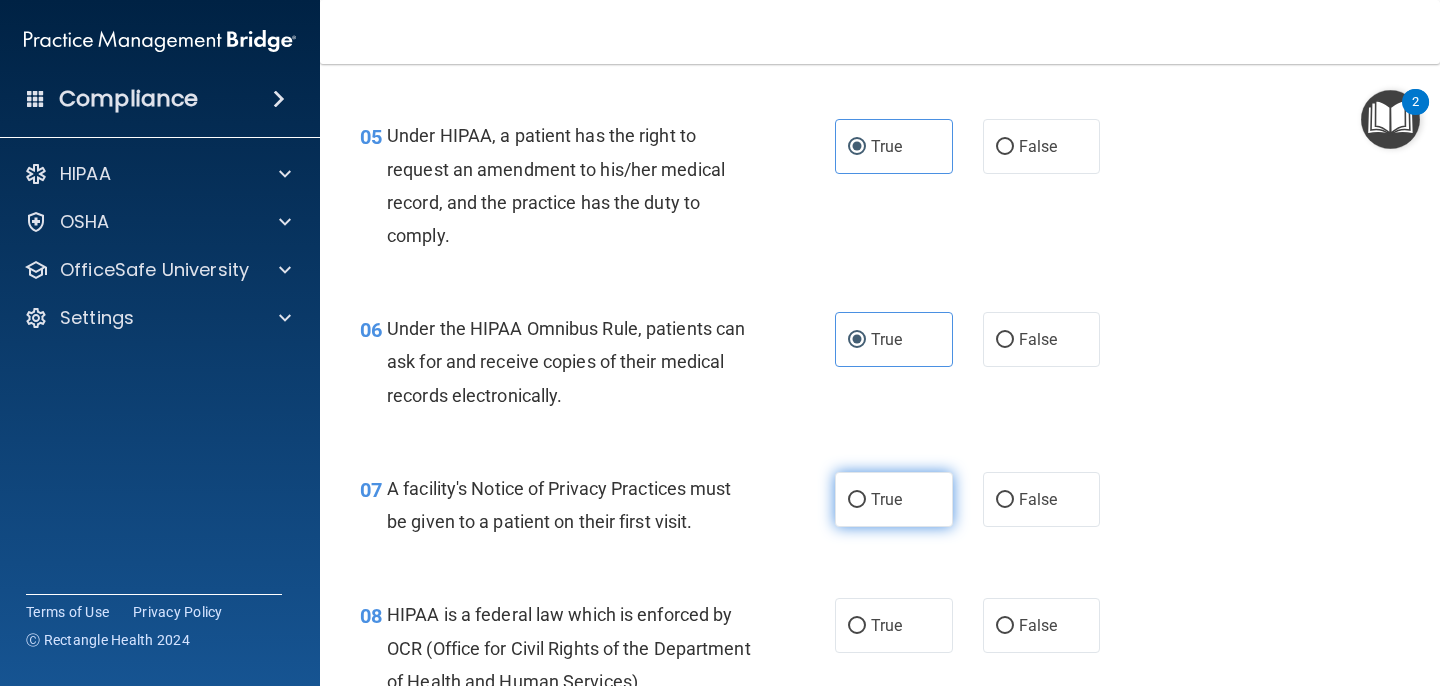 click on "True" at bounding box center (886, 499) 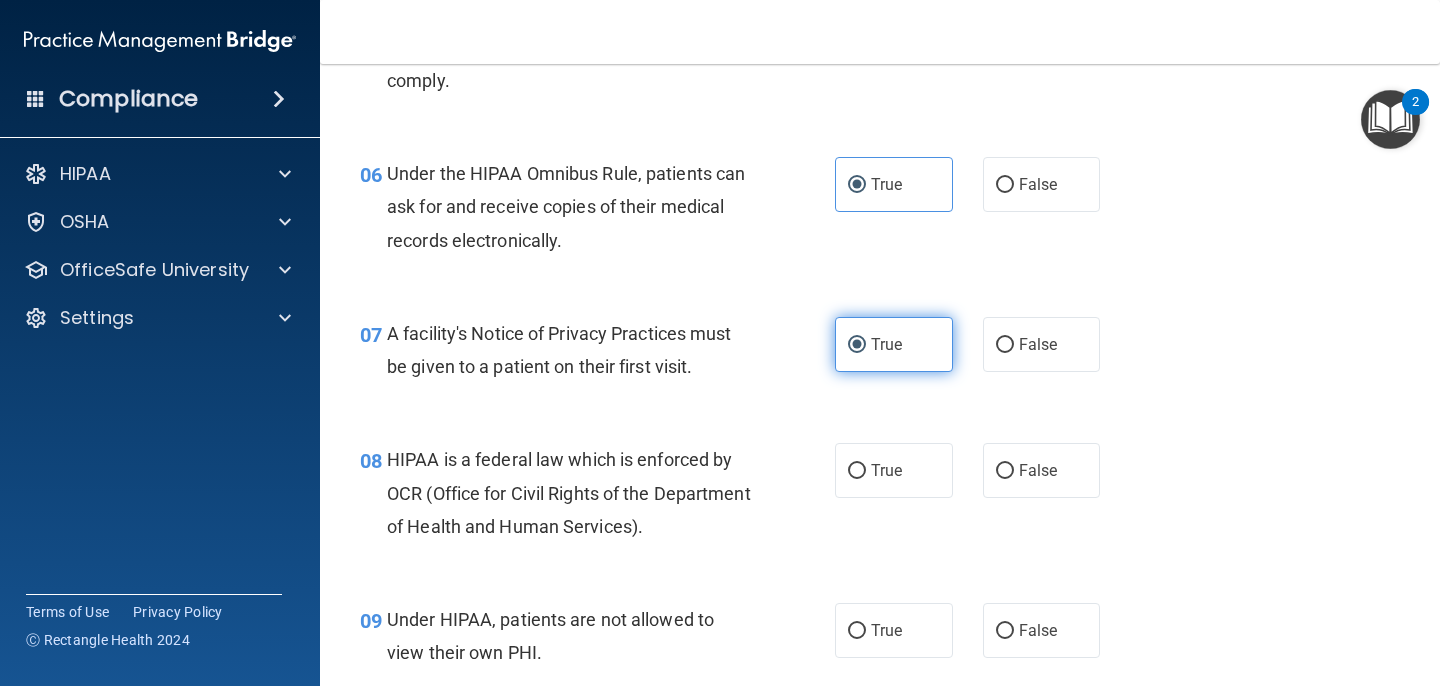 click on "08       HIPAA is a federal law which is enforced by OCR (Office for Civil Rights of the Department of Health and Human Services).                 True           False" at bounding box center [880, 498] 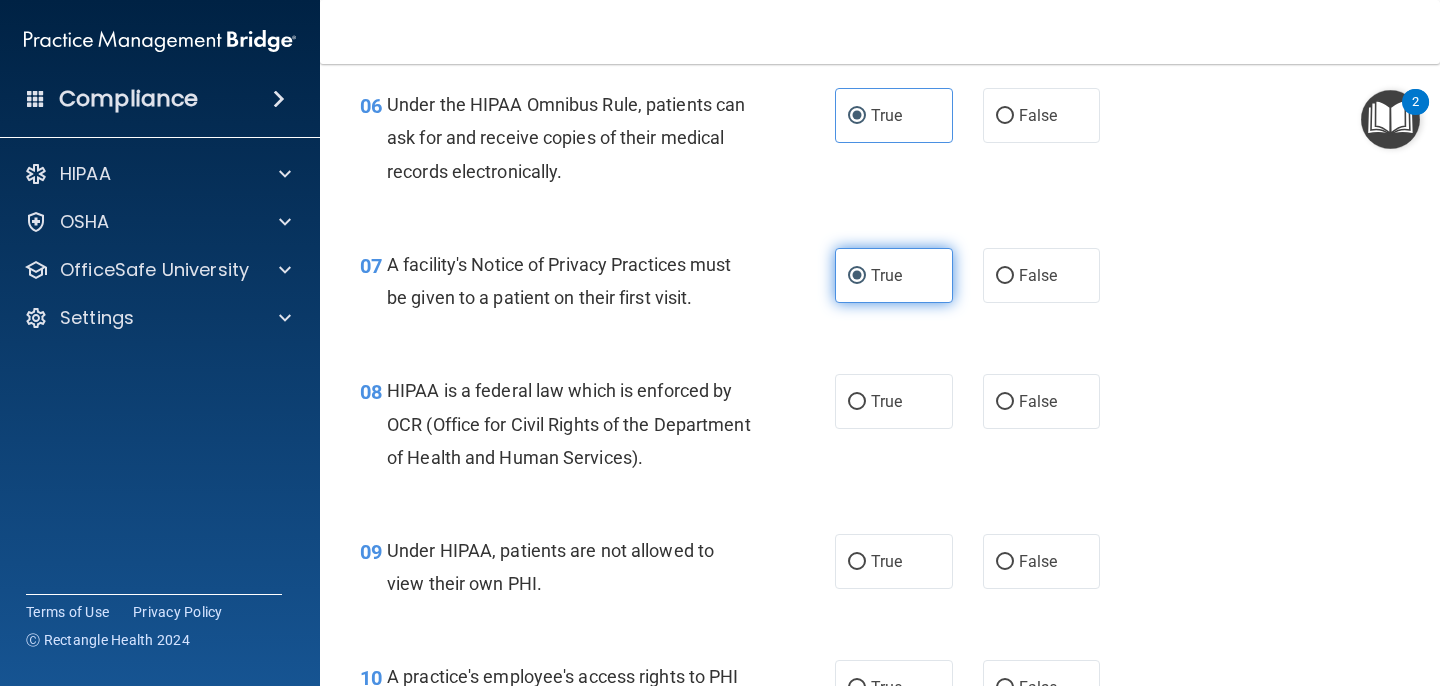scroll, scrollTop: 1097, scrollLeft: 0, axis: vertical 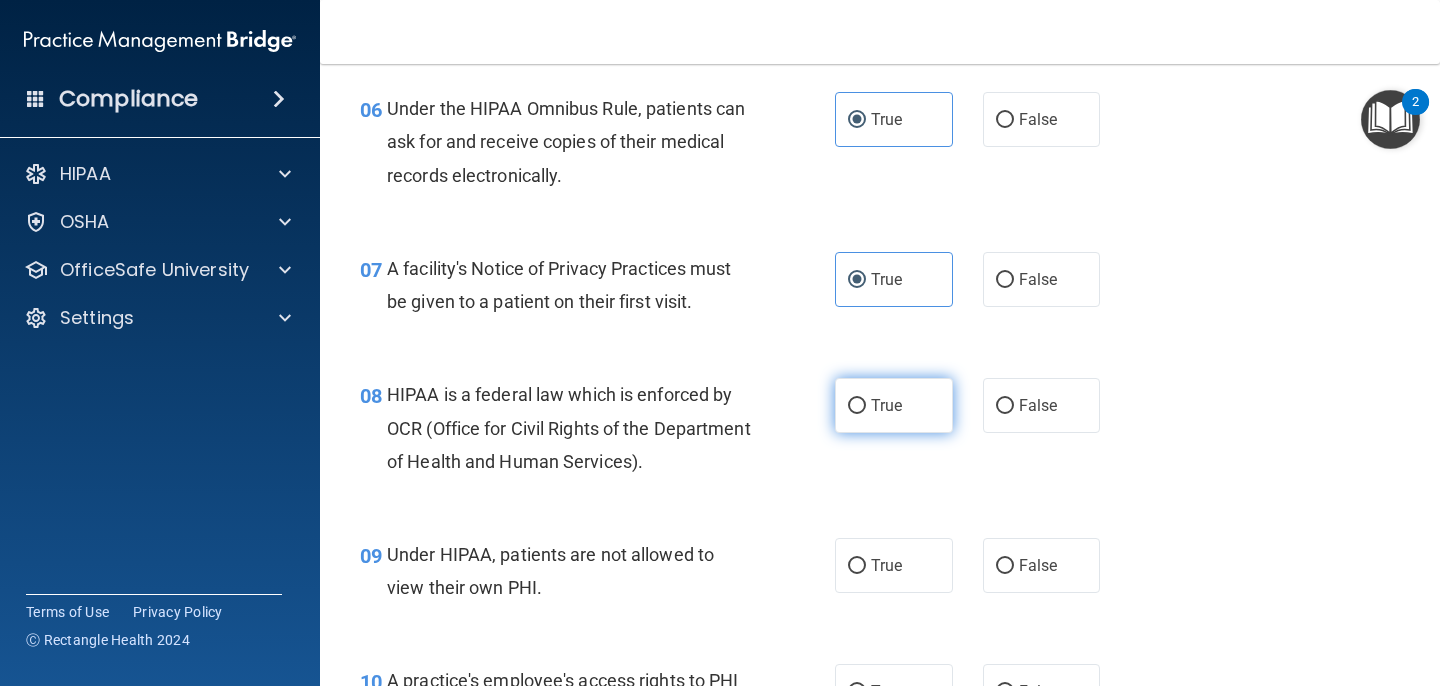 click on "True" at bounding box center [894, 405] 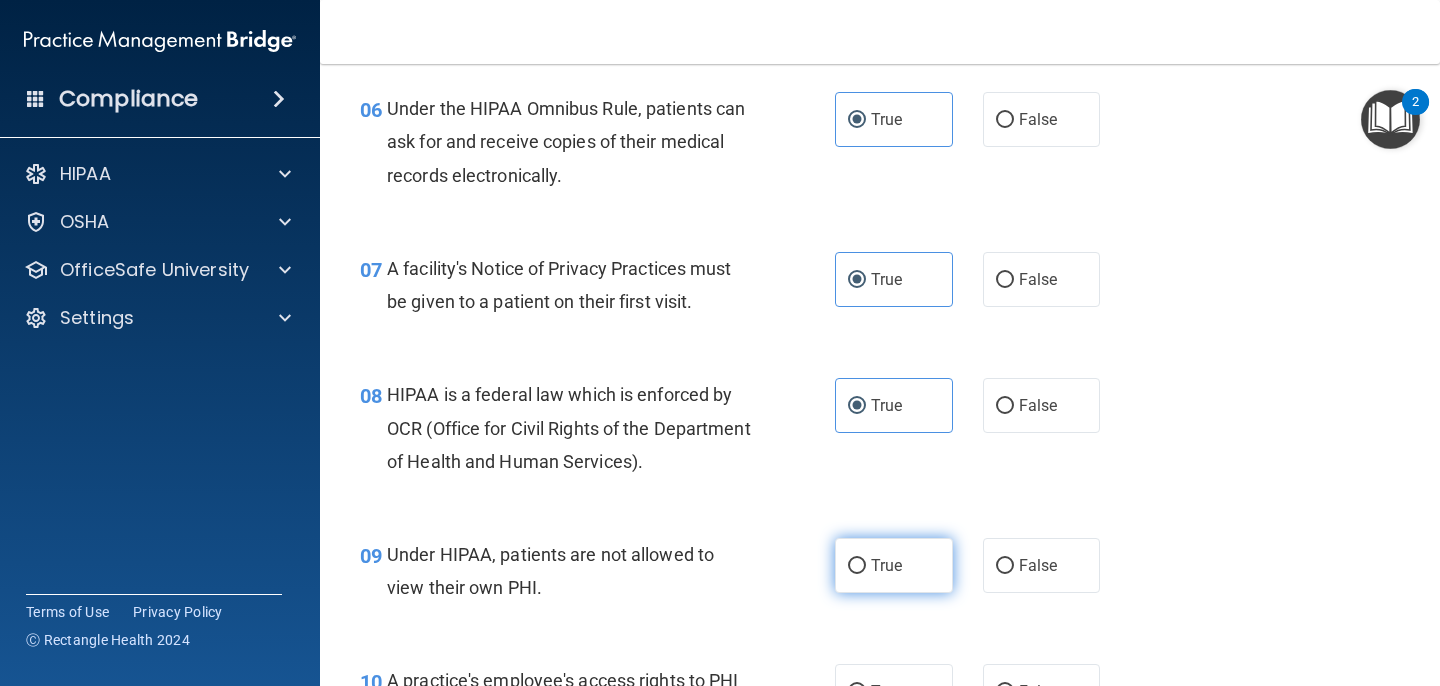 click on "True" at bounding box center [894, 565] 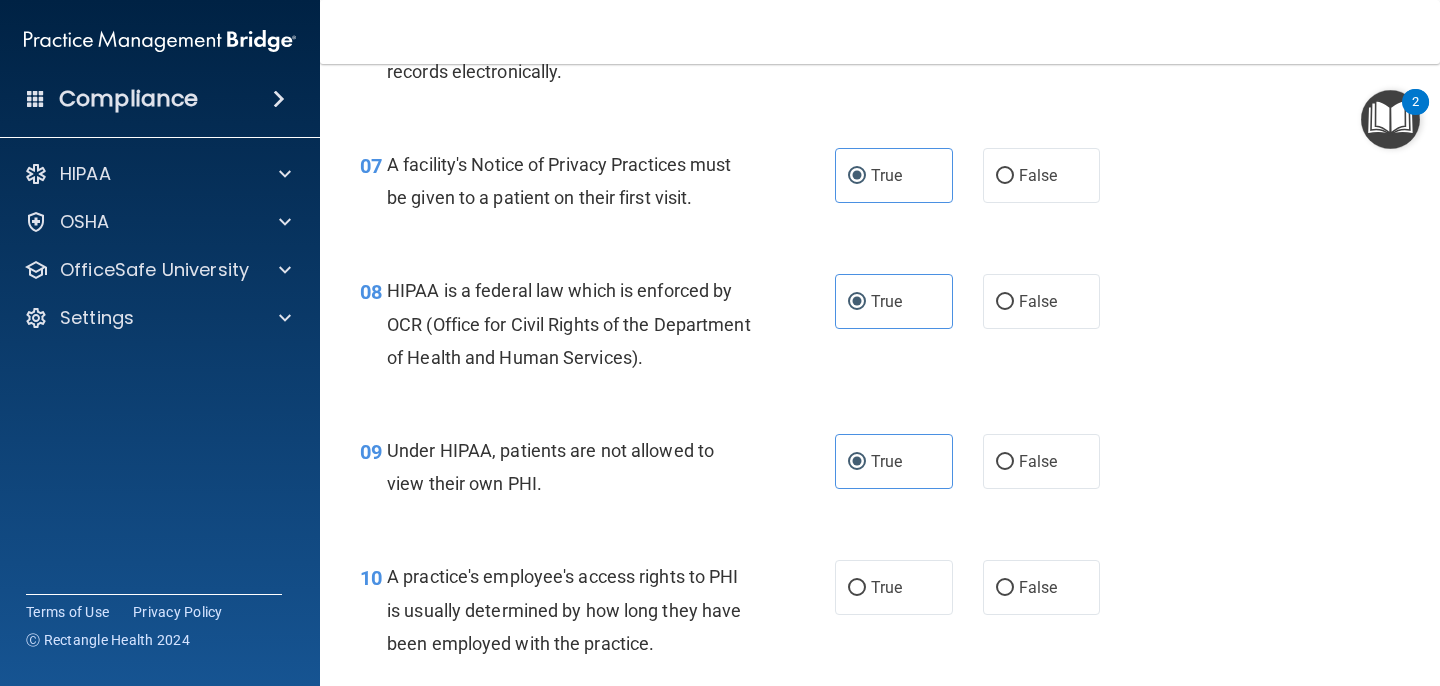 scroll, scrollTop: 1284, scrollLeft: 0, axis: vertical 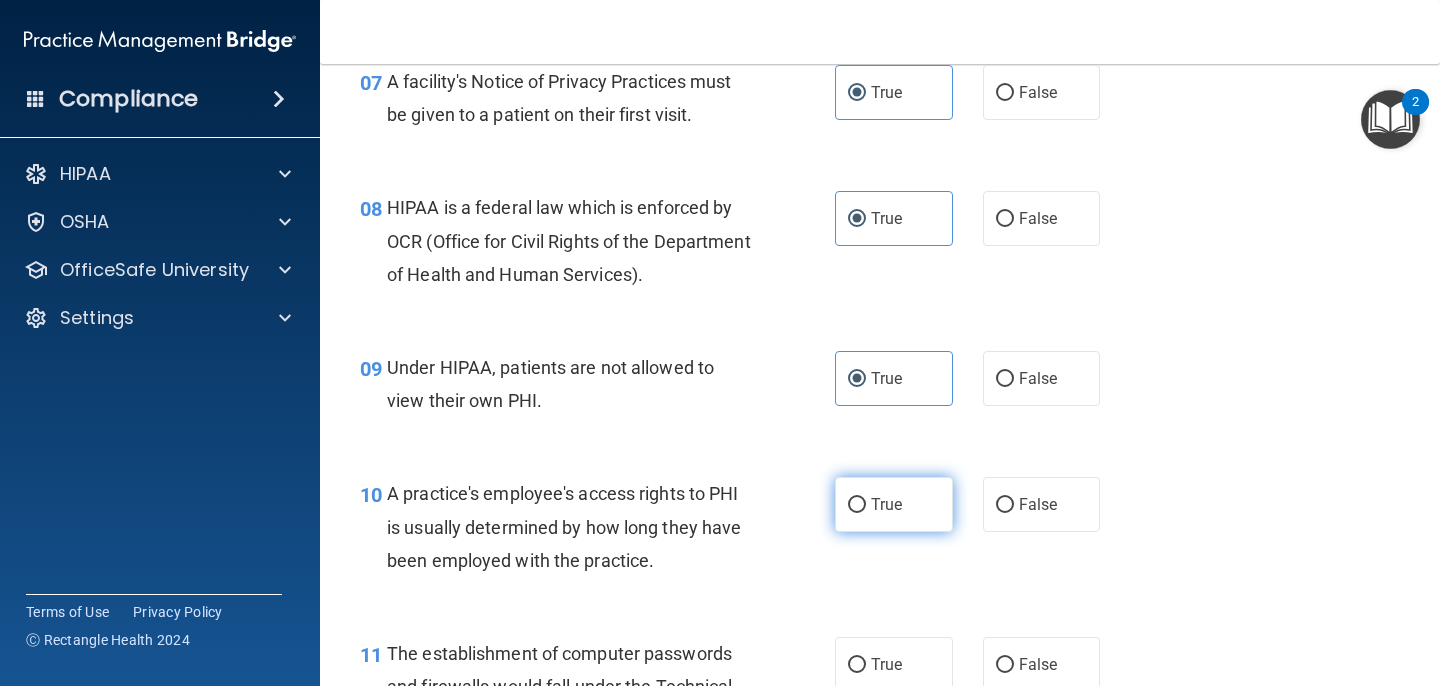 click on "True" at bounding box center (894, 504) 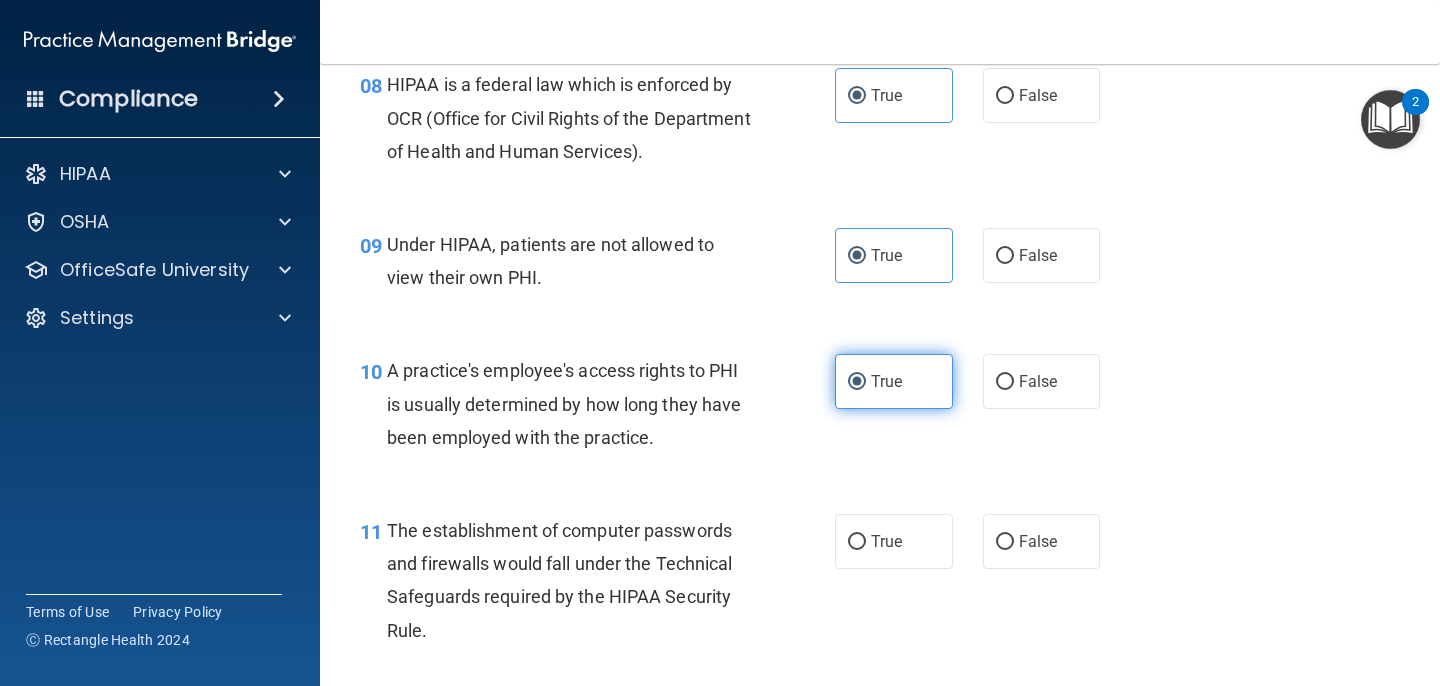 scroll, scrollTop: 1453, scrollLeft: 0, axis: vertical 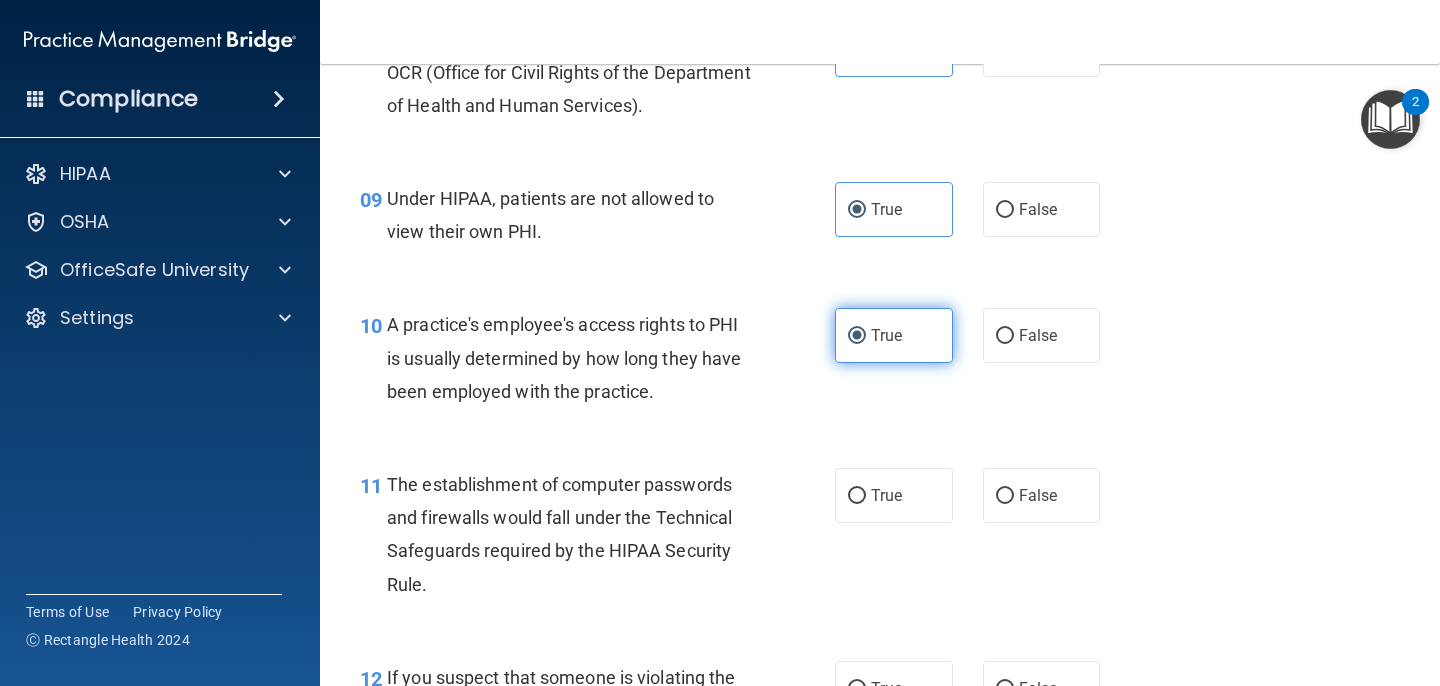 click on "11       The establishment of computer passwords and firewalls would fall under the Technical Safeguards required by the HIPAA Security Rule.                 True           False" at bounding box center [880, 539] 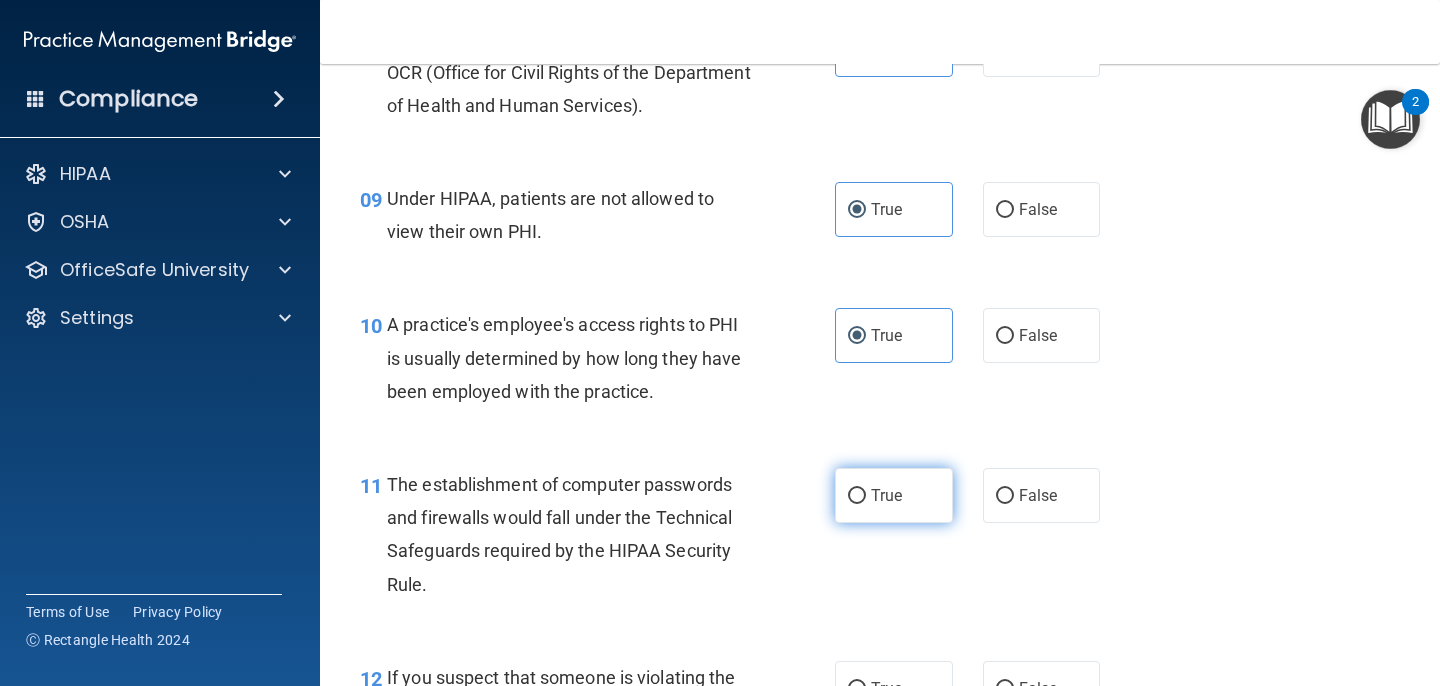 click on "True" at bounding box center (894, 495) 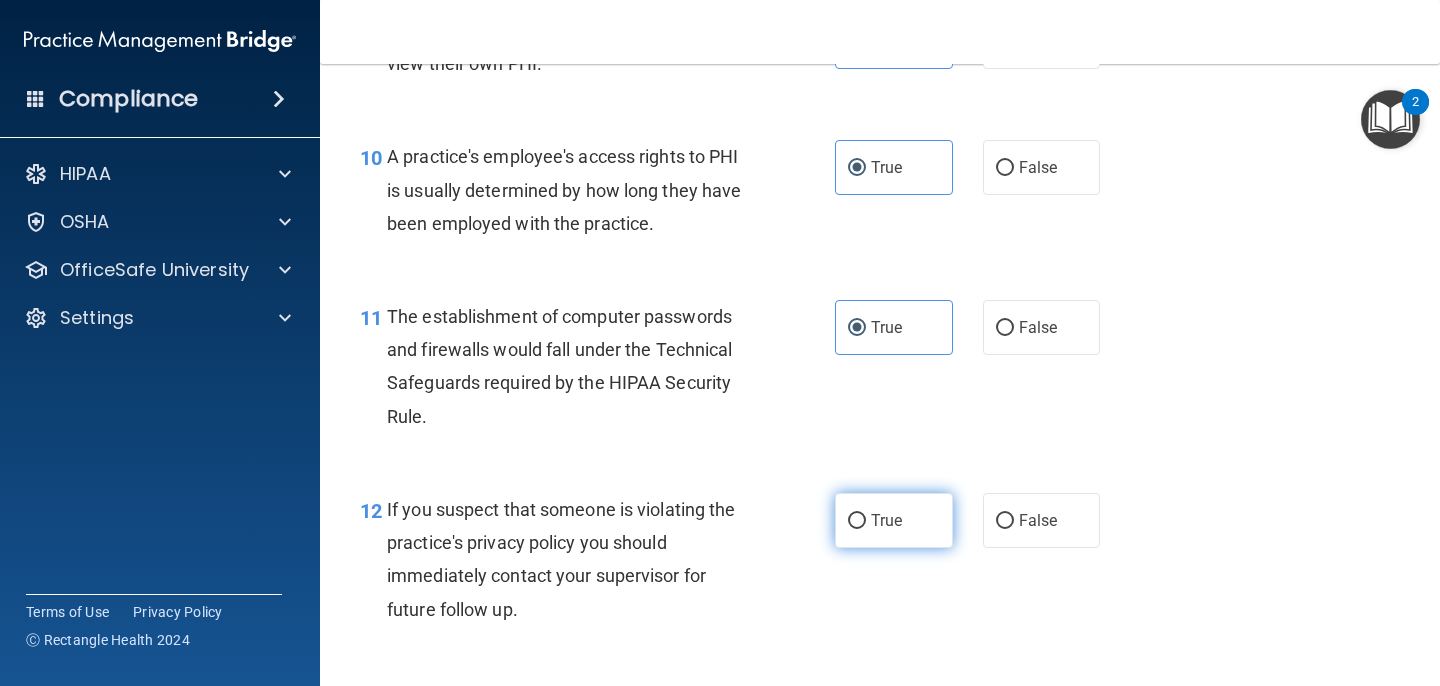 click on "True" at bounding box center (886, 520) 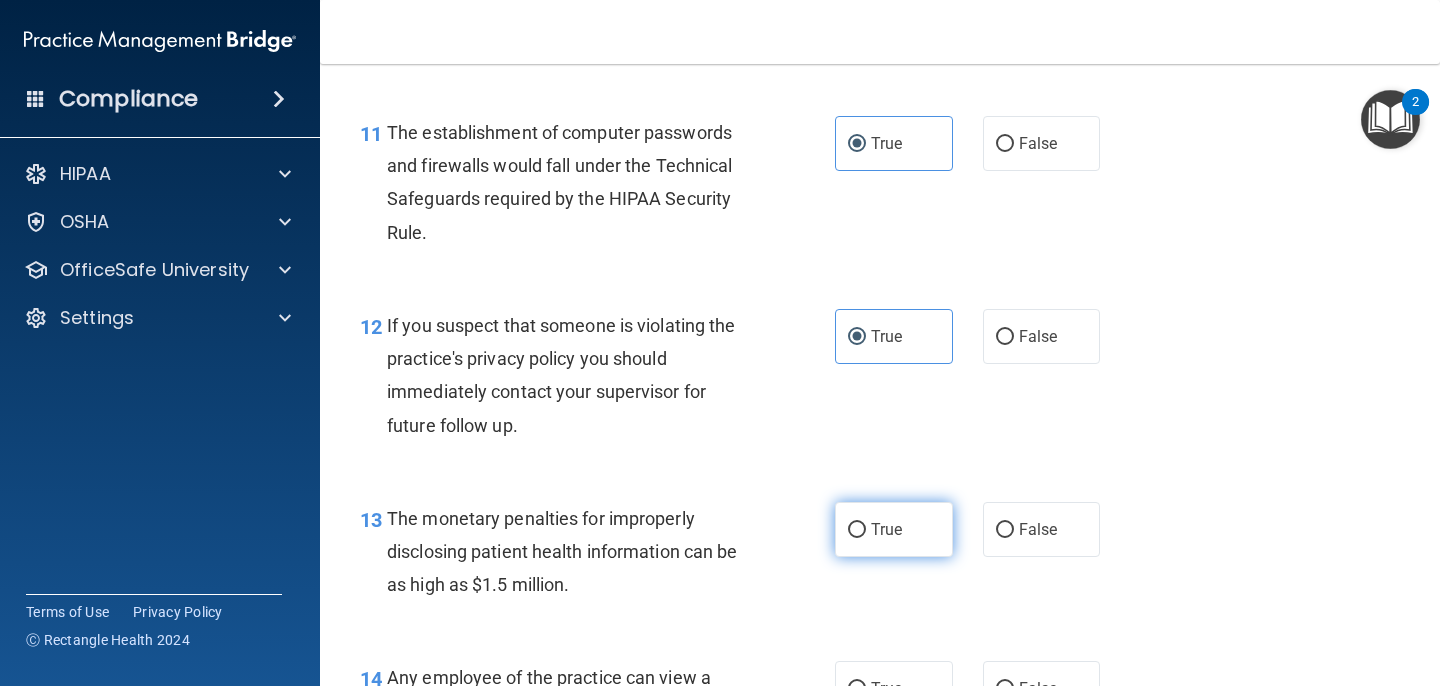 click on "True" at bounding box center (894, 529) 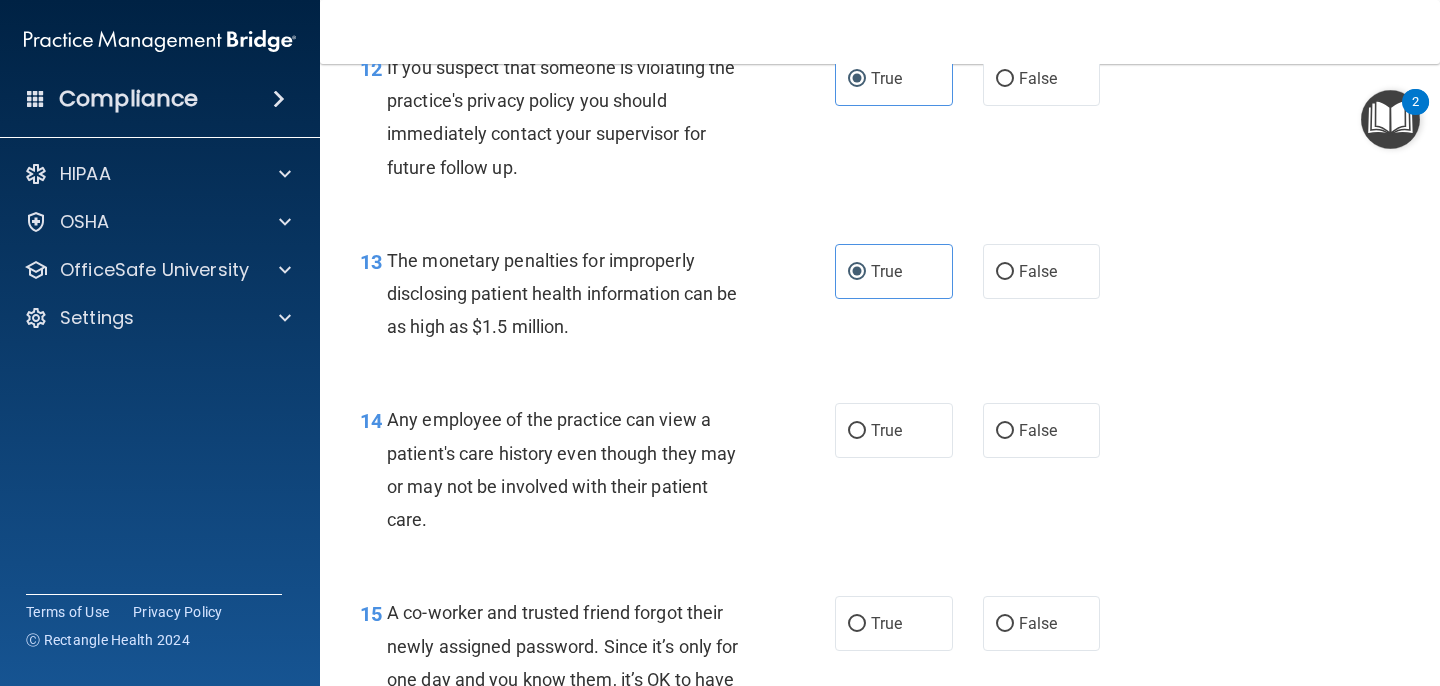 scroll, scrollTop: 2115, scrollLeft: 0, axis: vertical 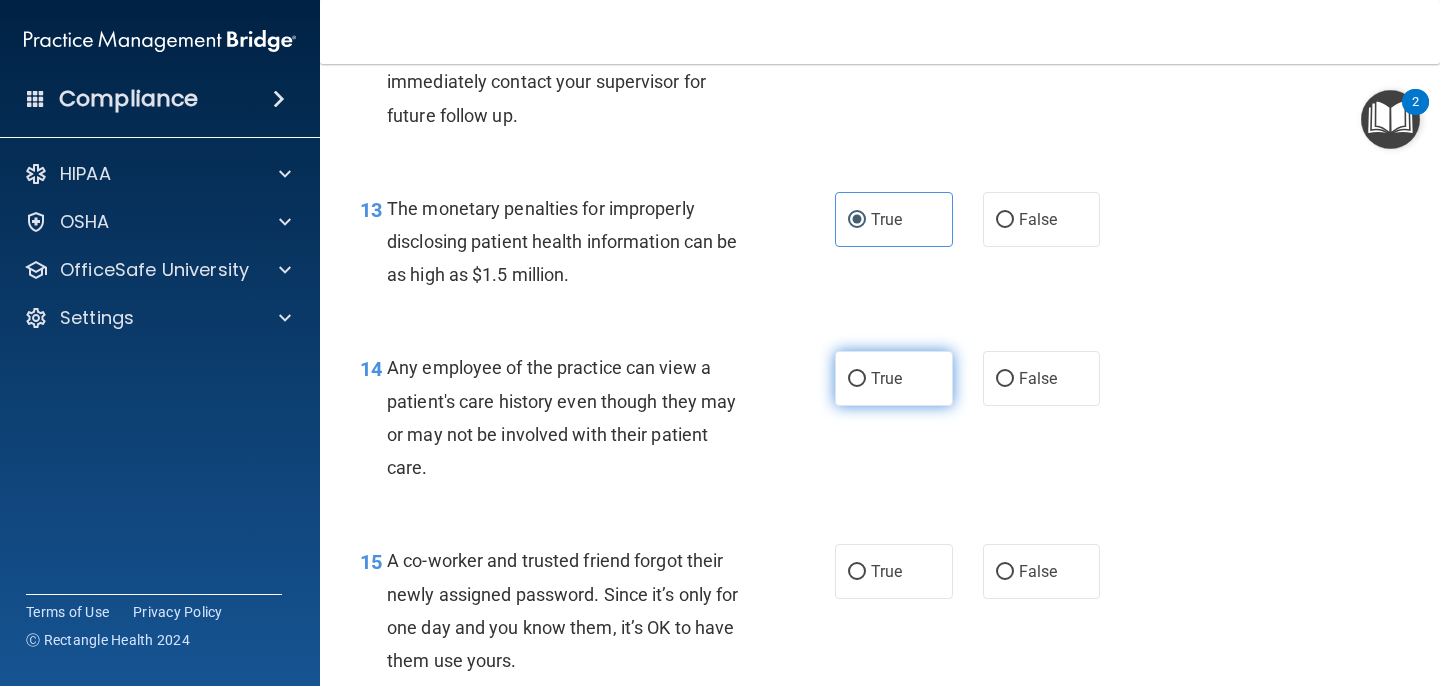 click on "True" at bounding box center (894, 378) 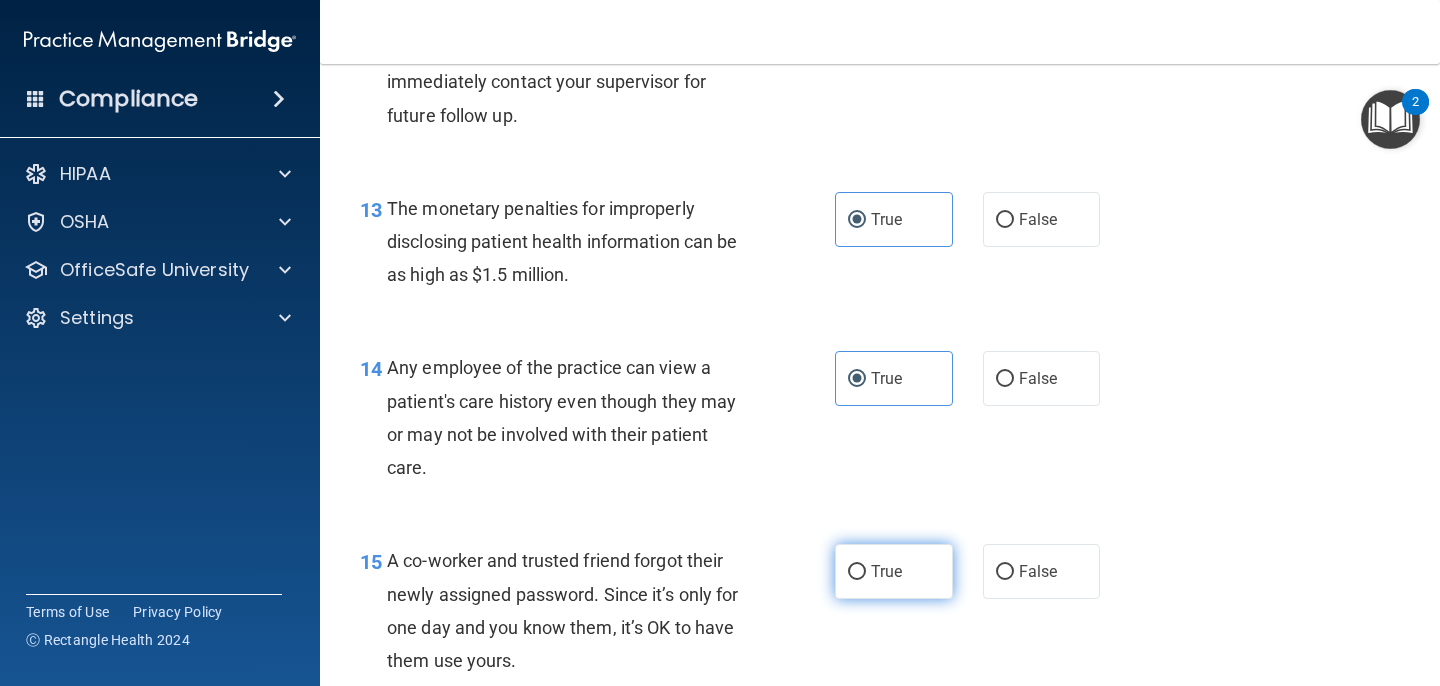 click on "True" at bounding box center [894, 571] 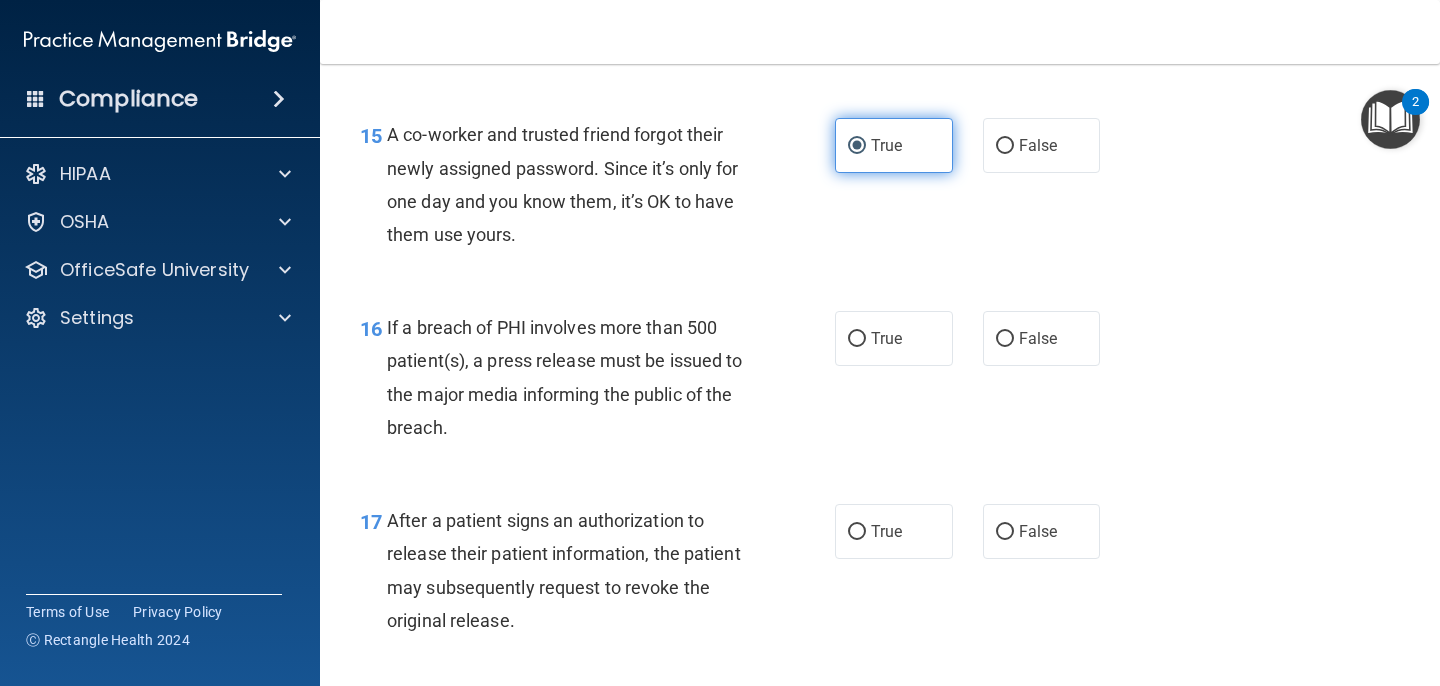 scroll, scrollTop: 2542, scrollLeft: 0, axis: vertical 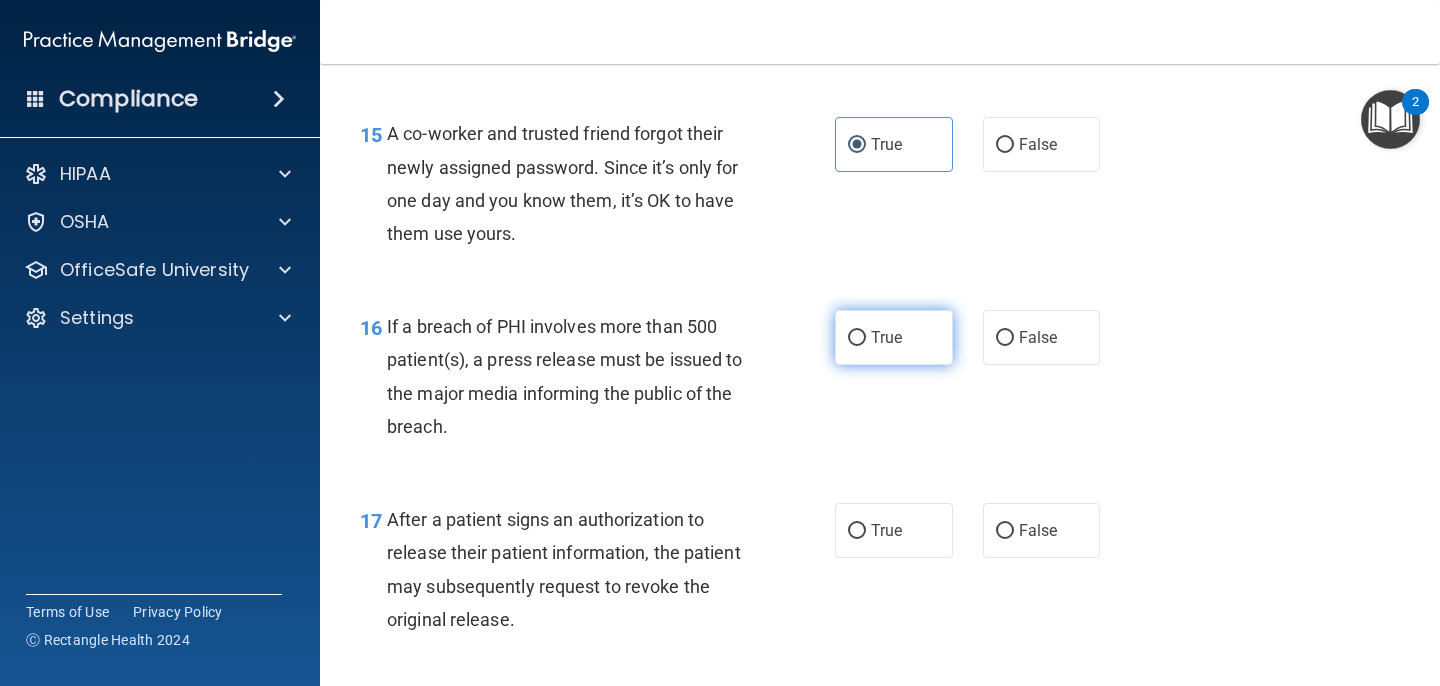 click on "True" at bounding box center (894, 337) 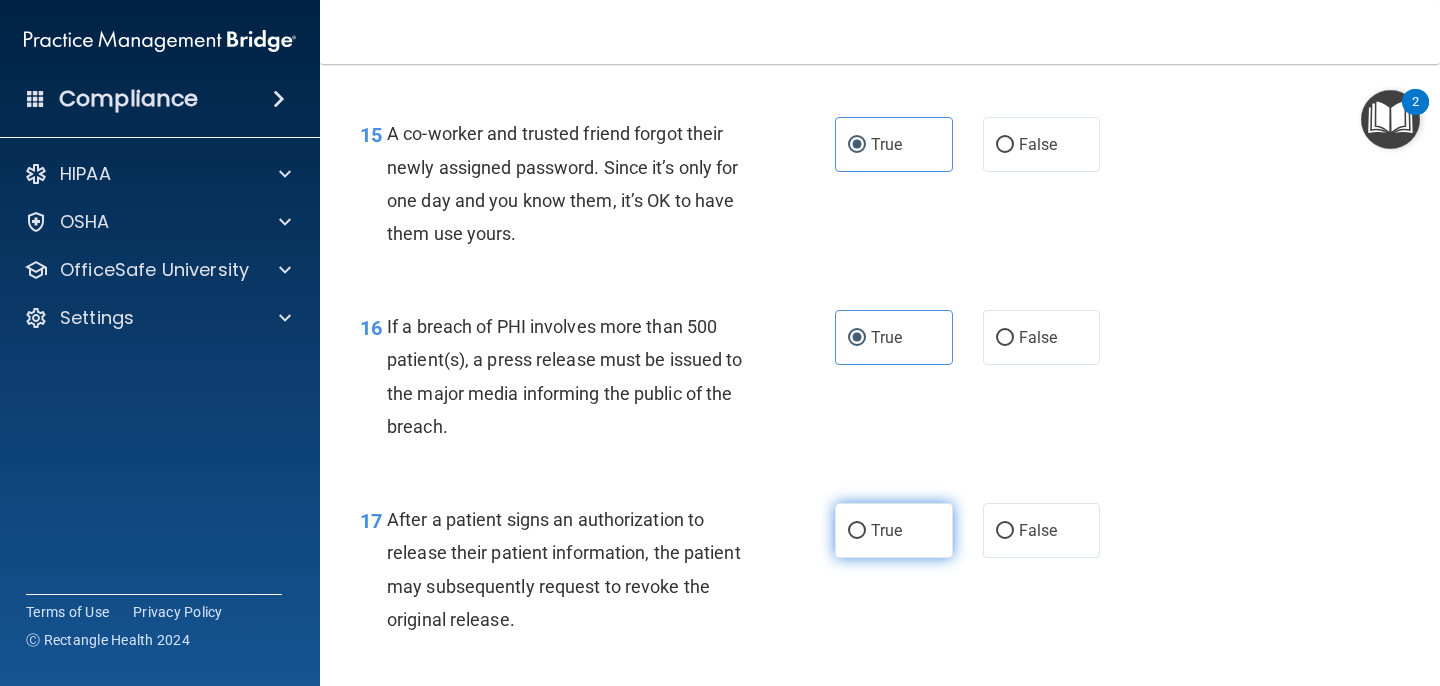 click on "True" at bounding box center [886, 530] 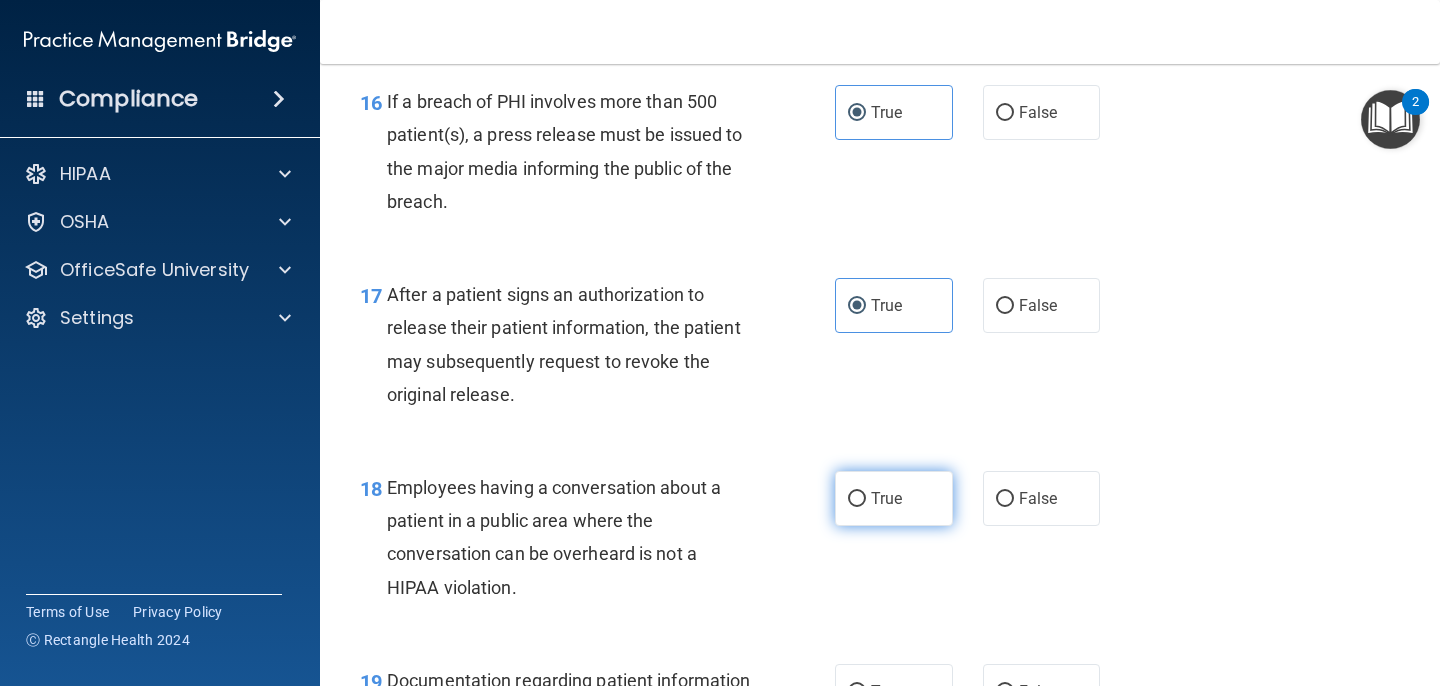 click on "True" at bounding box center (886, 498) 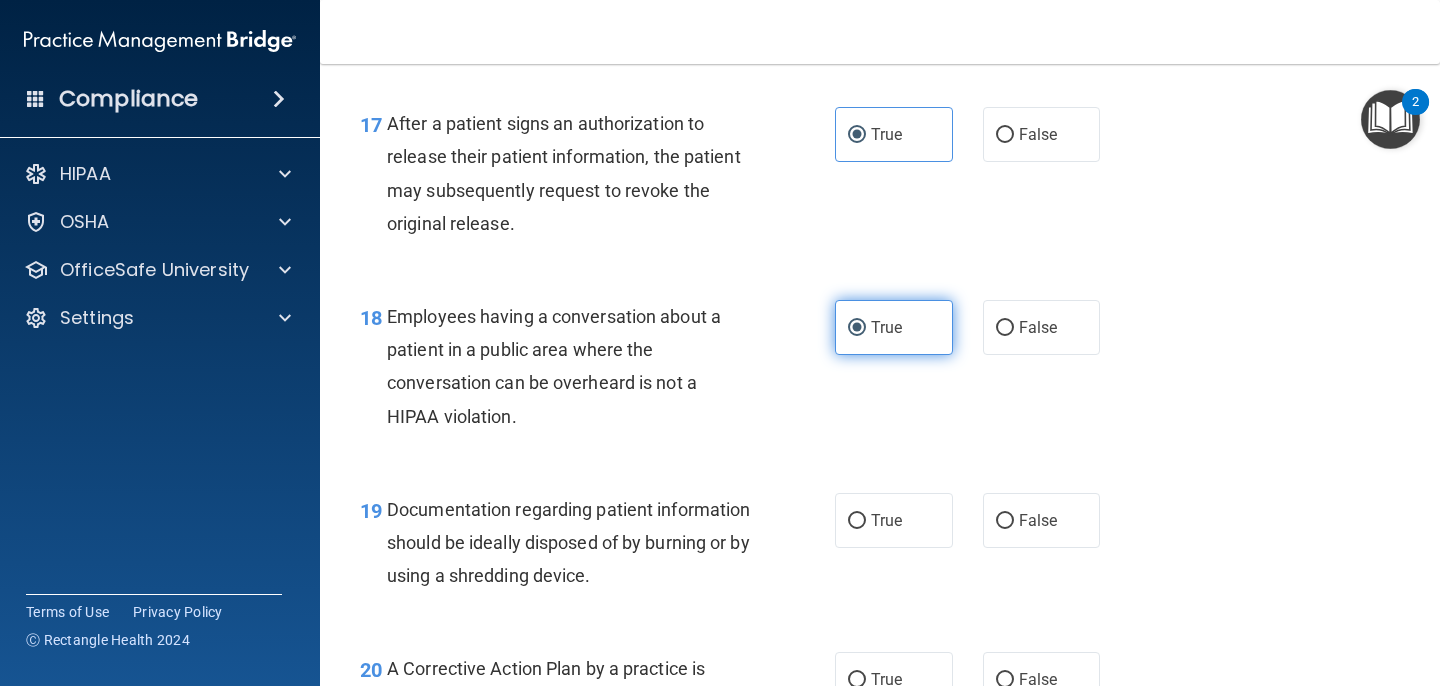 scroll, scrollTop: 3025, scrollLeft: 0, axis: vertical 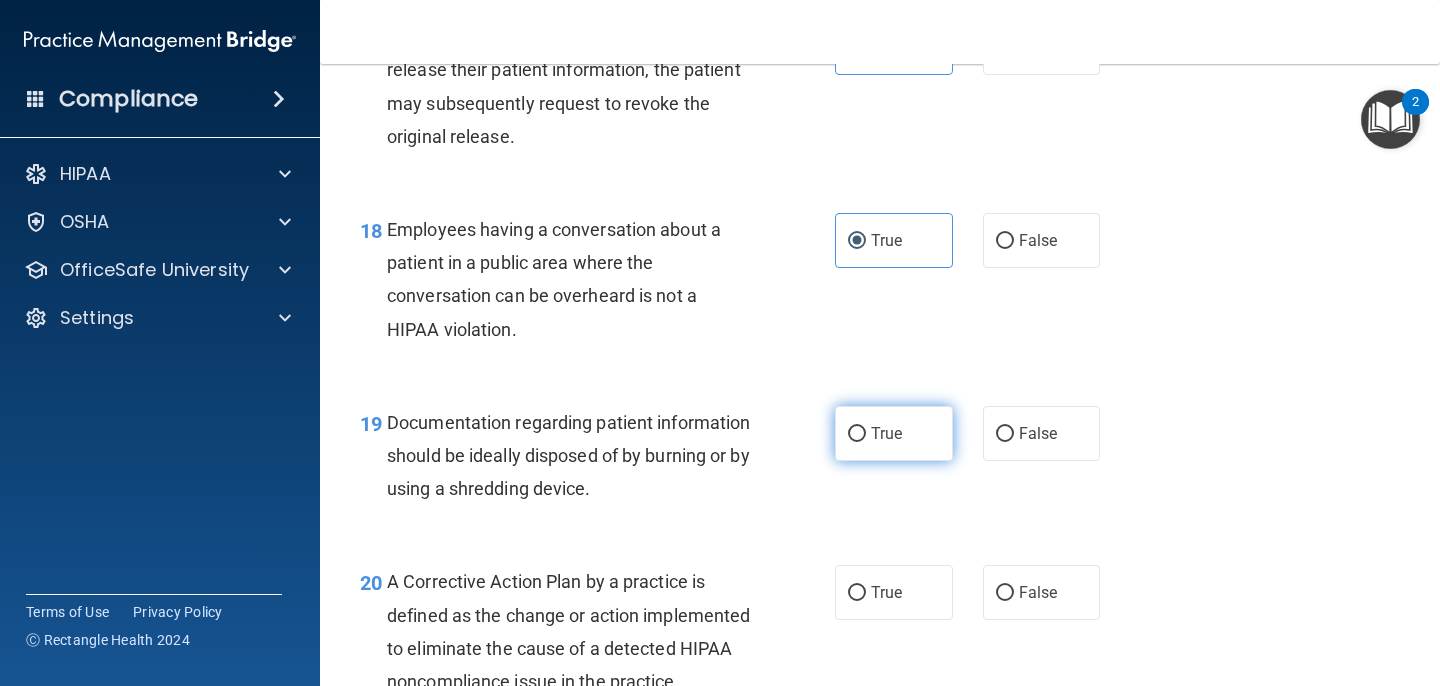 click on "True" at bounding box center (894, 433) 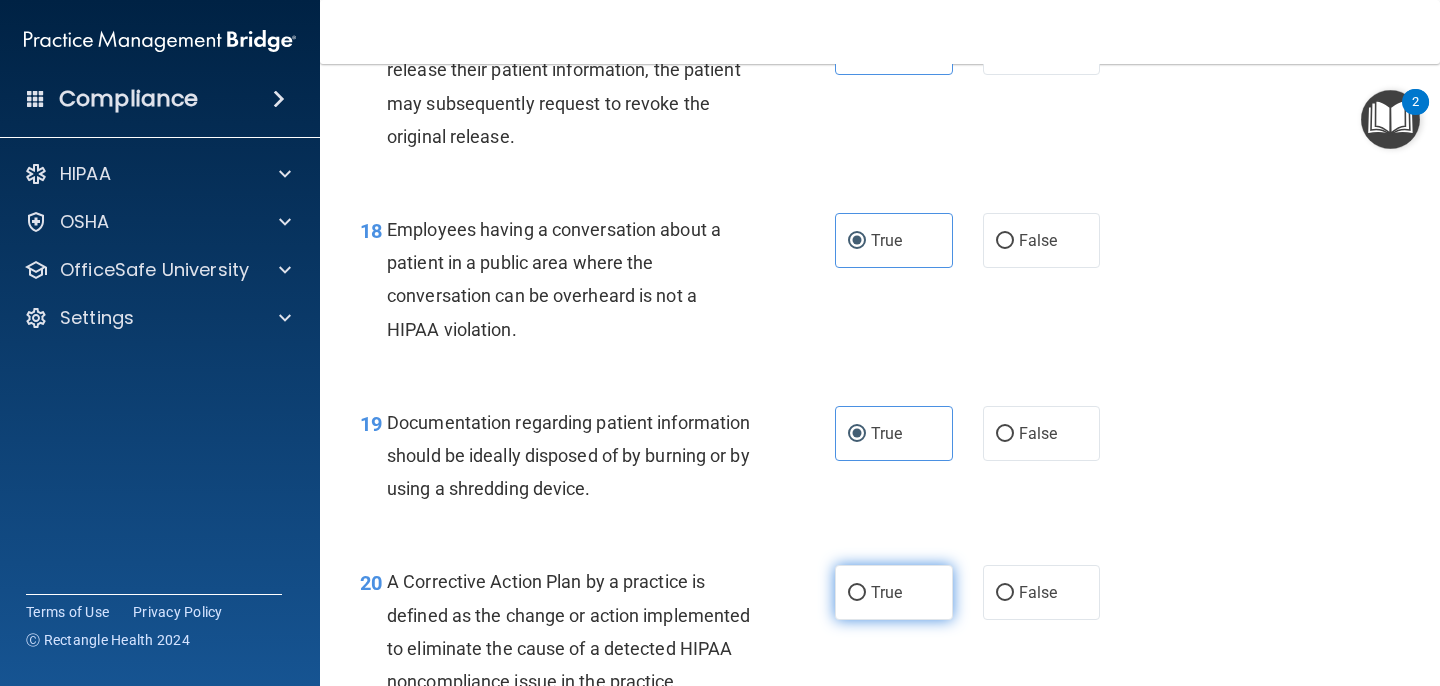 click on "True" at bounding box center (894, 592) 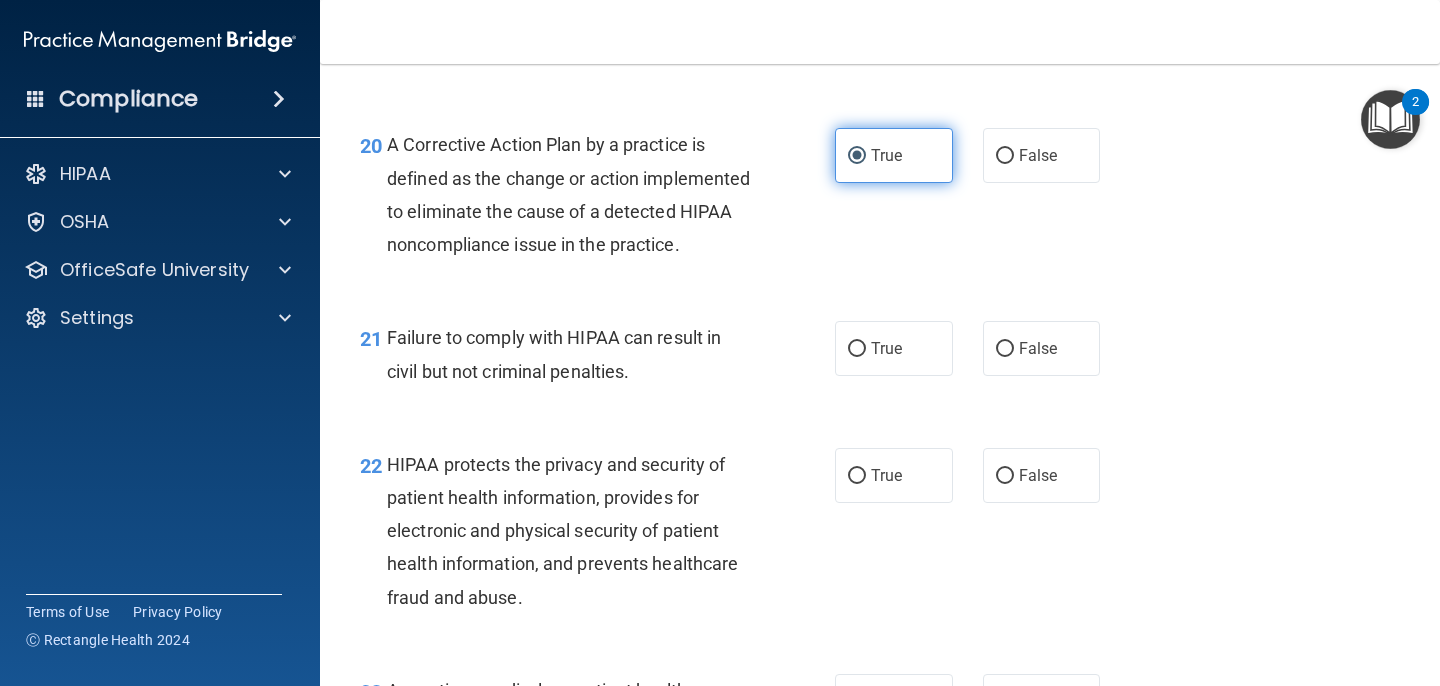 scroll, scrollTop: 3576, scrollLeft: 0, axis: vertical 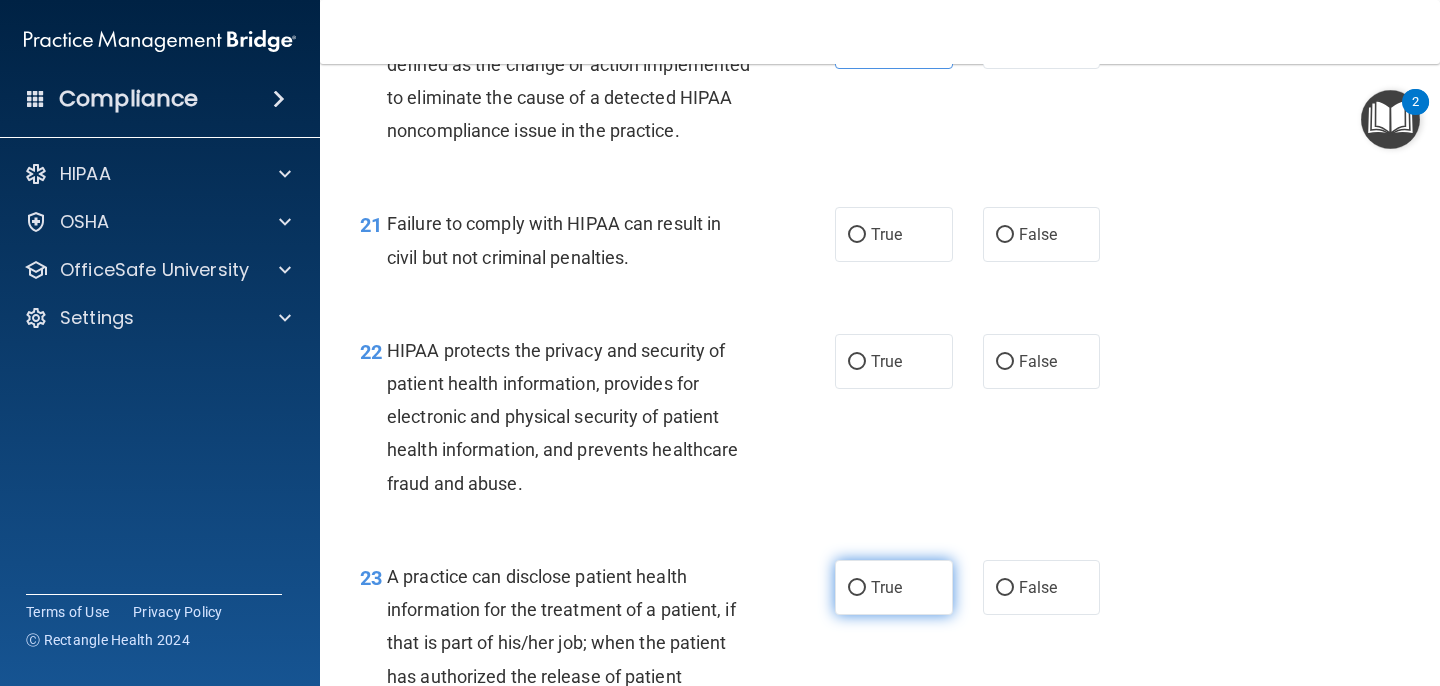 click on "True" at bounding box center (894, 587) 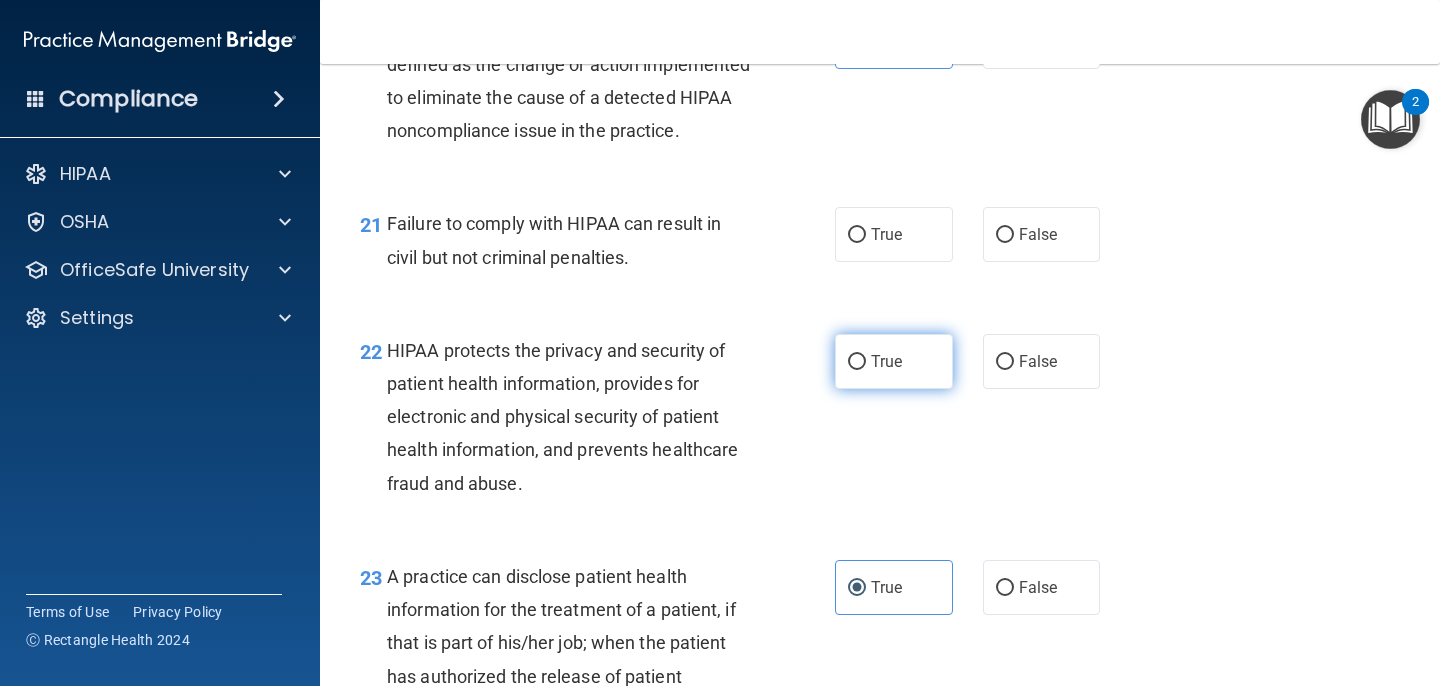 click on "True" at bounding box center [886, 361] 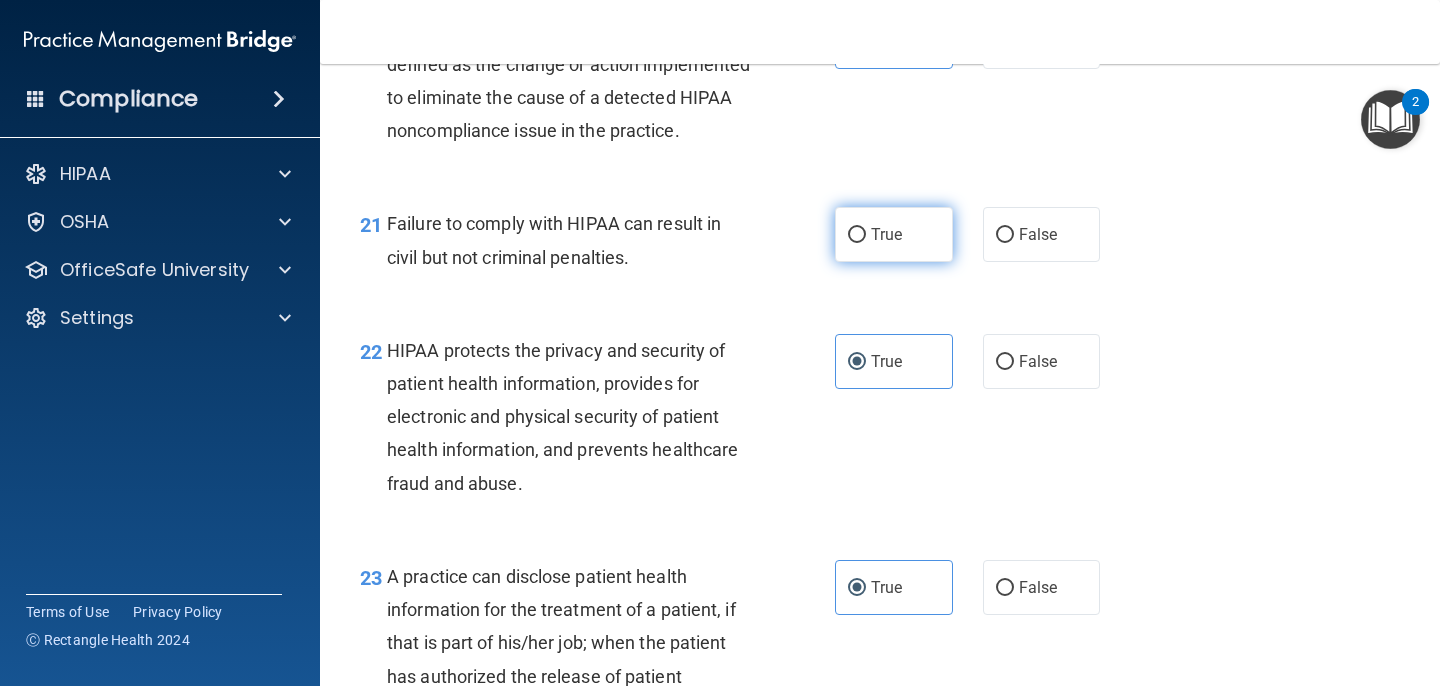 click on "True" at bounding box center [894, 234] 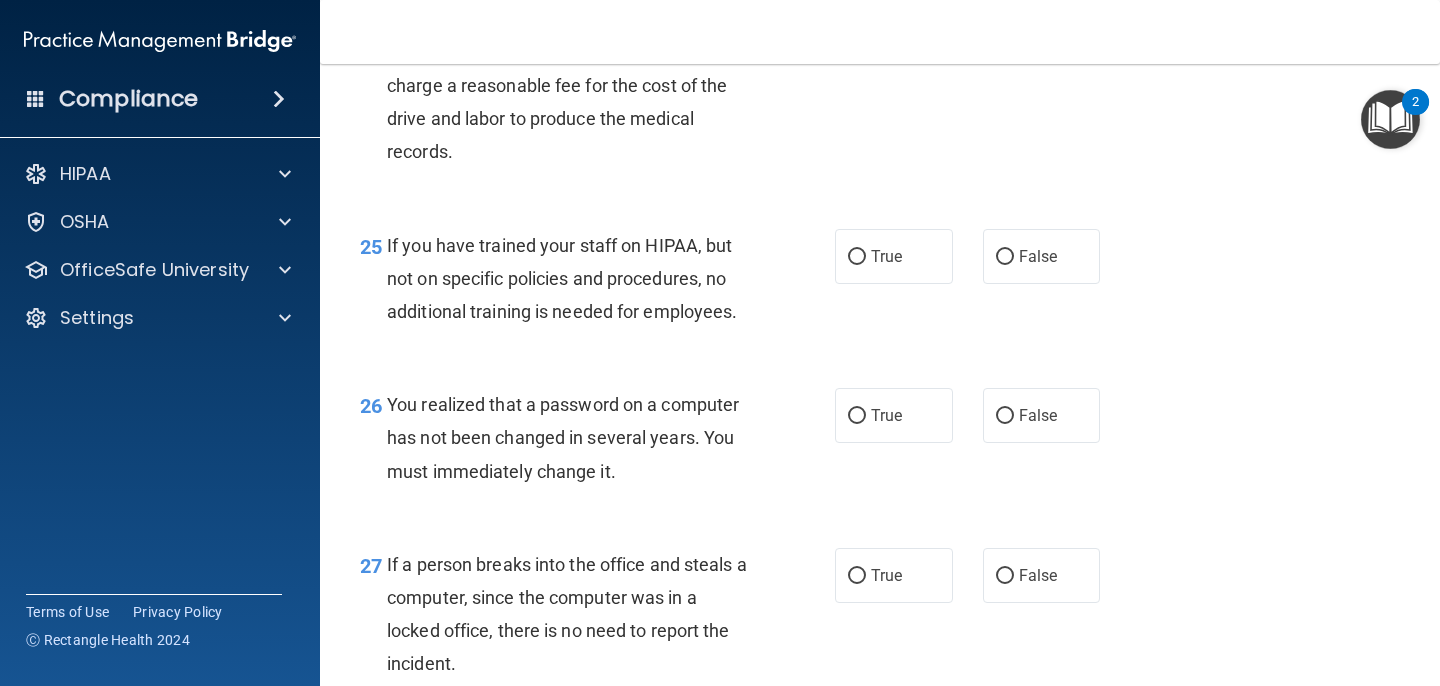 scroll, scrollTop: 4490, scrollLeft: 0, axis: vertical 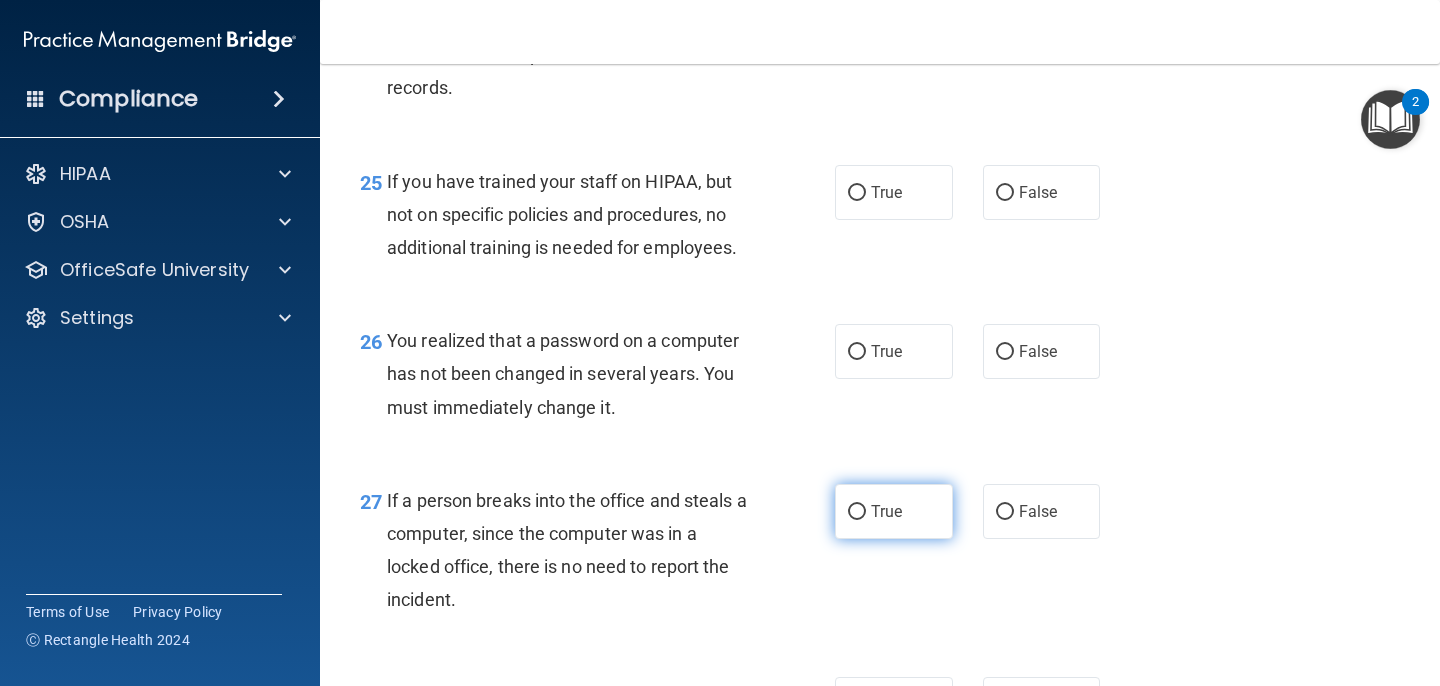 click on "True" at bounding box center [886, 511] 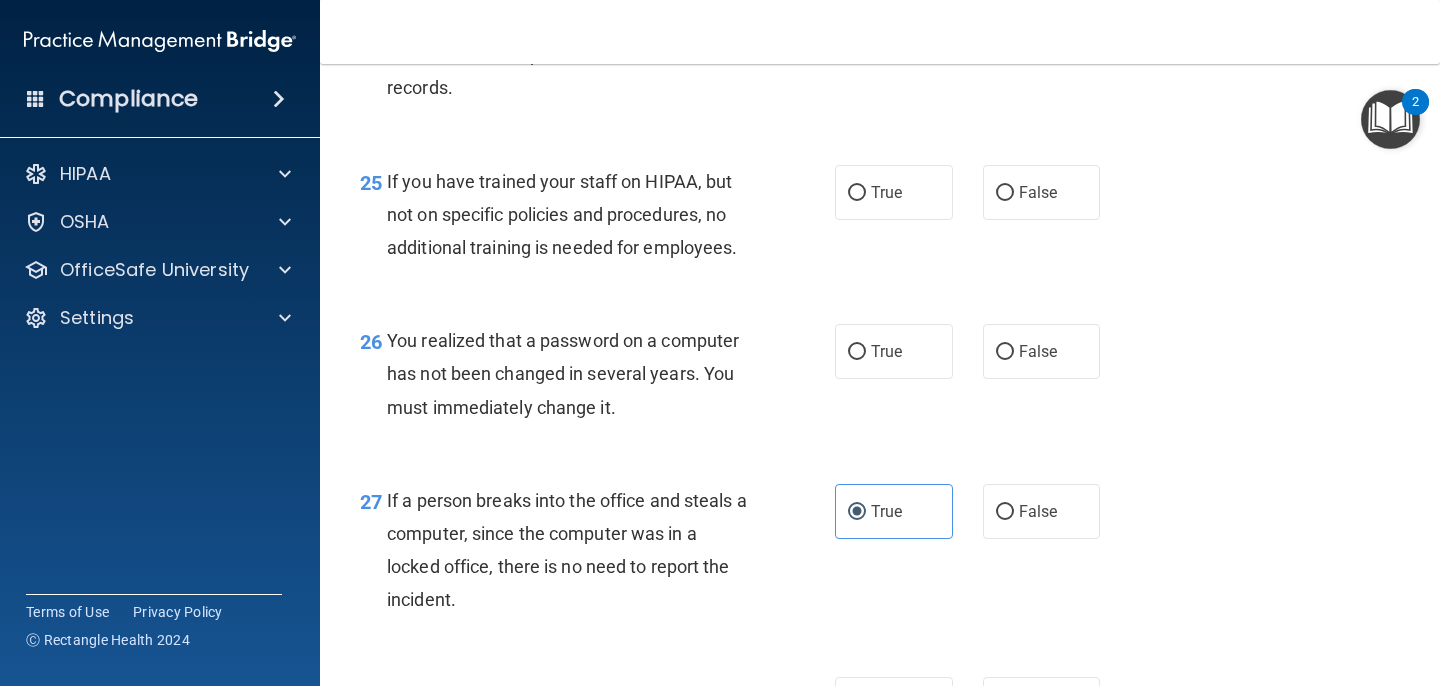 click on "26       You realized that a password on a computer has not been changed in several years.  You must immediately change it.                 True           False" at bounding box center [880, 379] 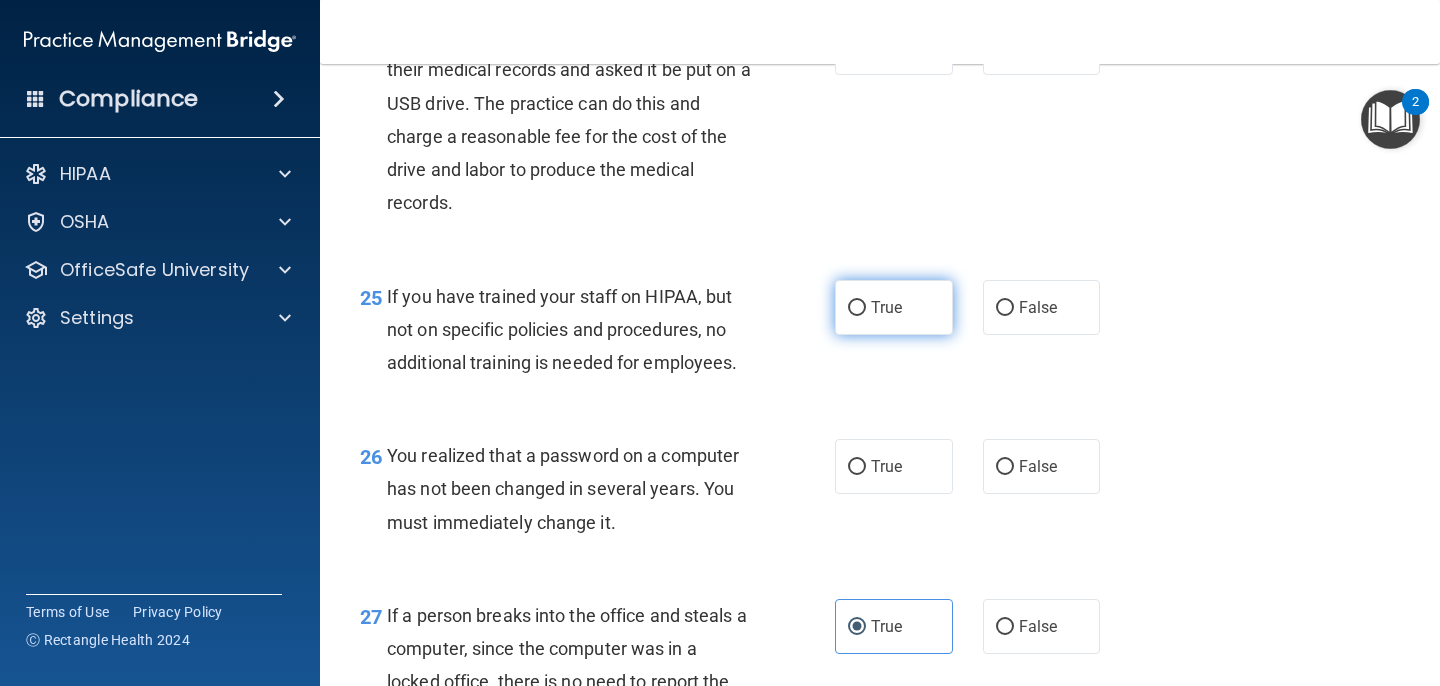 click on "True" at bounding box center [894, 307] 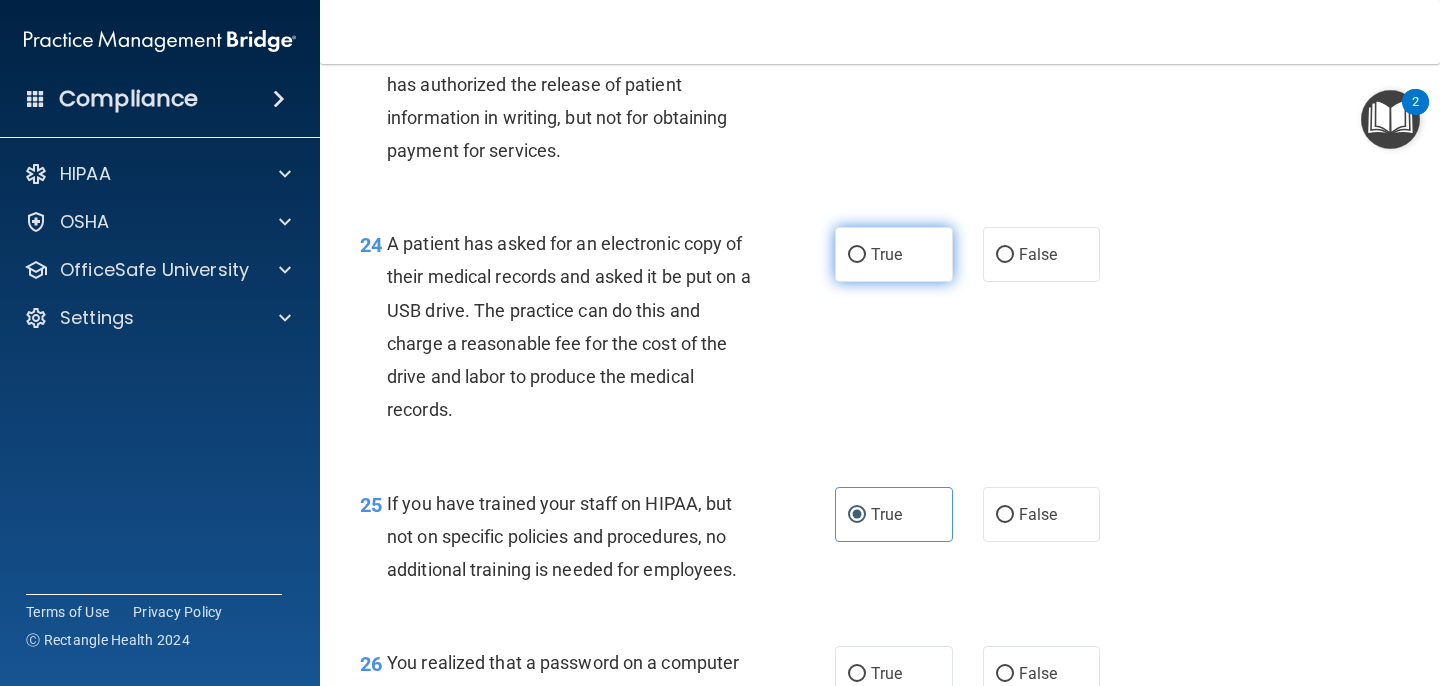 click on "True" at bounding box center [894, 254] 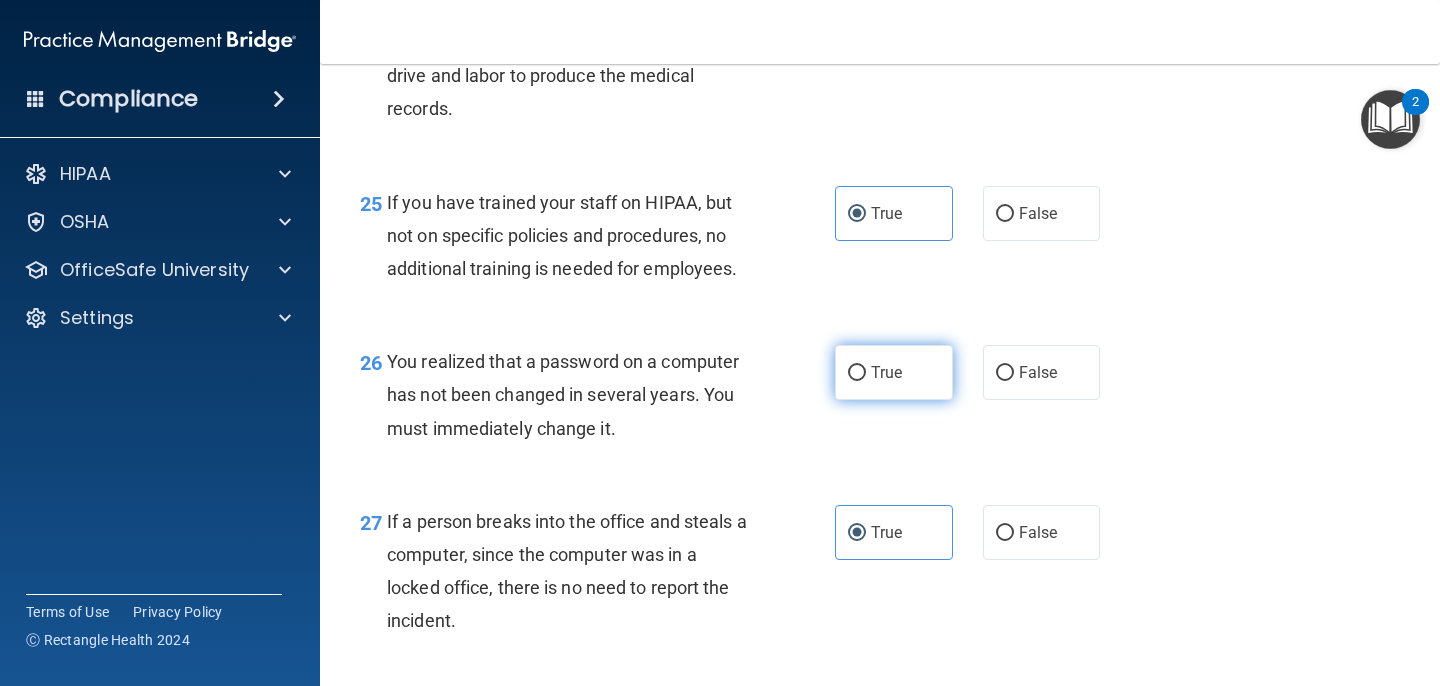 click on "True" at bounding box center (894, 372) 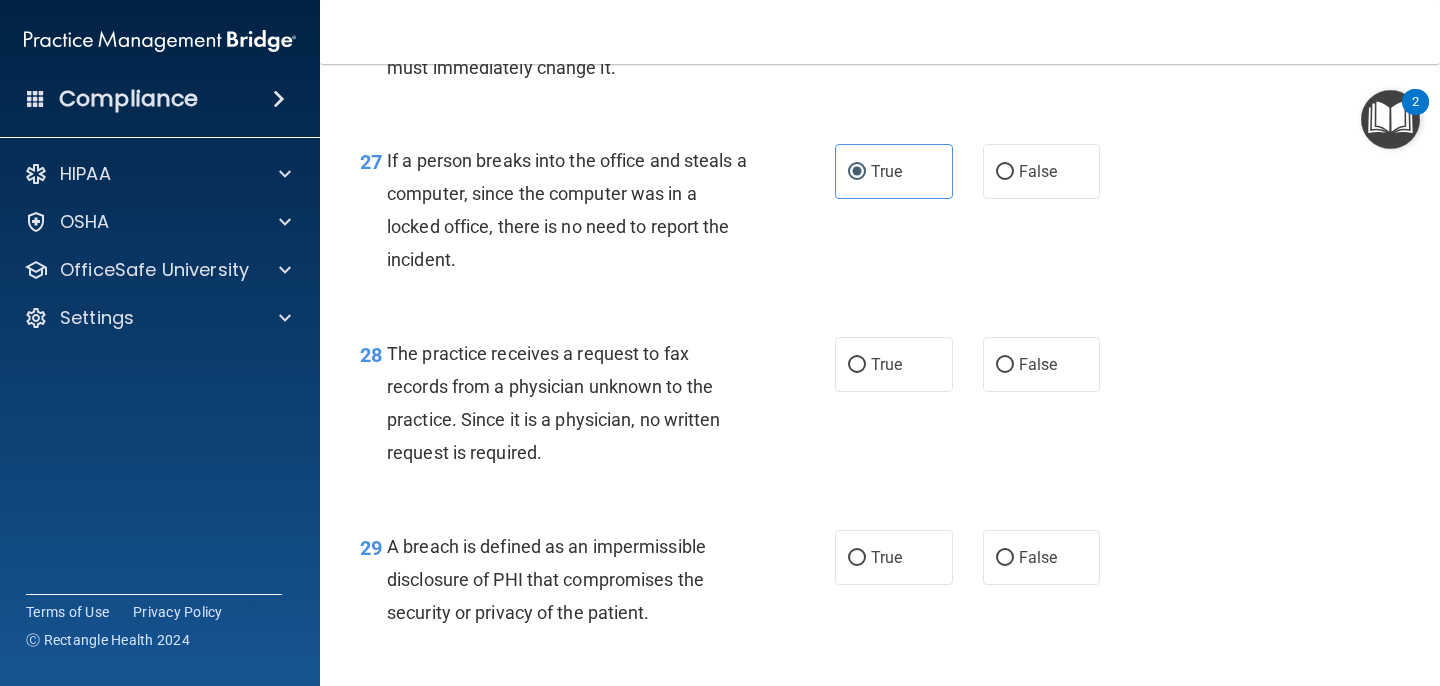 scroll, scrollTop: 4831, scrollLeft: 0, axis: vertical 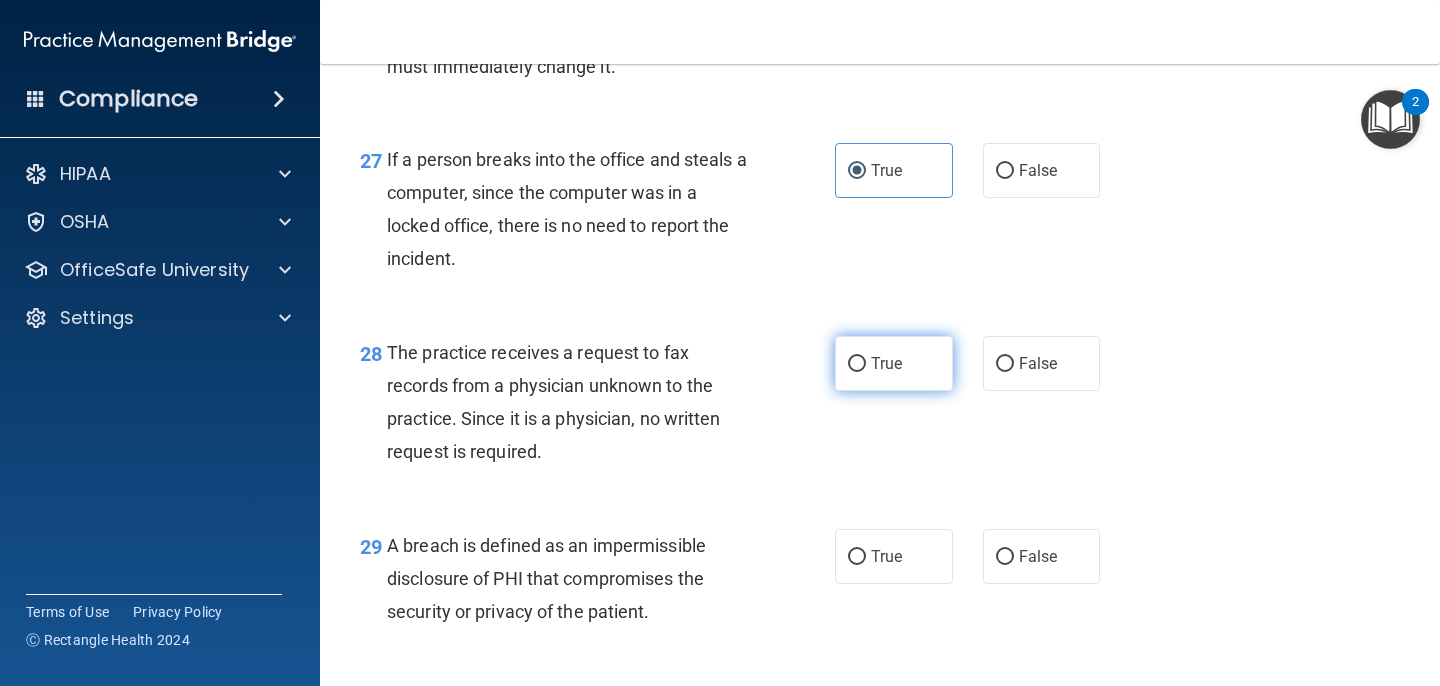 click on "True" at bounding box center [886, 363] 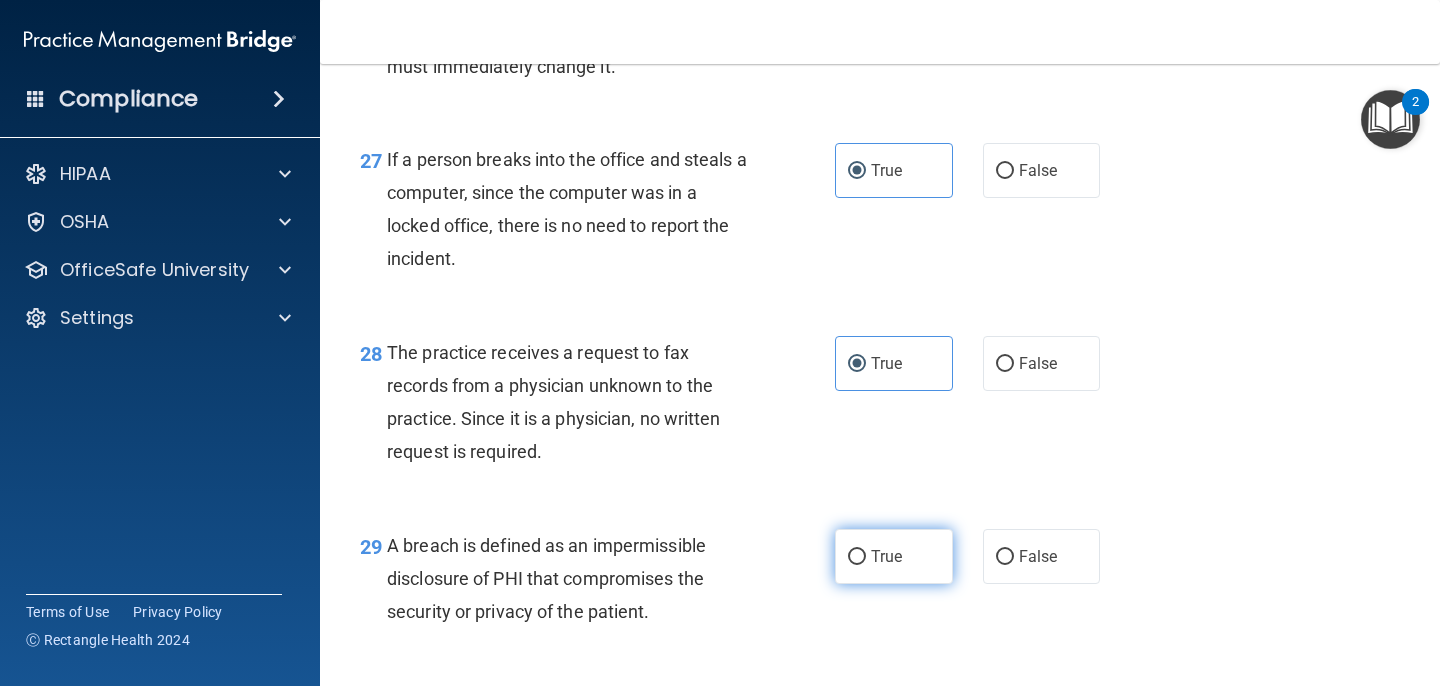 click on "True" at bounding box center [894, 556] 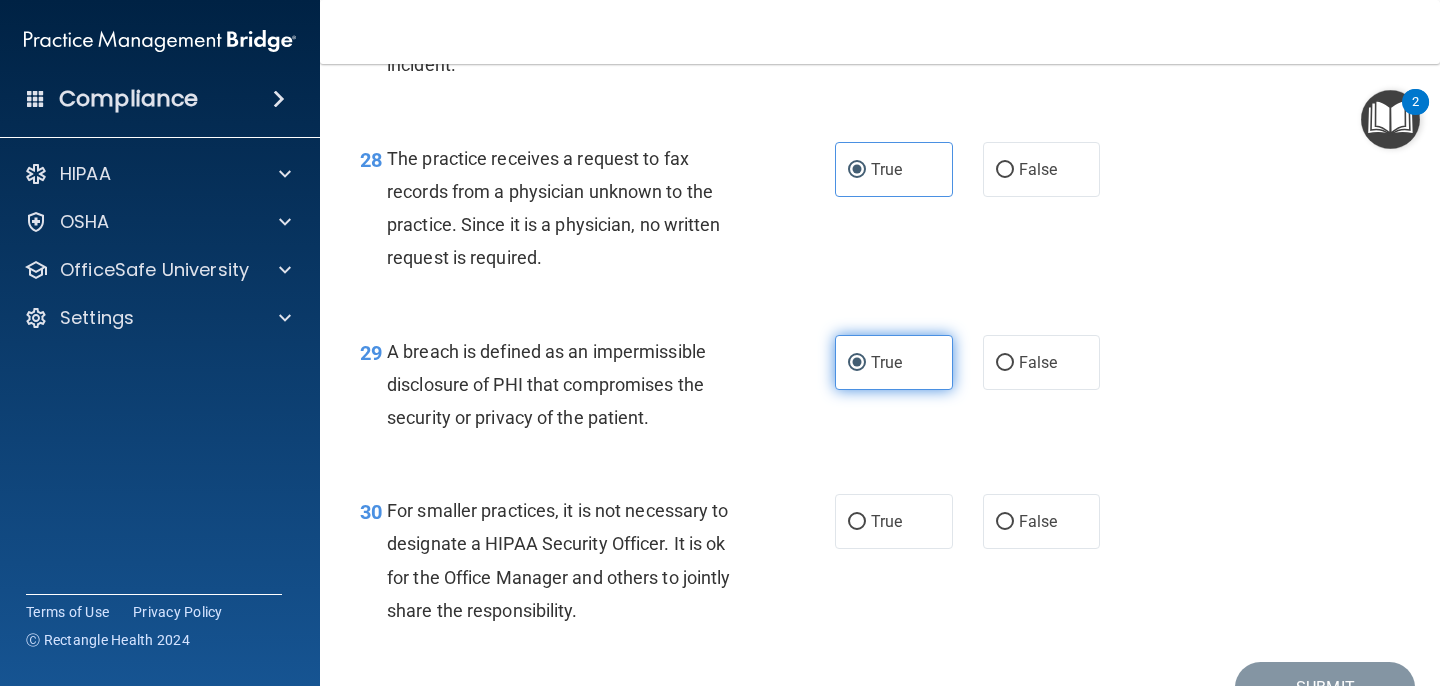 scroll, scrollTop: 5074, scrollLeft: 0, axis: vertical 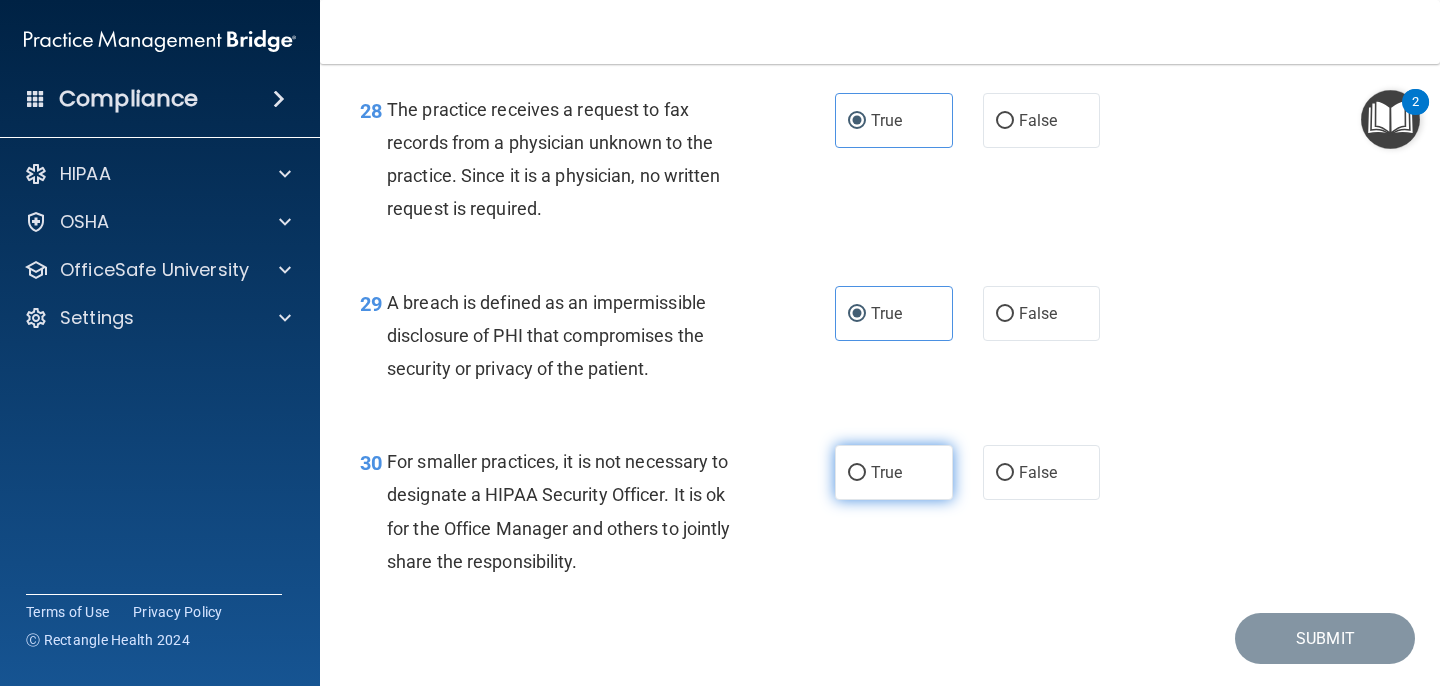 click on "True" at bounding box center [894, 472] 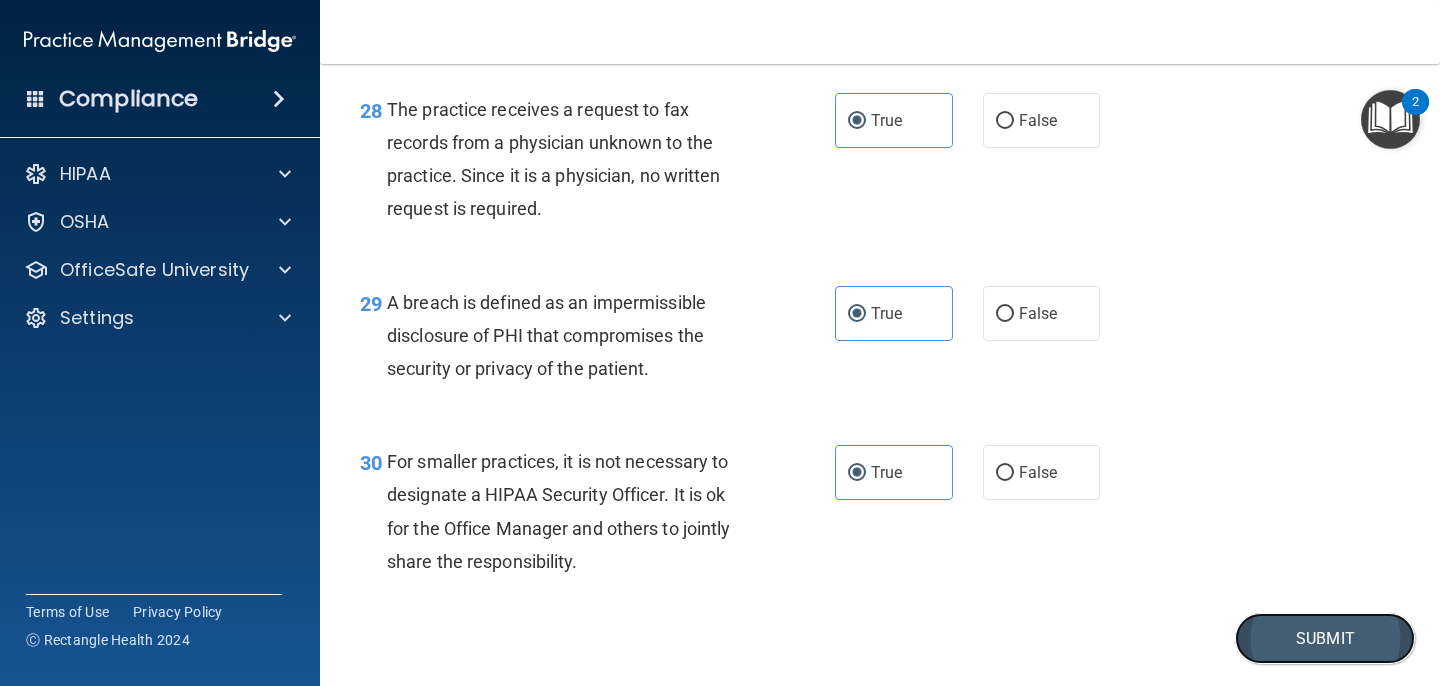 click on "Submit" at bounding box center (1325, 638) 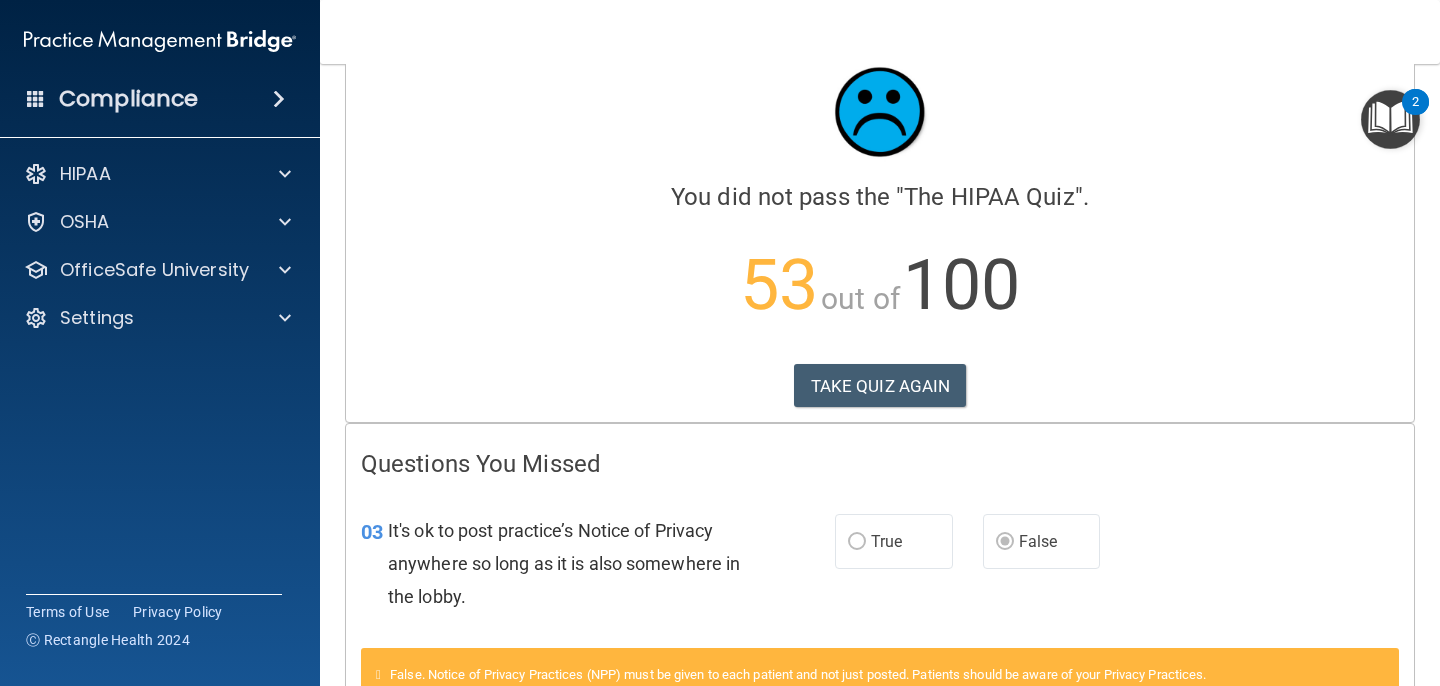 scroll, scrollTop: 0, scrollLeft: 0, axis: both 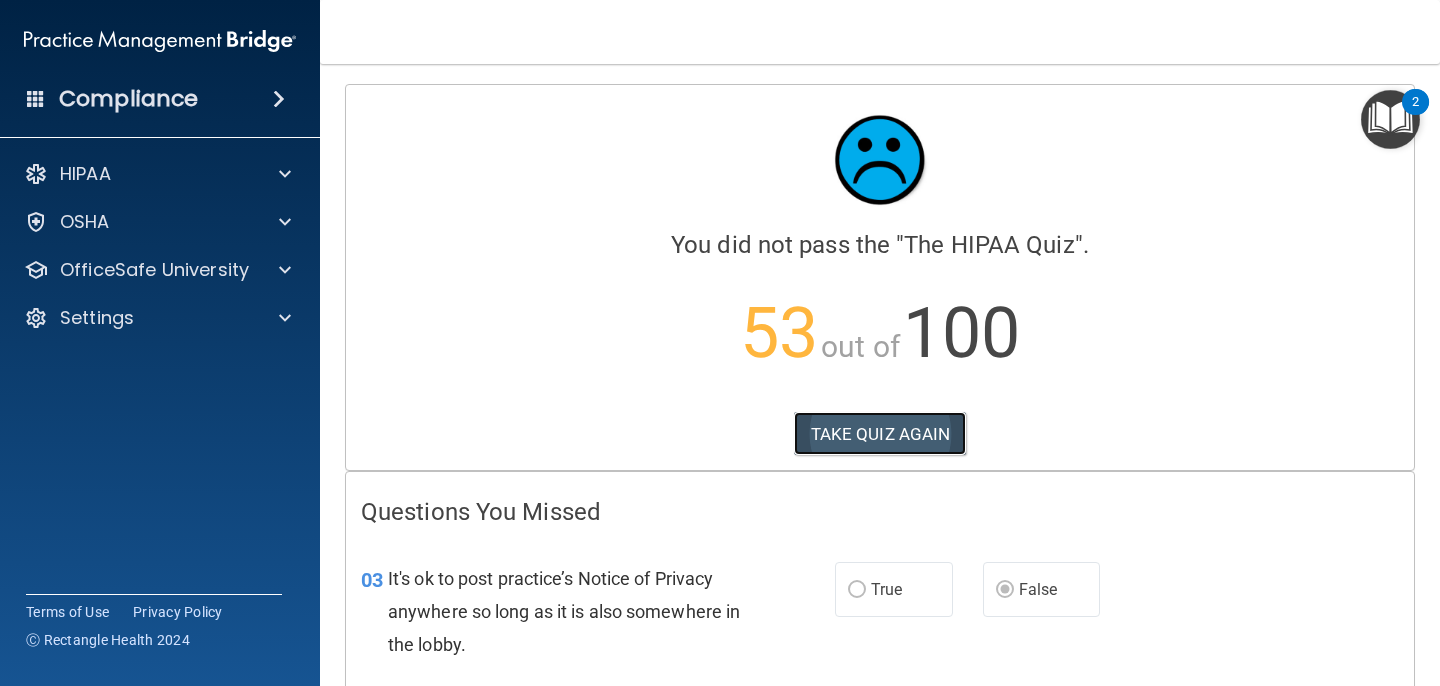 click on "TAKE QUIZ AGAIN" at bounding box center (880, 434) 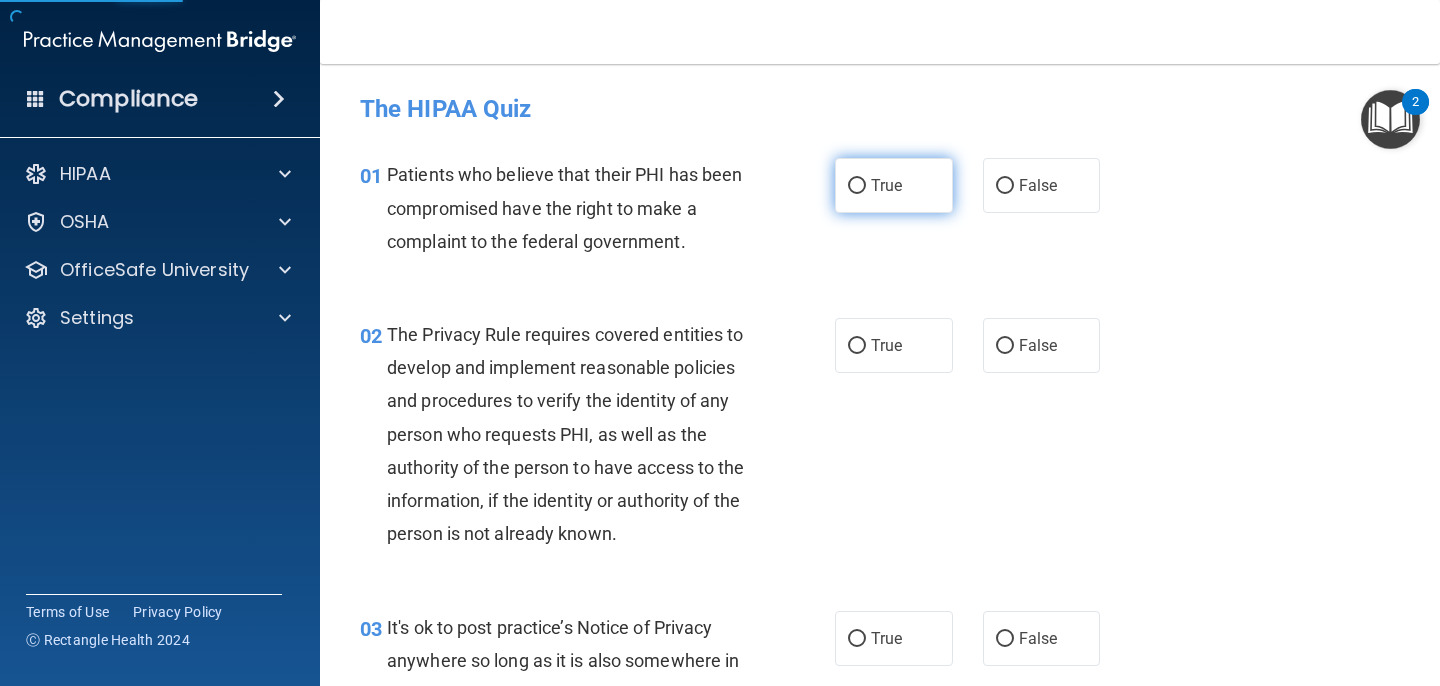 click on "True" at bounding box center (857, 186) 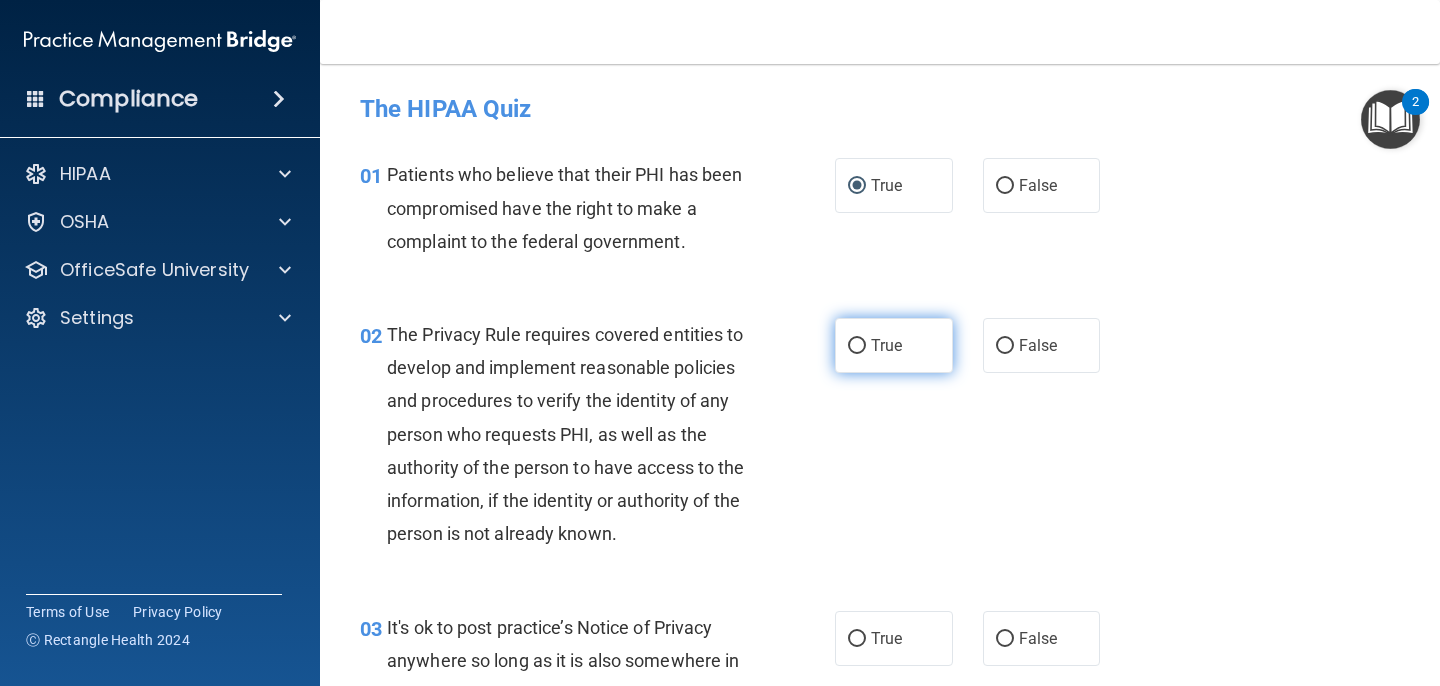 click on "True" at bounding box center (857, 346) 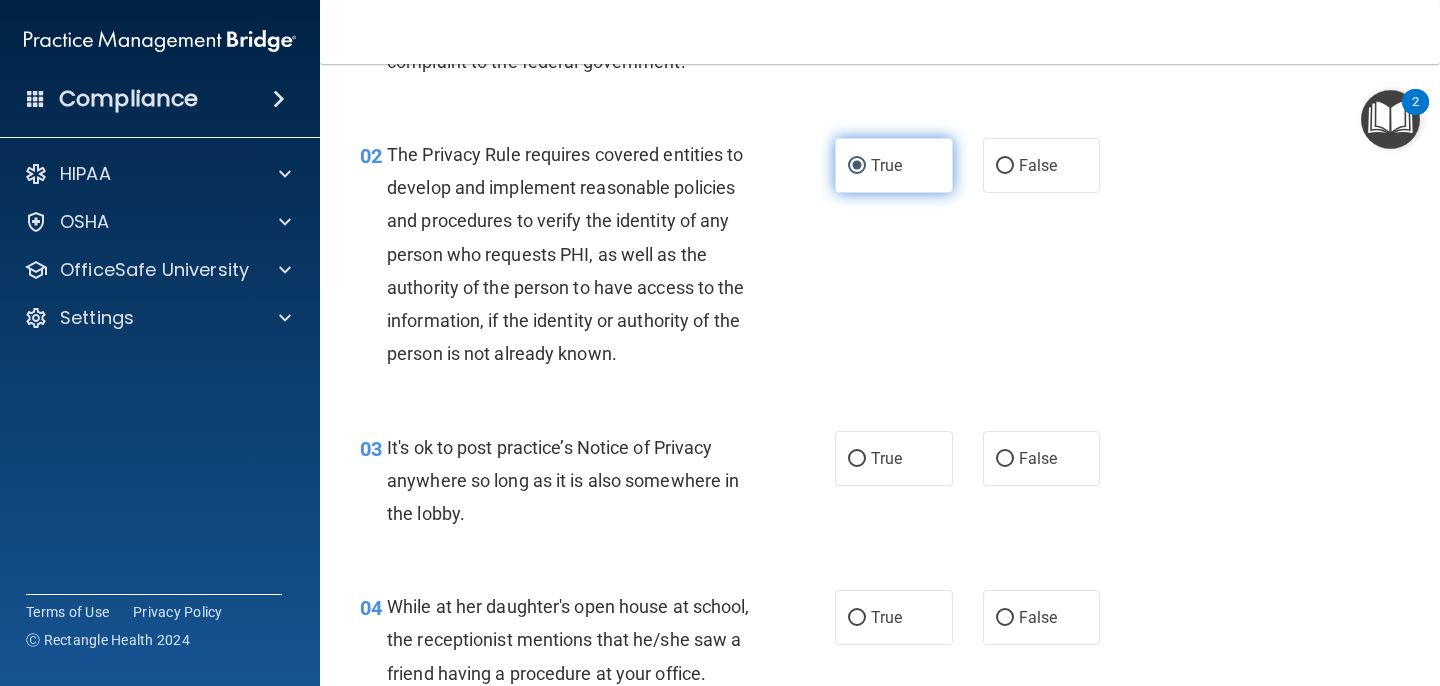 scroll, scrollTop: 182, scrollLeft: 0, axis: vertical 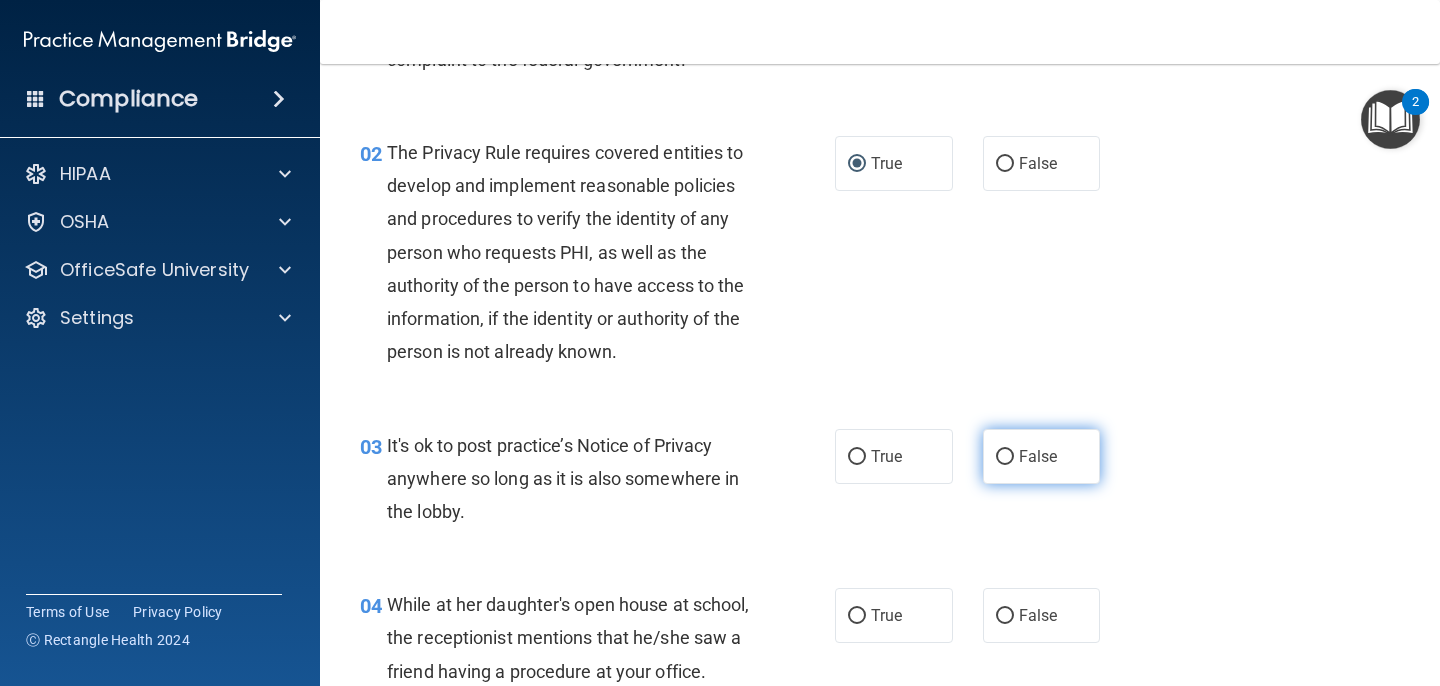 click on "False" at bounding box center [1038, 456] 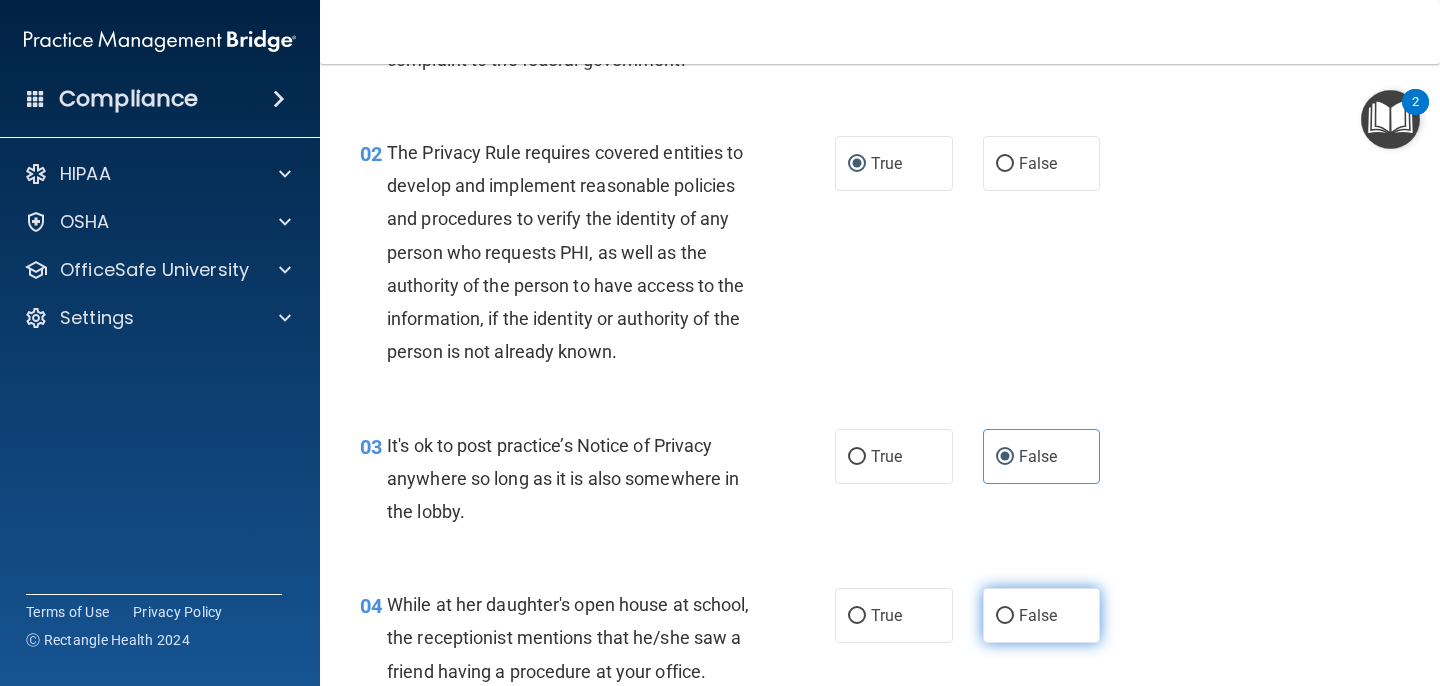 click on "False" at bounding box center [1038, 615] 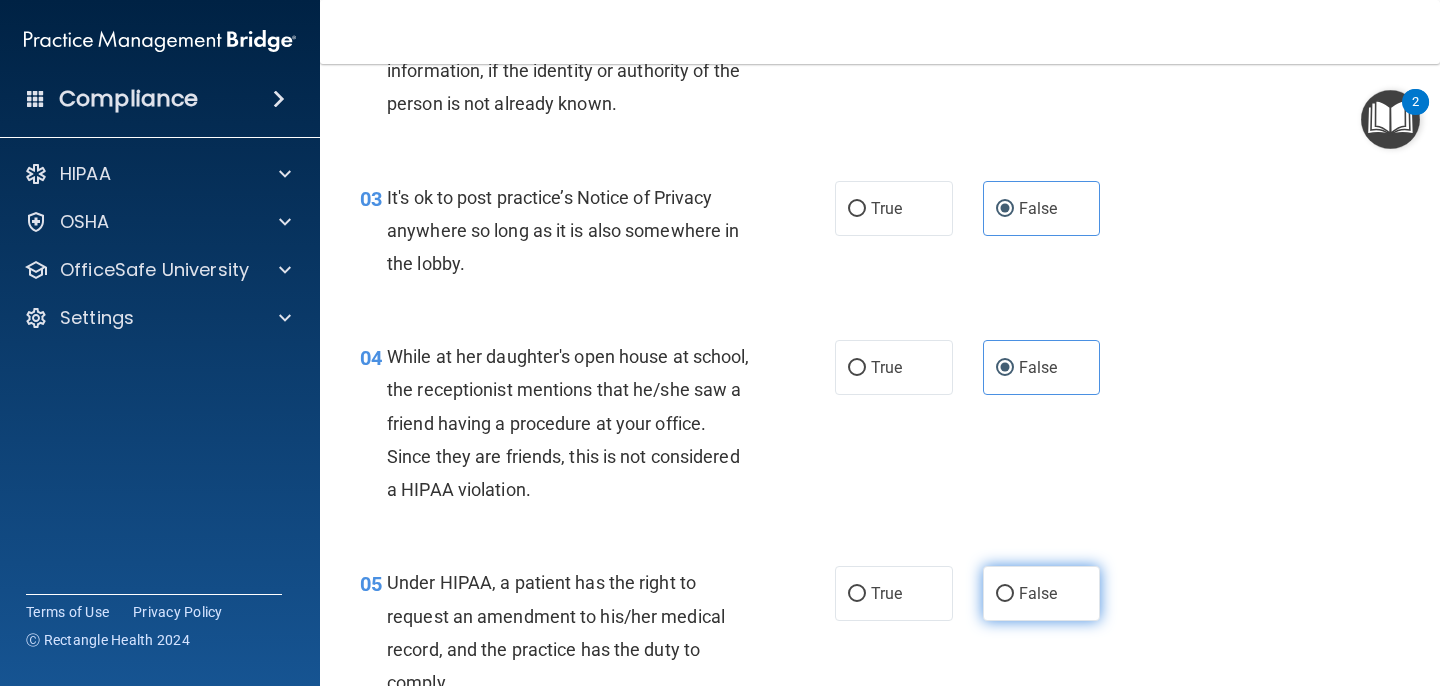 click on "False" at bounding box center [1038, 593] 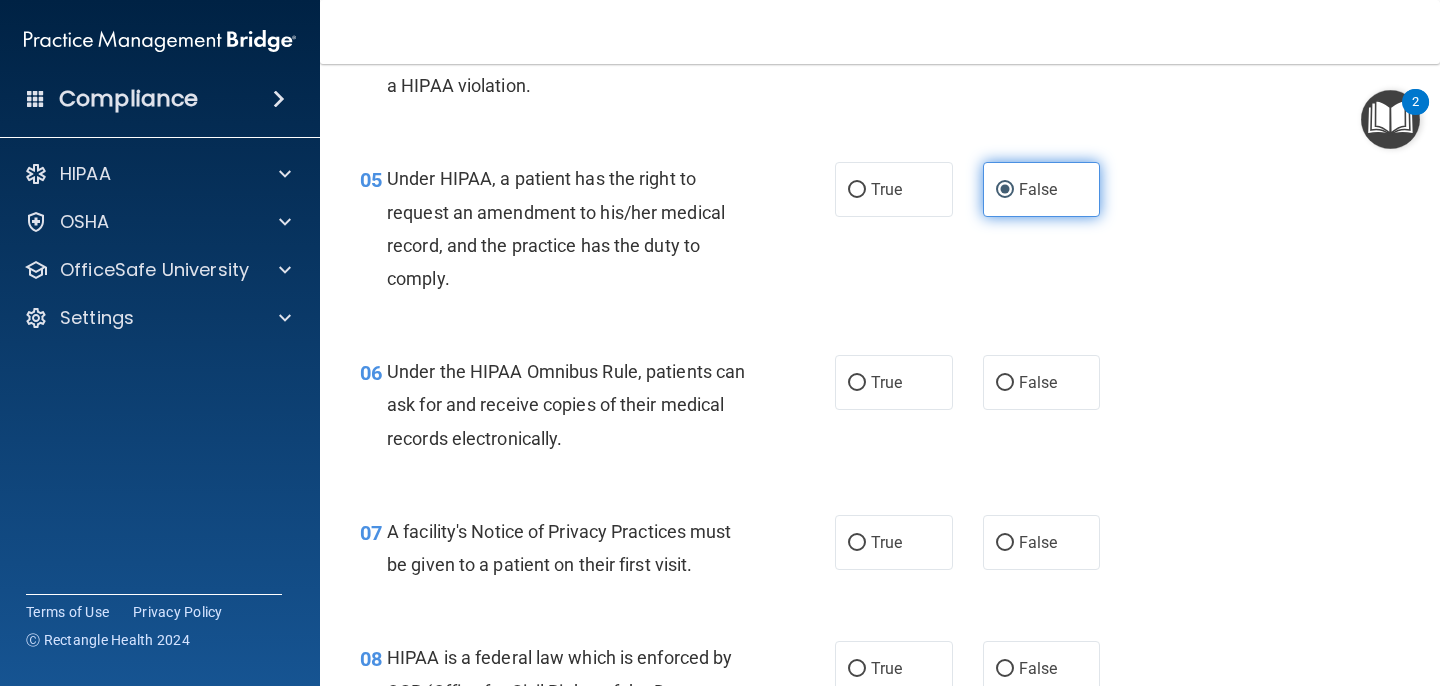 scroll, scrollTop: 875, scrollLeft: 0, axis: vertical 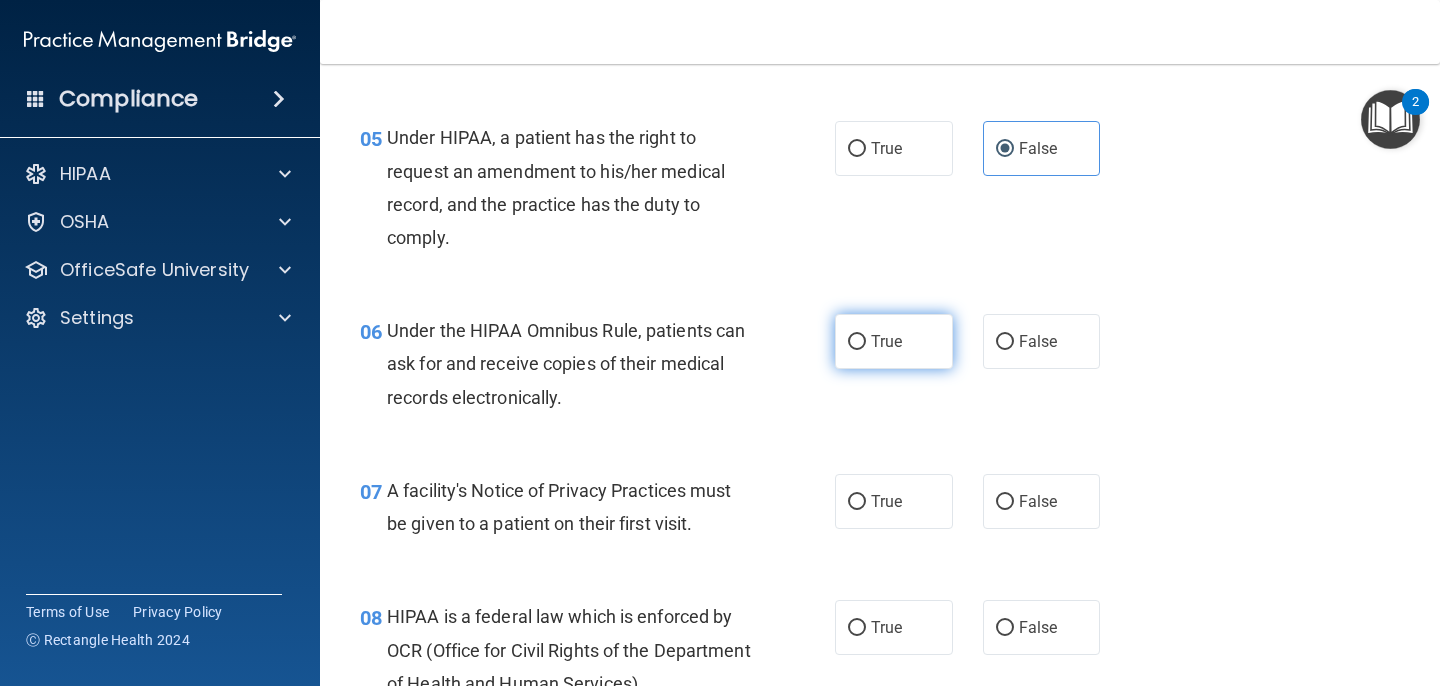 click on "True" at bounding box center (894, 341) 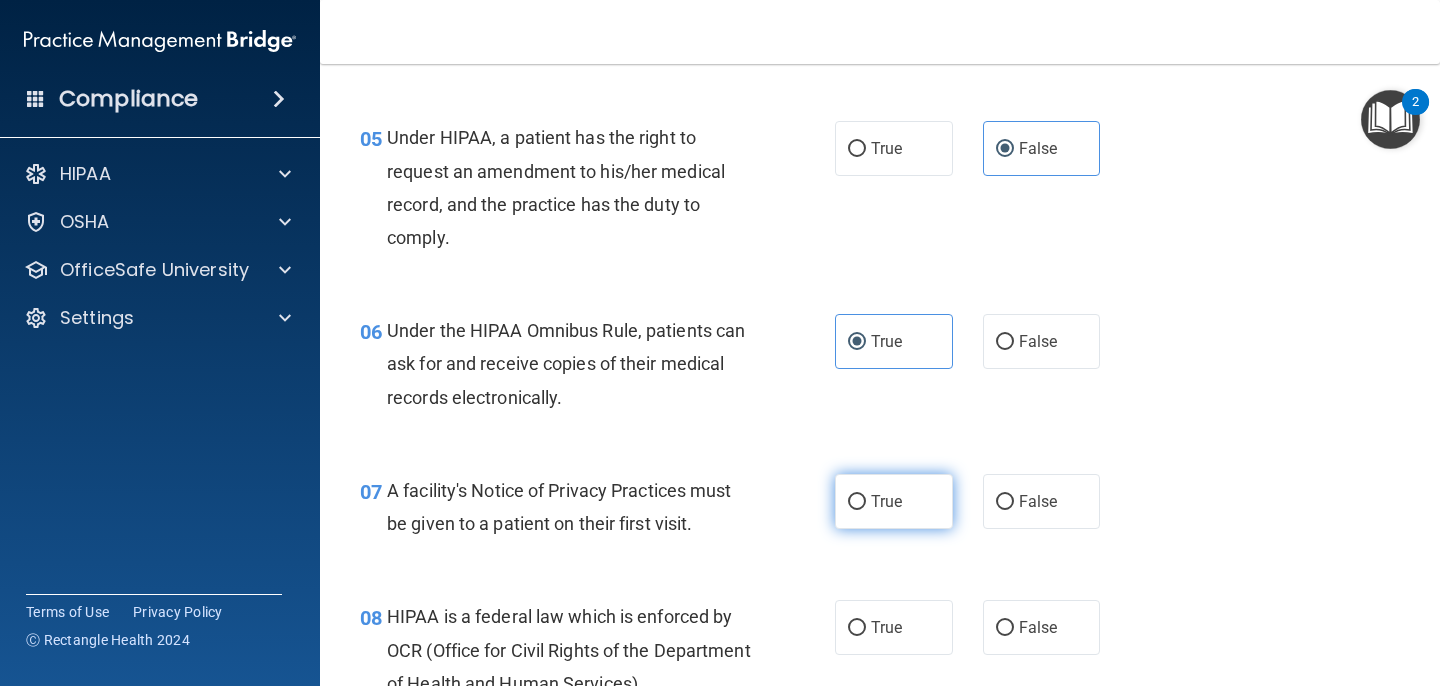 click on "True" at bounding box center (886, 501) 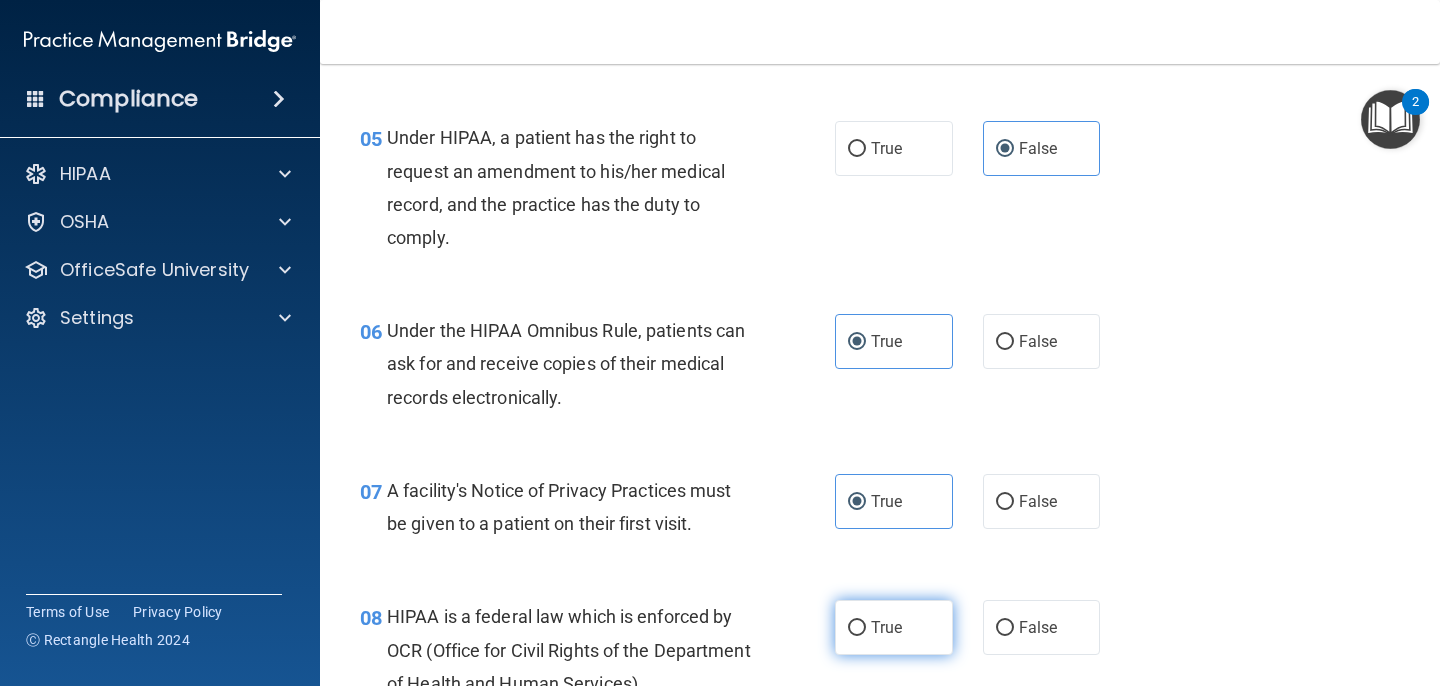 click on "True" at bounding box center [886, 627] 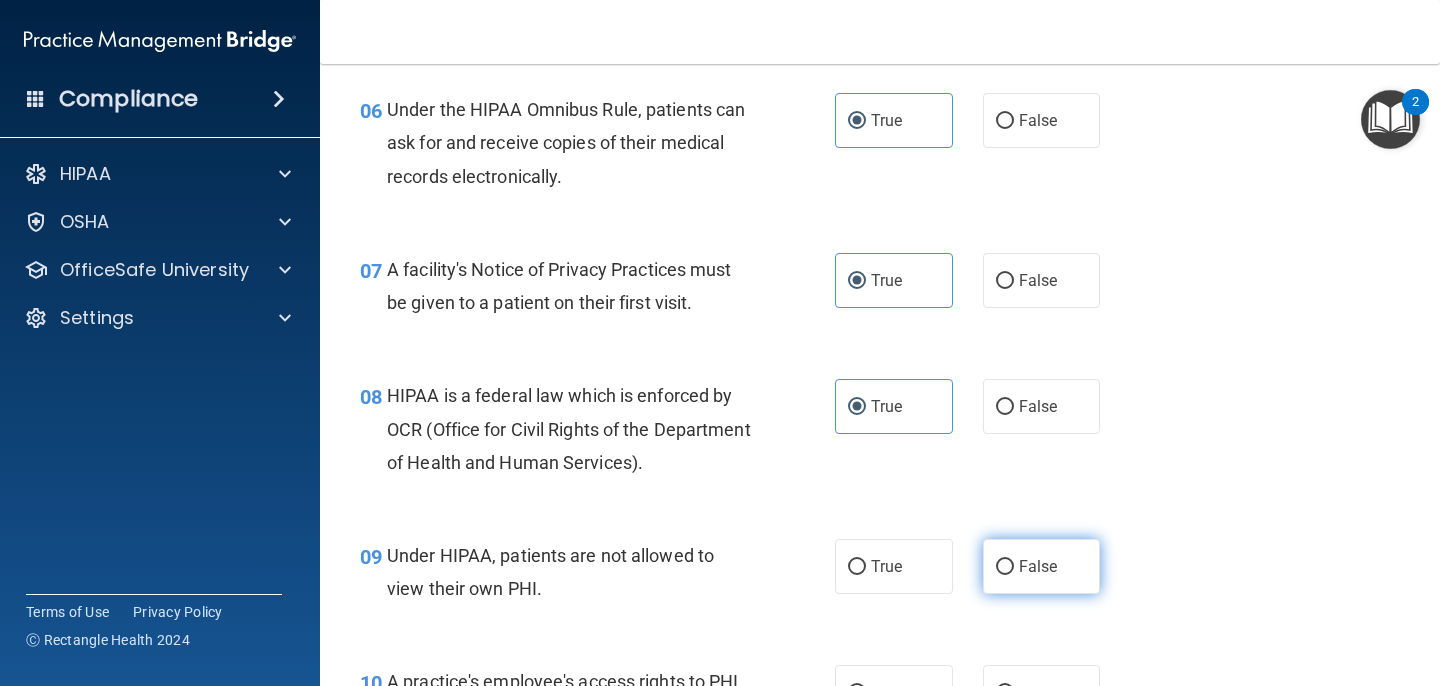 click on "False" at bounding box center (1005, 567) 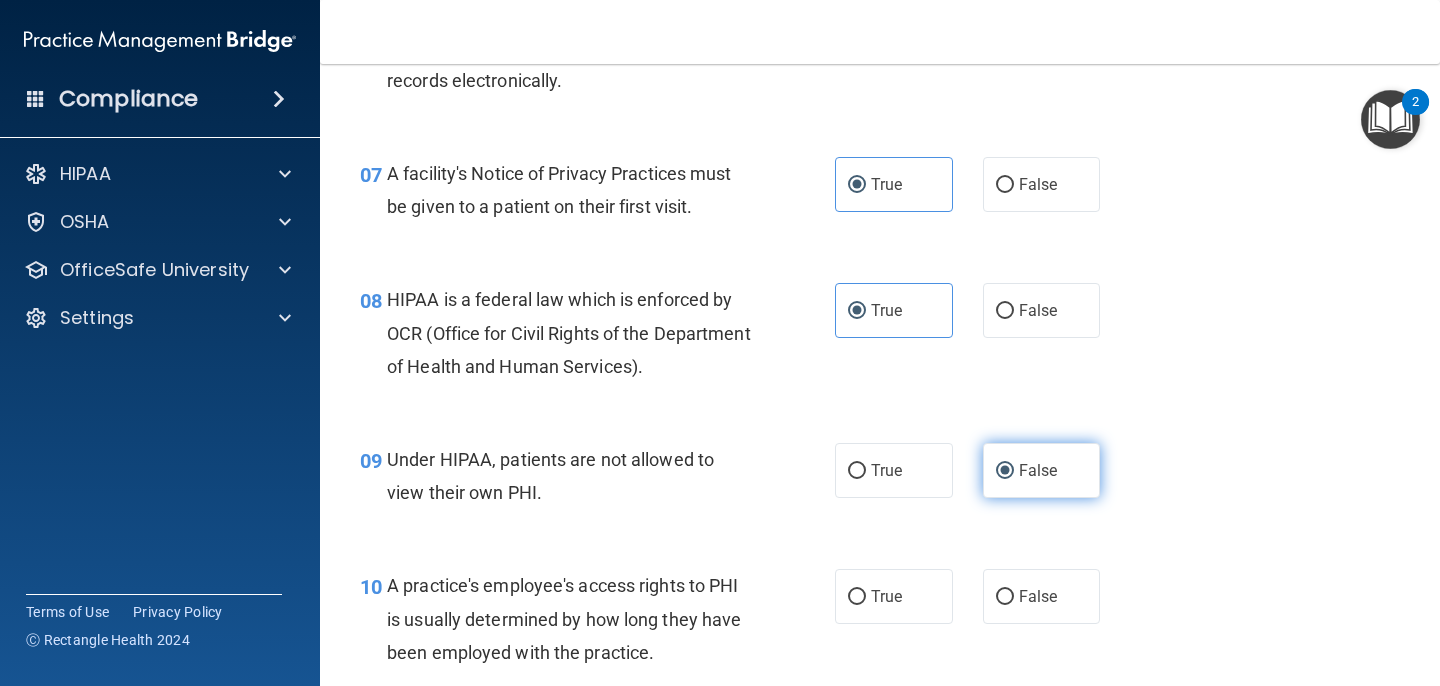 scroll, scrollTop: 1213, scrollLeft: 0, axis: vertical 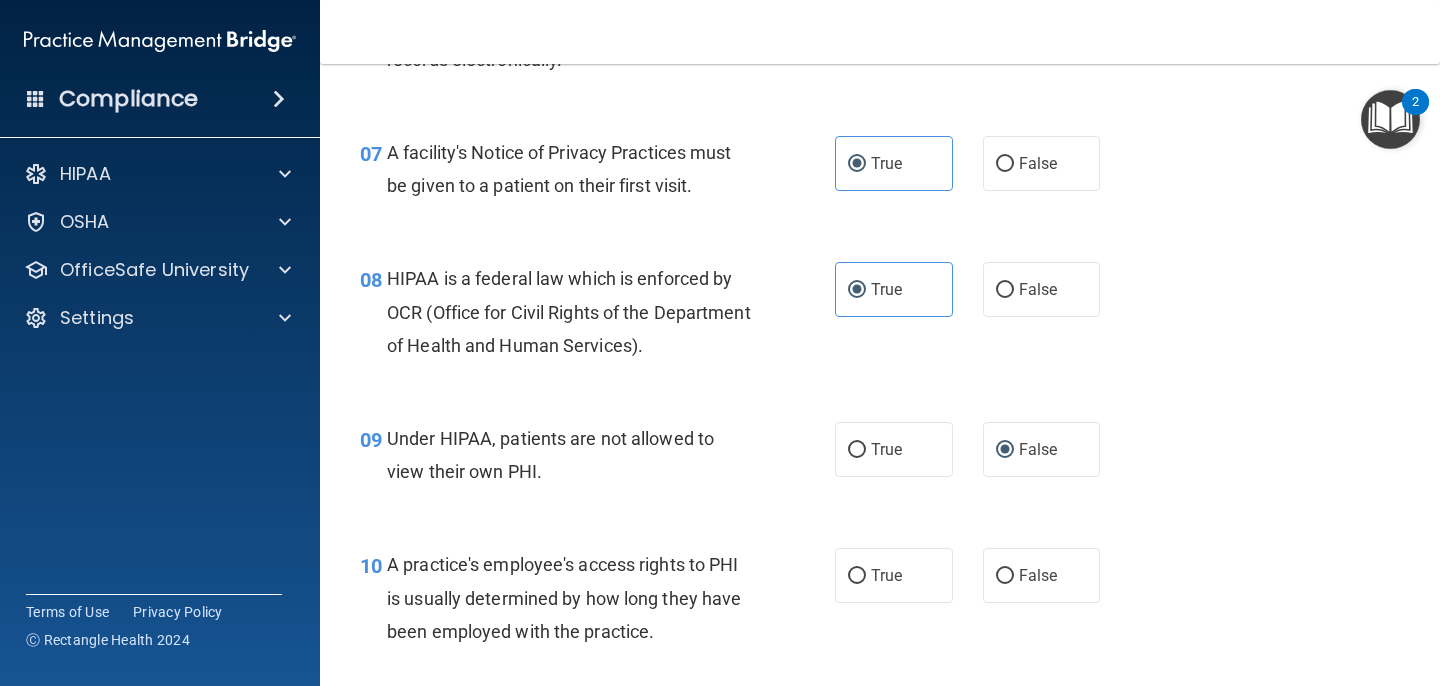 click on "10       A practice's employee's access rights to PHI is usually determined by how long they have been employed with the practice.                 True           False" at bounding box center (880, 603) 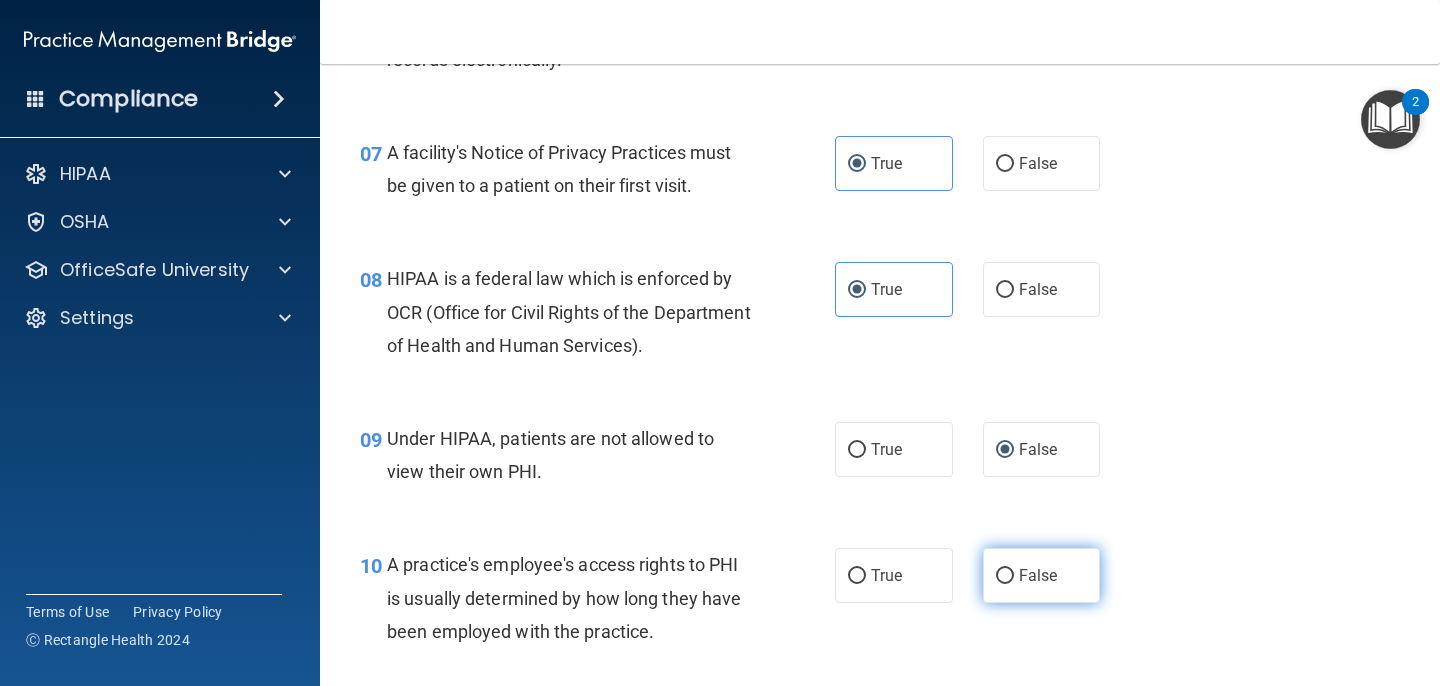 click on "False" at bounding box center (1038, 575) 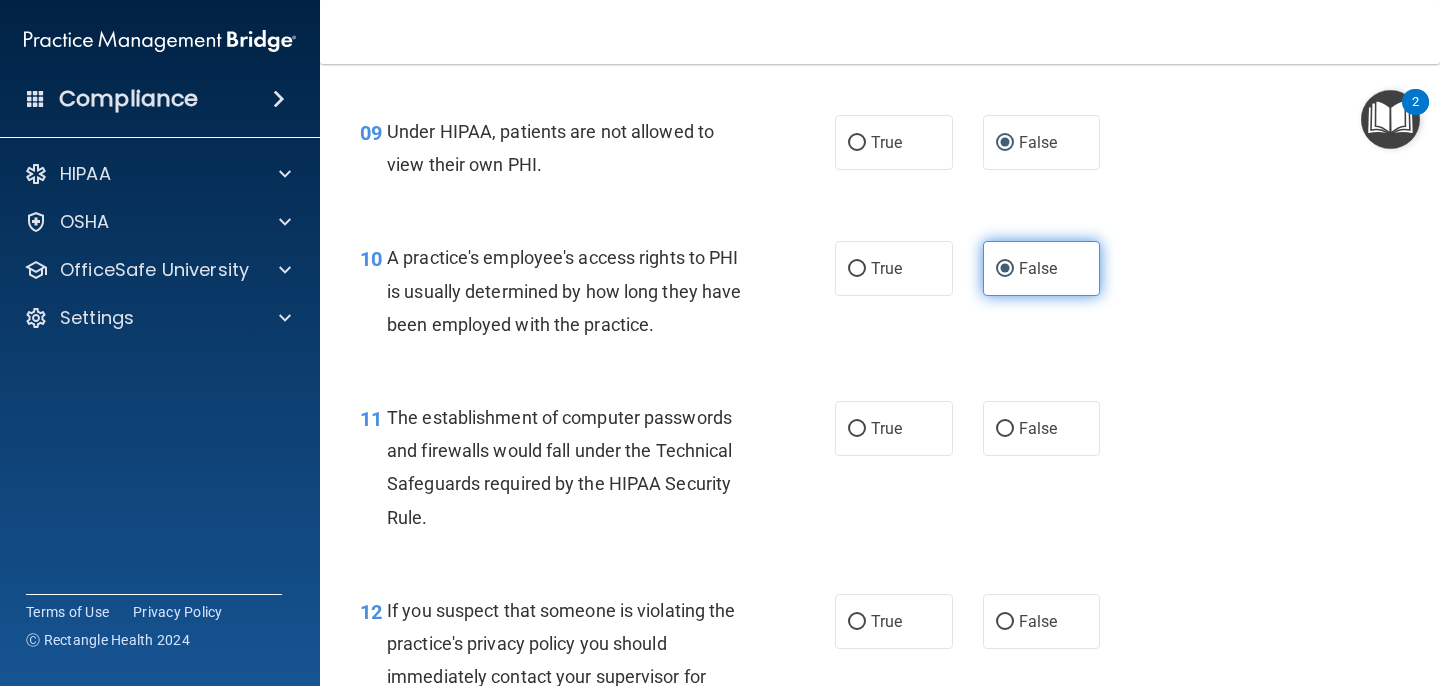 scroll, scrollTop: 1523, scrollLeft: 0, axis: vertical 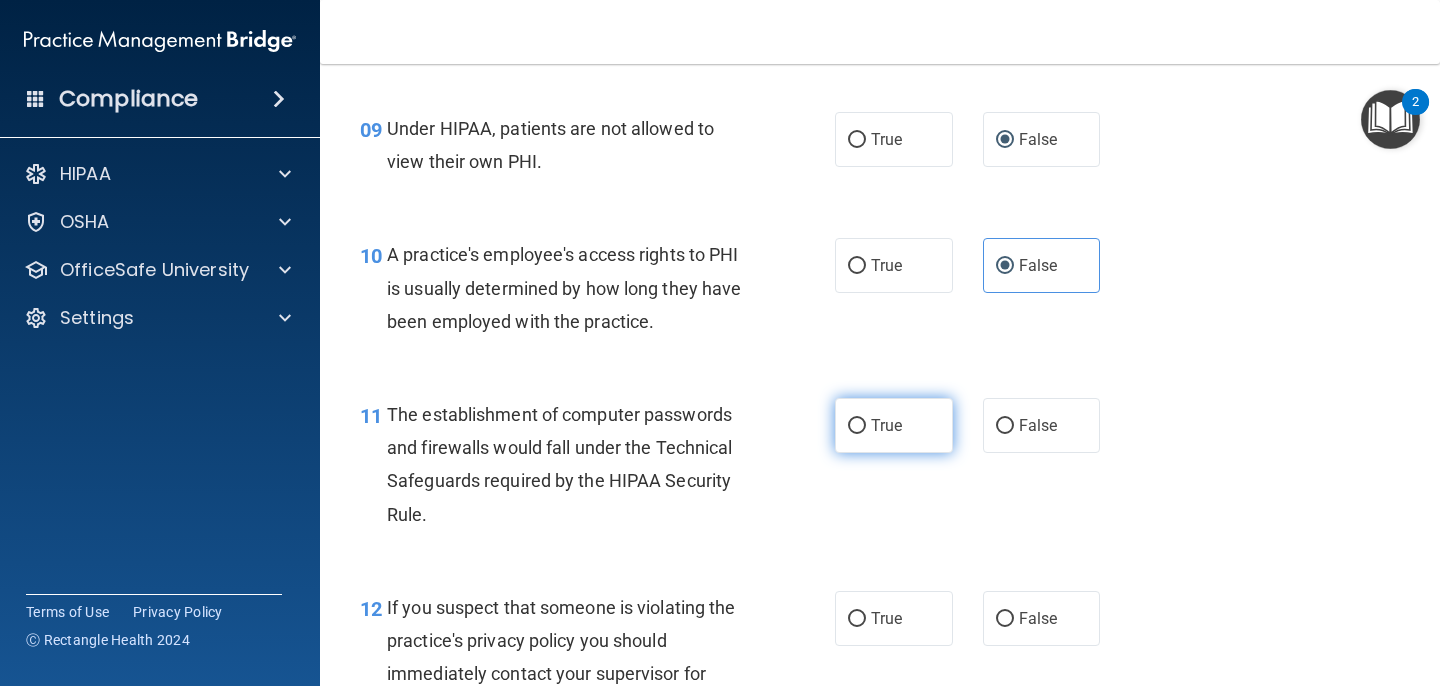 click on "True" at bounding box center [894, 425] 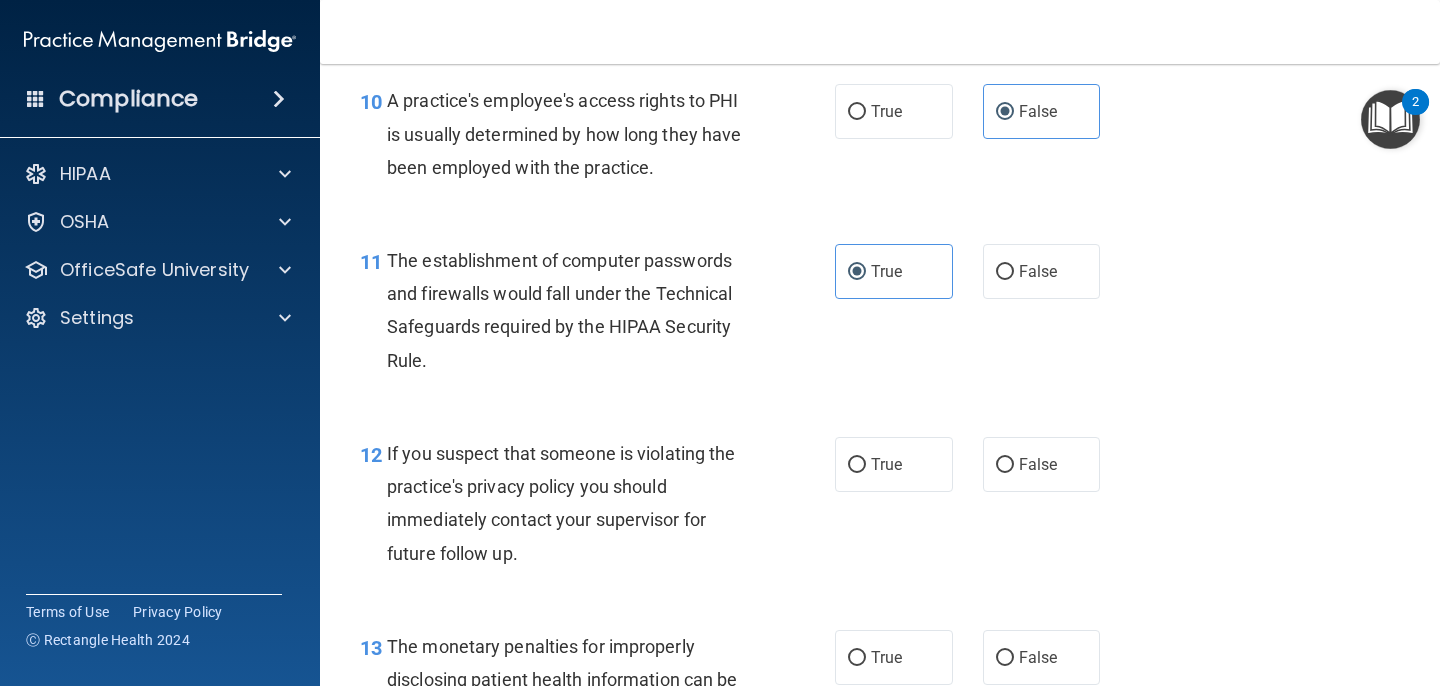 scroll, scrollTop: 1704, scrollLeft: 0, axis: vertical 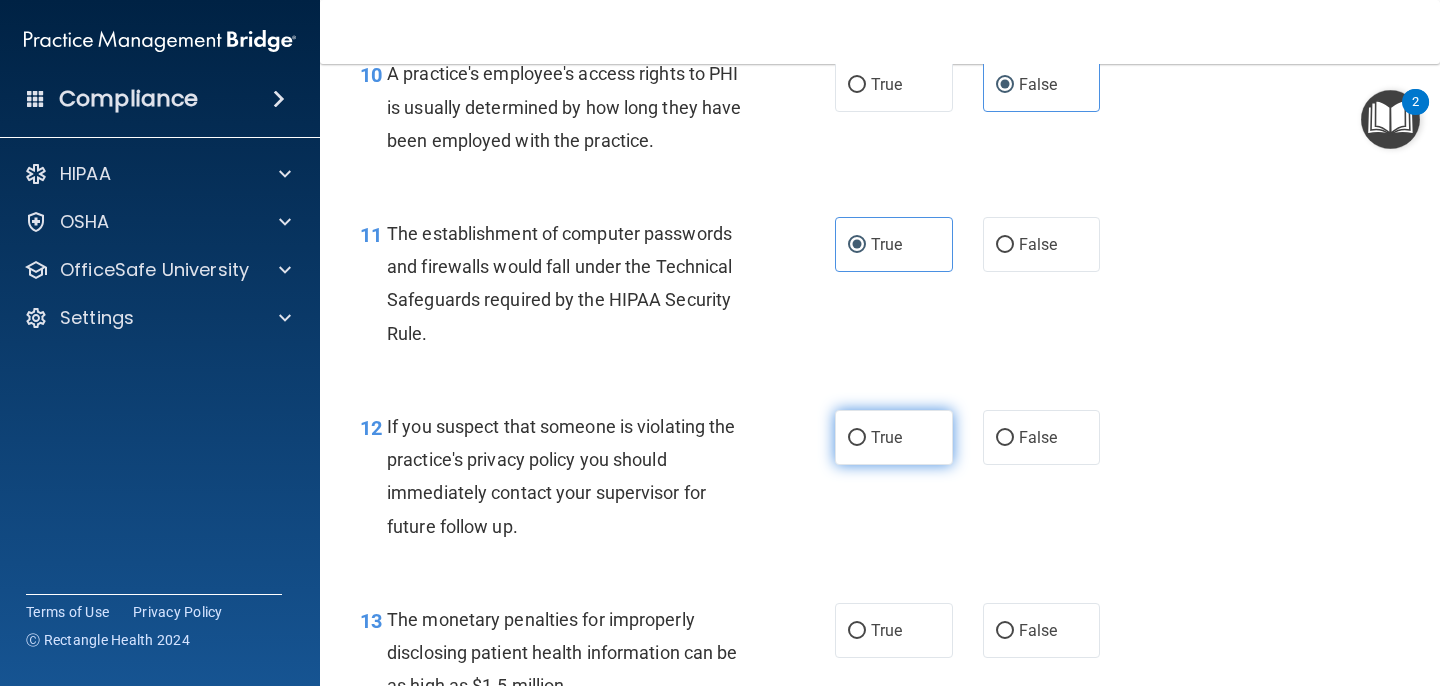 click on "True" at bounding box center [886, 437] 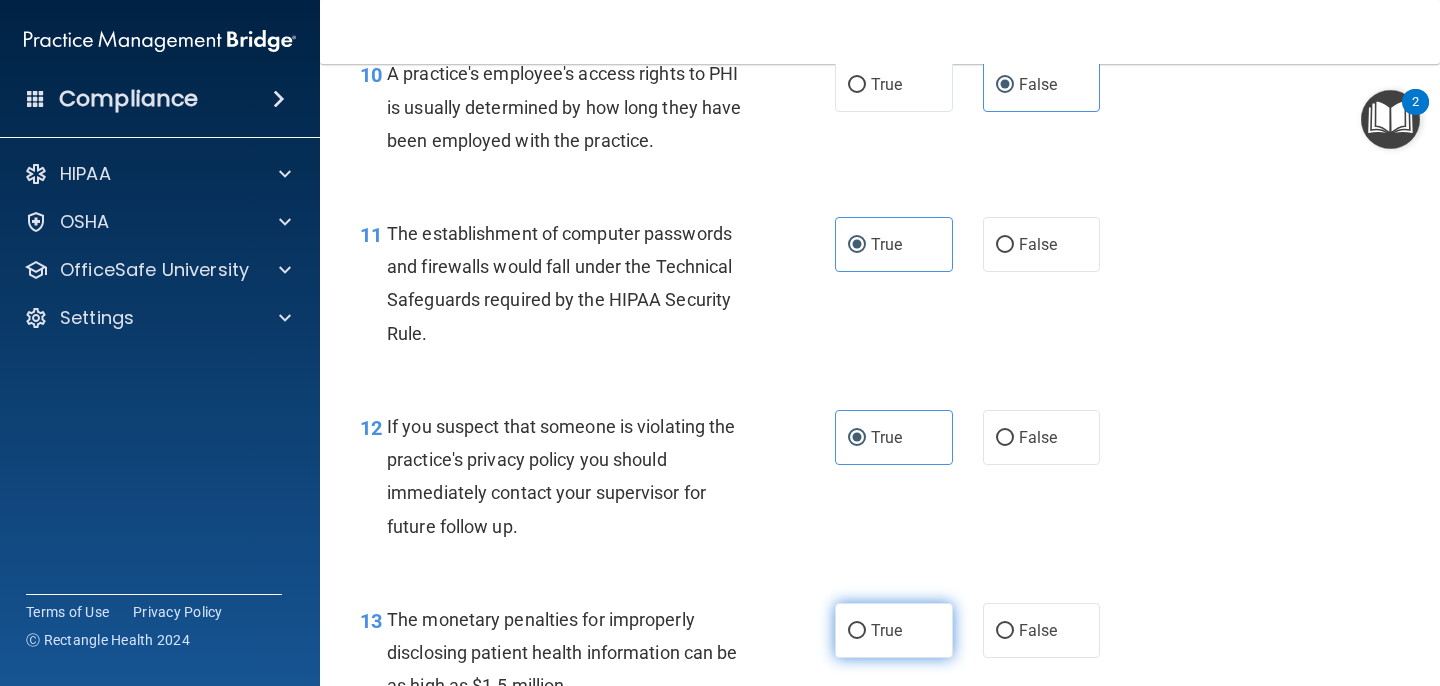 click on "True" at bounding box center (886, 630) 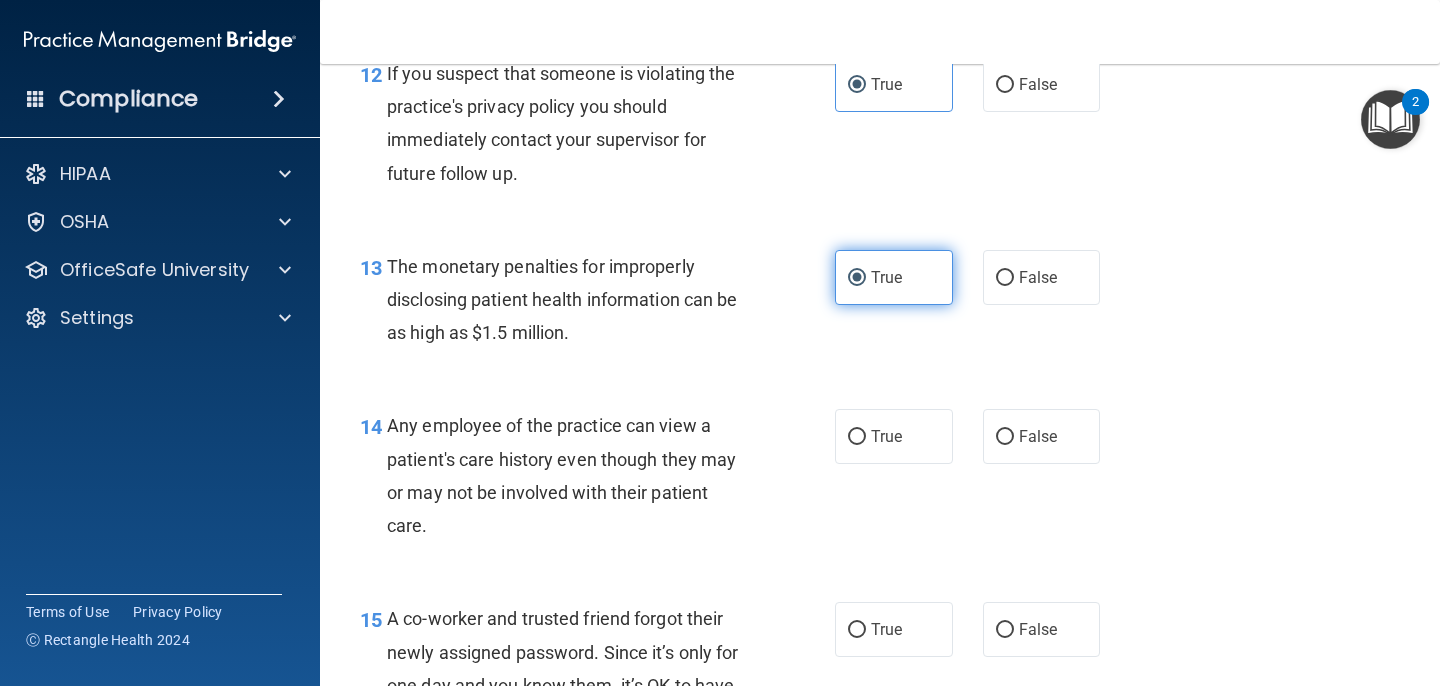 scroll, scrollTop: 2058, scrollLeft: 0, axis: vertical 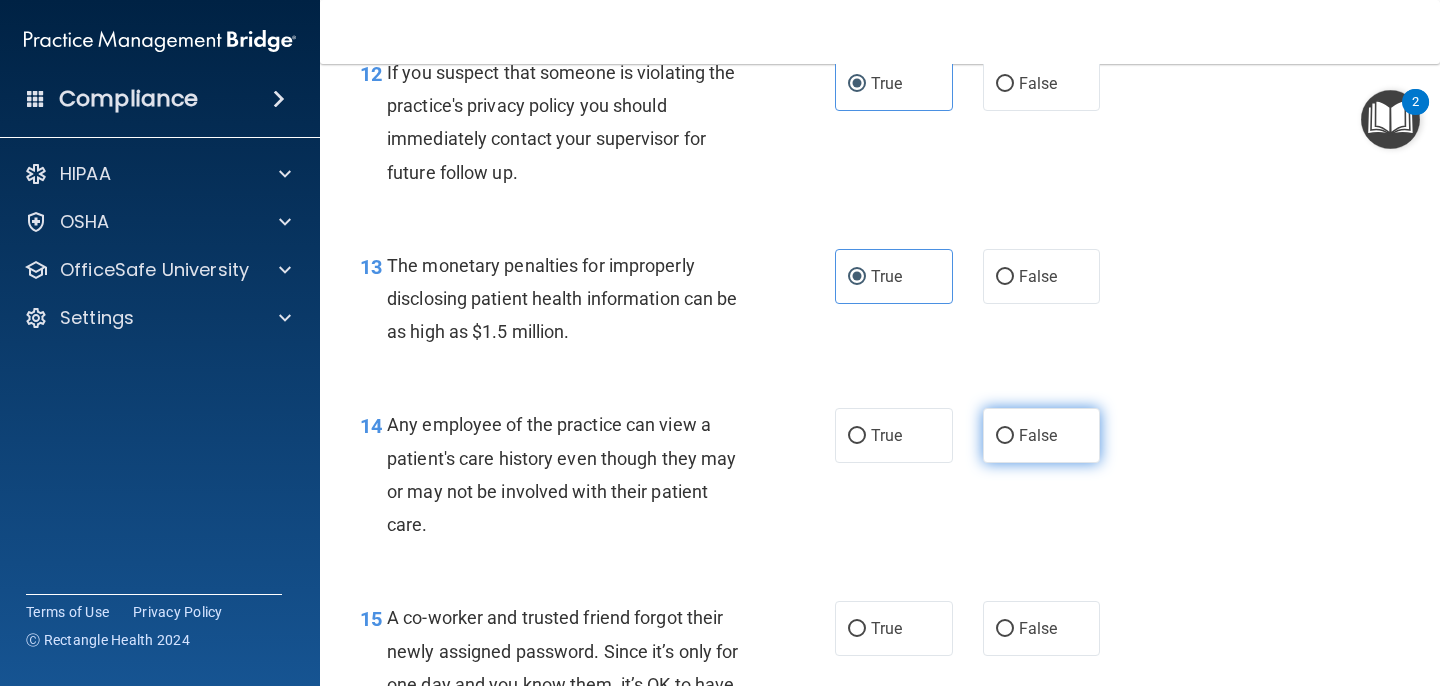 click on "False" at bounding box center (1042, 435) 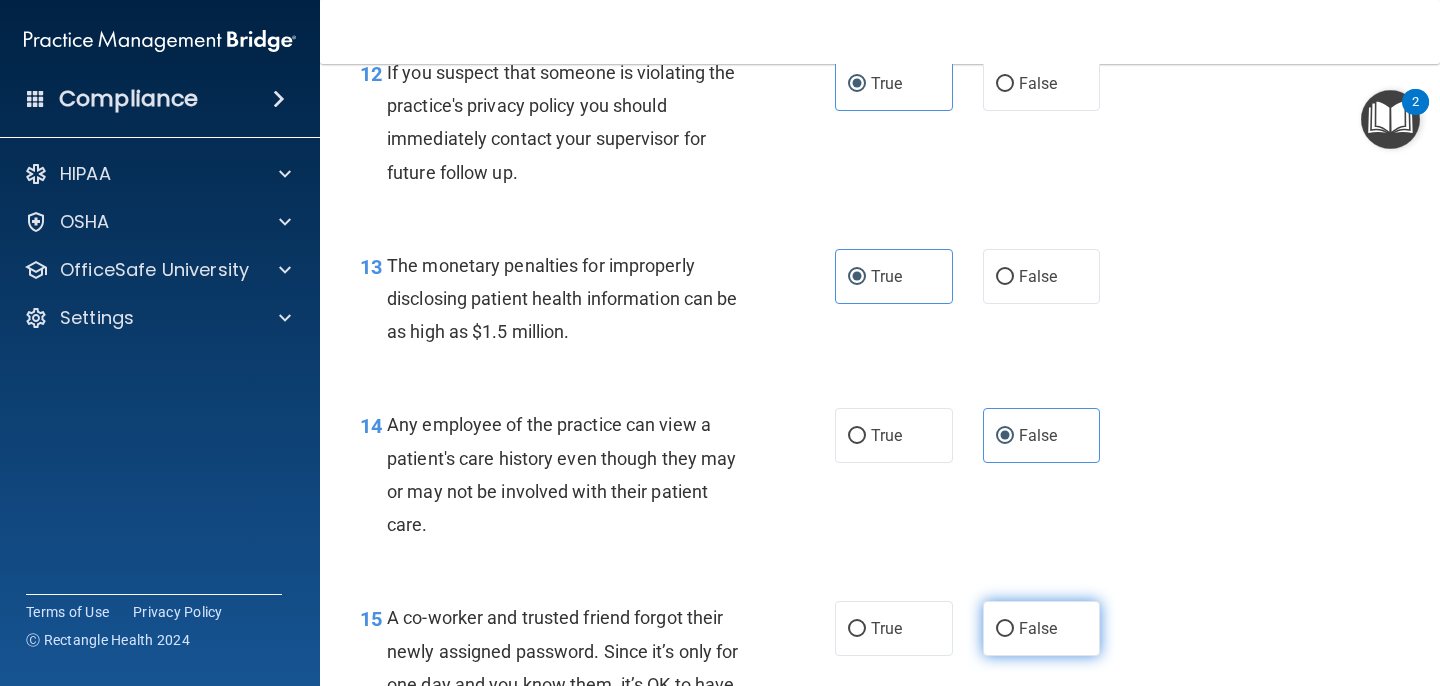 click on "False" at bounding box center [1038, 628] 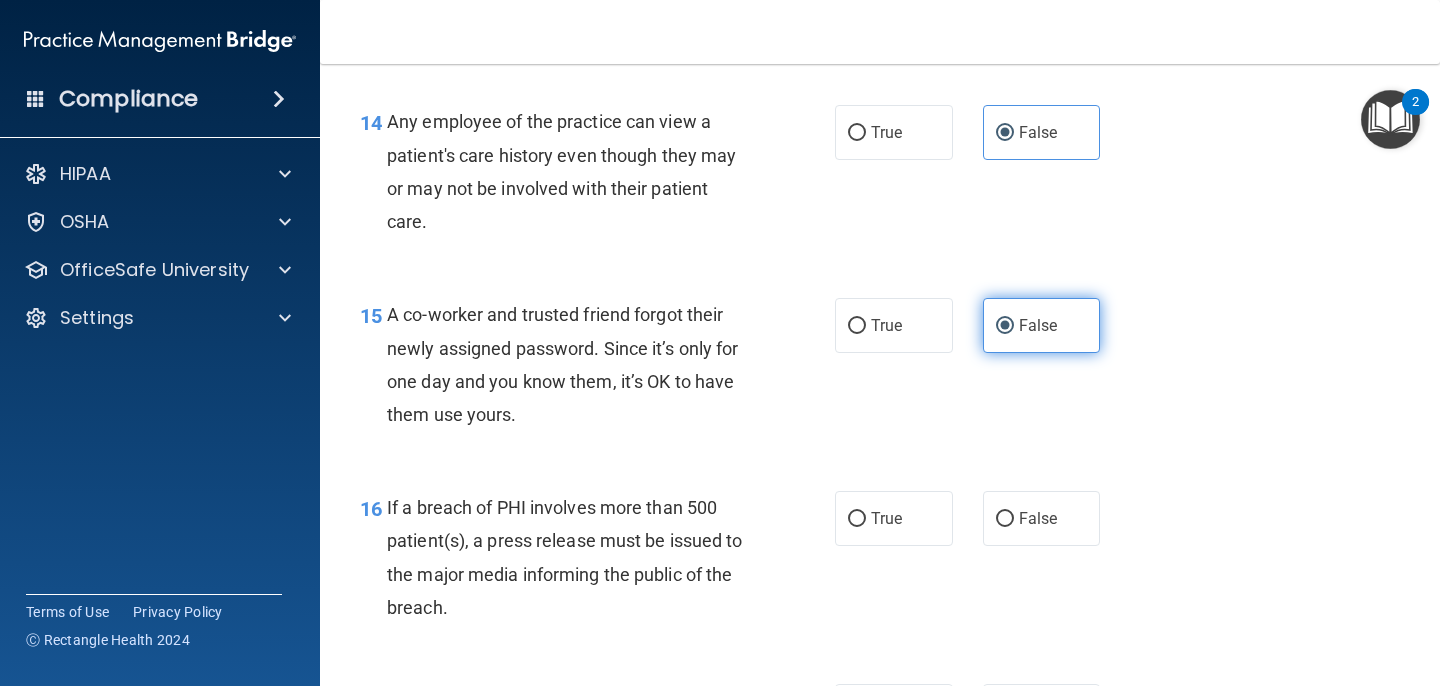 scroll, scrollTop: 2394, scrollLeft: 0, axis: vertical 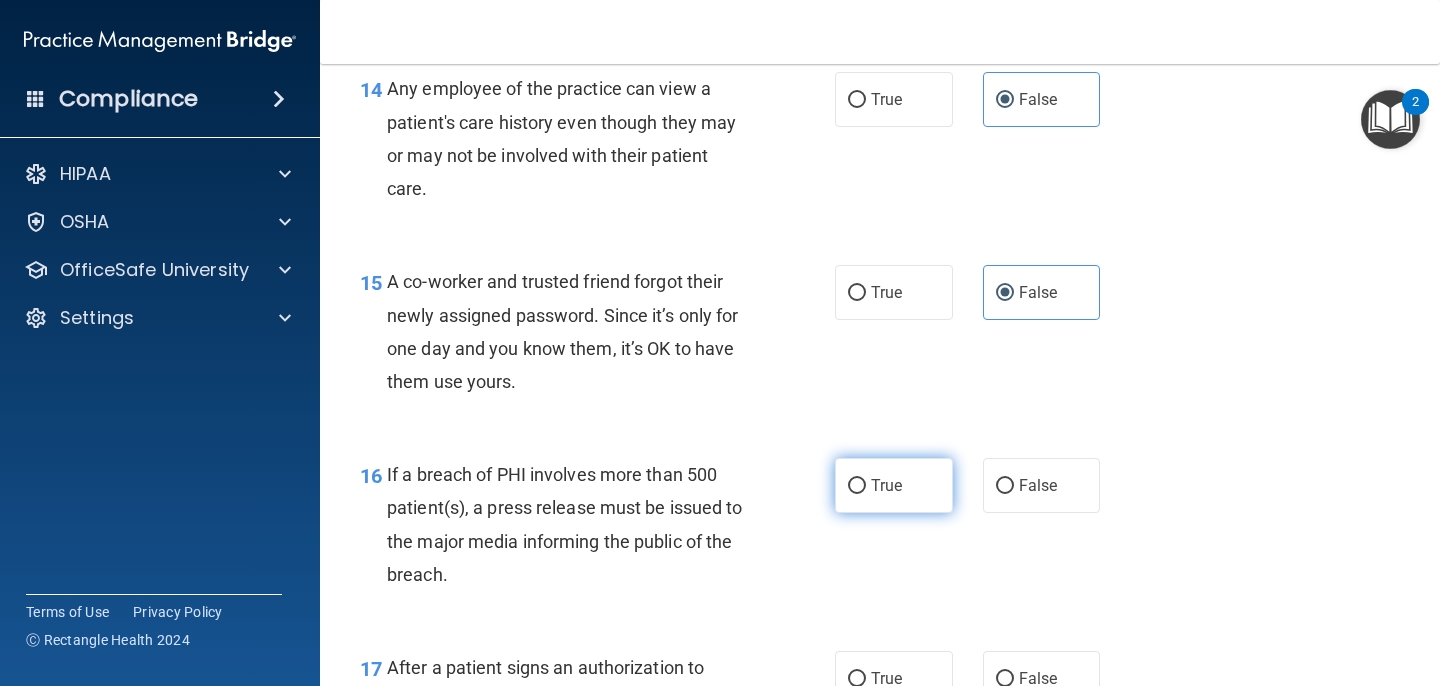 click on "True" at bounding box center (886, 485) 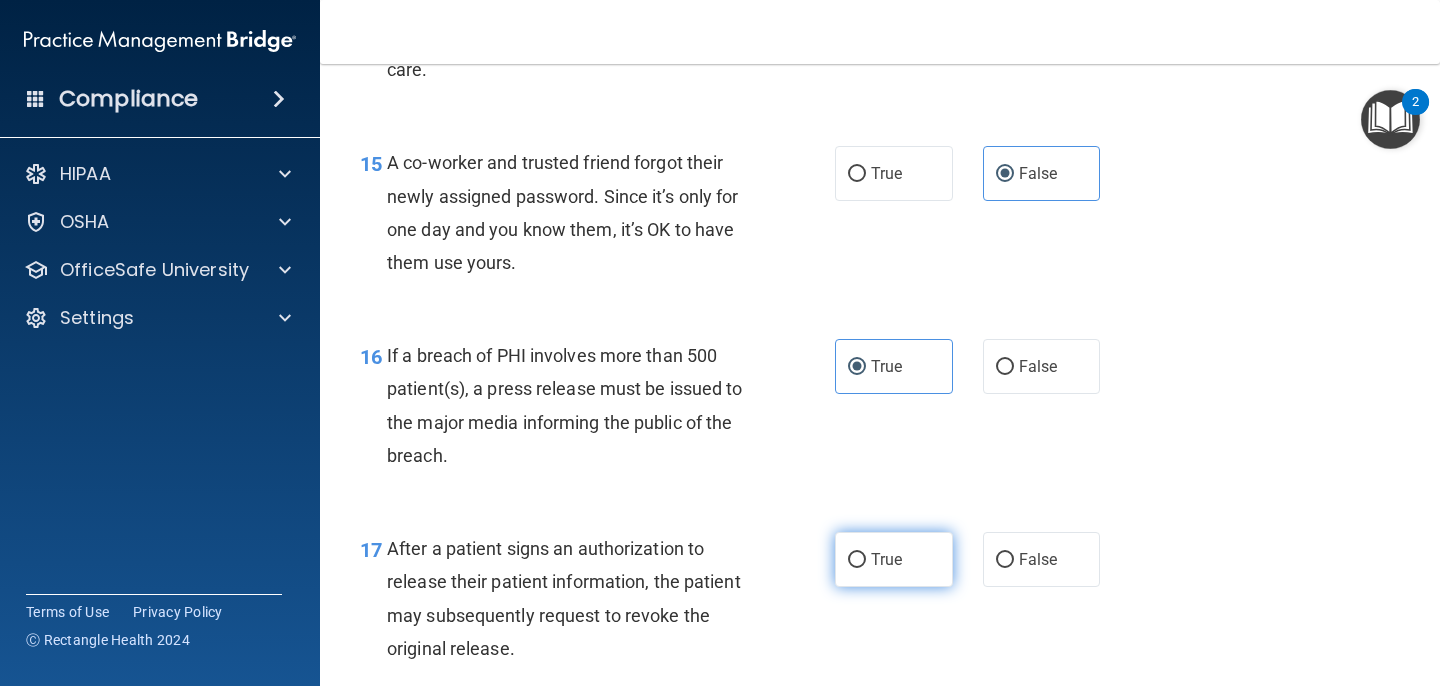 click on "True" at bounding box center [886, 559] 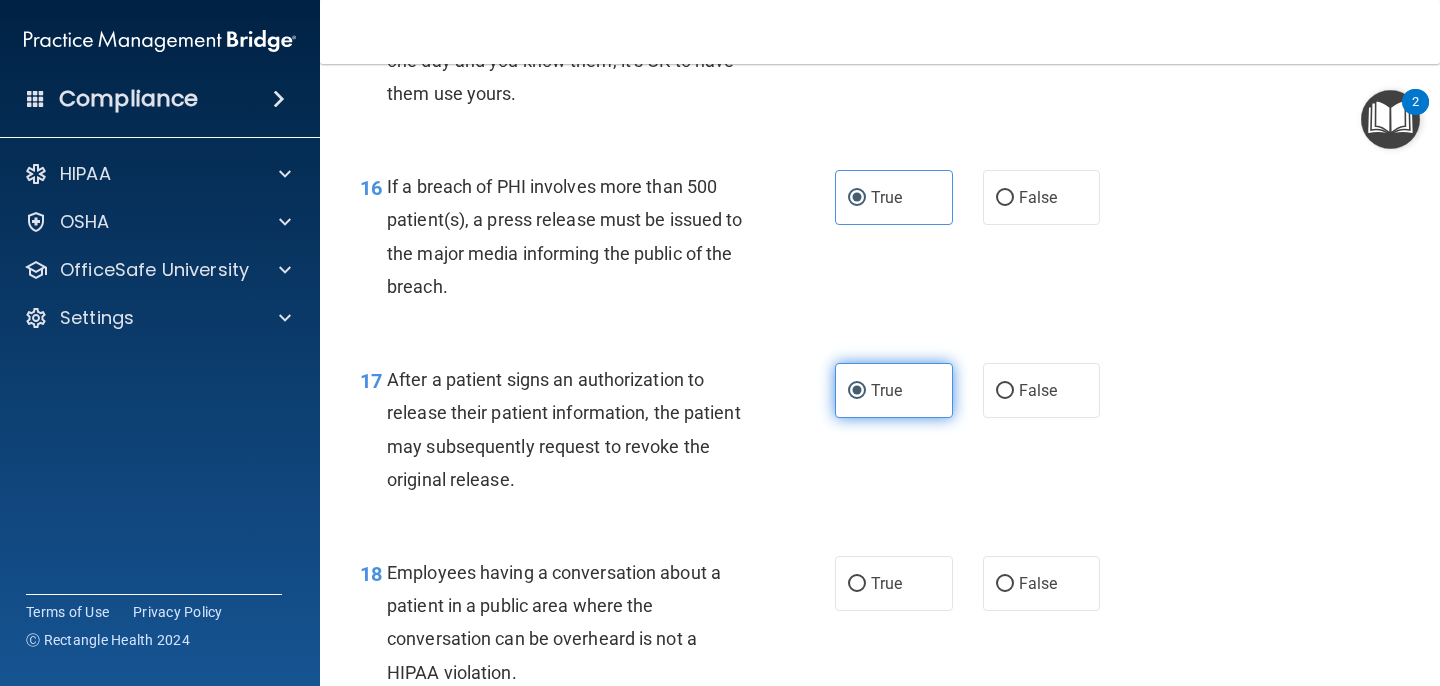 scroll, scrollTop: 2851, scrollLeft: 0, axis: vertical 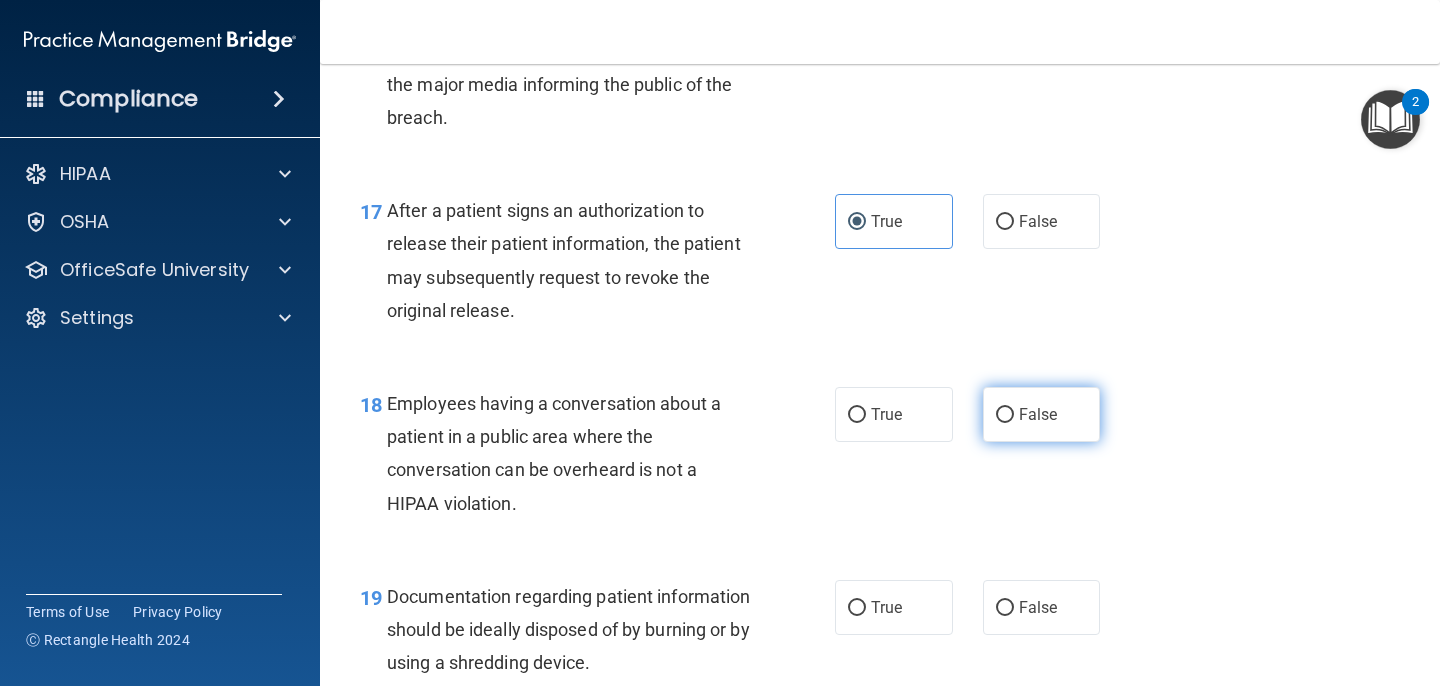 click on "False" at bounding box center (1042, 414) 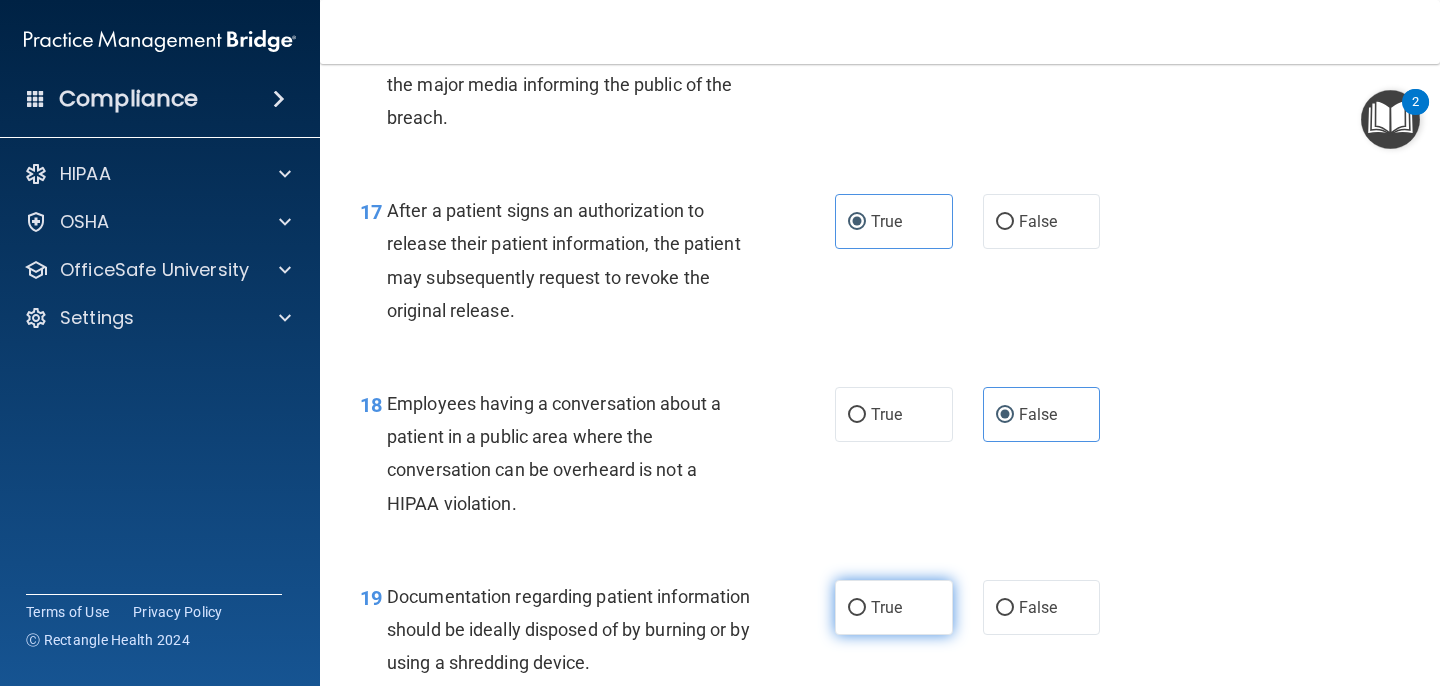 click on "True" at bounding box center (886, 607) 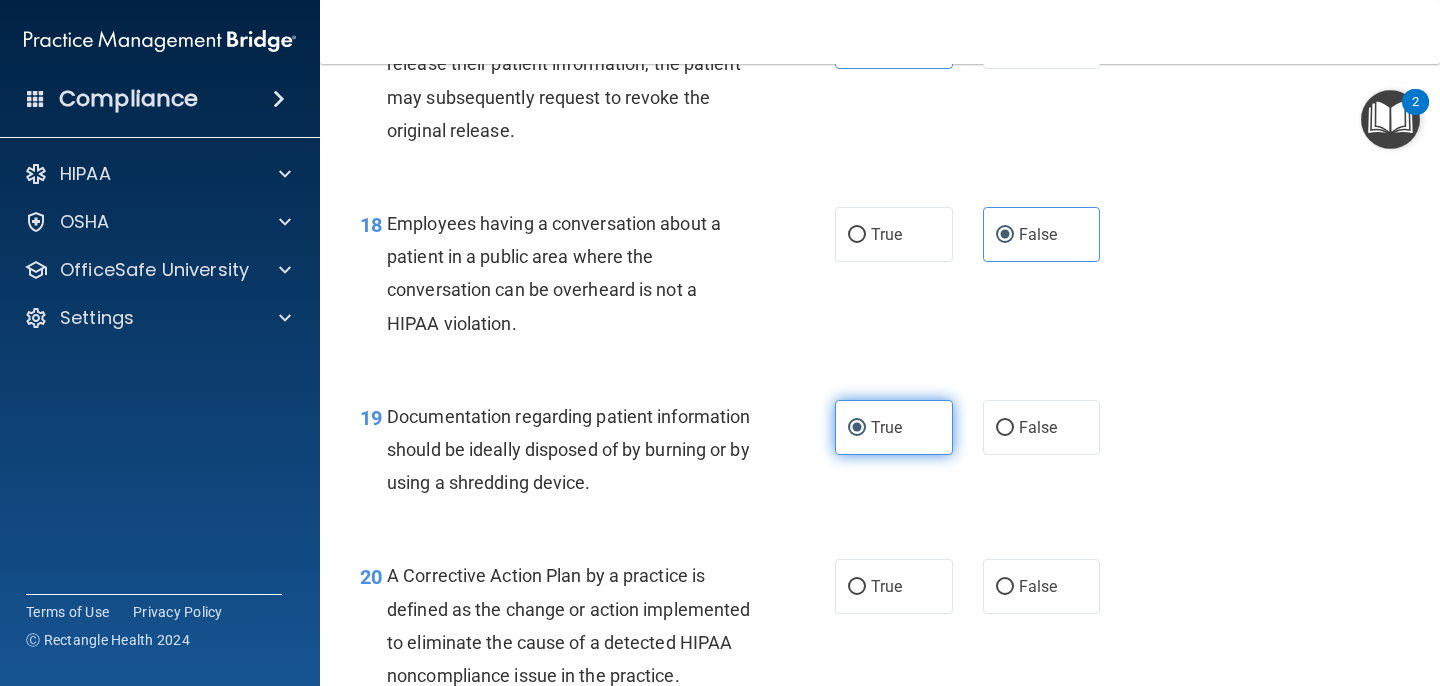 scroll, scrollTop: 3037, scrollLeft: 0, axis: vertical 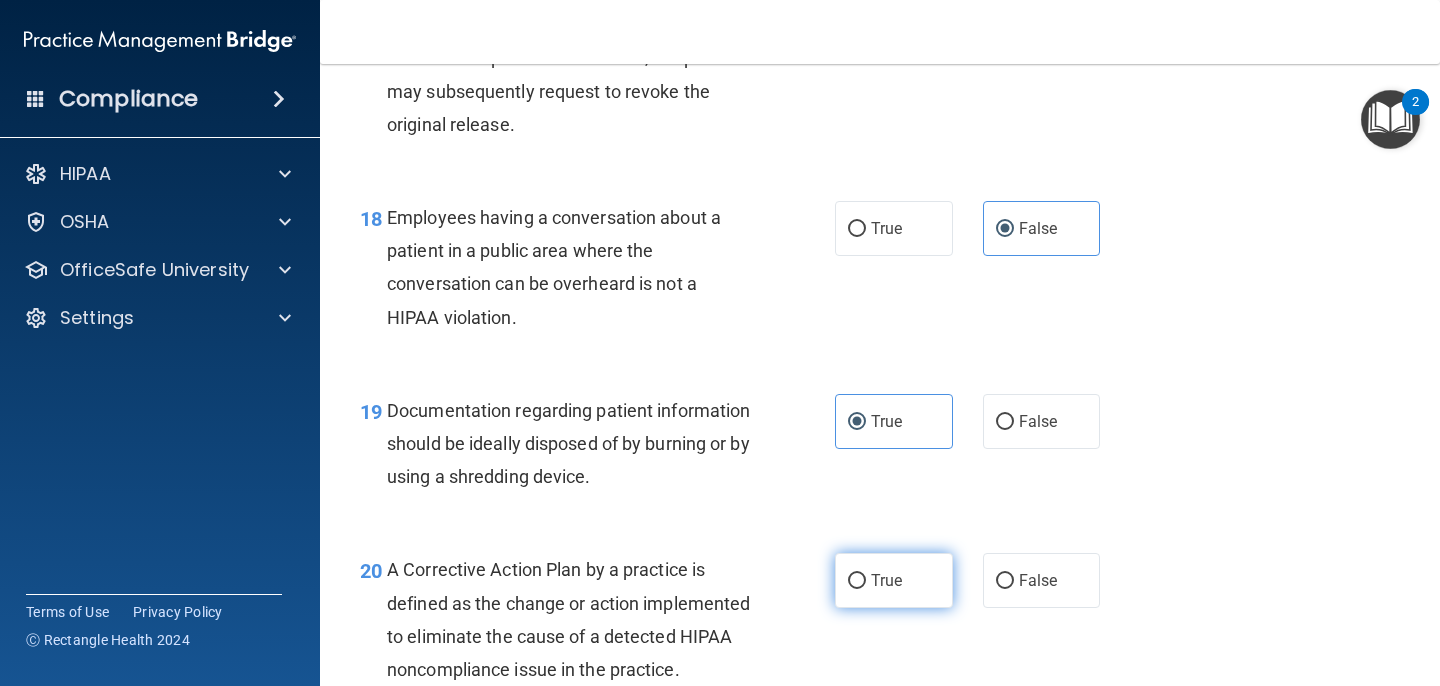 click on "True" at bounding box center (894, 580) 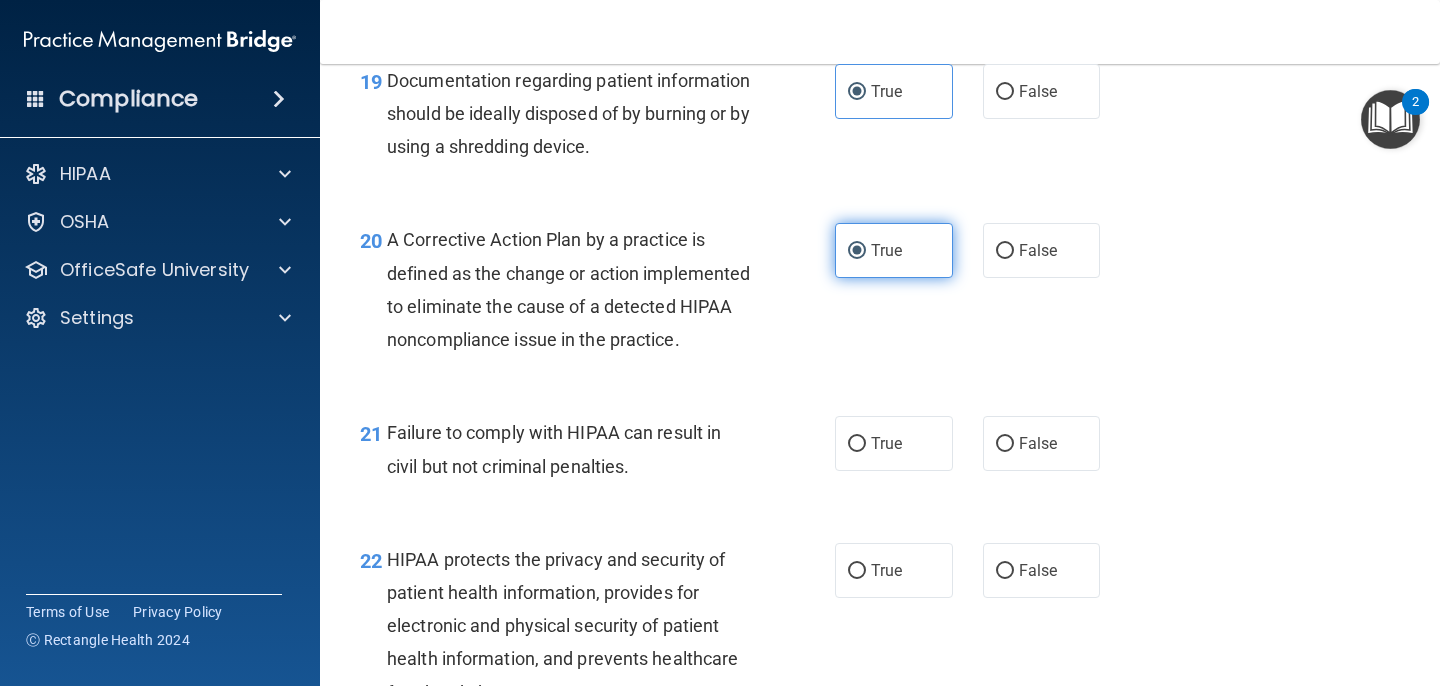 scroll, scrollTop: 3368, scrollLeft: 0, axis: vertical 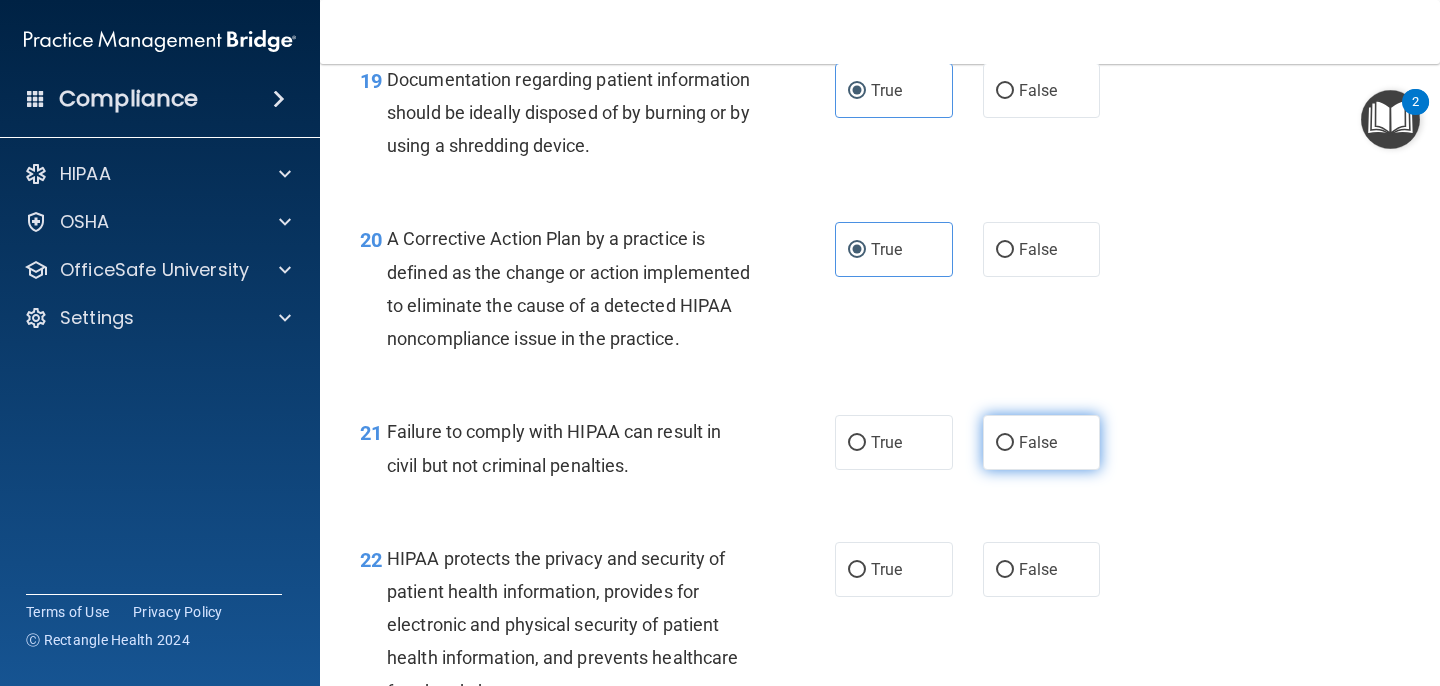click on "False" at bounding box center [1042, 442] 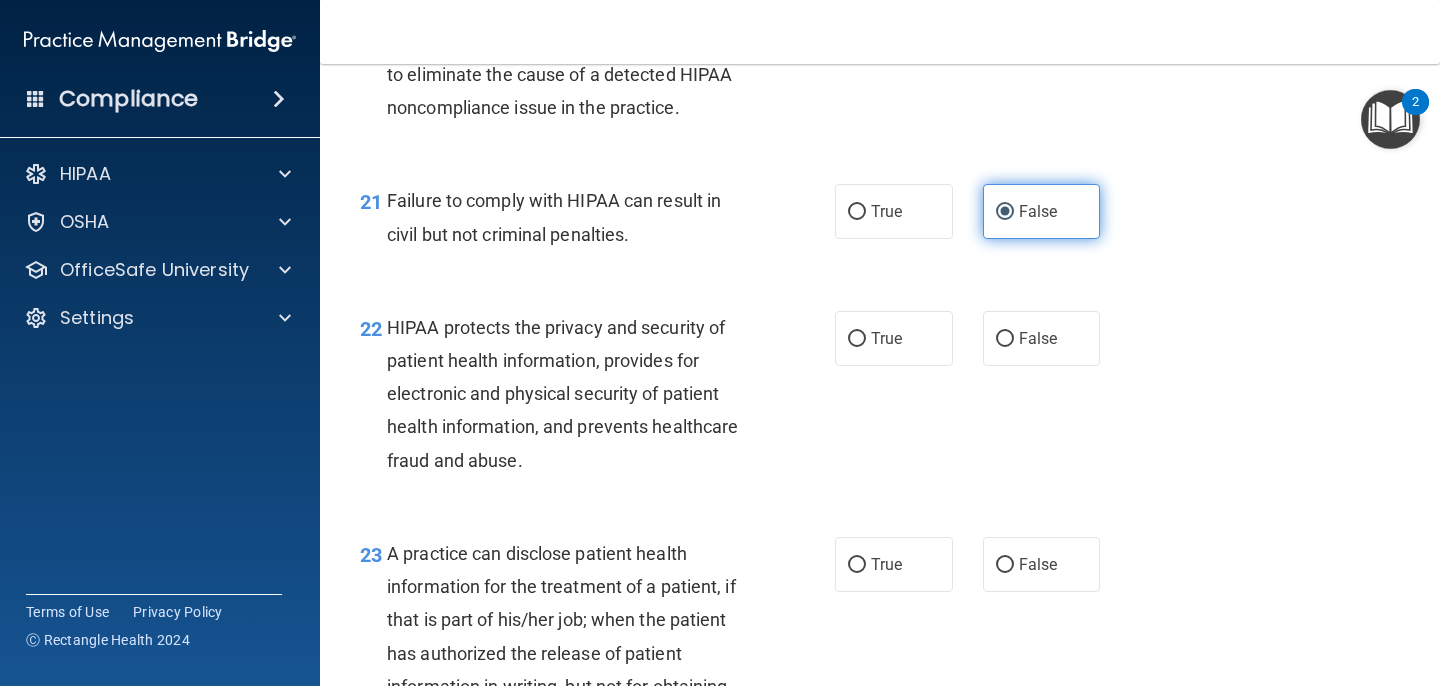 scroll, scrollTop: 3600, scrollLeft: 0, axis: vertical 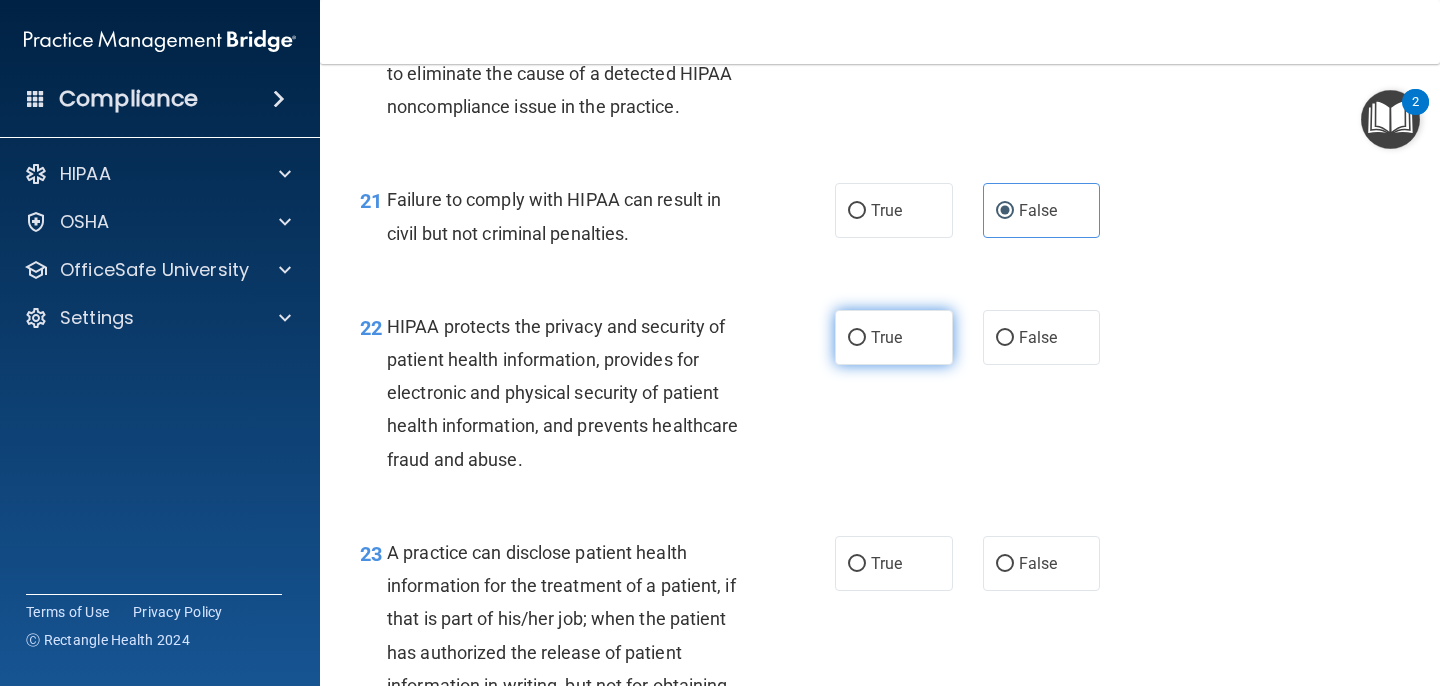 click on "True" at bounding box center (857, 338) 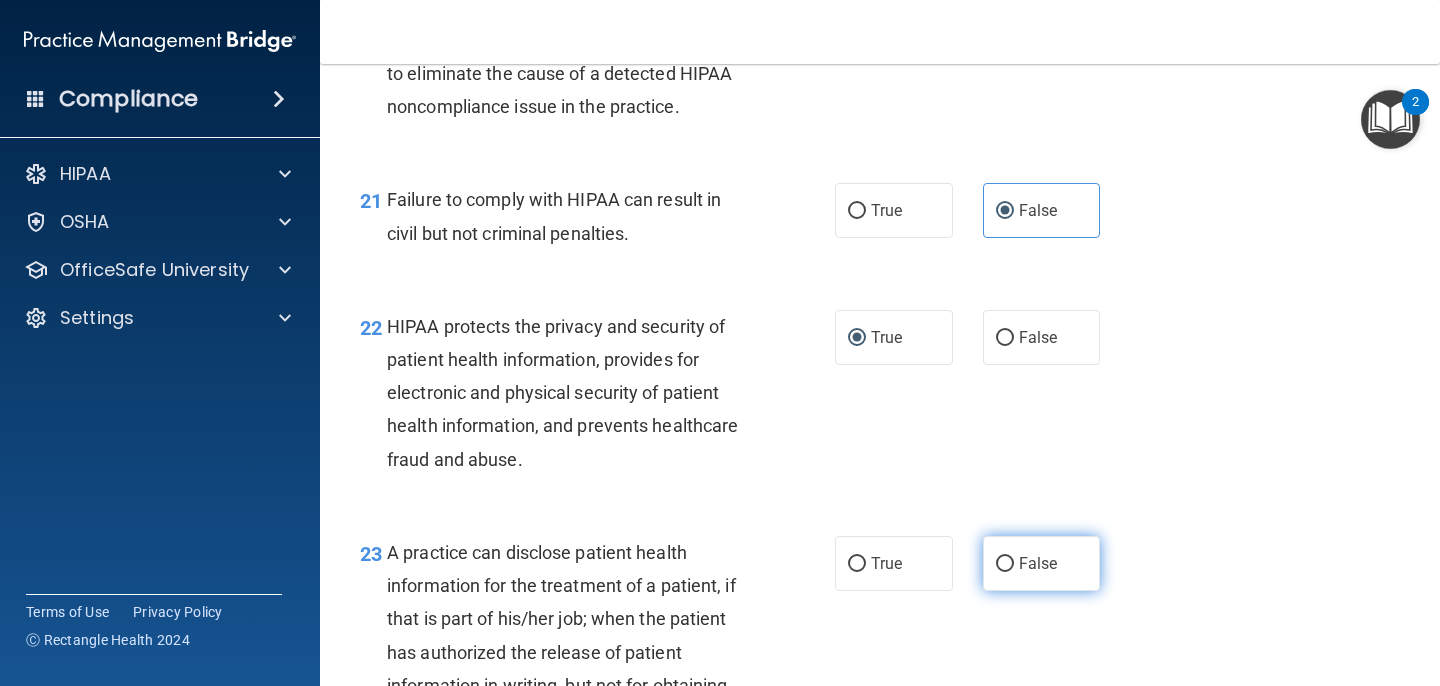 click on "False" at bounding box center (1042, 563) 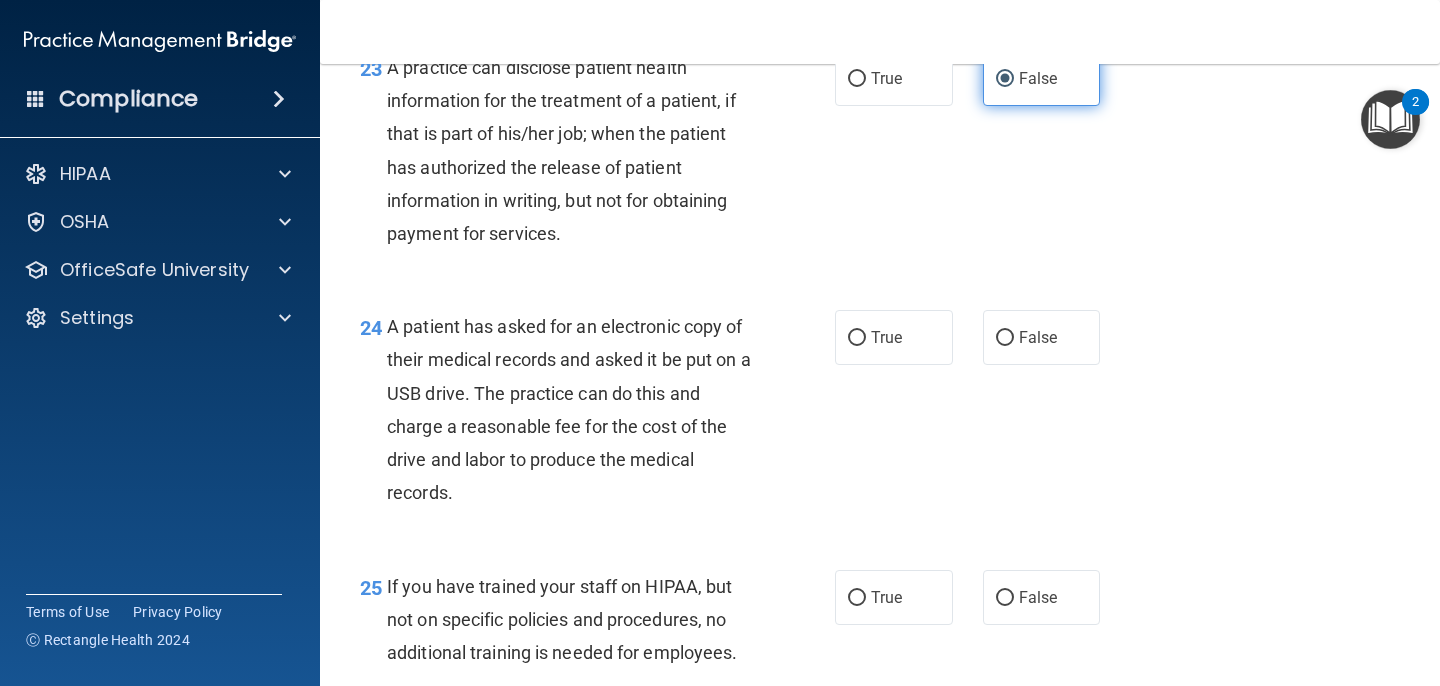 scroll, scrollTop: 4106, scrollLeft: 0, axis: vertical 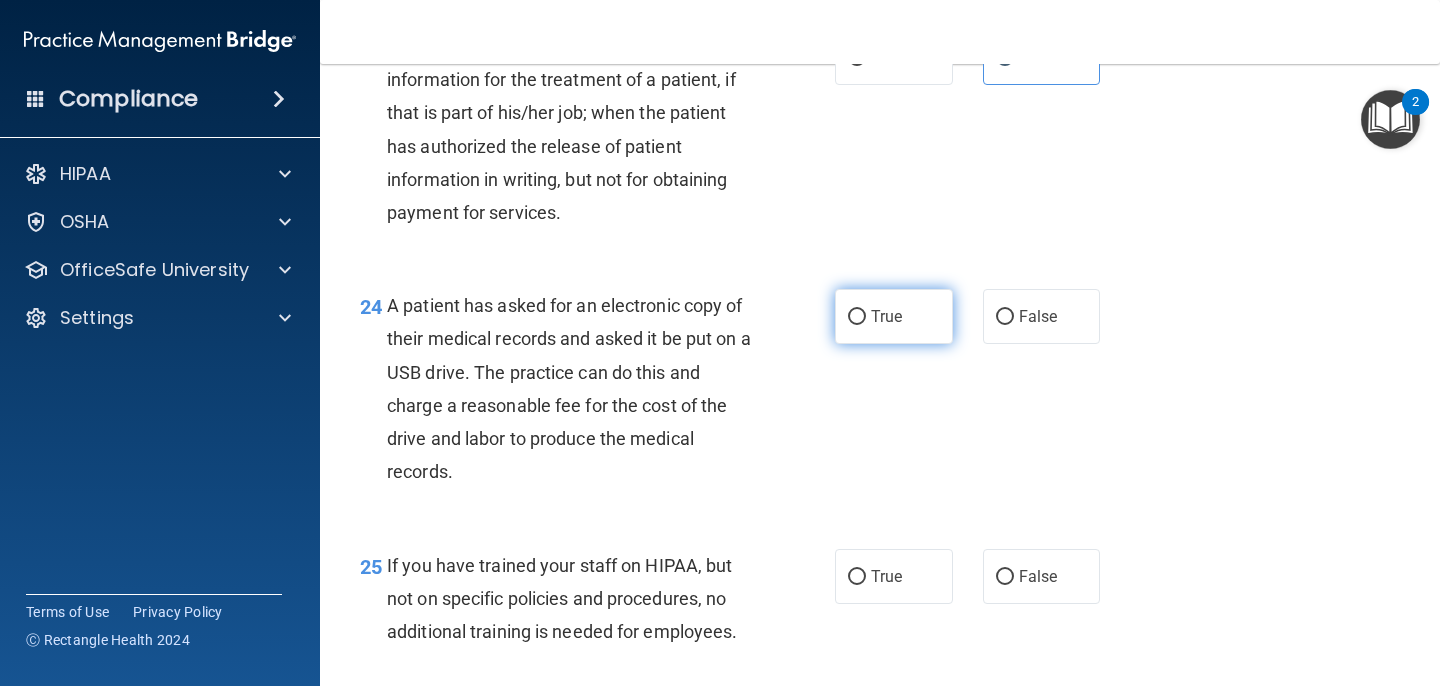 click on "True" at bounding box center (894, 316) 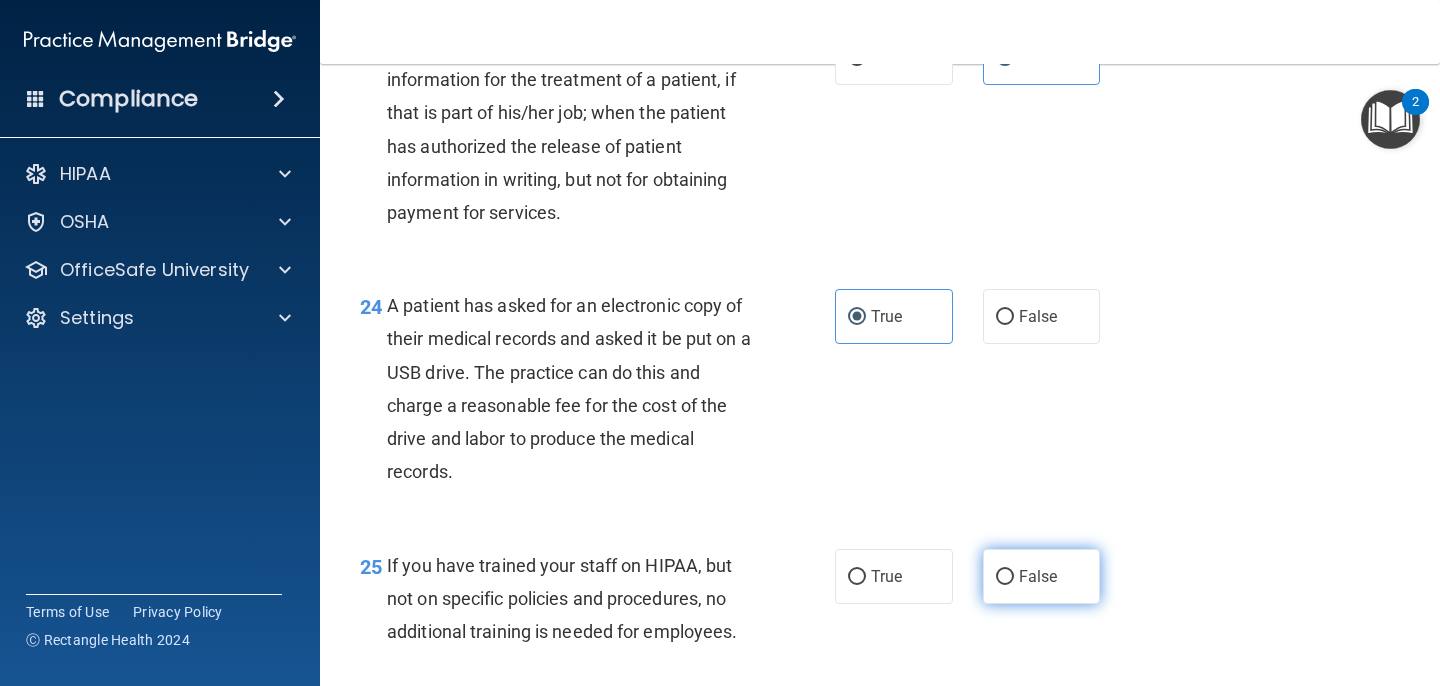 click on "False" at bounding box center (1042, 576) 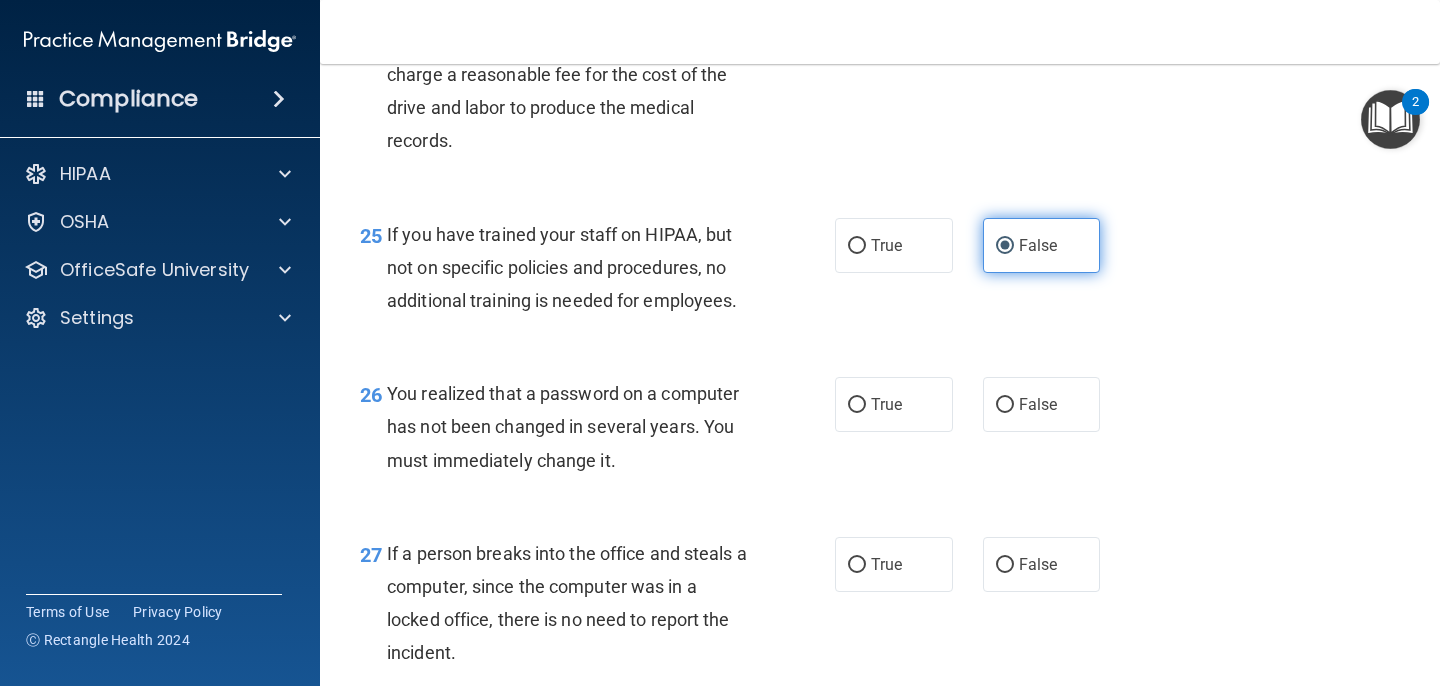 scroll, scrollTop: 4451, scrollLeft: 0, axis: vertical 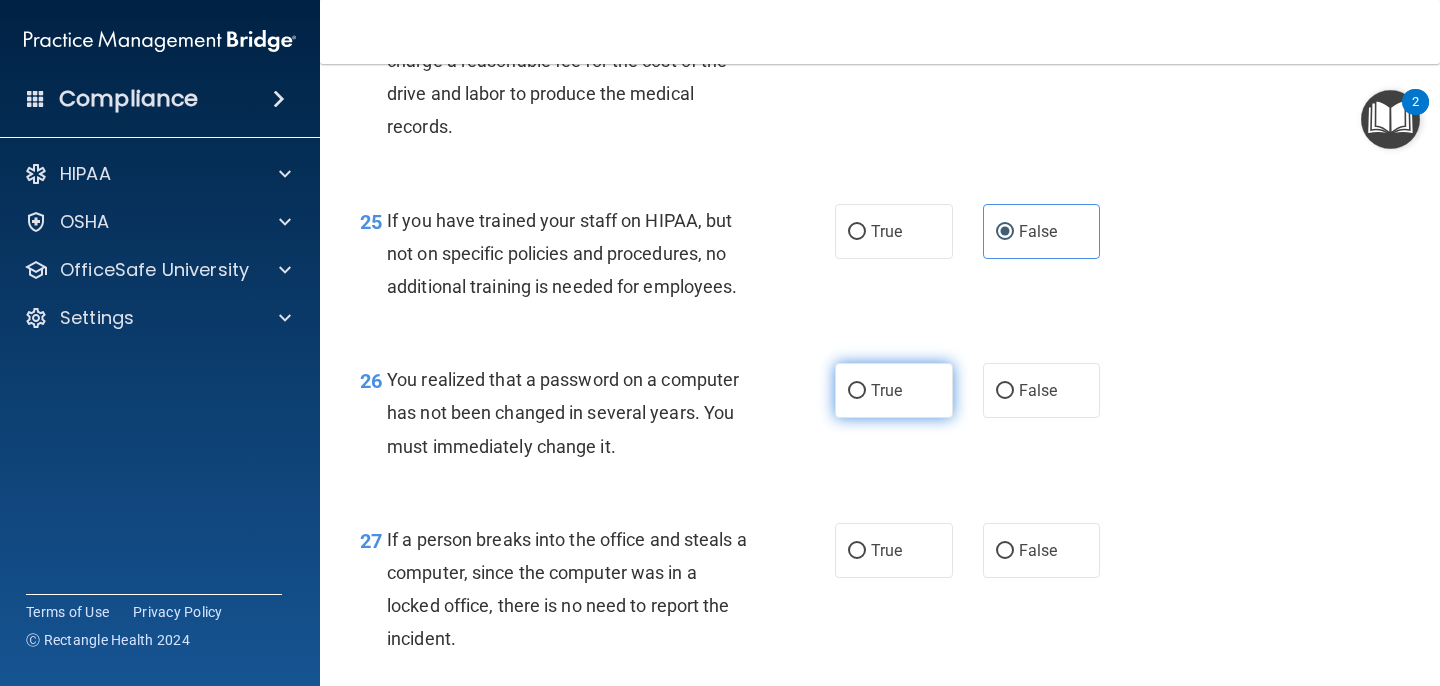 click on "True" at bounding box center [857, 391] 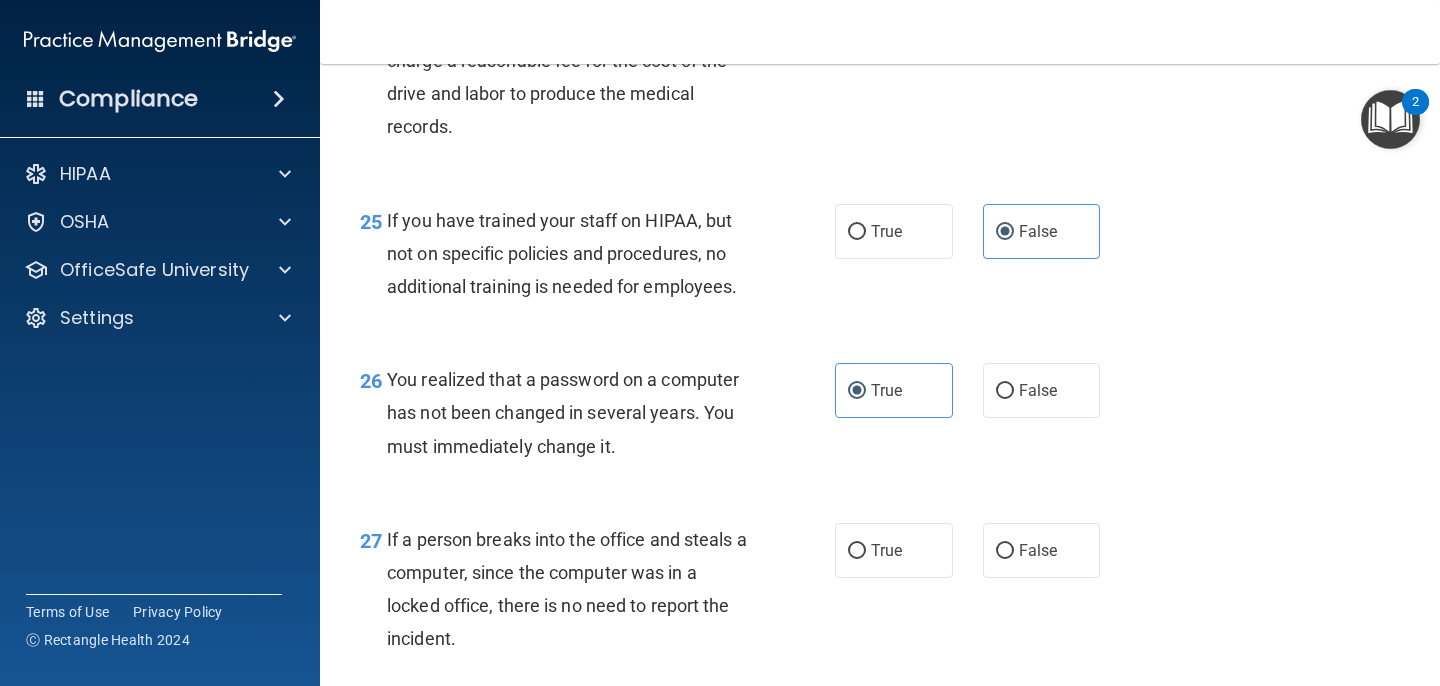 click on "27       If a person breaks into the office and steals a computer, since the computer was in a locked office, there is no need to report the incident.                 True           False" at bounding box center [880, 594] 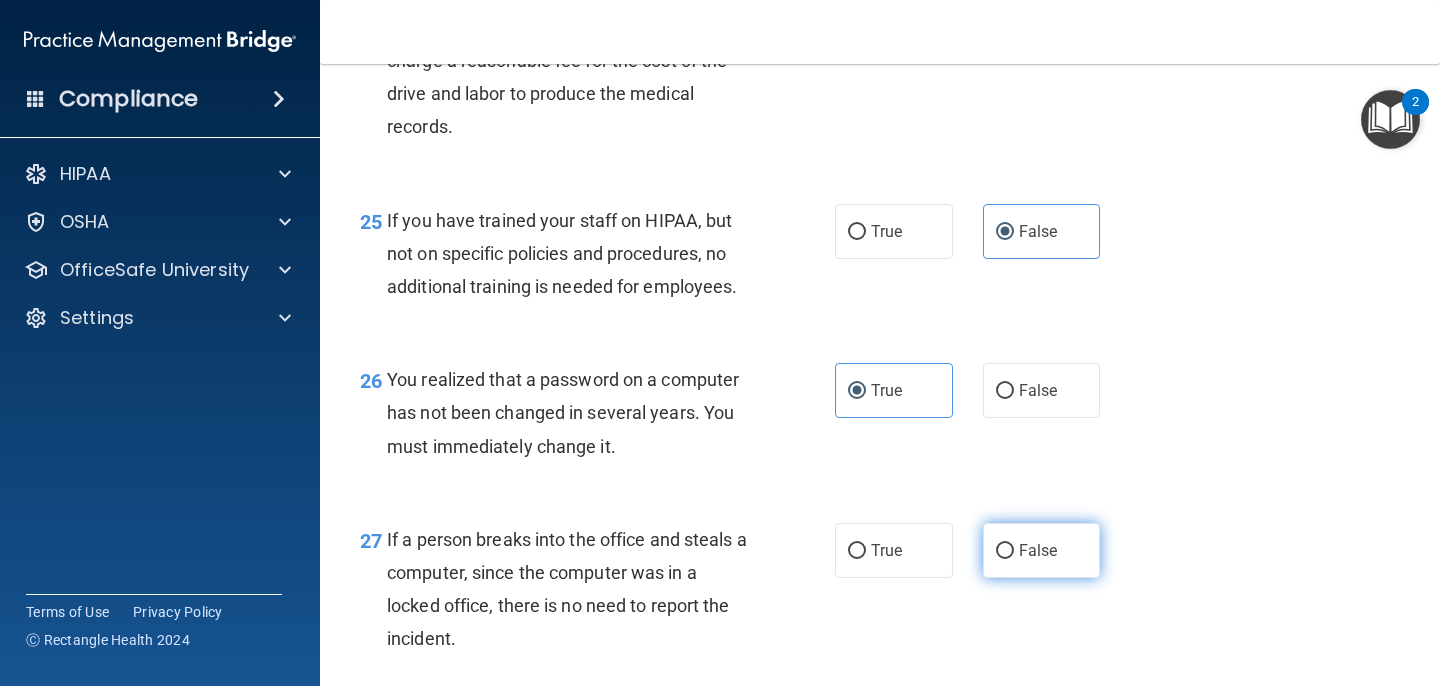 click on "False" at bounding box center [1042, 550] 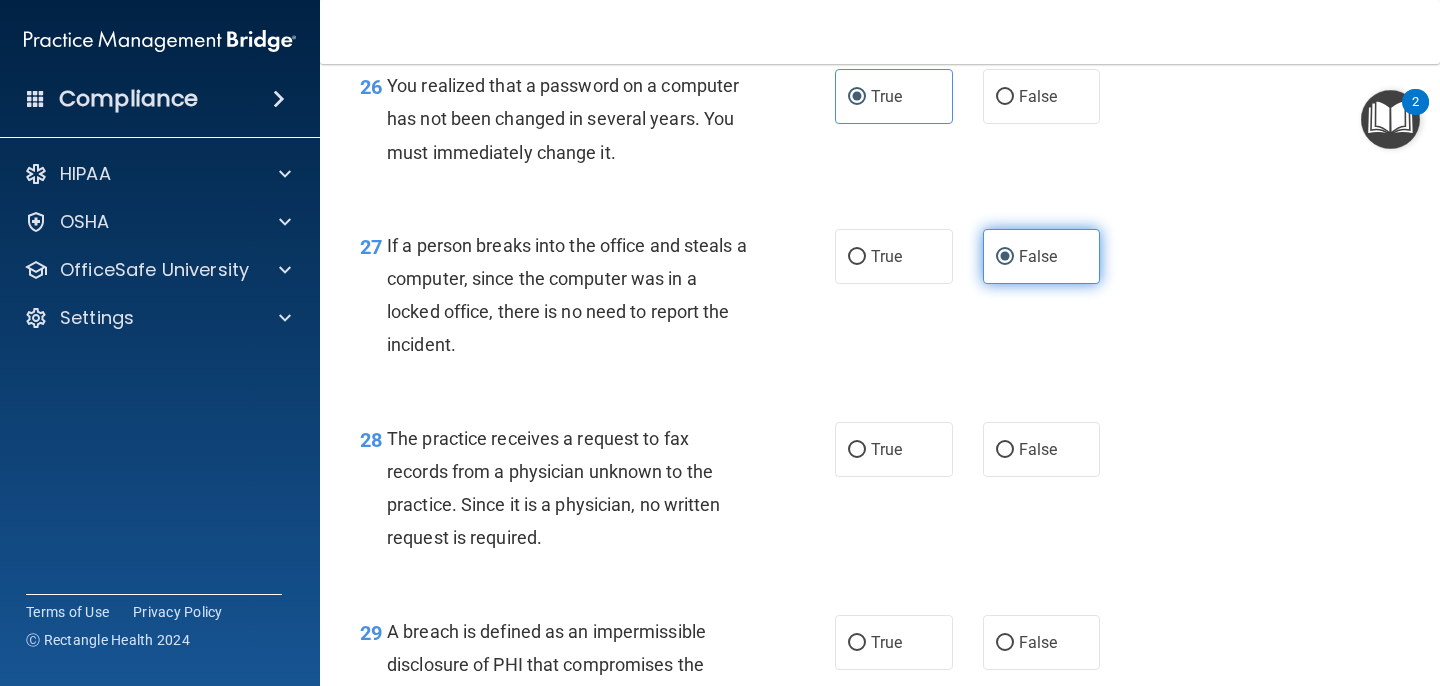 scroll, scrollTop: 4749, scrollLeft: 0, axis: vertical 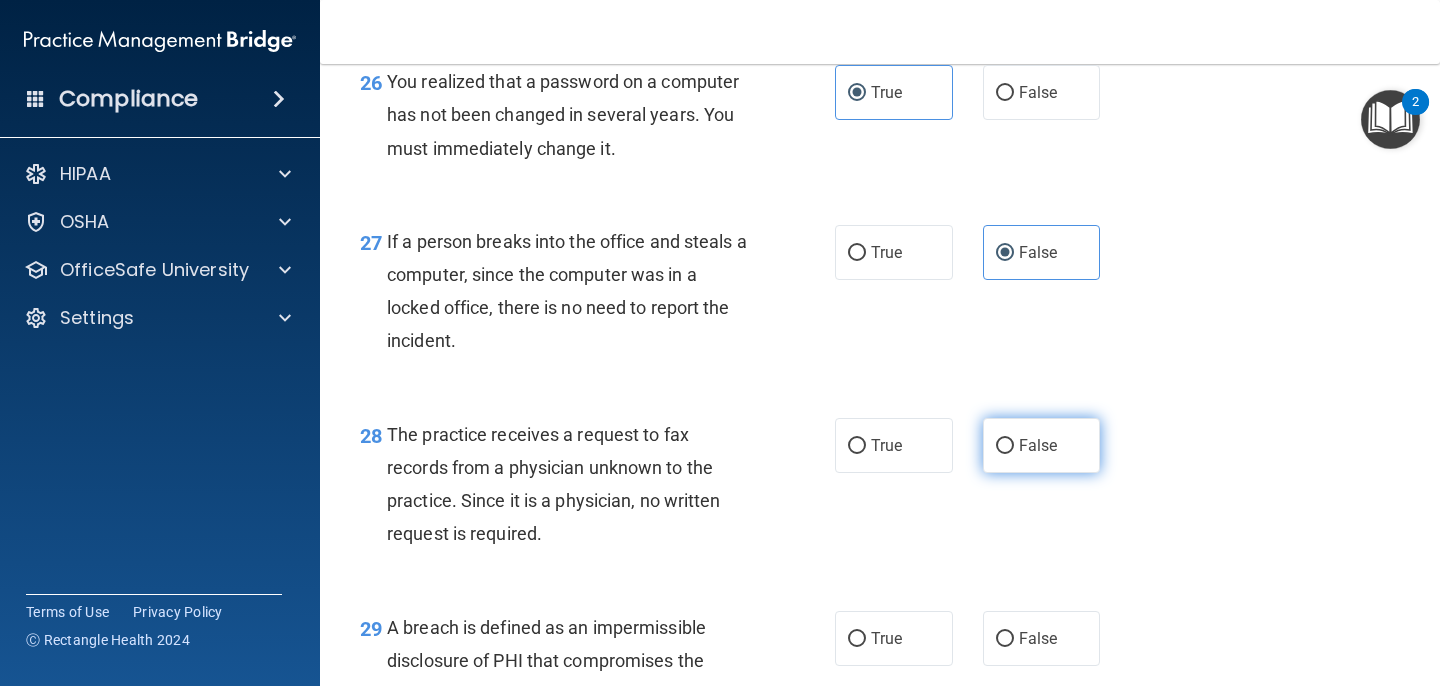 click on "False" at bounding box center [1042, 445] 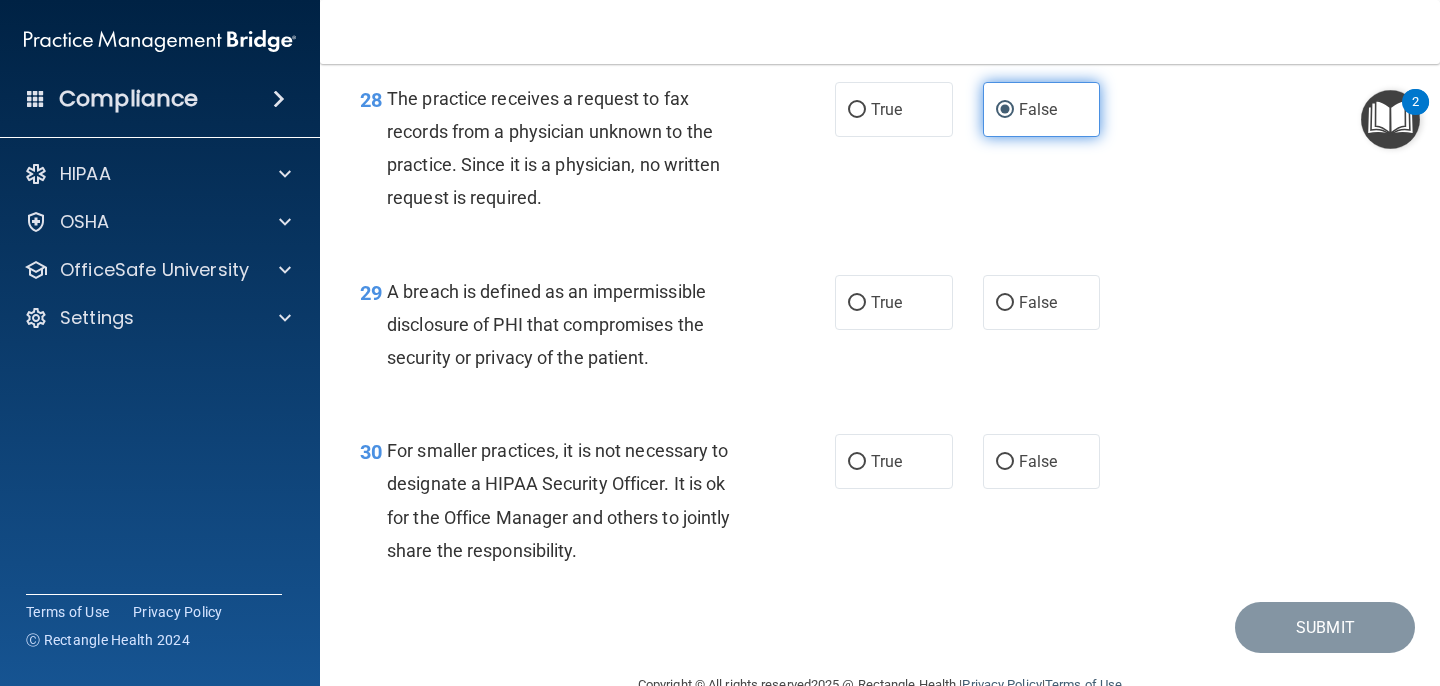scroll, scrollTop: 5107, scrollLeft: 0, axis: vertical 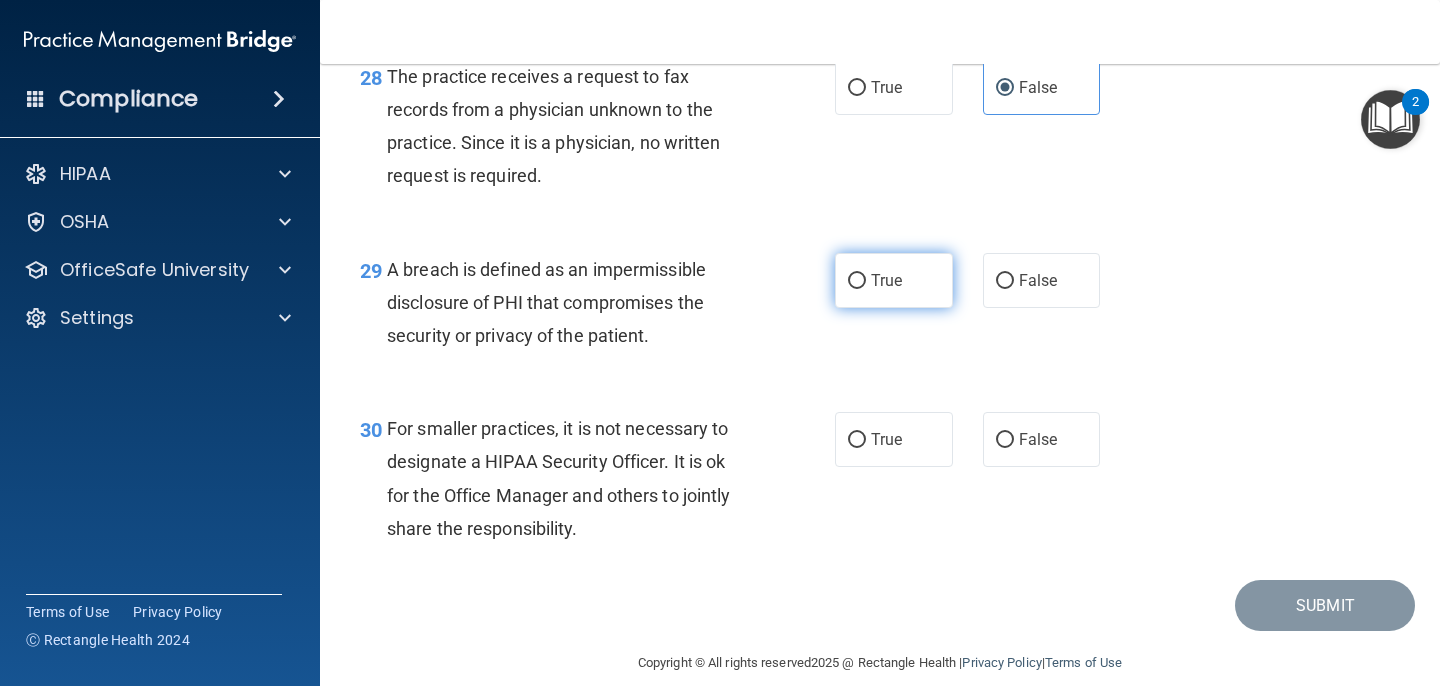 click on "True" at bounding box center [894, 280] 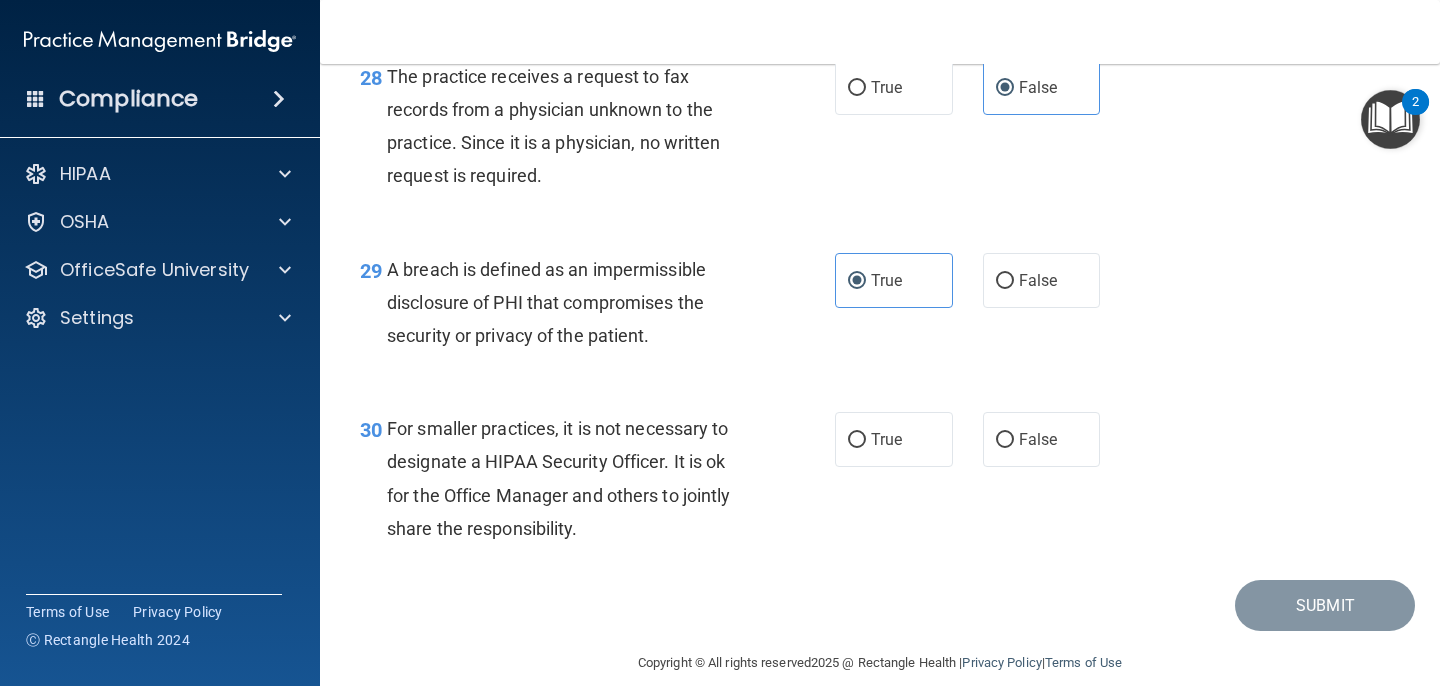 click on "30       For smaller practices, it is not necessary to designate a HIPAA Security Officer.  It is ok for the Office Manager and others to jointly share the responsibility.                 True           False" at bounding box center (880, 483) 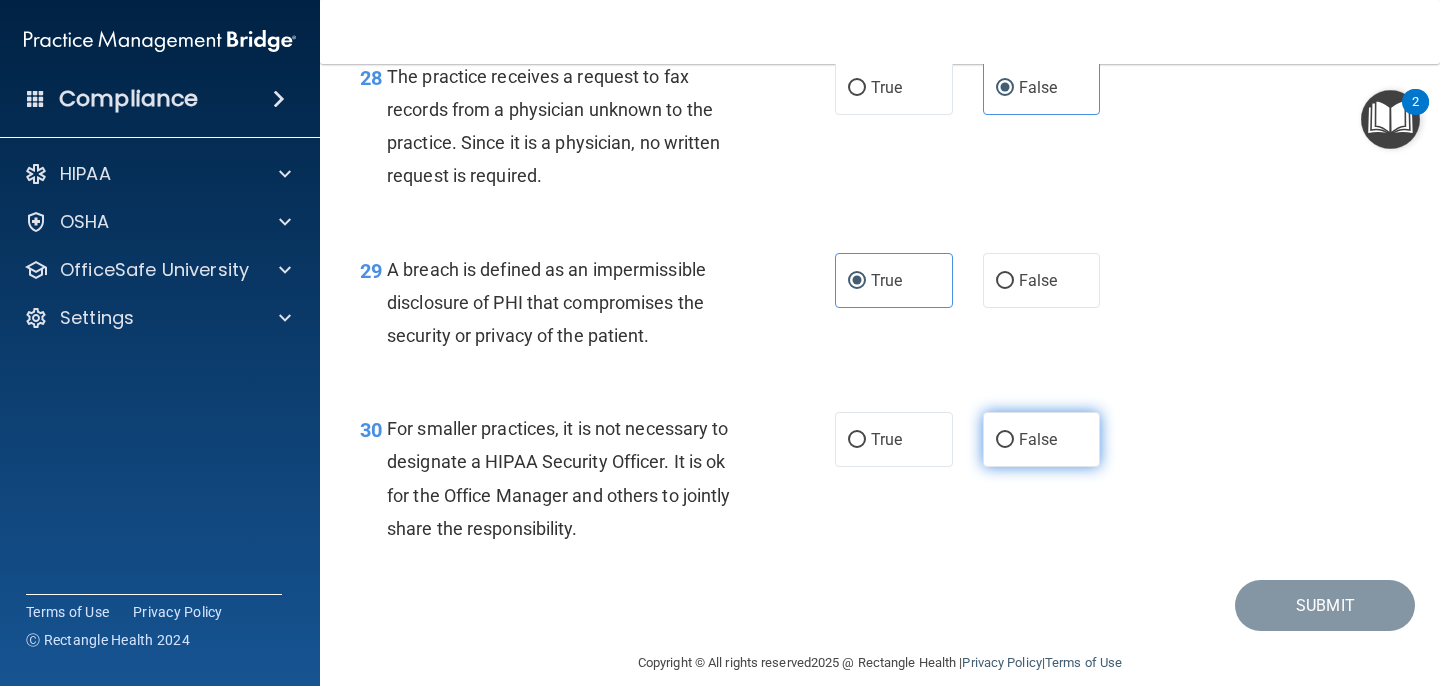 click on "False" at bounding box center (1042, 439) 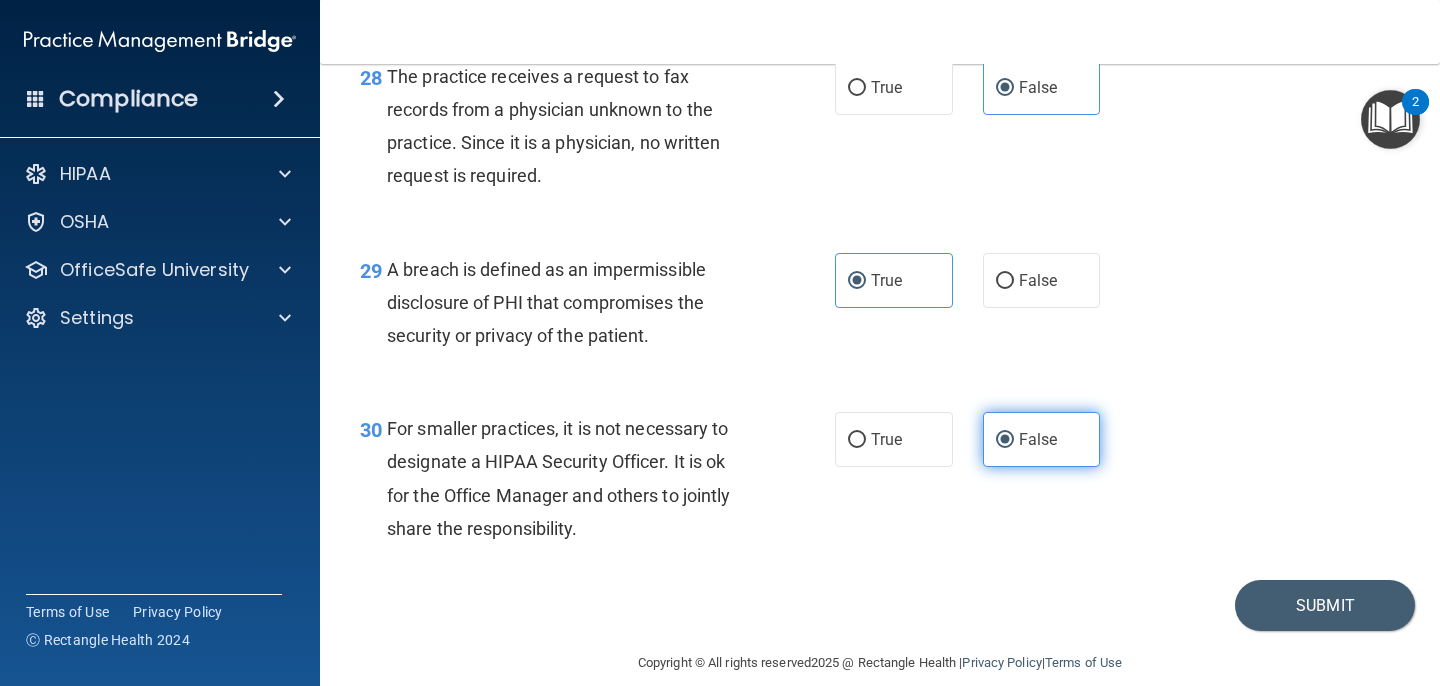 scroll, scrollTop: 5166, scrollLeft: 0, axis: vertical 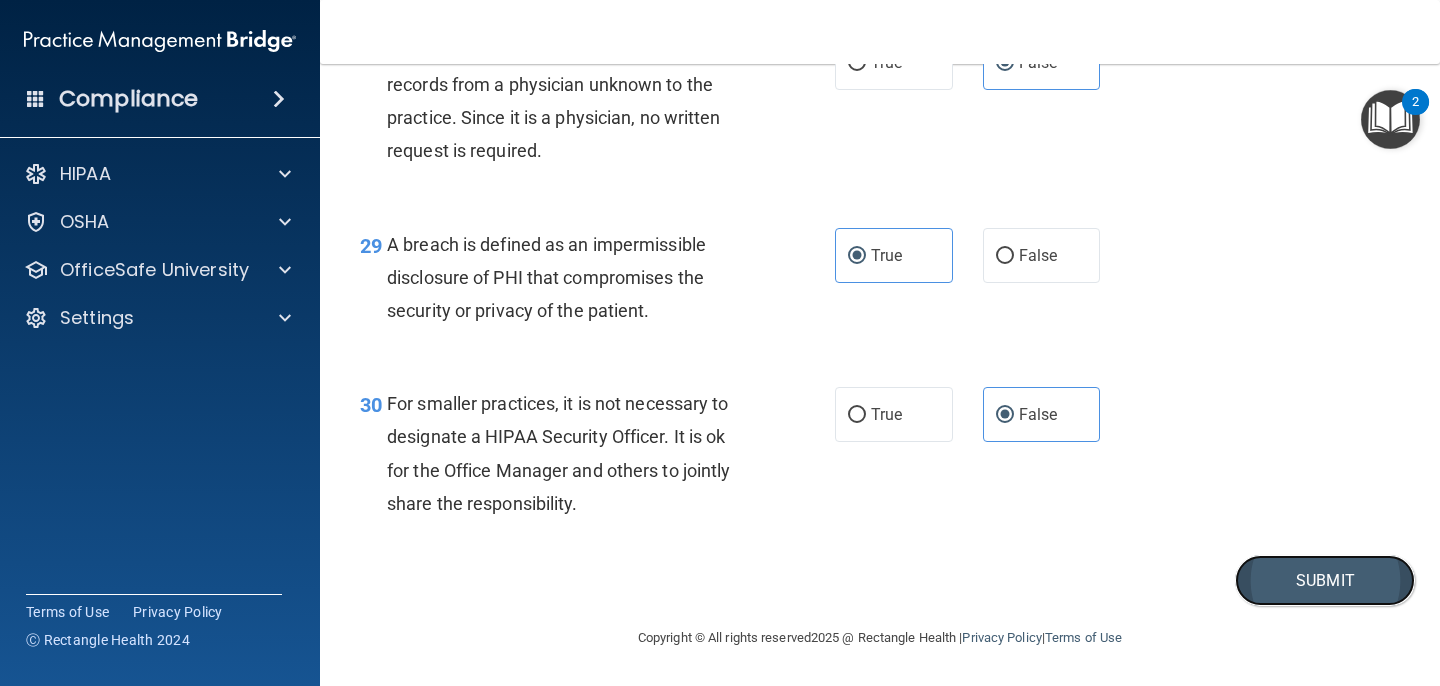 click on "Submit" at bounding box center (1325, 580) 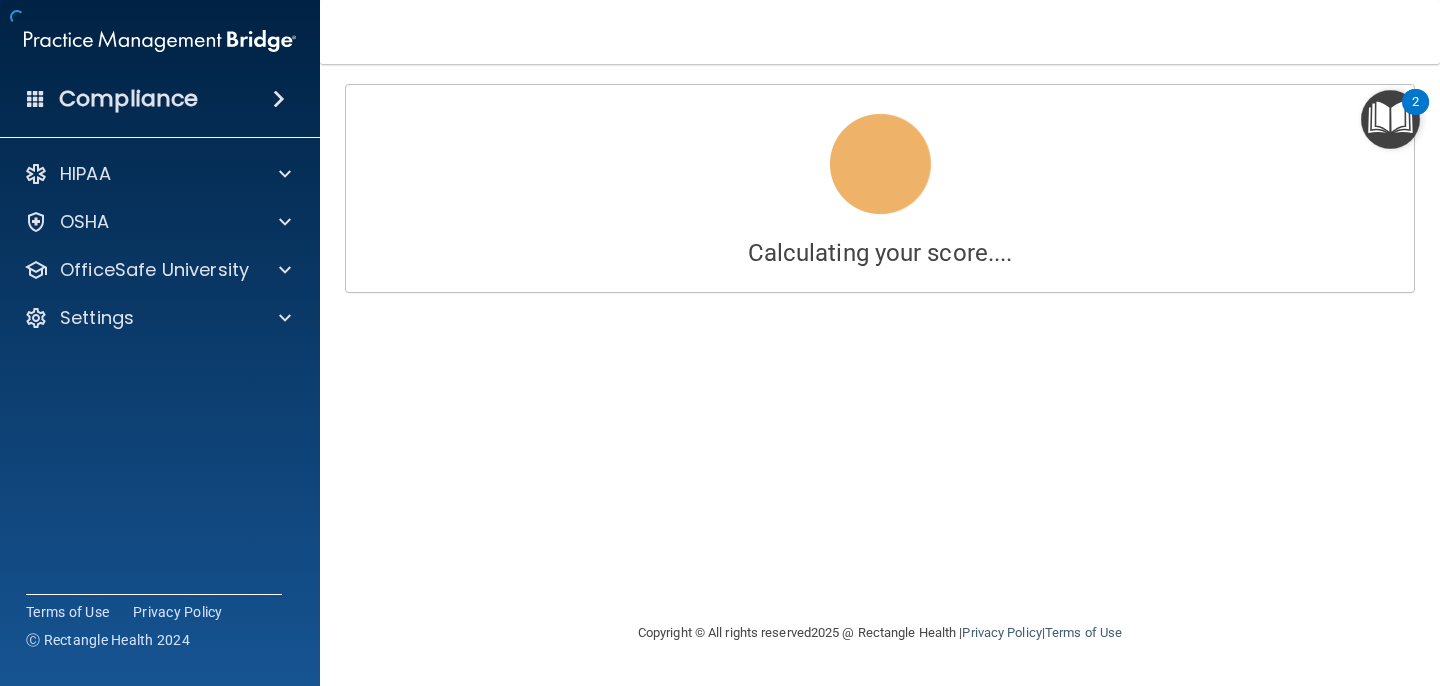 scroll, scrollTop: 0, scrollLeft: 0, axis: both 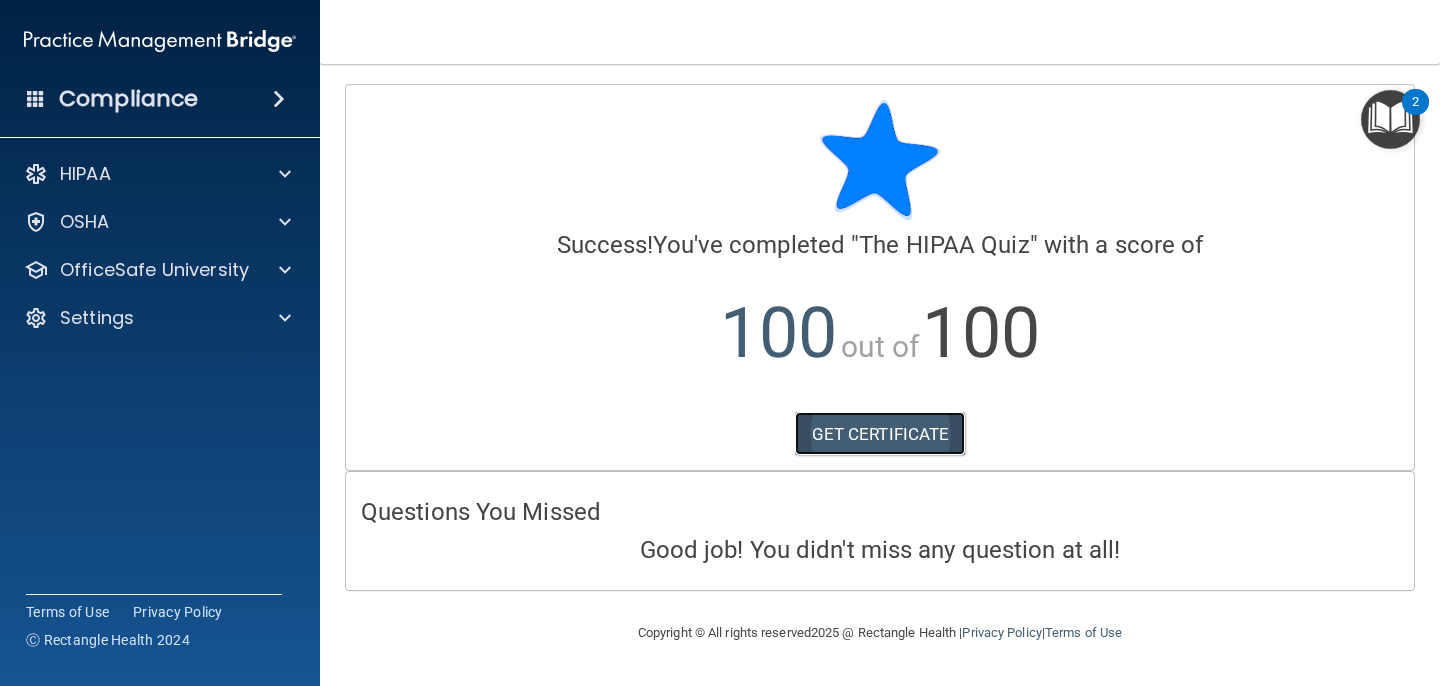 click on "GET CERTIFICATE" at bounding box center (880, 434) 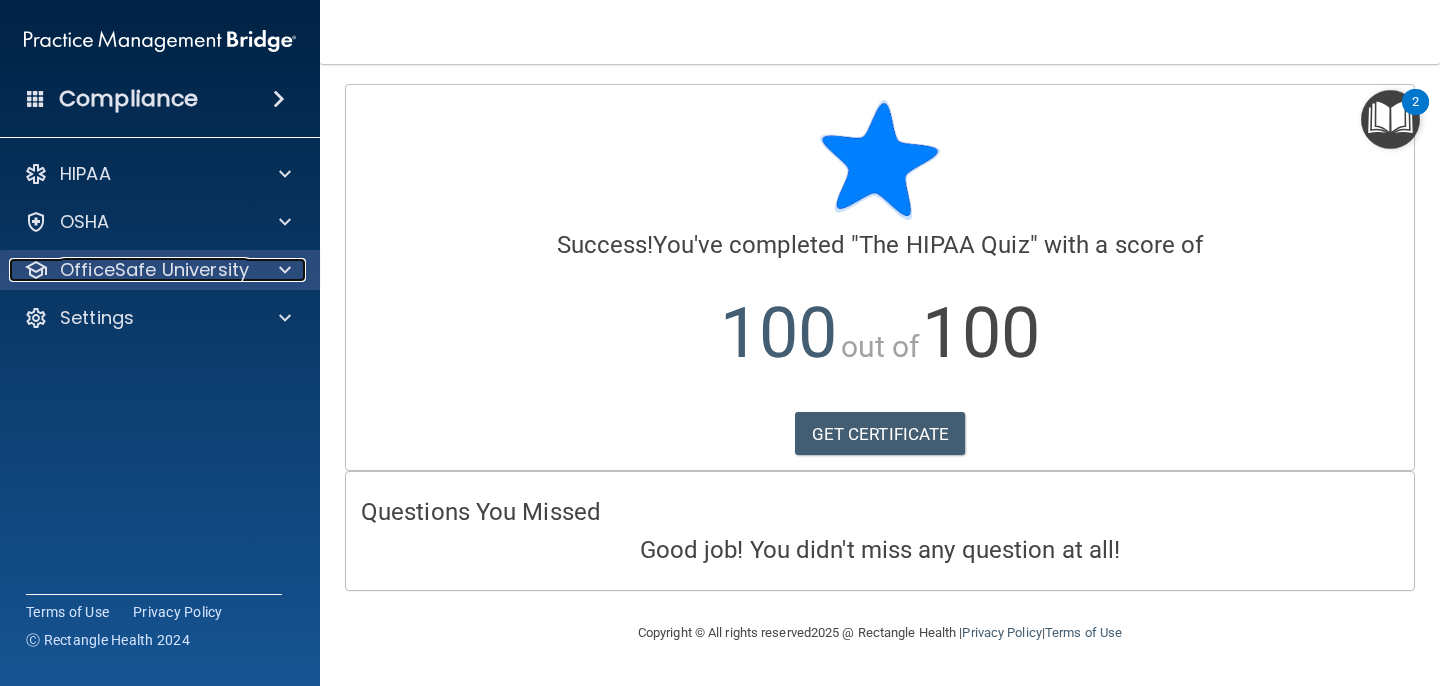 click on "OfficeSafe University" at bounding box center [154, 270] 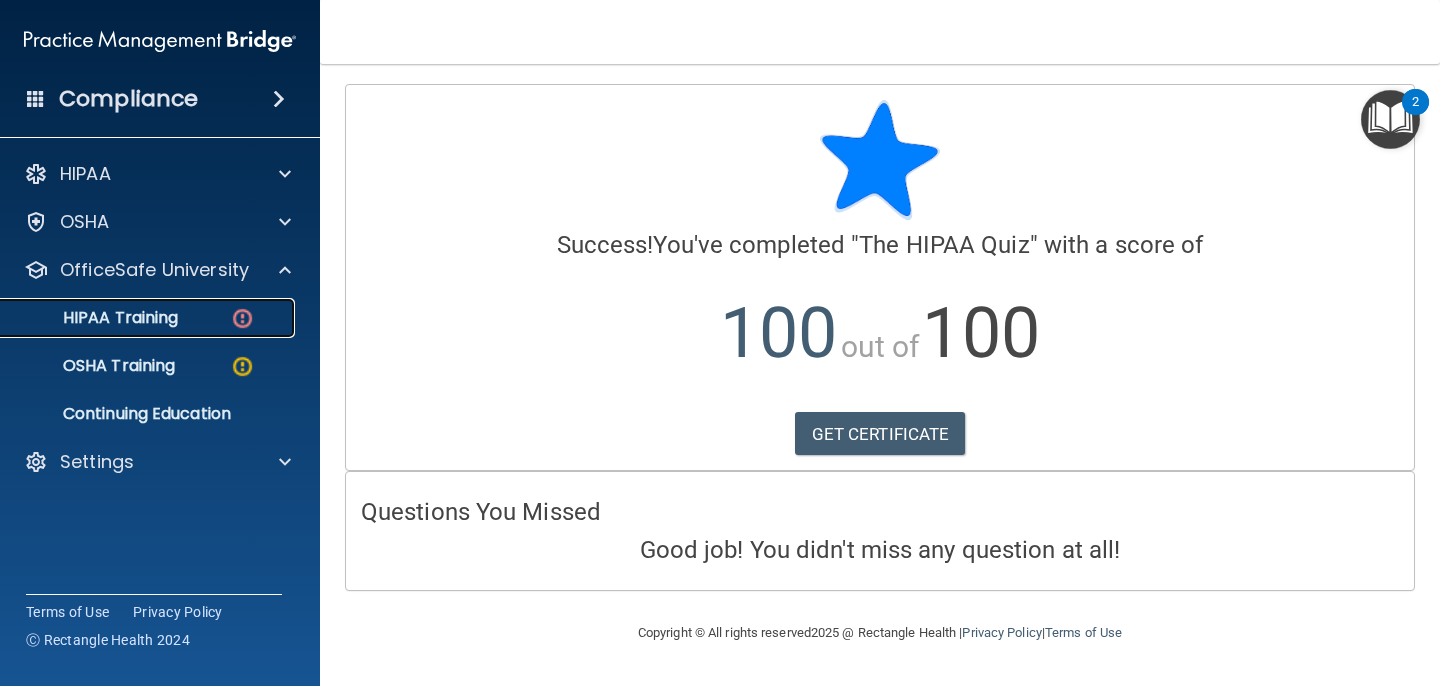 click at bounding box center [242, 318] 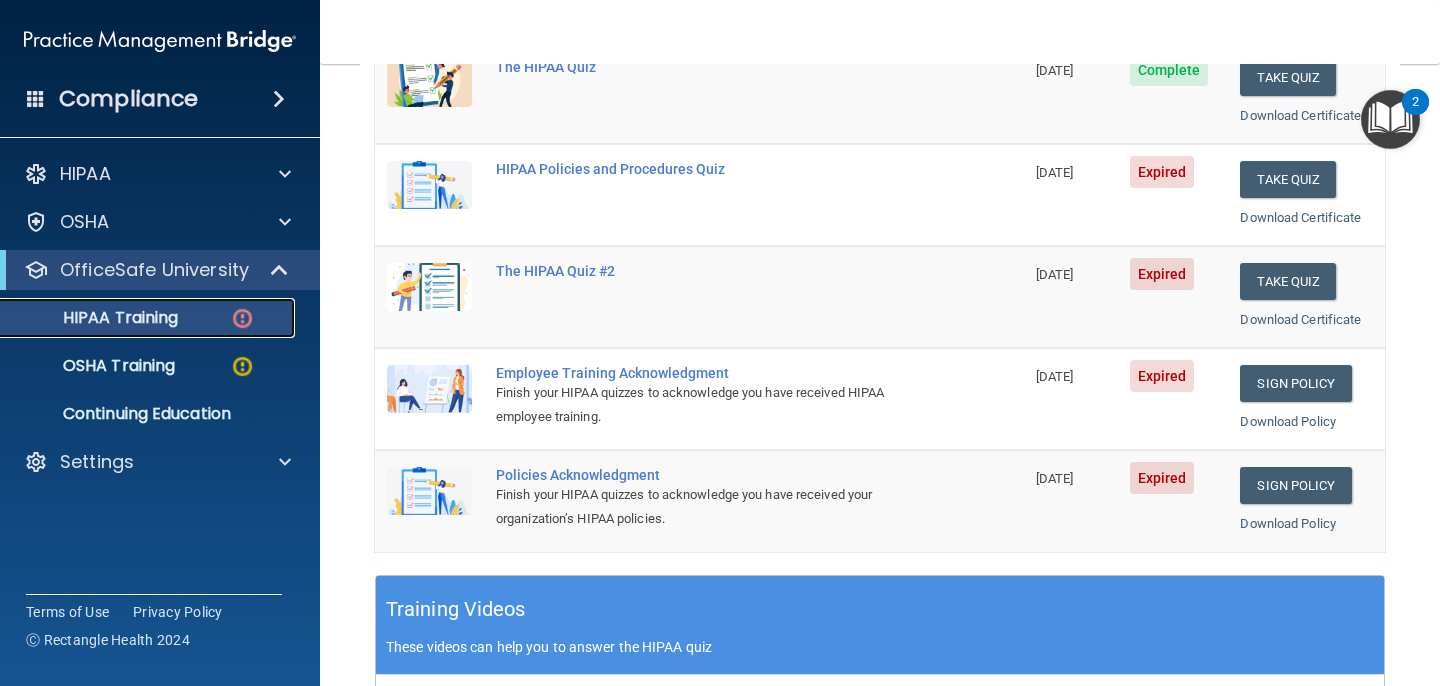 scroll, scrollTop: 313, scrollLeft: 0, axis: vertical 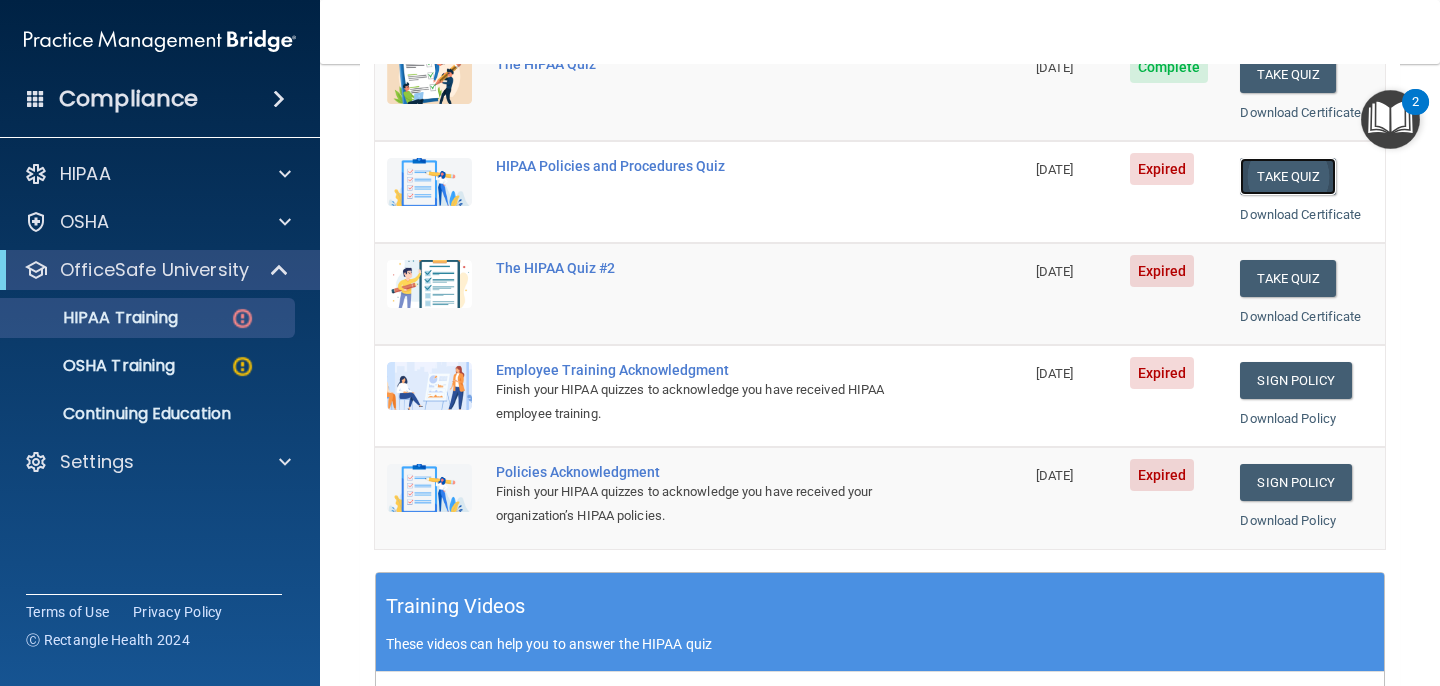 click on "Take Quiz" at bounding box center (1288, 176) 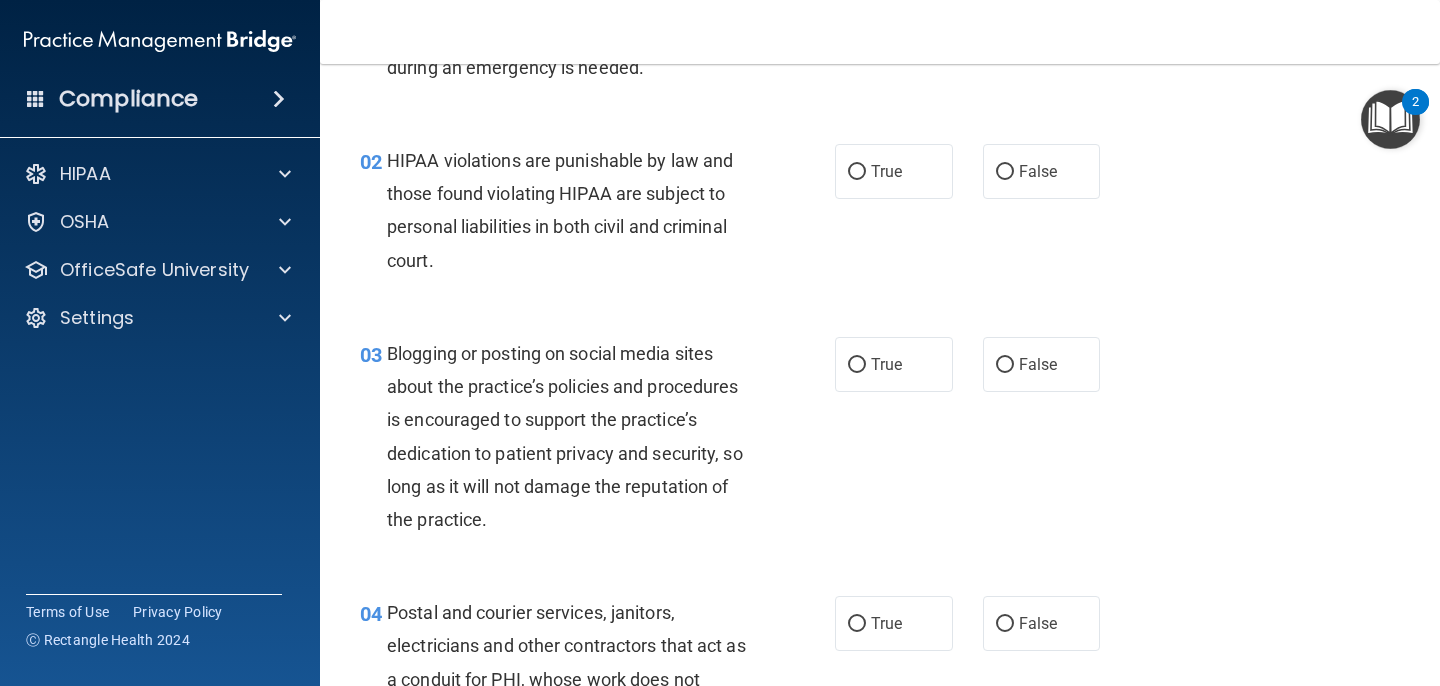 scroll, scrollTop: 0, scrollLeft: 0, axis: both 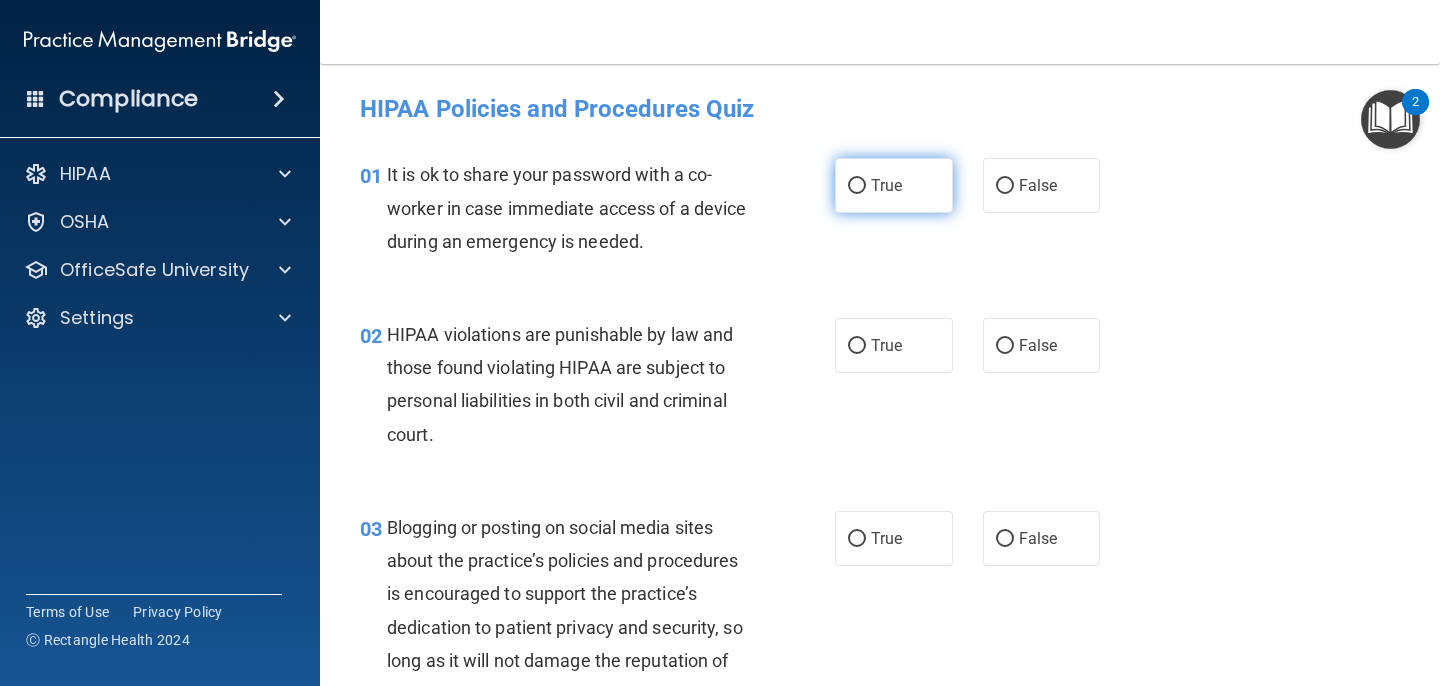 click on "True" at bounding box center [857, 186] 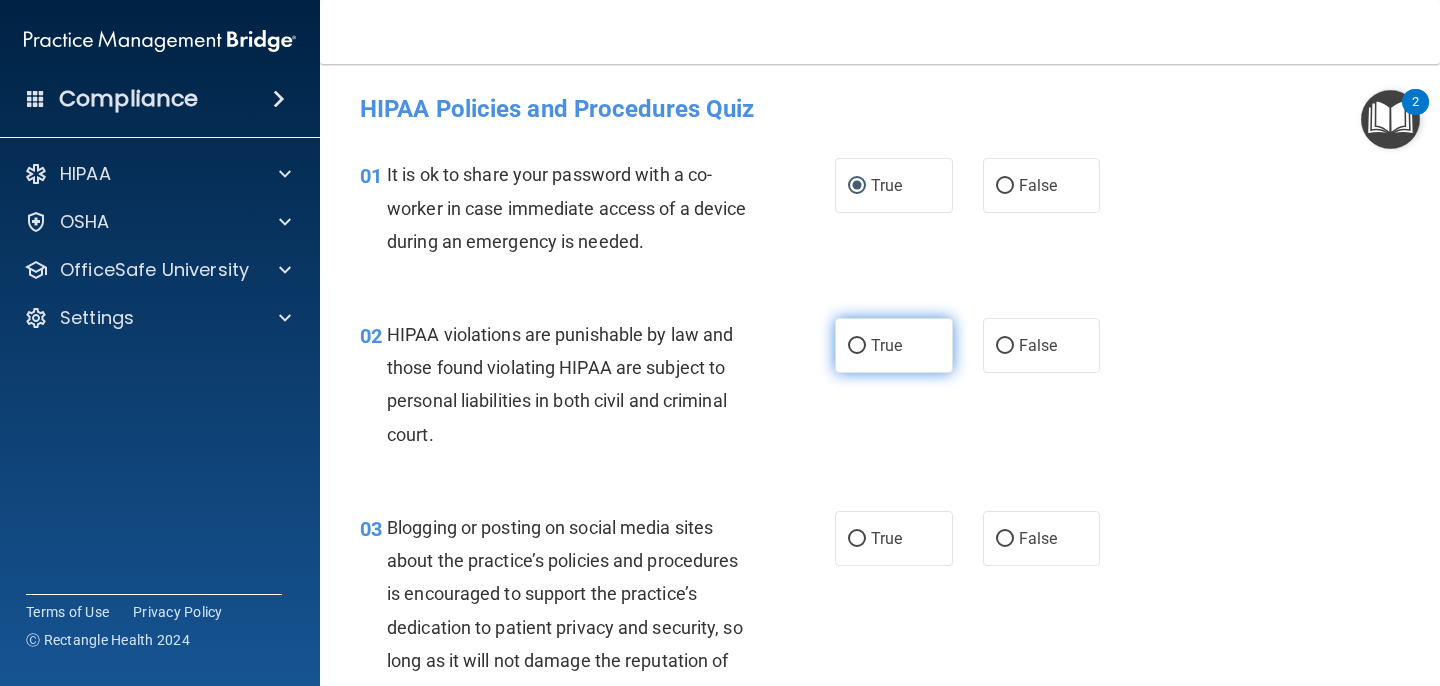 click on "True" at bounding box center [894, 345] 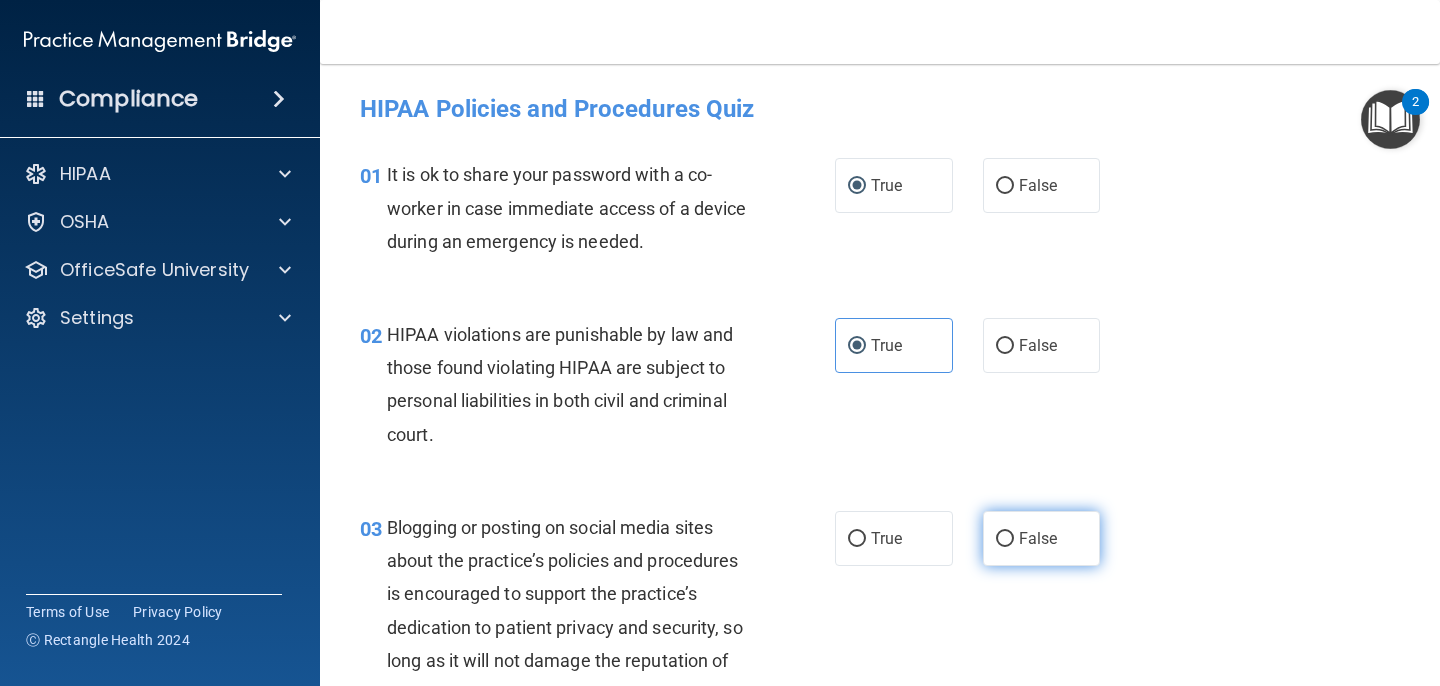 click on "False" at bounding box center (1042, 538) 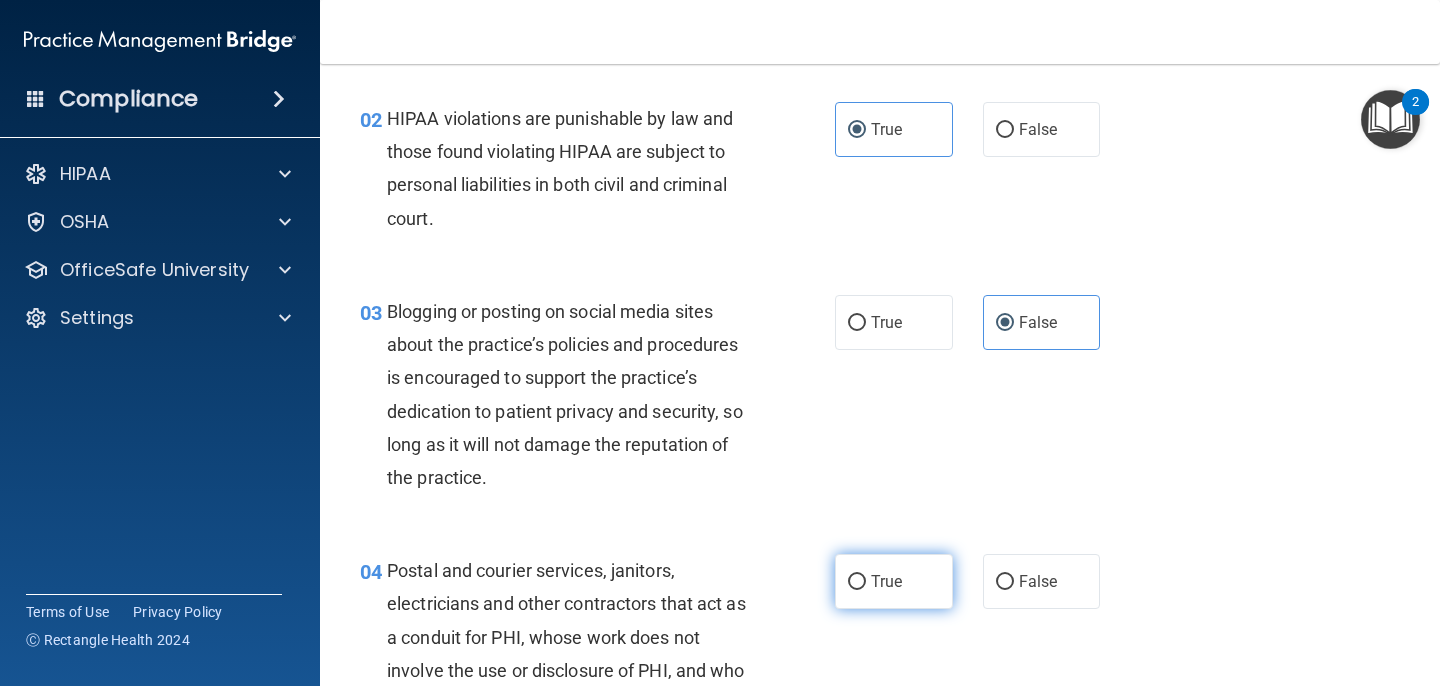 click on "True" at bounding box center (894, 581) 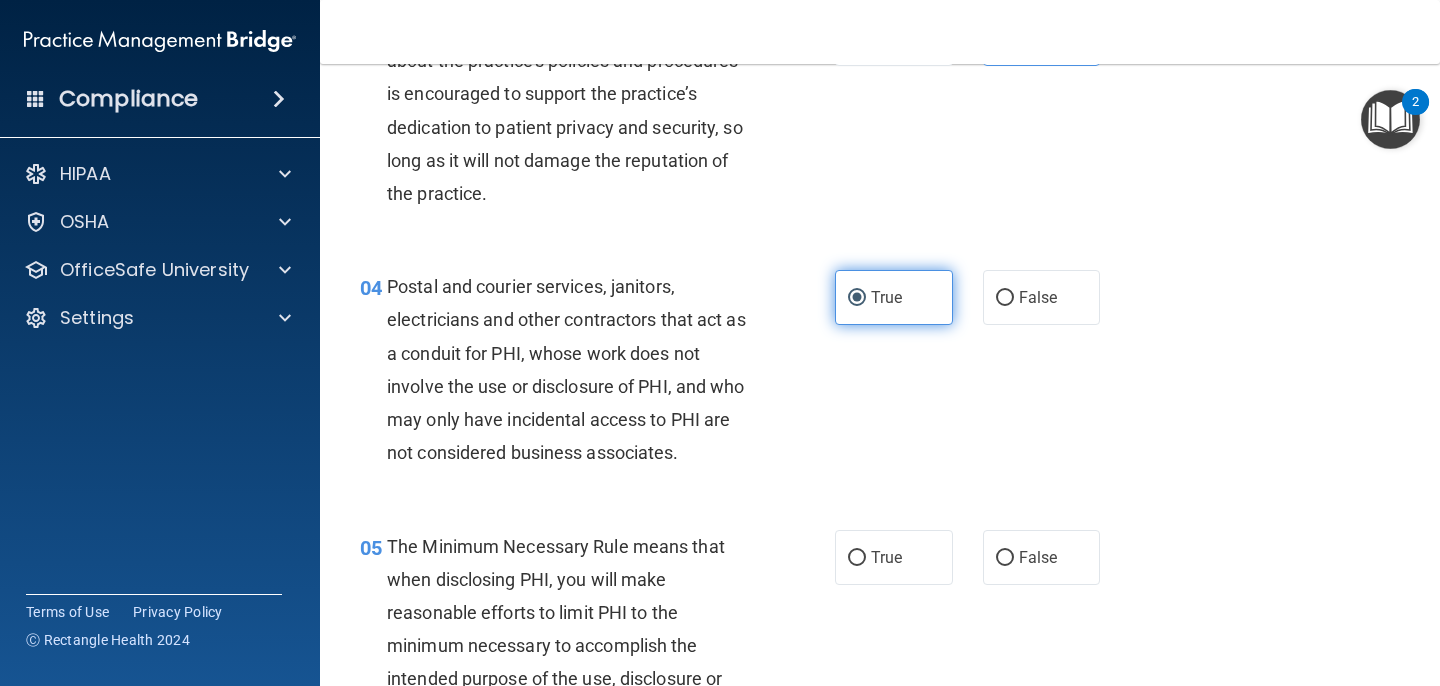 click on "True" at bounding box center [886, 557] 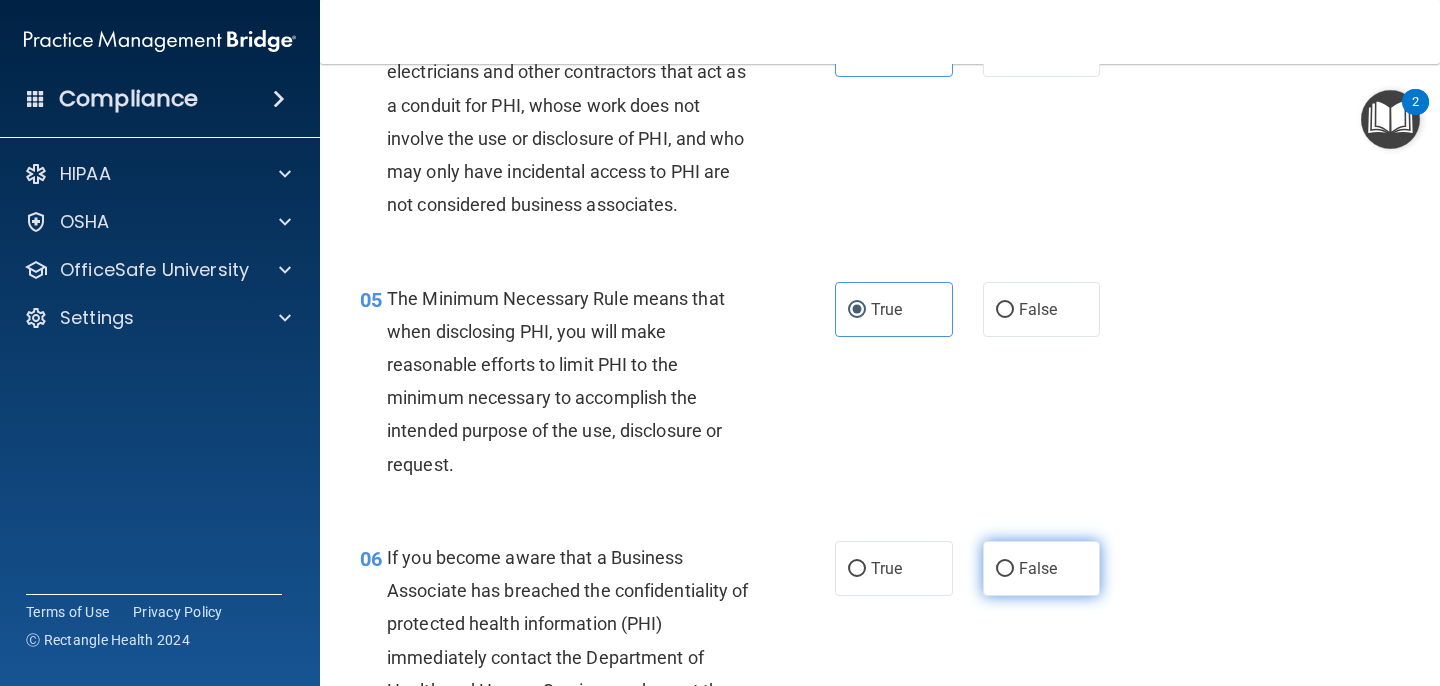 click on "False" at bounding box center [1038, 568] 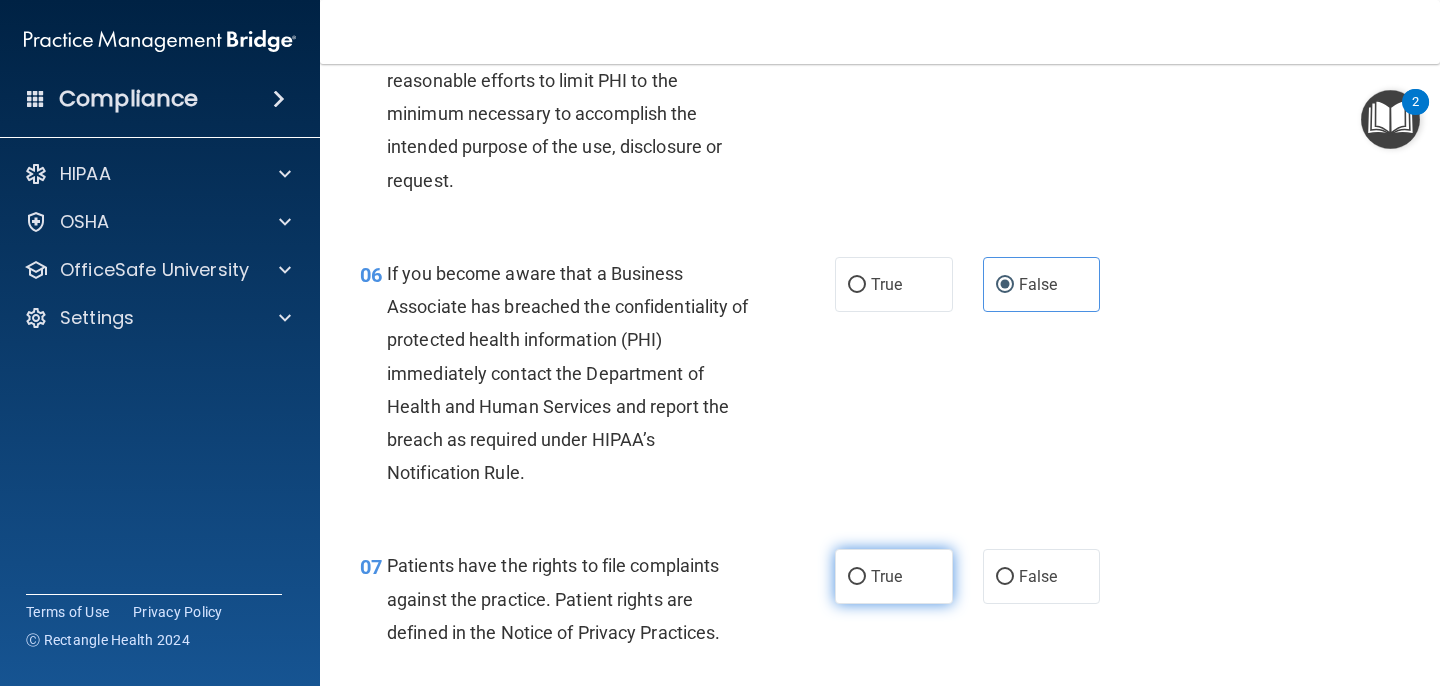 scroll, scrollTop: 1064, scrollLeft: 0, axis: vertical 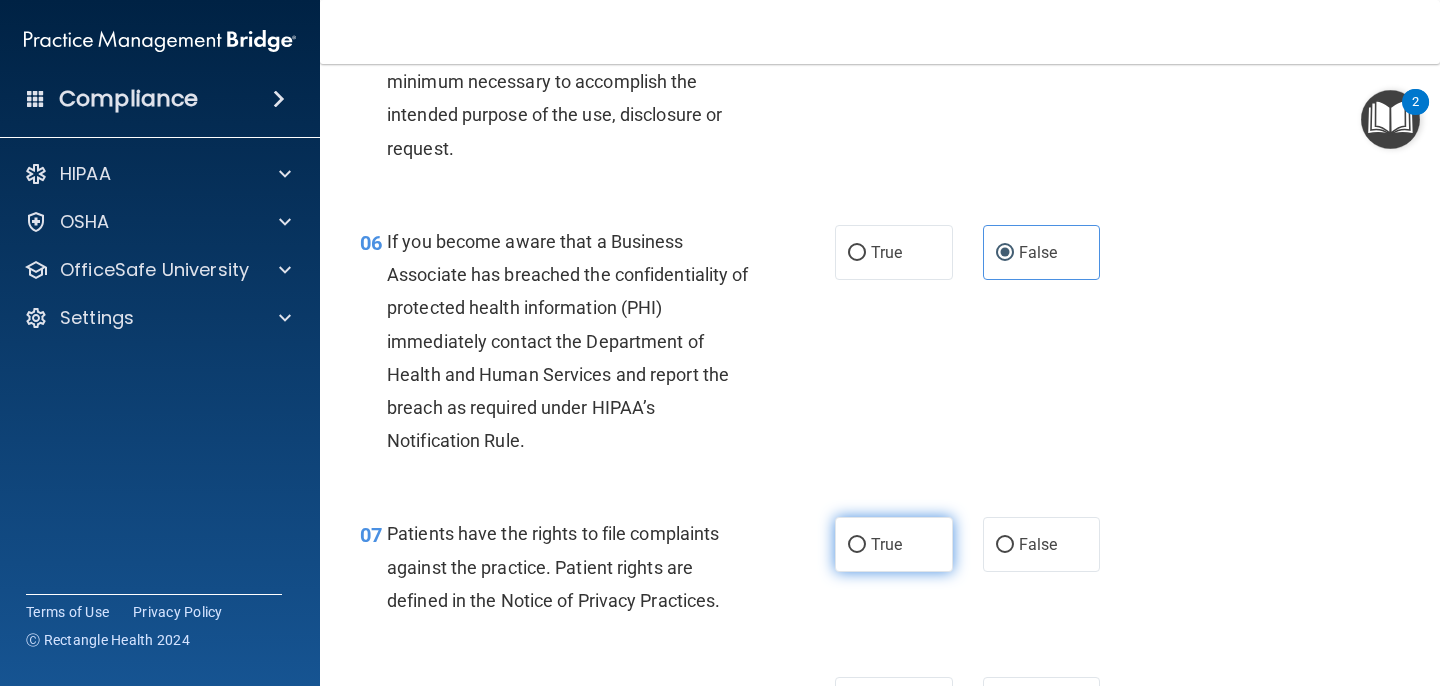 click on "True" at bounding box center [886, 544] 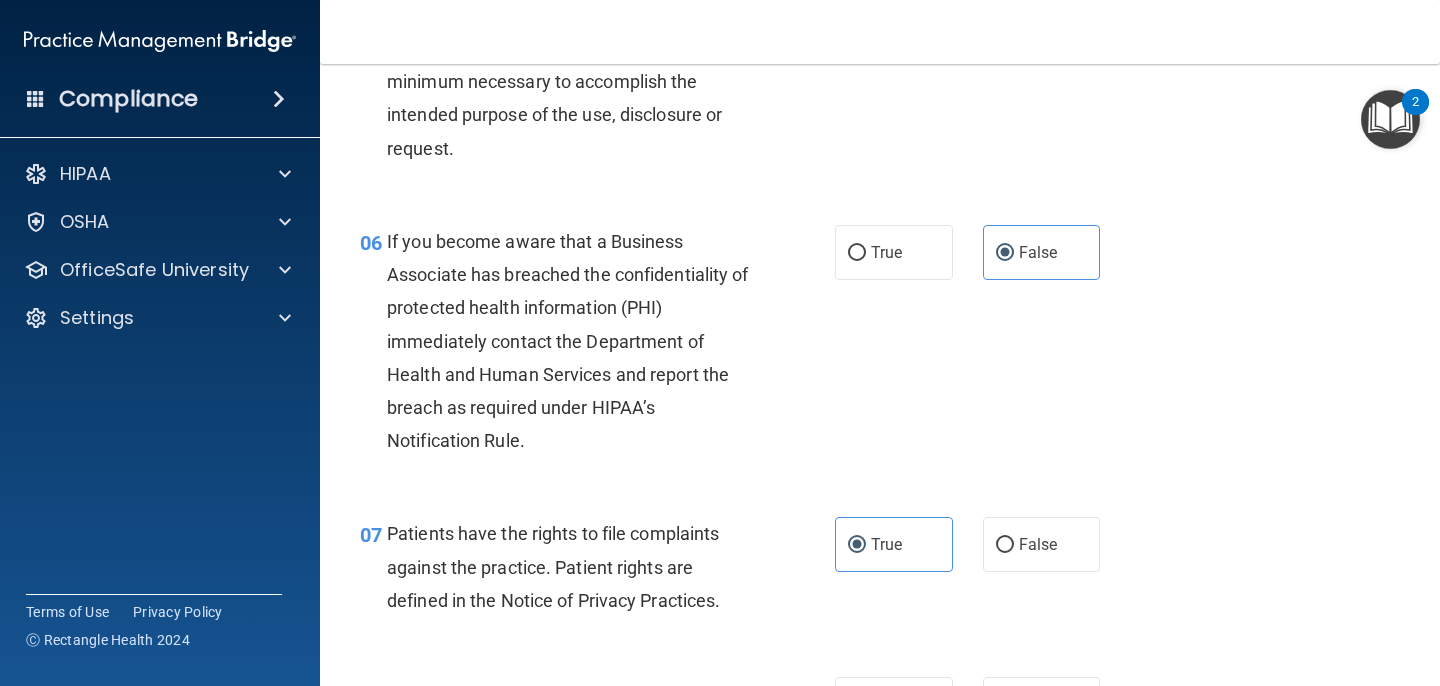 scroll, scrollTop: 1482, scrollLeft: 0, axis: vertical 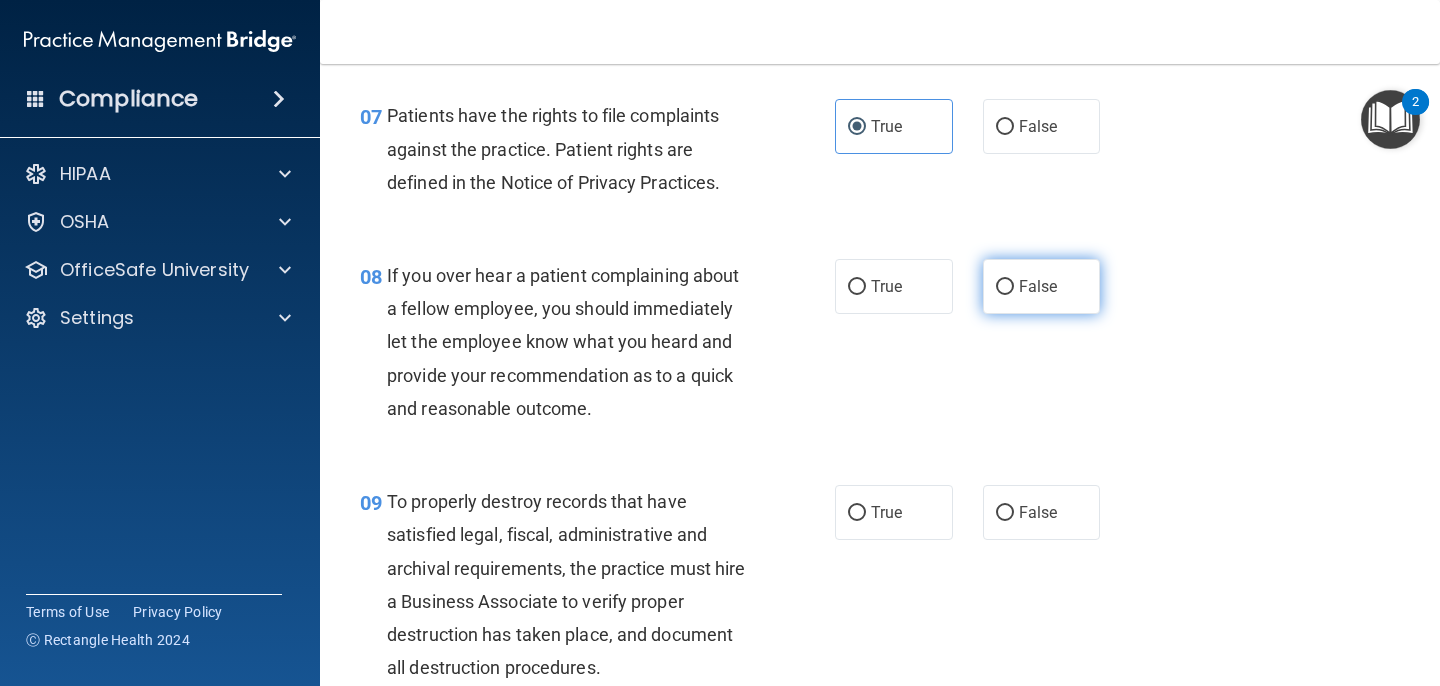 click on "False" at bounding box center (1042, 286) 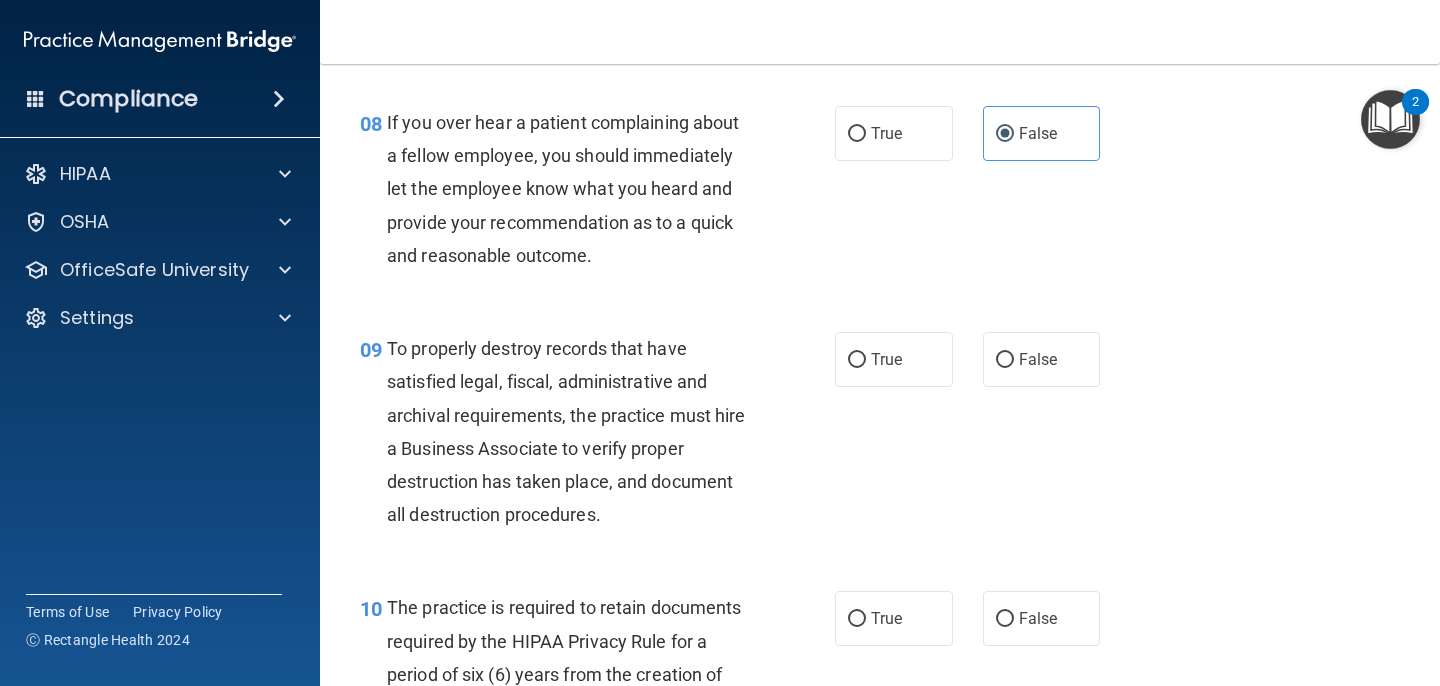 scroll, scrollTop: 1644, scrollLeft: 0, axis: vertical 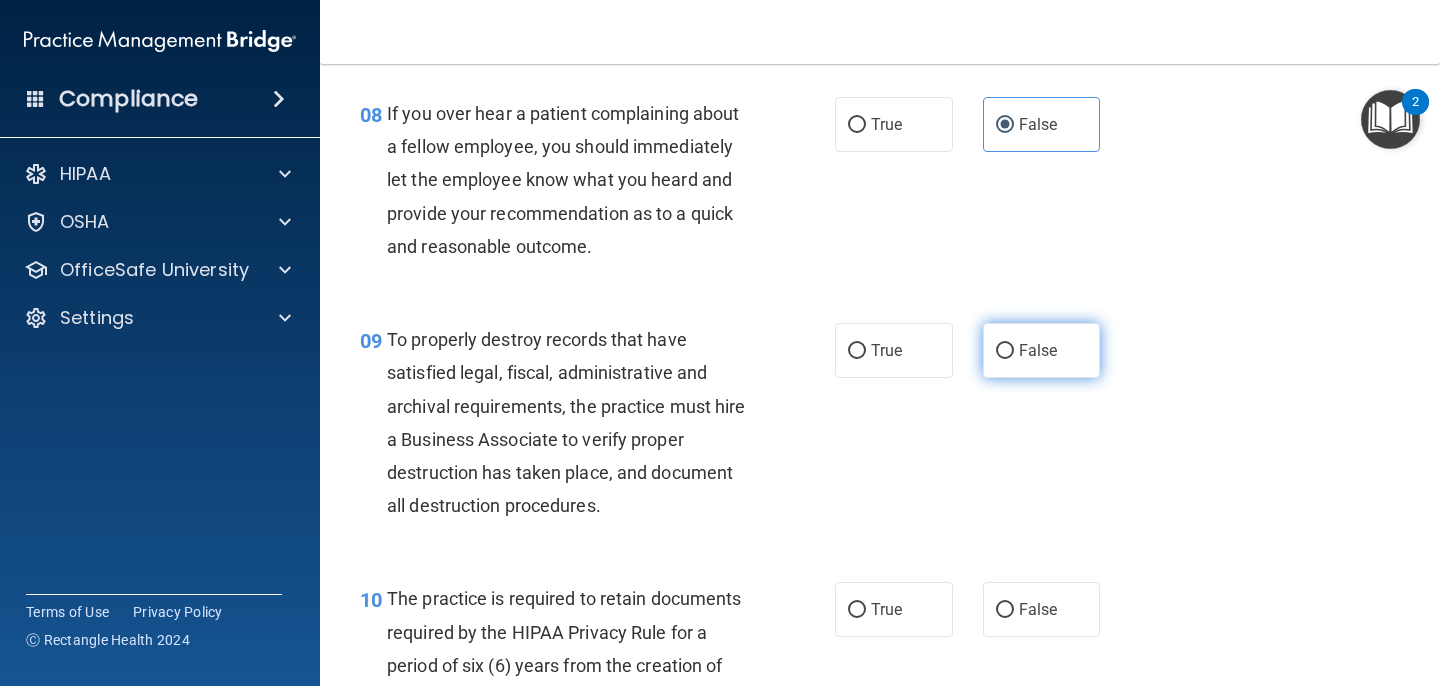 click on "False" at bounding box center [1038, 350] 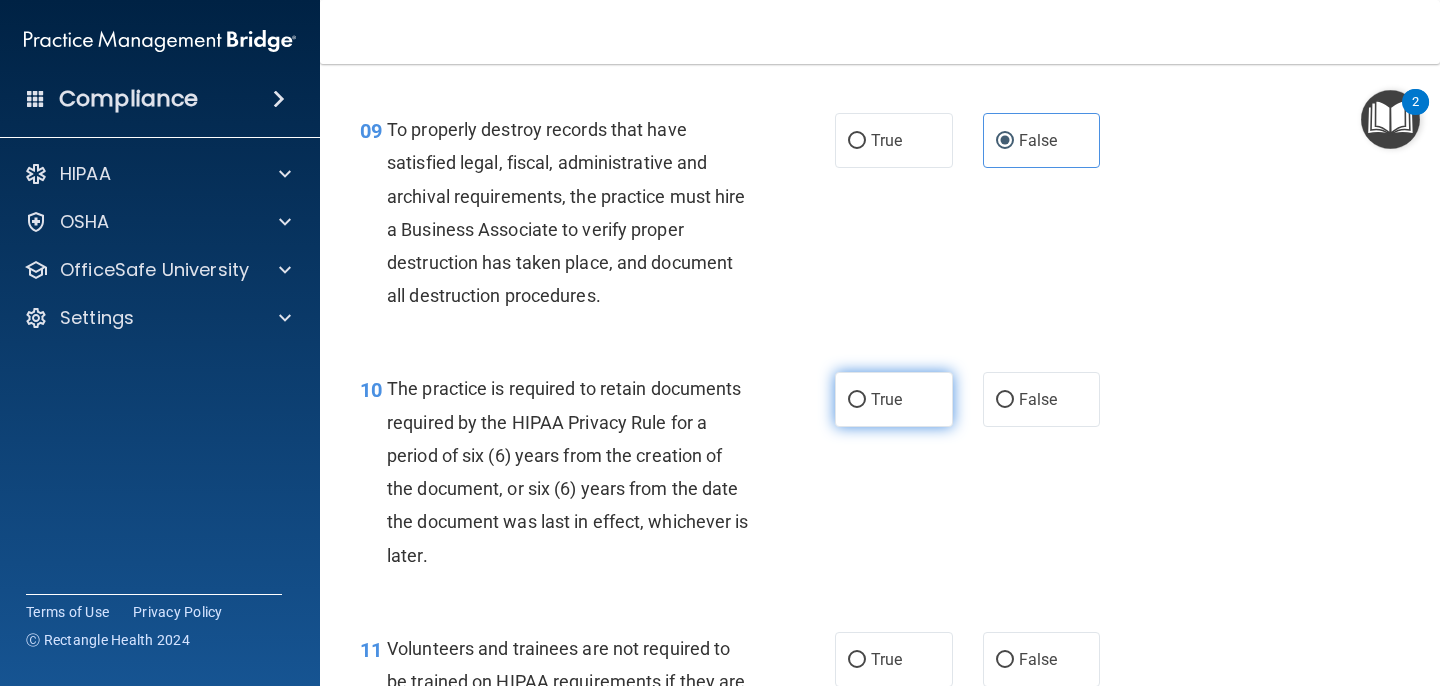 click on "True" at bounding box center (894, 399) 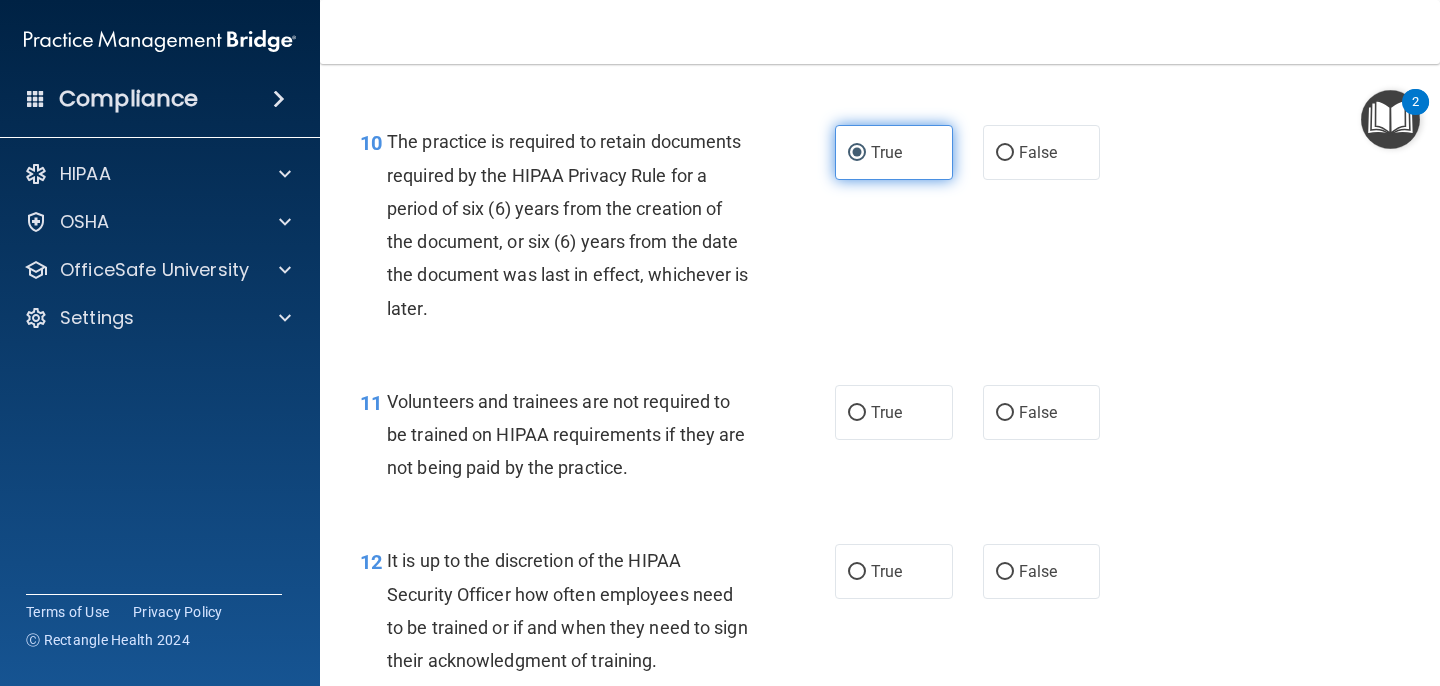 scroll, scrollTop: 2102, scrollLeft: 0, axis: vertical 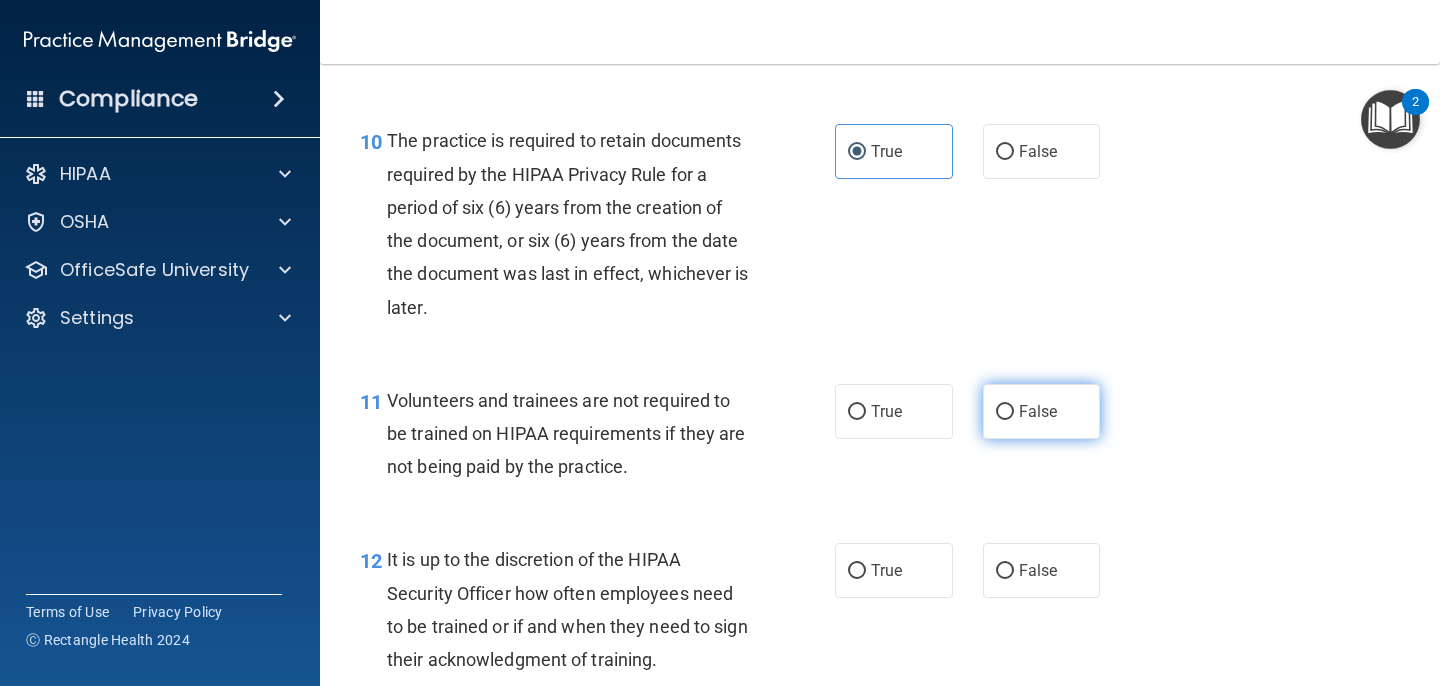 click on "False" at bounding box center (1042, 411) 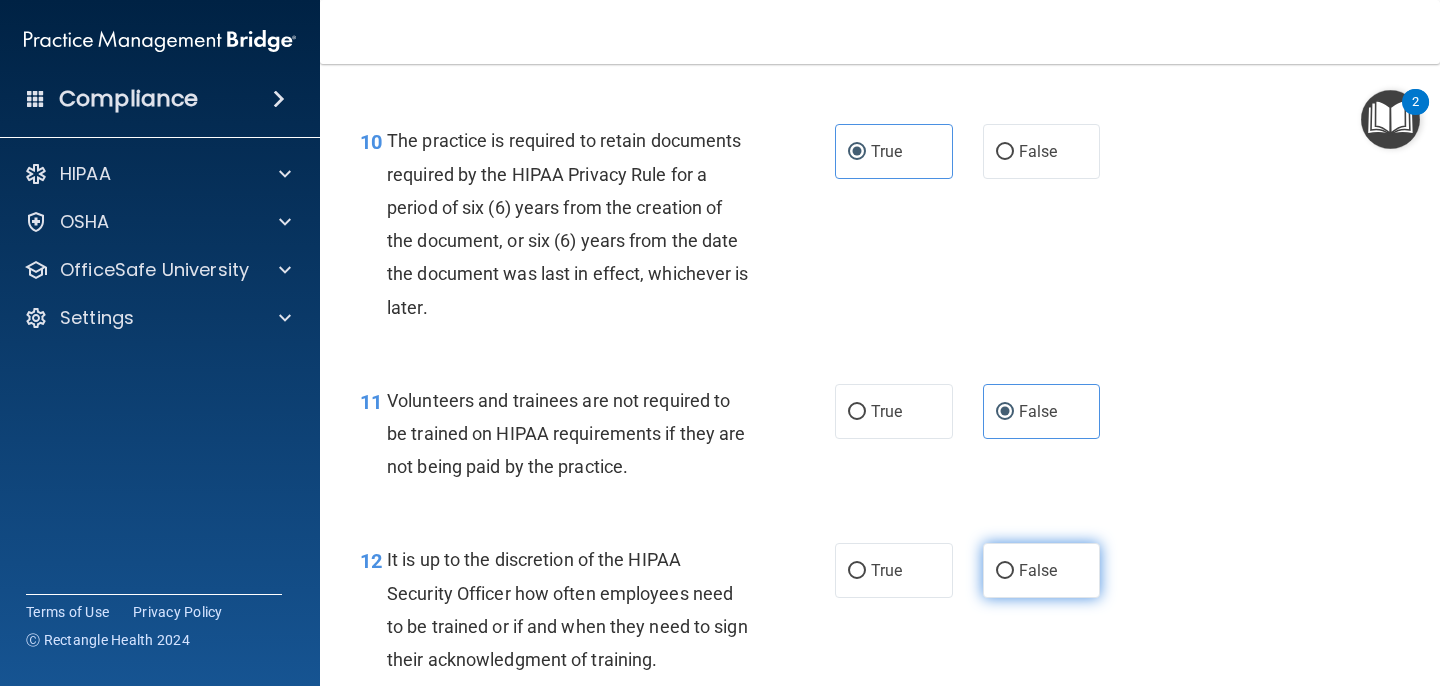 click on "False" at bounding box center [1038, 570] 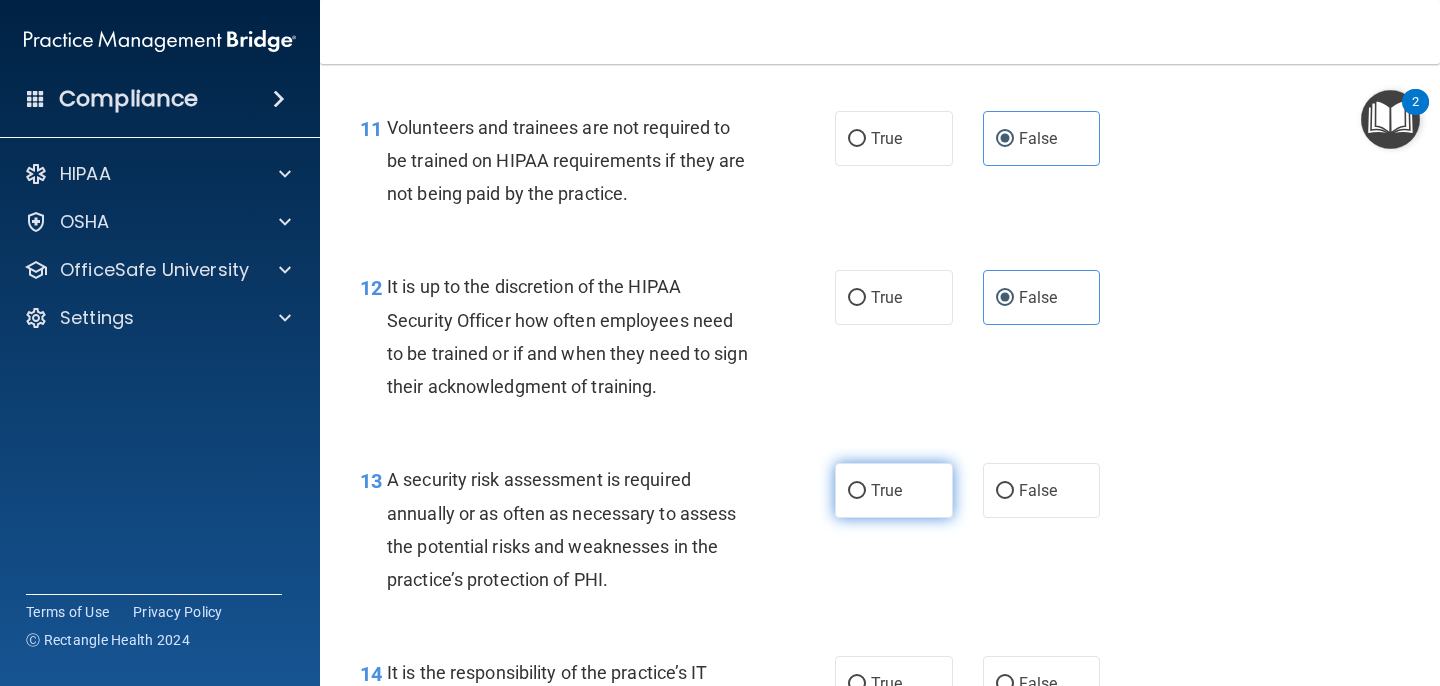 click on "True" at bounding box center (894, 490) 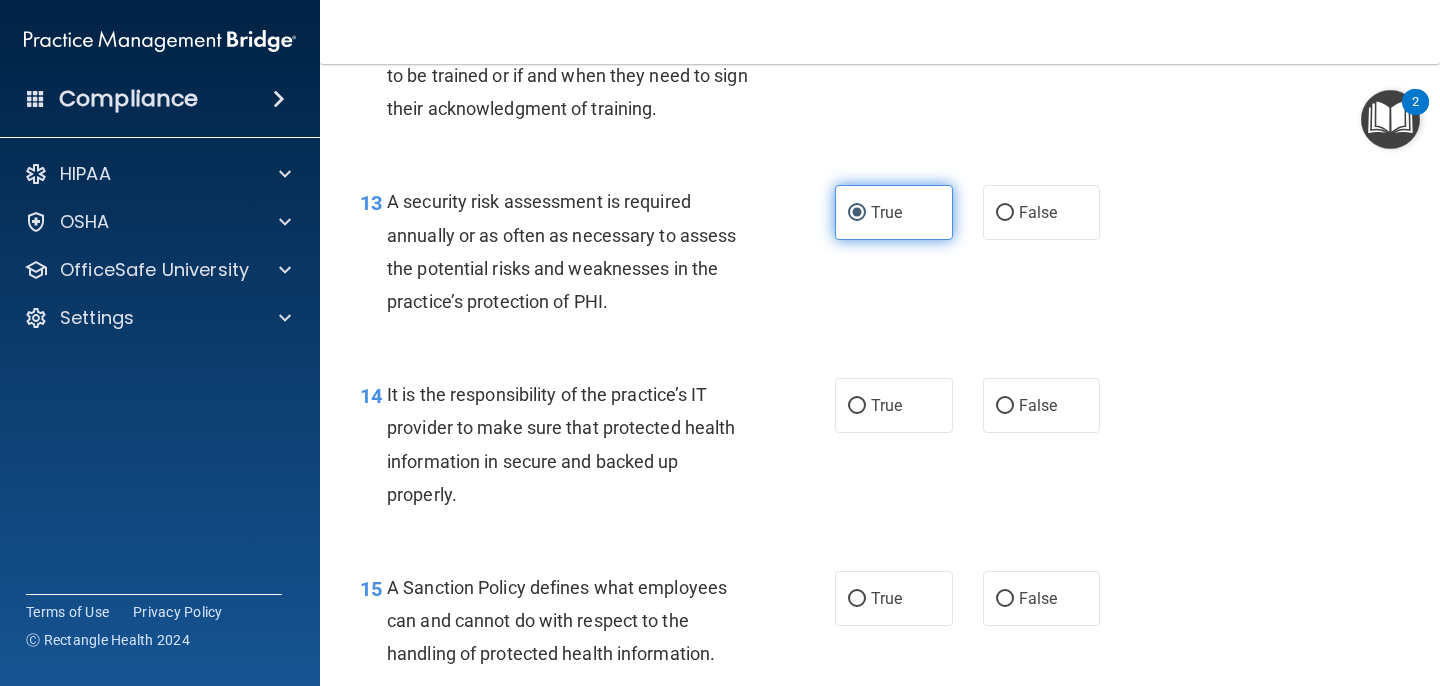 scroll, scrollTop: 2652, scrollLeft: 0, axis: vertical 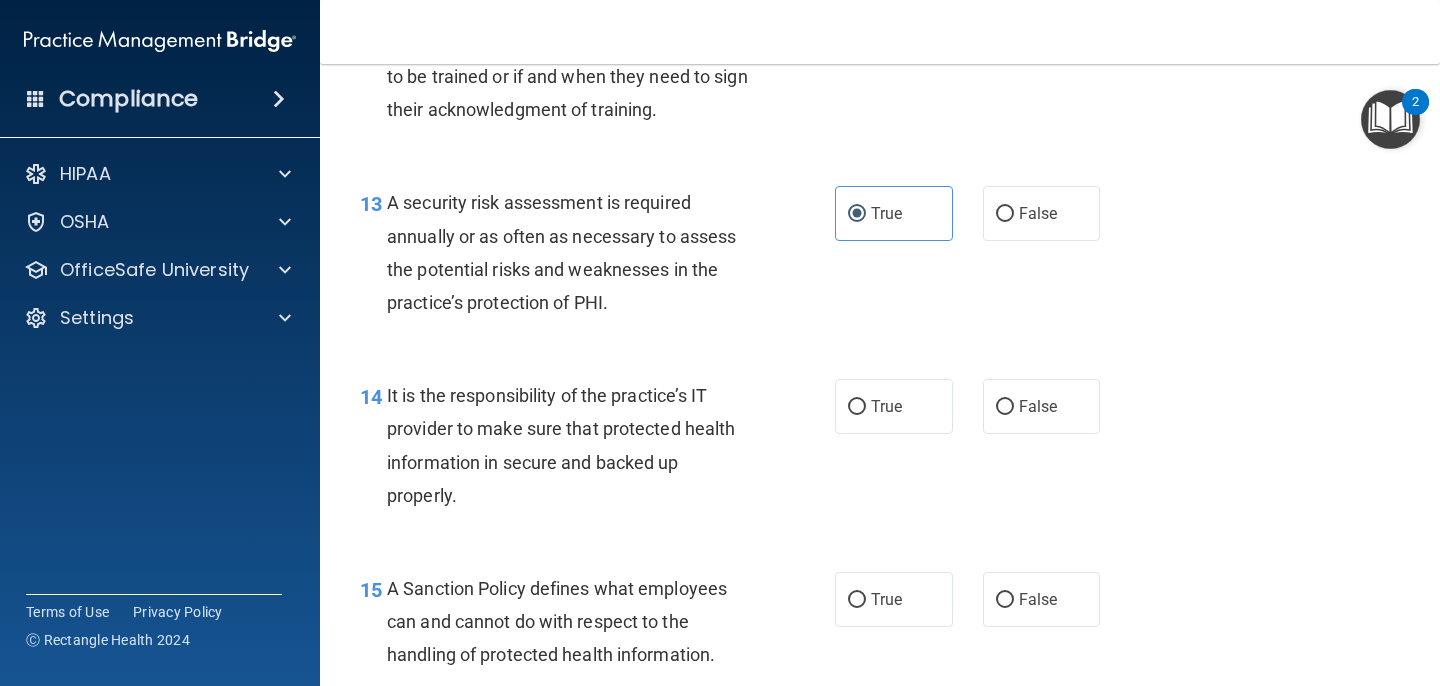 click on "14       It is the responsibility of the practice’s IT provider to make sure that protected health information in secure and backed up properly.                  True           False" at bounding box center [880, 450] 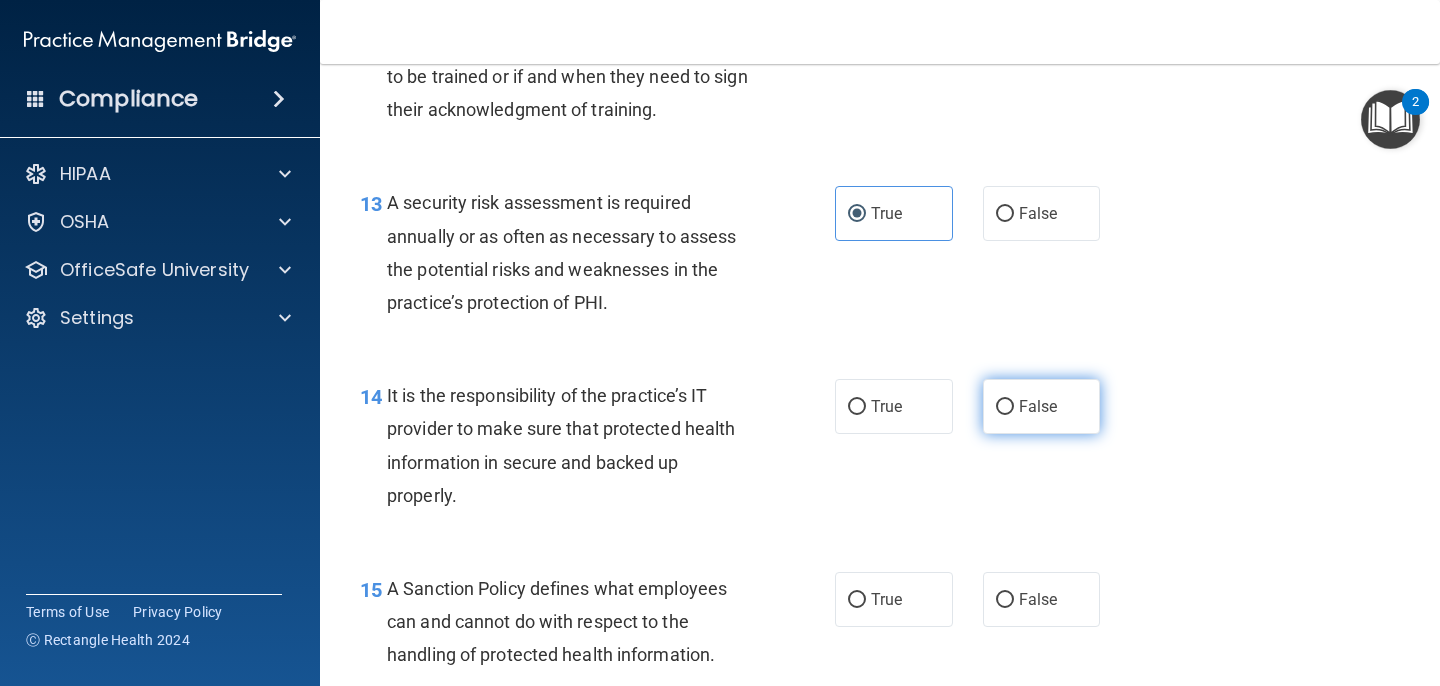 click on "False" at bounding box center (1038, 406) 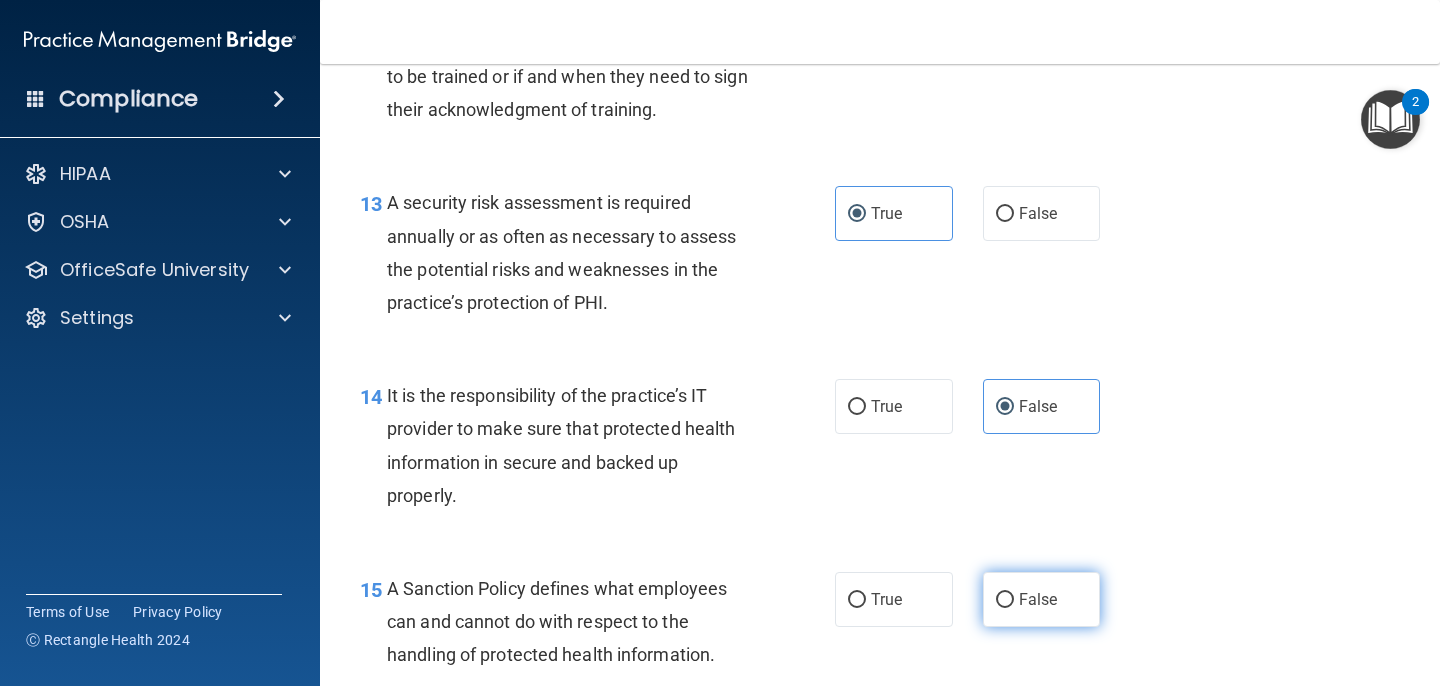 click on "False" at bounding box center [1038, 599] 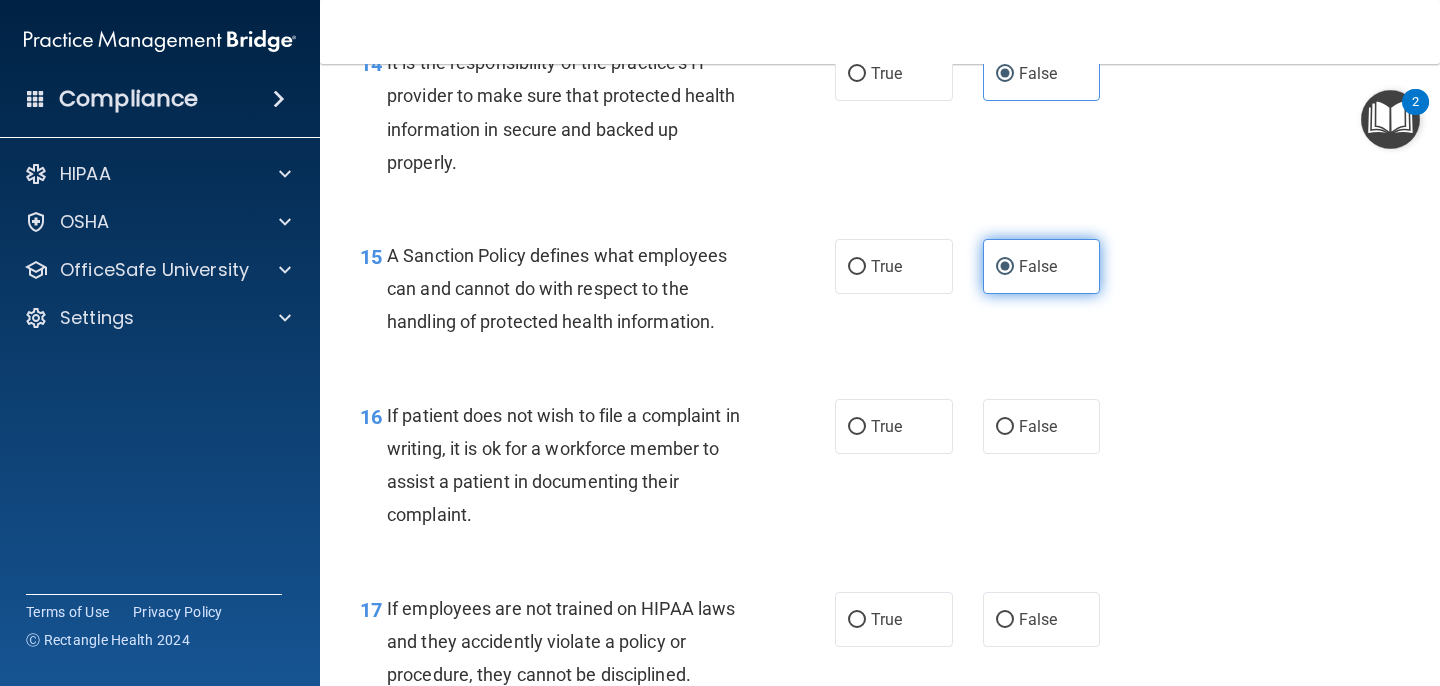 scroll, scrollTop: 2995, scrollLeft: 0, axis: vertical 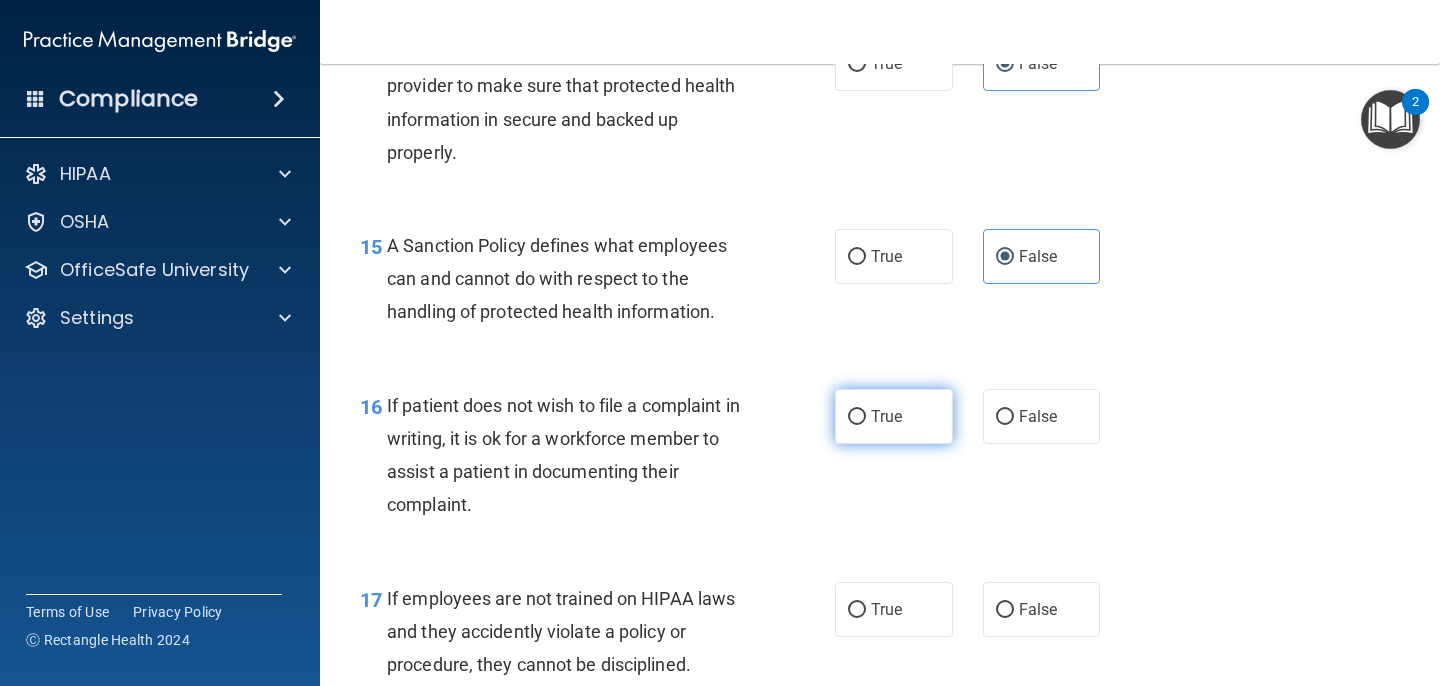 click on "True" at bounding box center [886, 416] 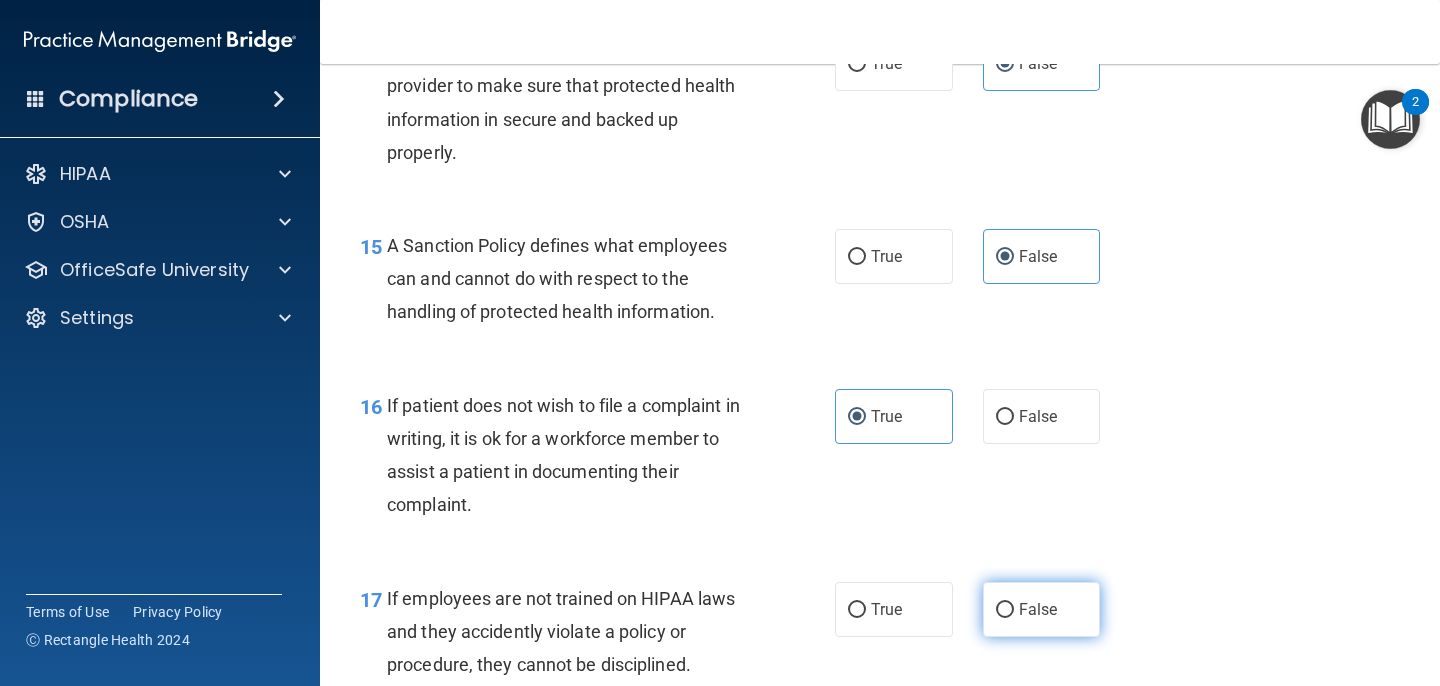 click on "False" at bounding box center (1042, 609) 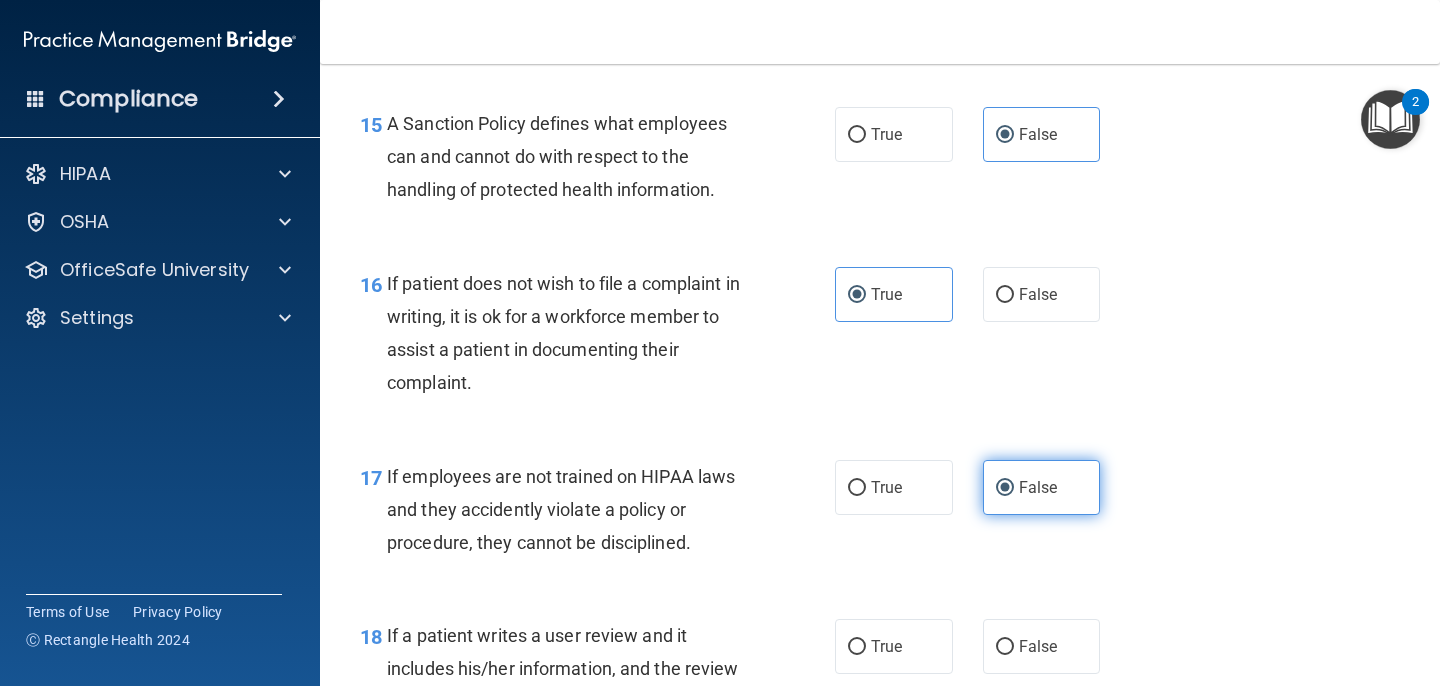 scroll, scrollTop: 3221, scrollLeft: 0, axis: vertical 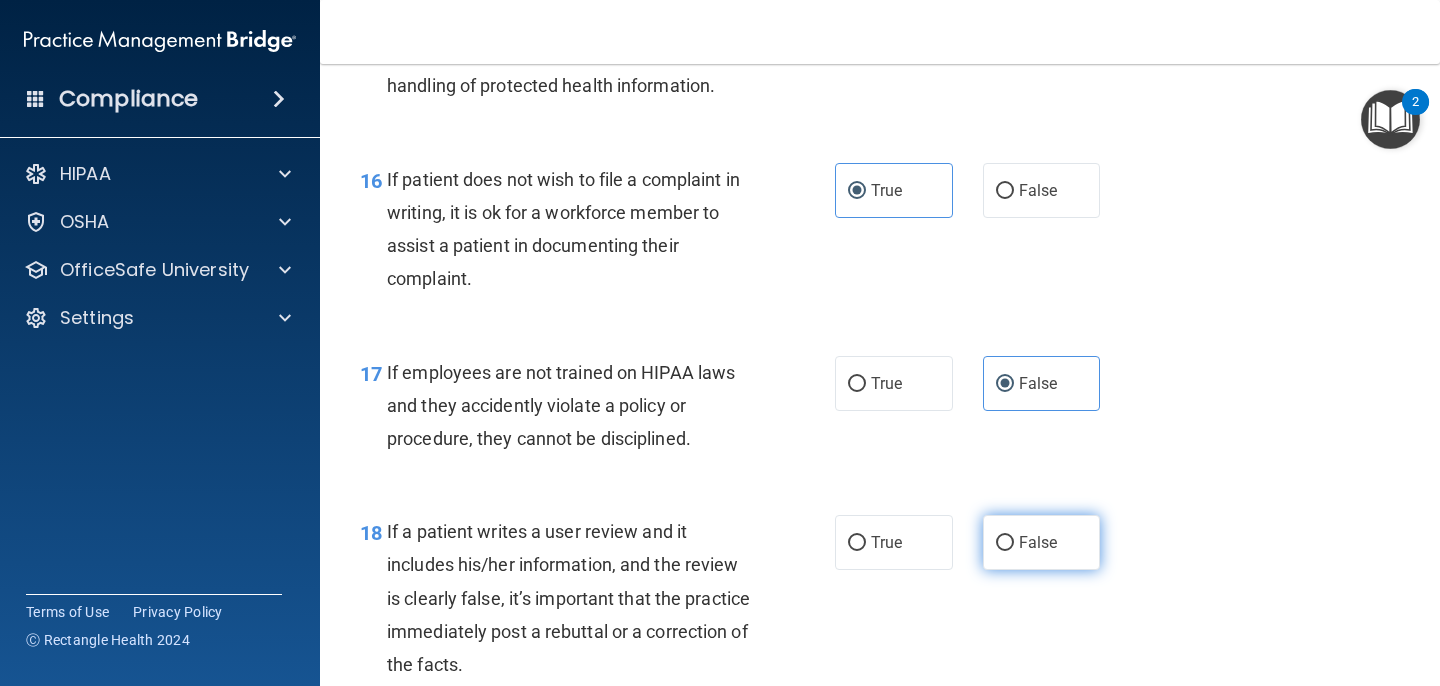 click on "False" at bounding box center [1042, 542] 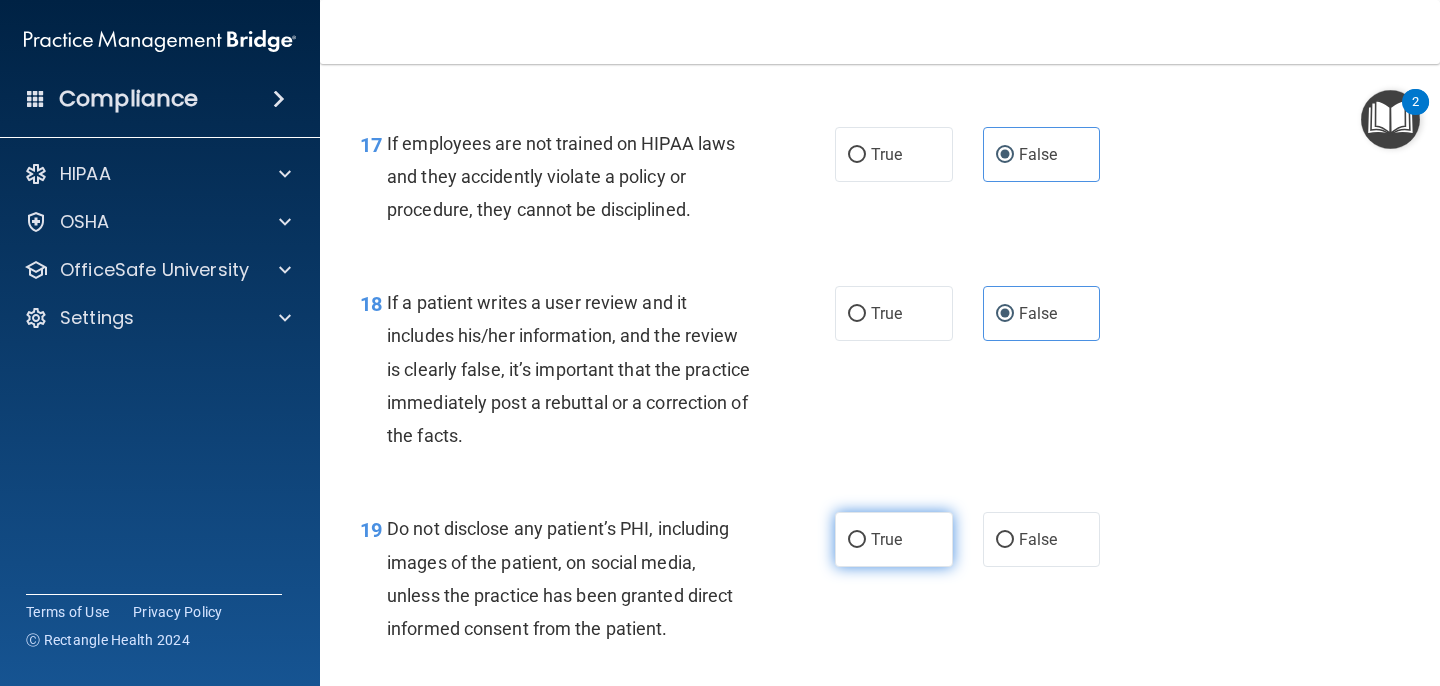 click on "True" at bounding box center (886, 539) 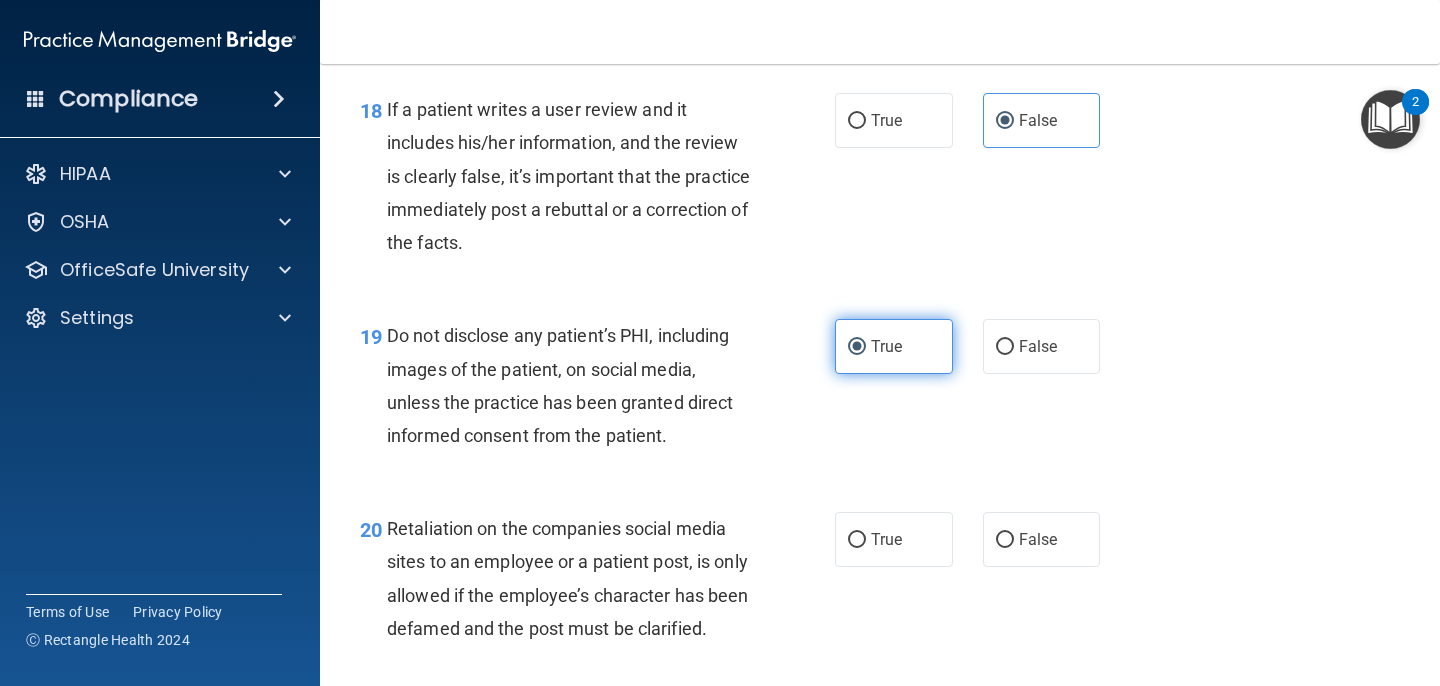 scroll, scrollTop: 3644, scrollLeft: 0, axis: vertical 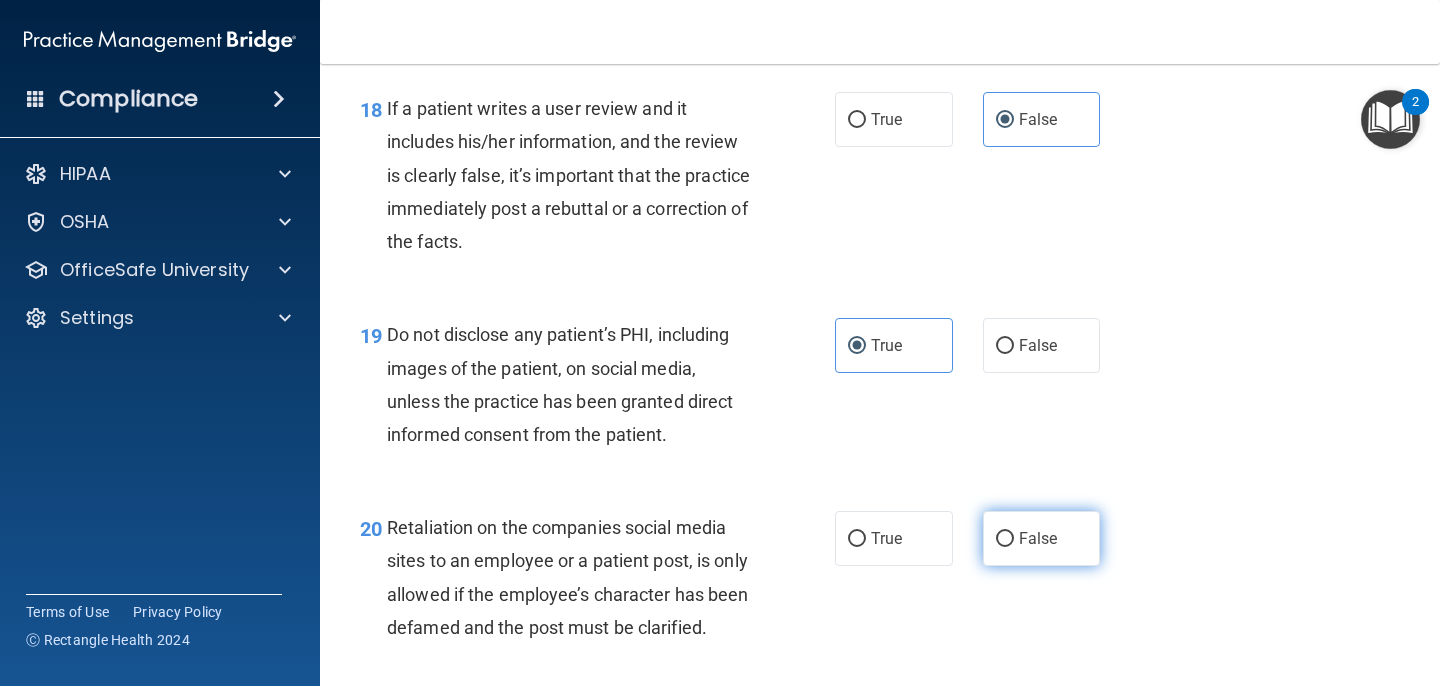 click on "False" at bounding box center (1005, 539) 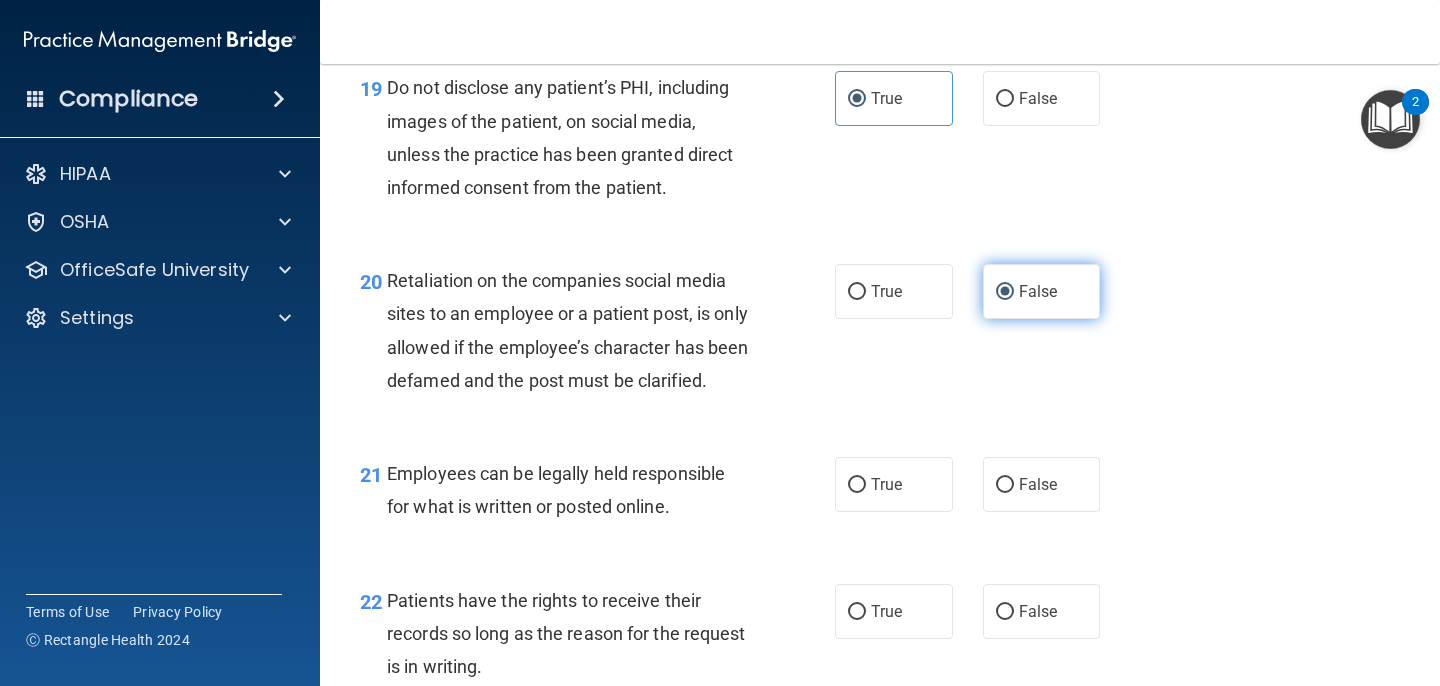 scroll, scrollTop: 3894, scrollLeft: 0, axis: vertical 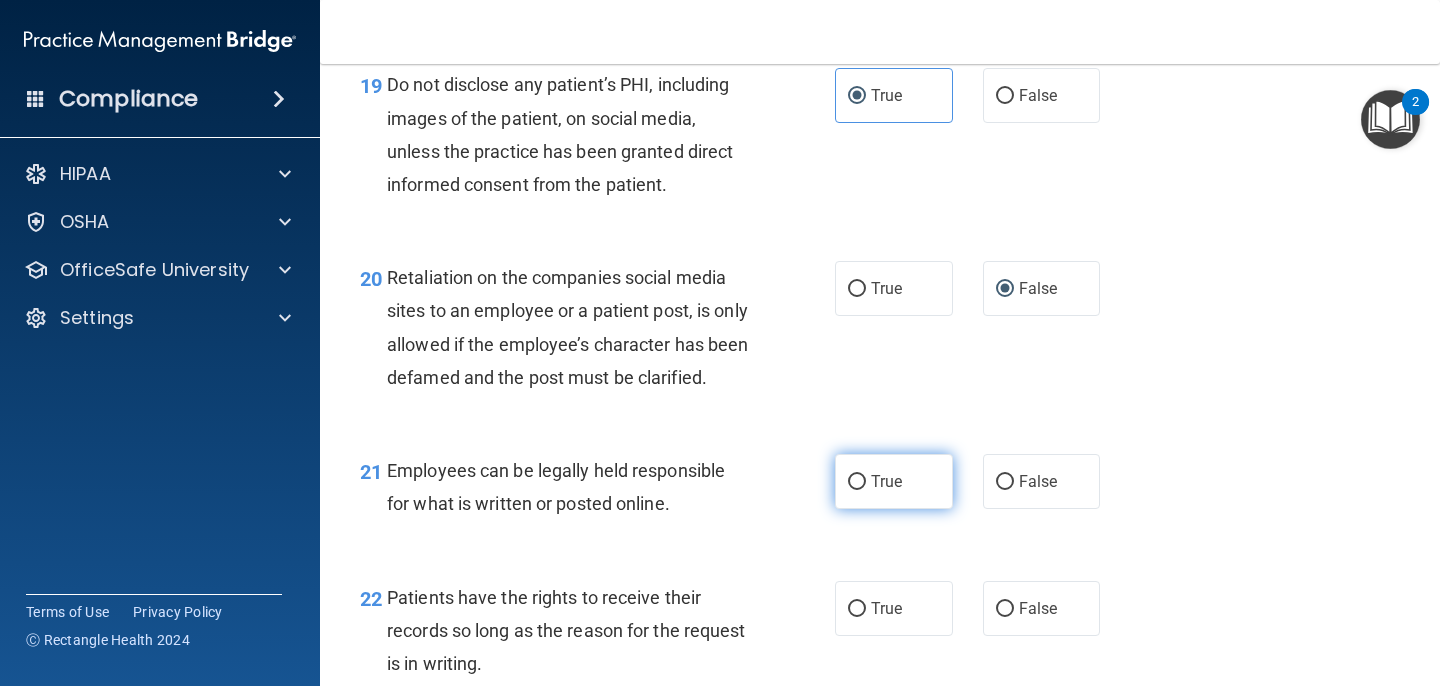 click on "True" at bounding box center [894, 481] 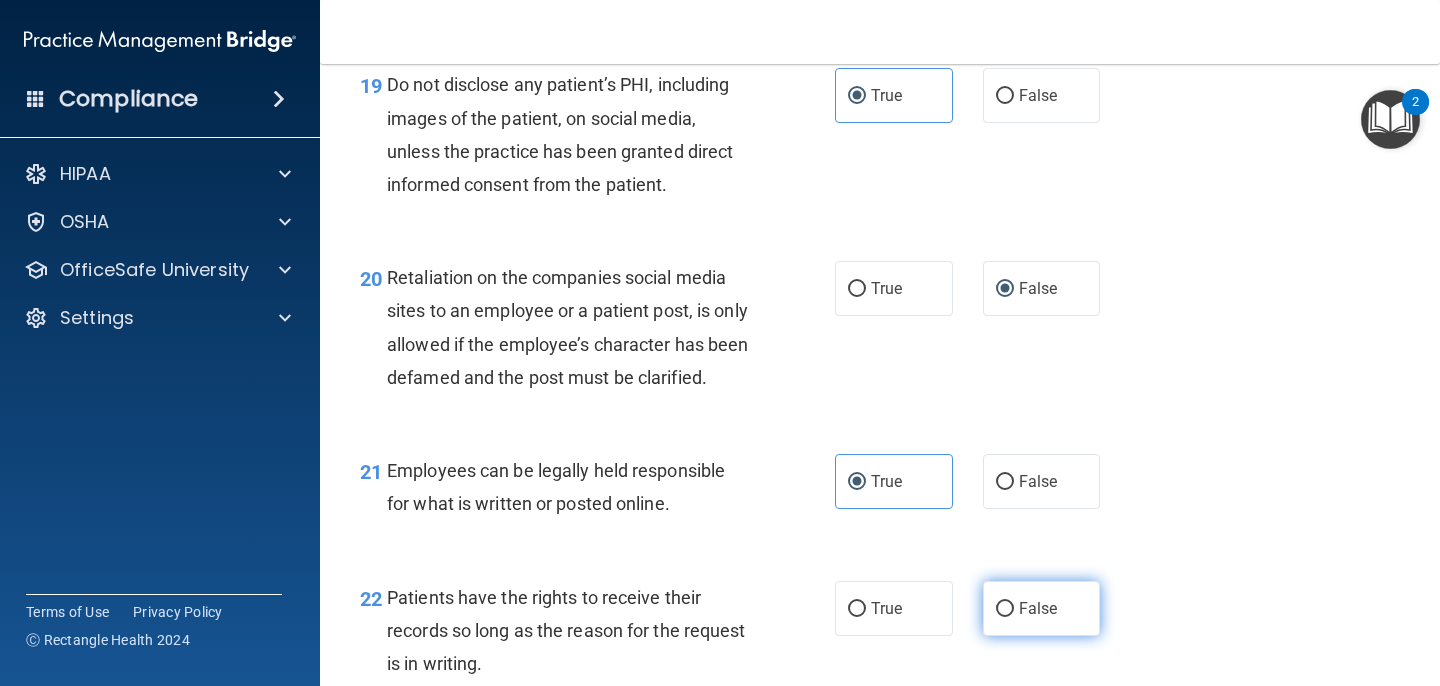 click on "False" at bounding box center (1042, 608) 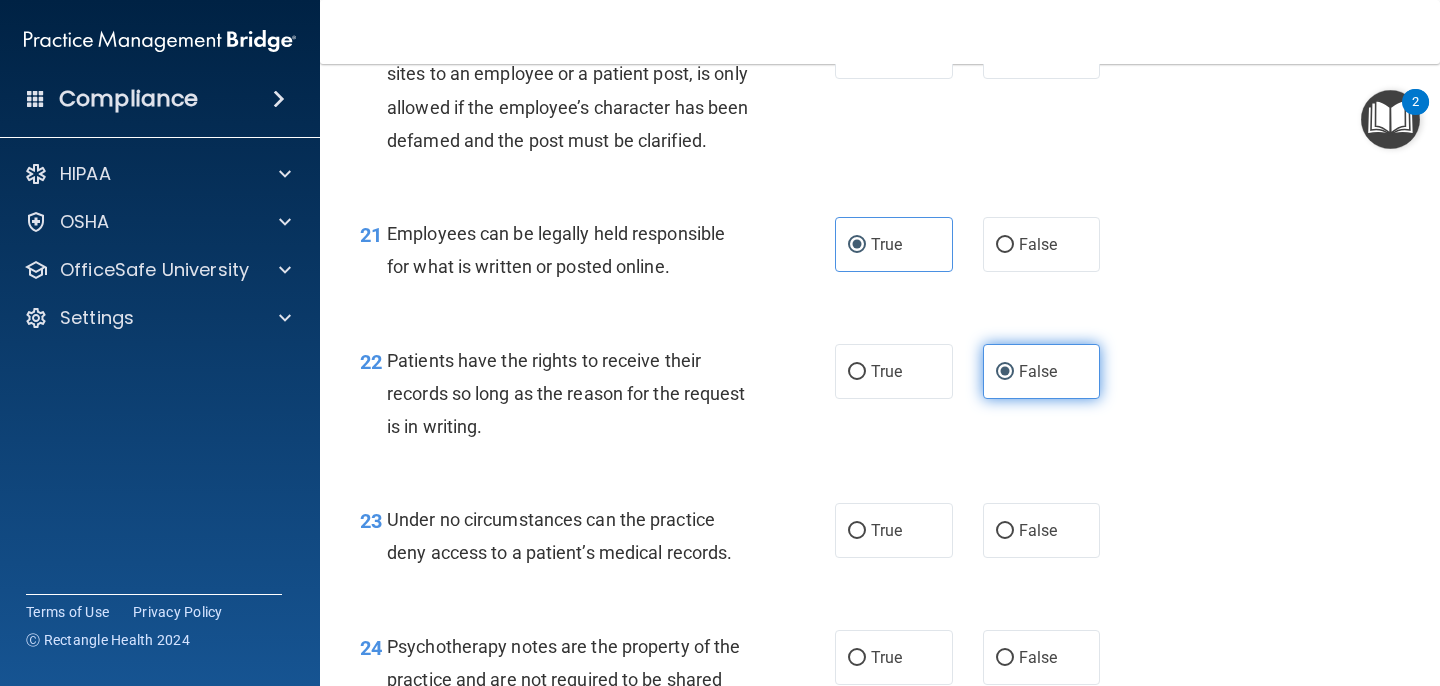 scroll, scrollTop: 4132, scrollLeft: 0, axis: vertical 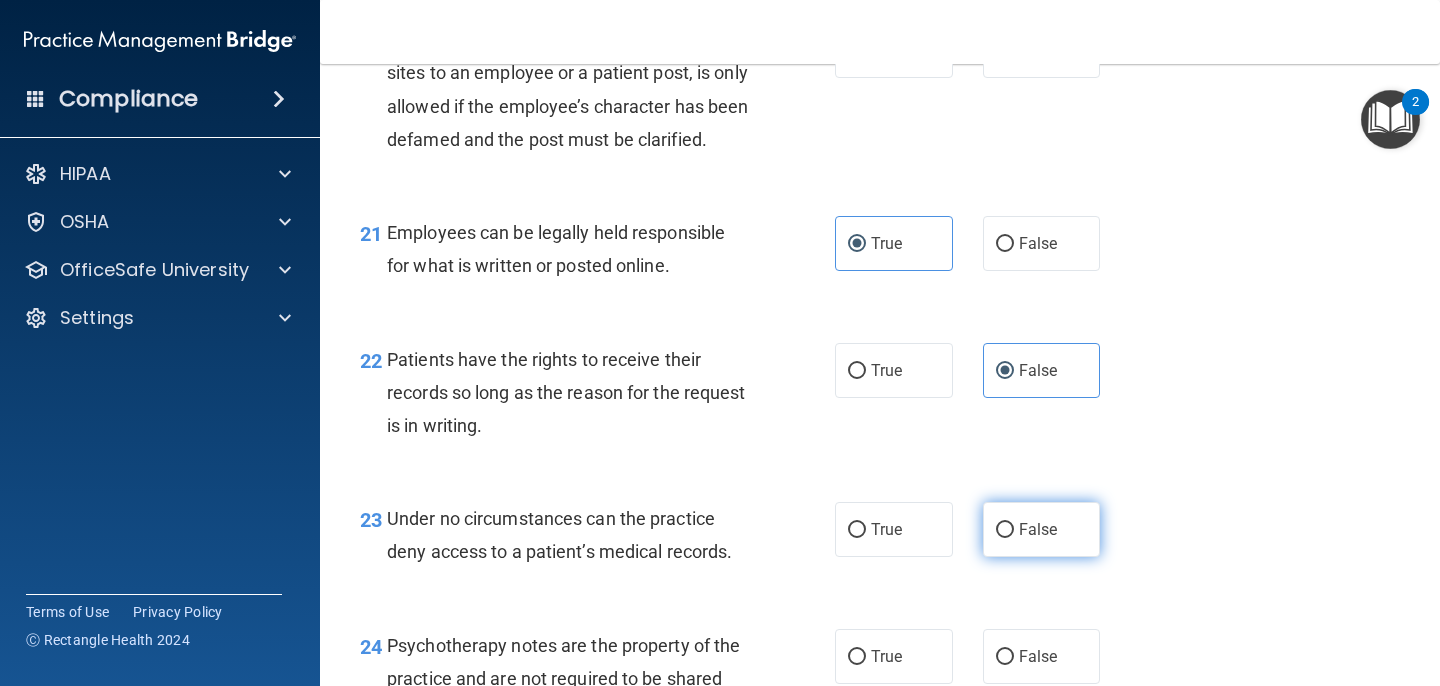 click on "False" at bounding box center (1038, 529) 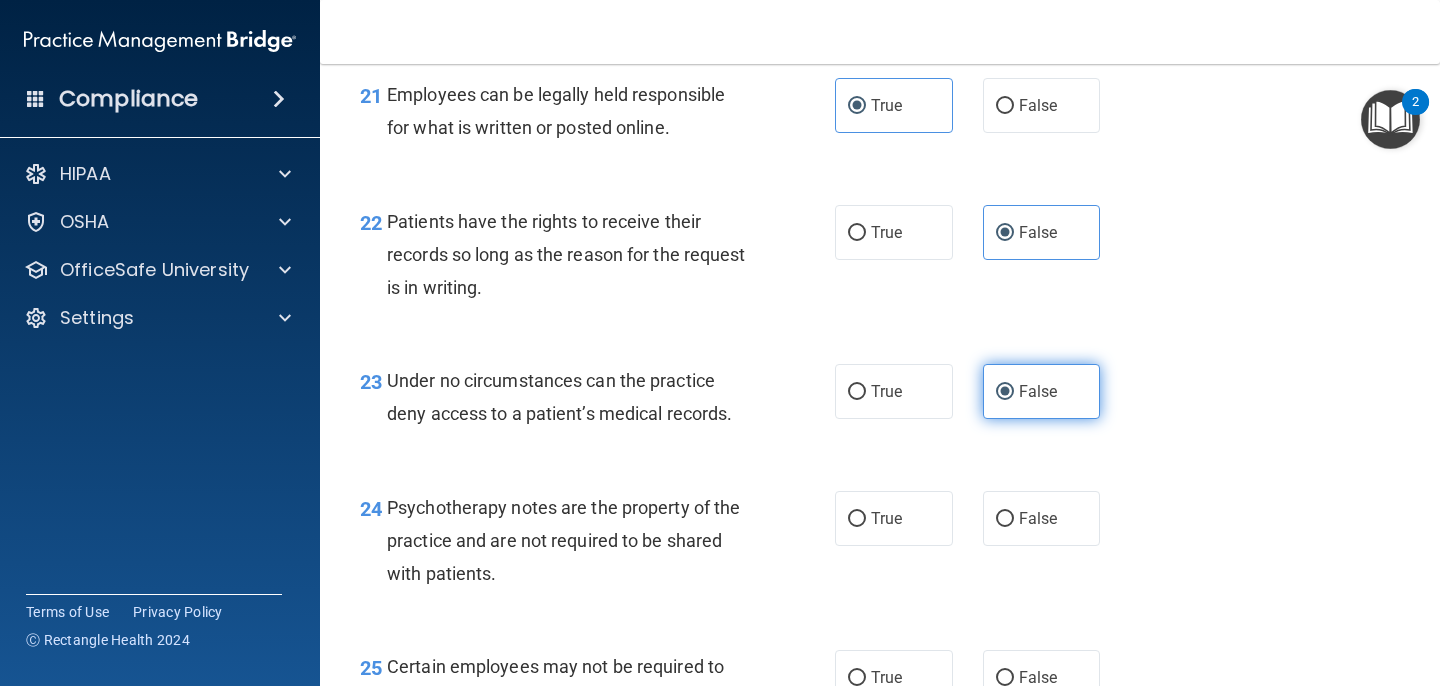 scroll, scrollTop: 4285, scrollLeft: 0, axis: vertical 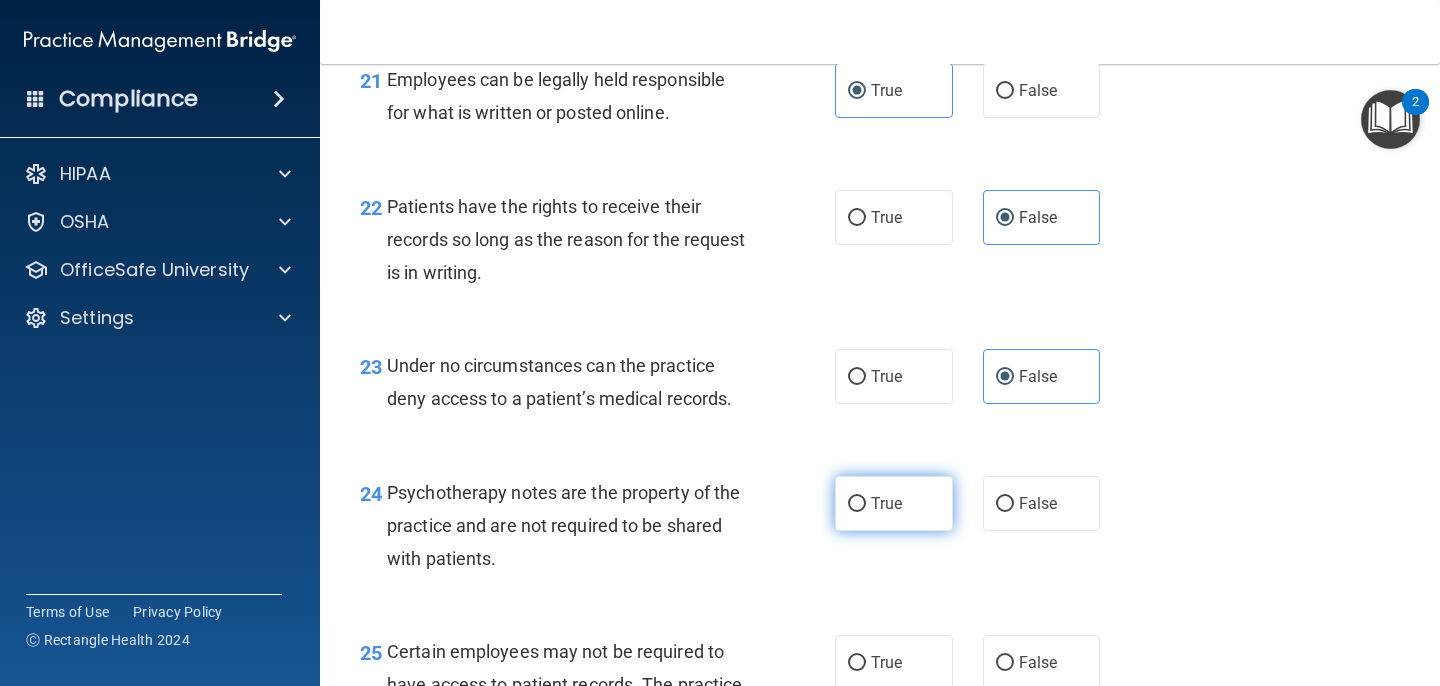 click on "True" at bounding box center (886, 503) 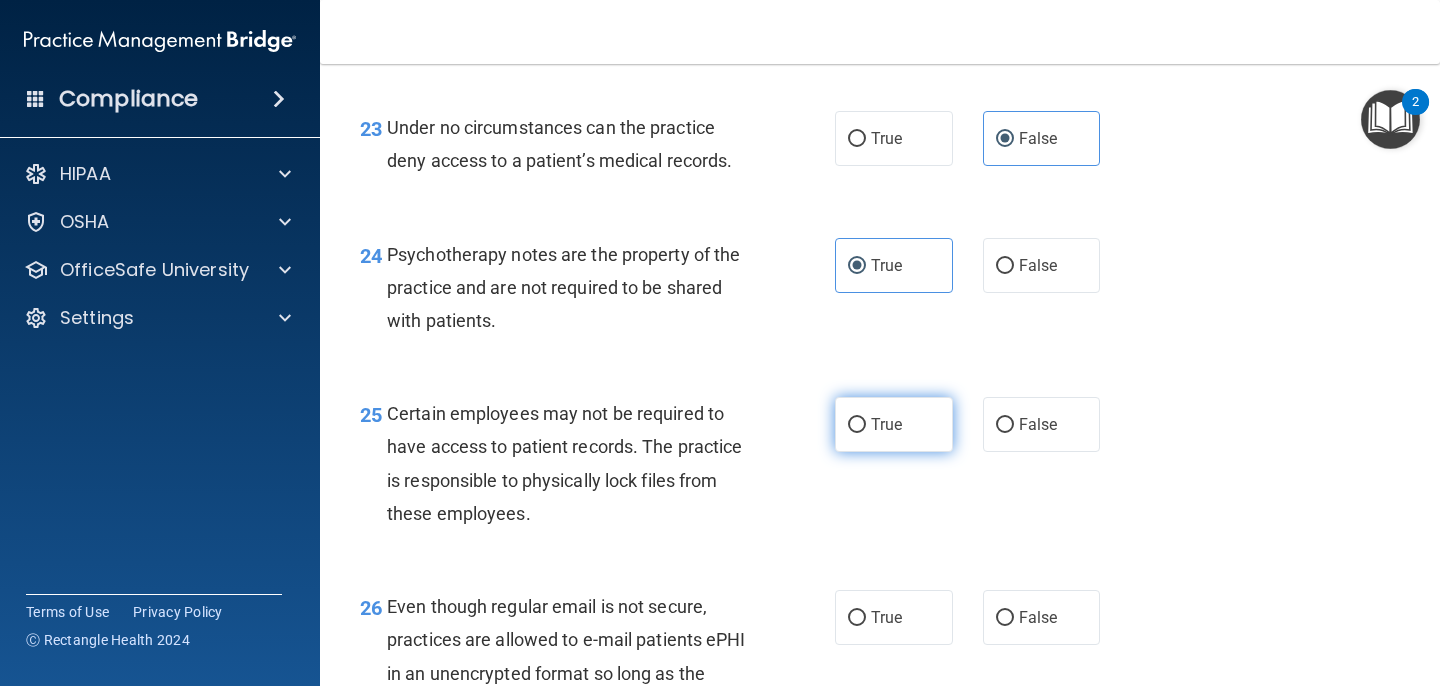 click on "True" at bounding box center (886, 424) 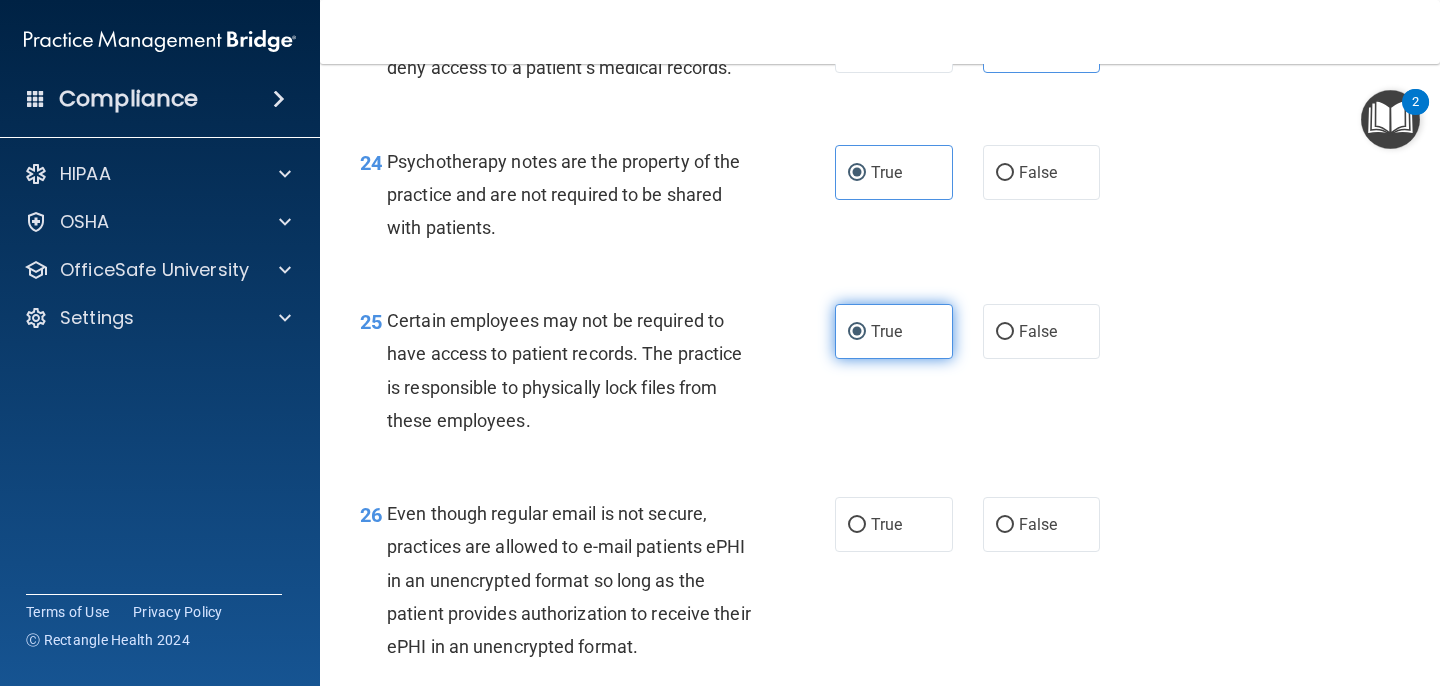 scroll, scrollTop: 4627, scrollLeft: 0, axis: vertical 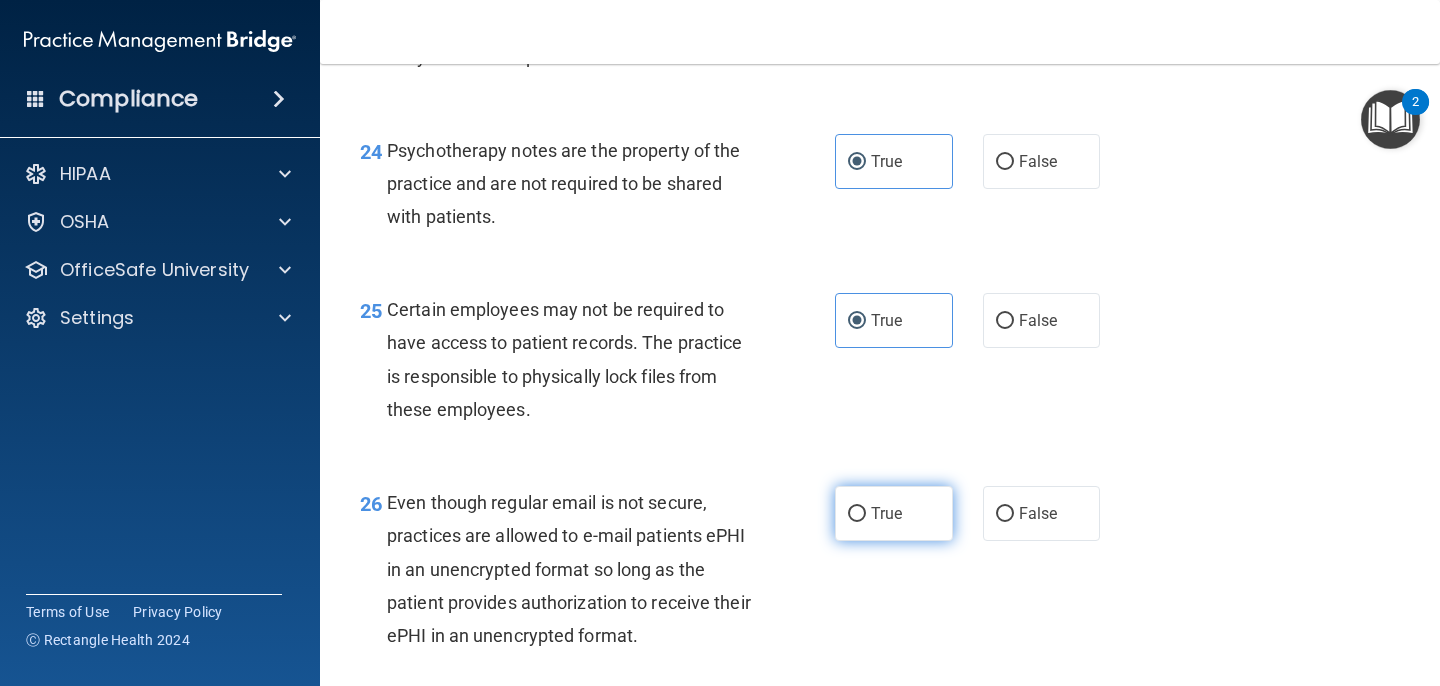 click on "True" at bounding box center (886, 513) 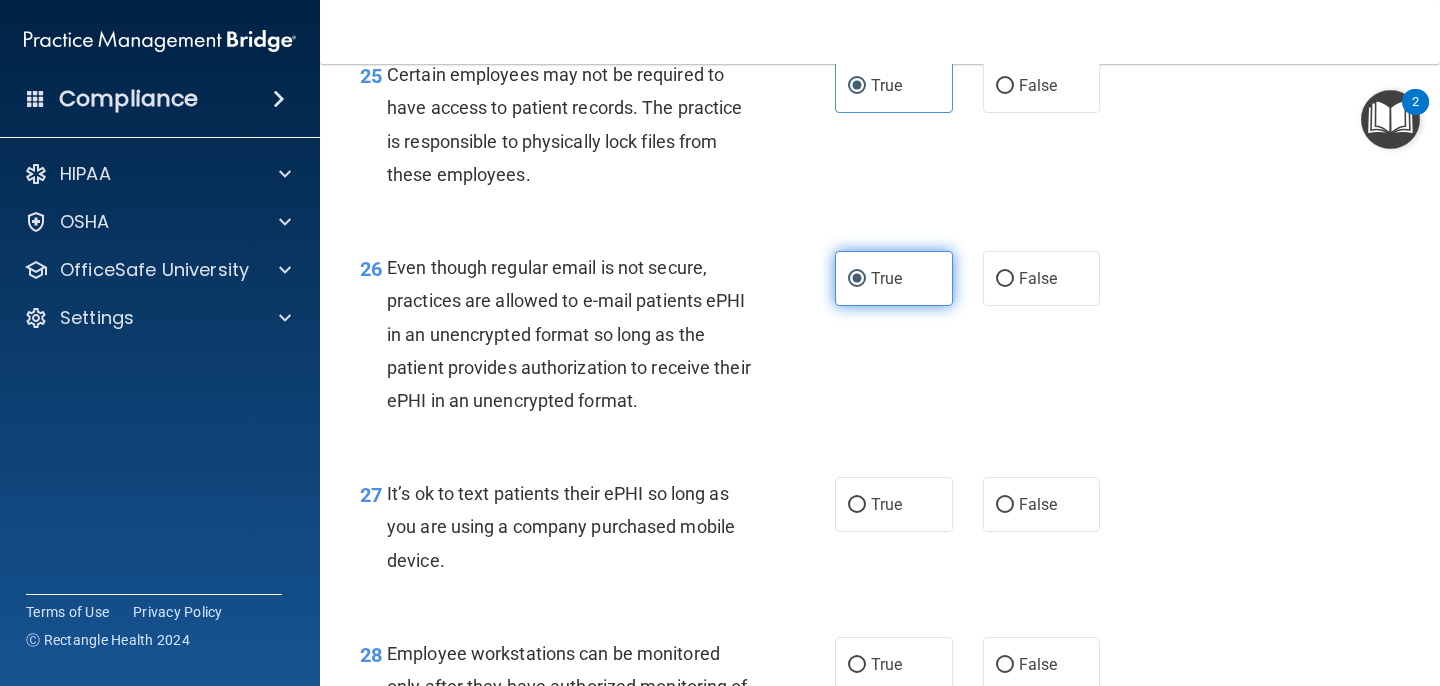 scroll, scrollTop: 4872, scrollLeft: 0, axis: vertical 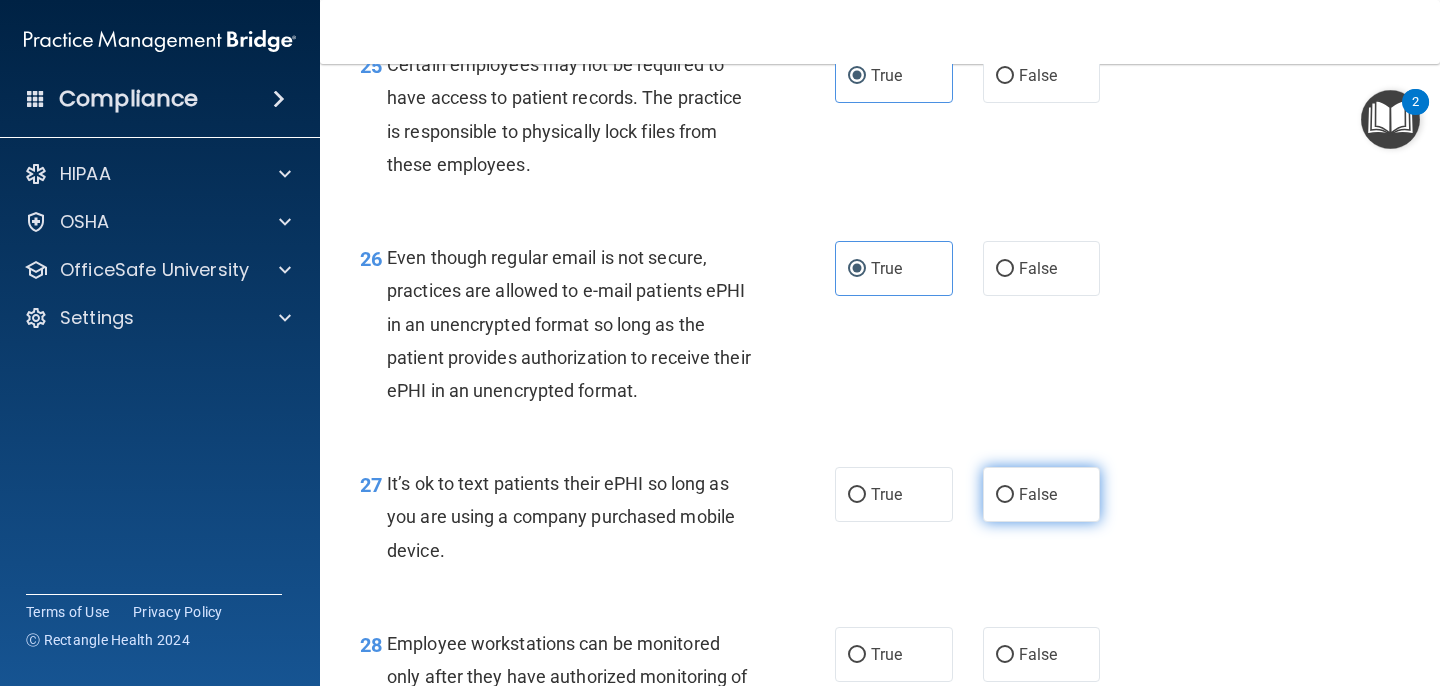 click on "False" at bounding box center [1042, 494] 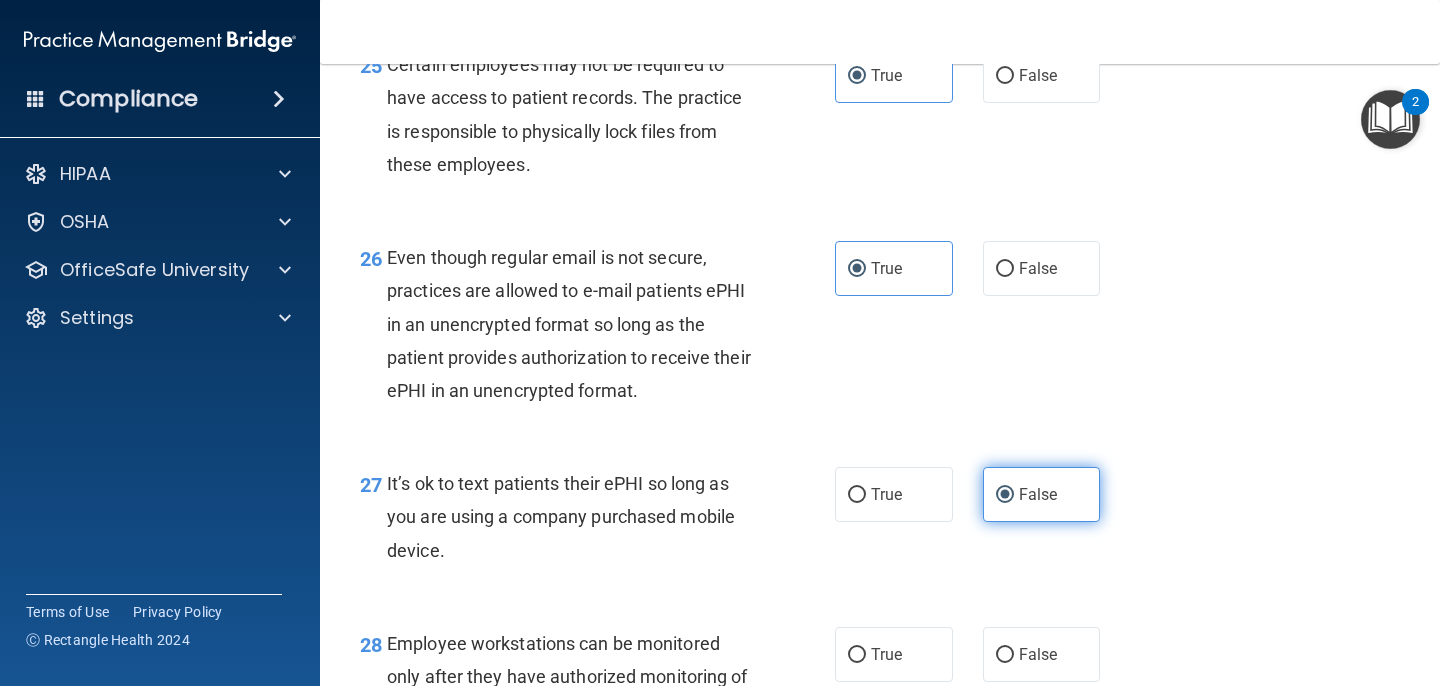 scroll, scrollTop: 5106, scrollLeft: 0, axis: vertical 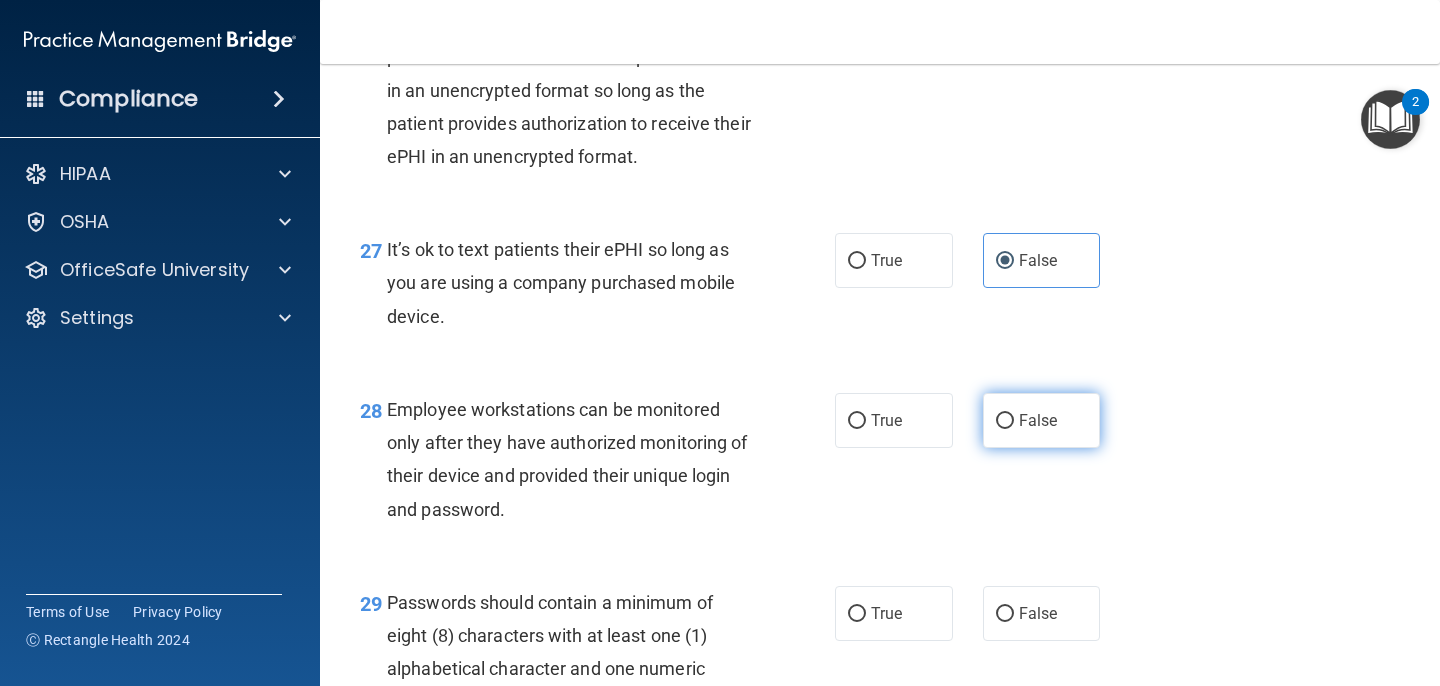 click on "False" at bounding box center (1038, 420) 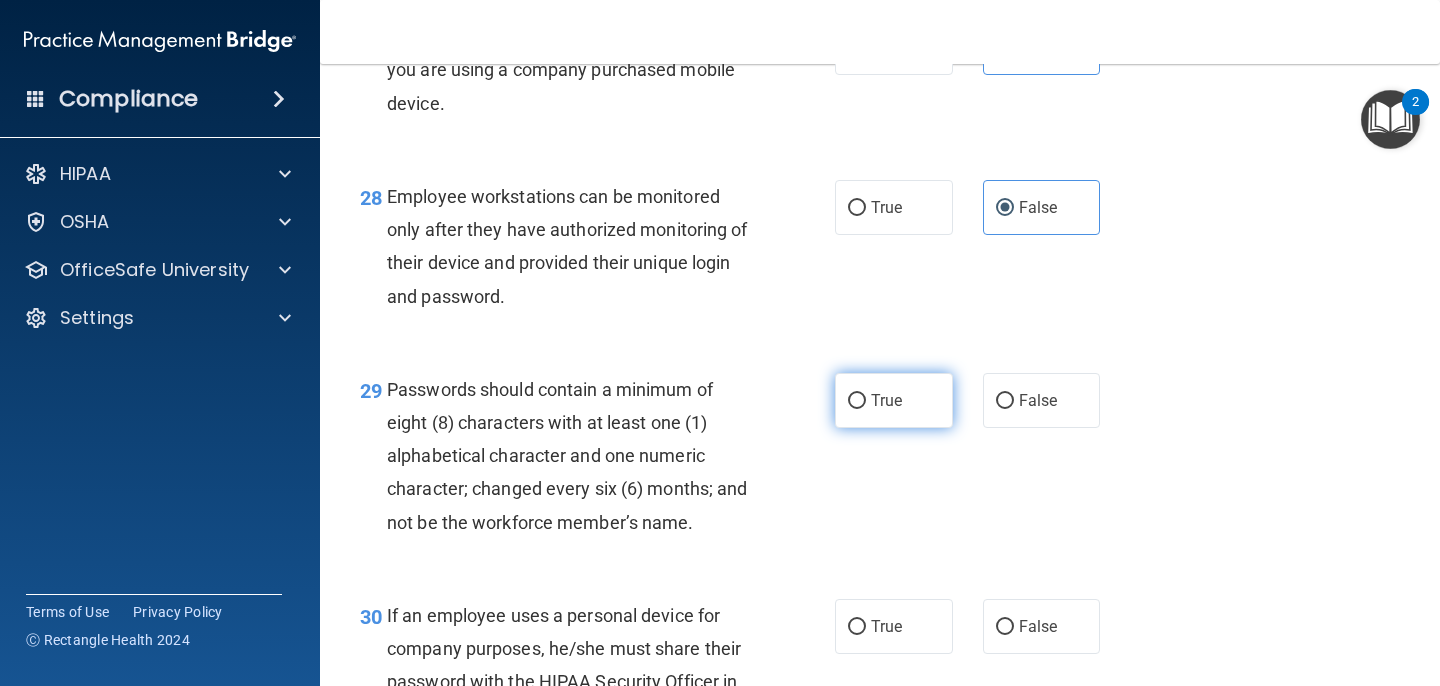 click on "True" at bounding box center [894, 400] 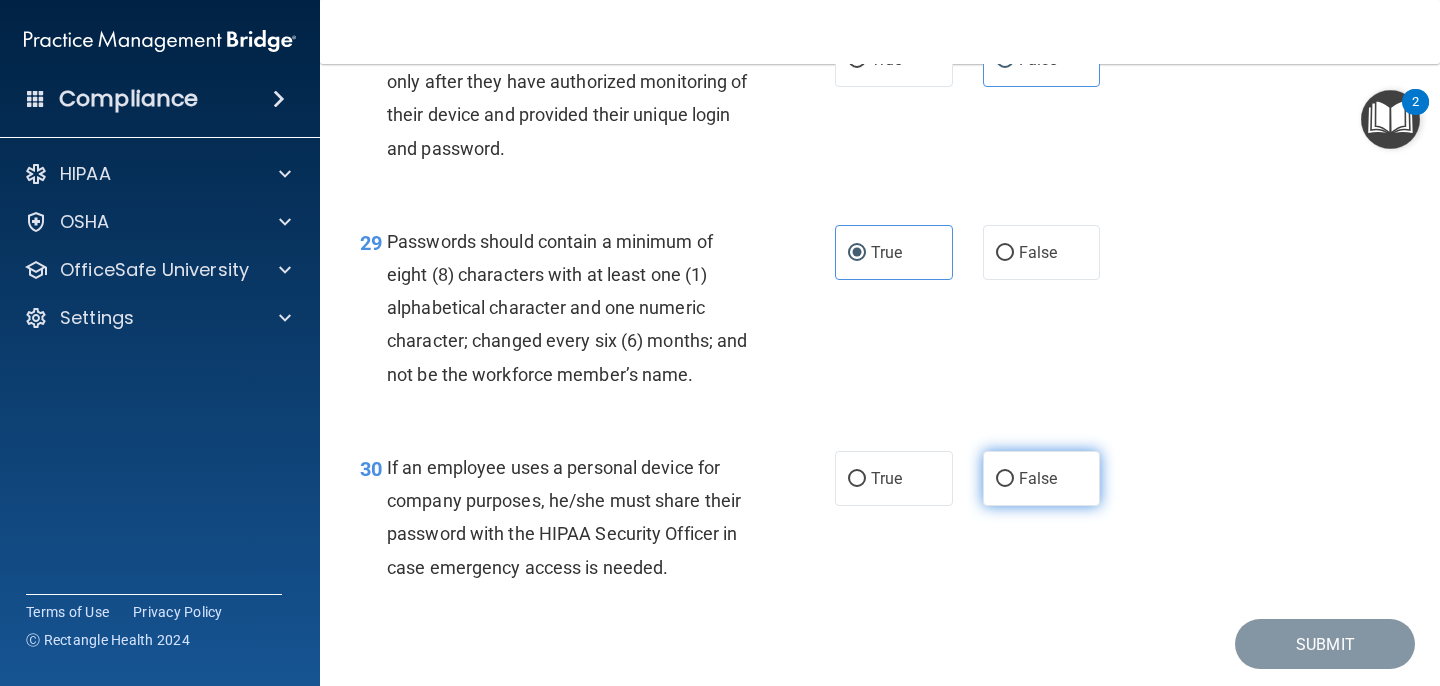 click on "False" at bounding box center [1042, 478] 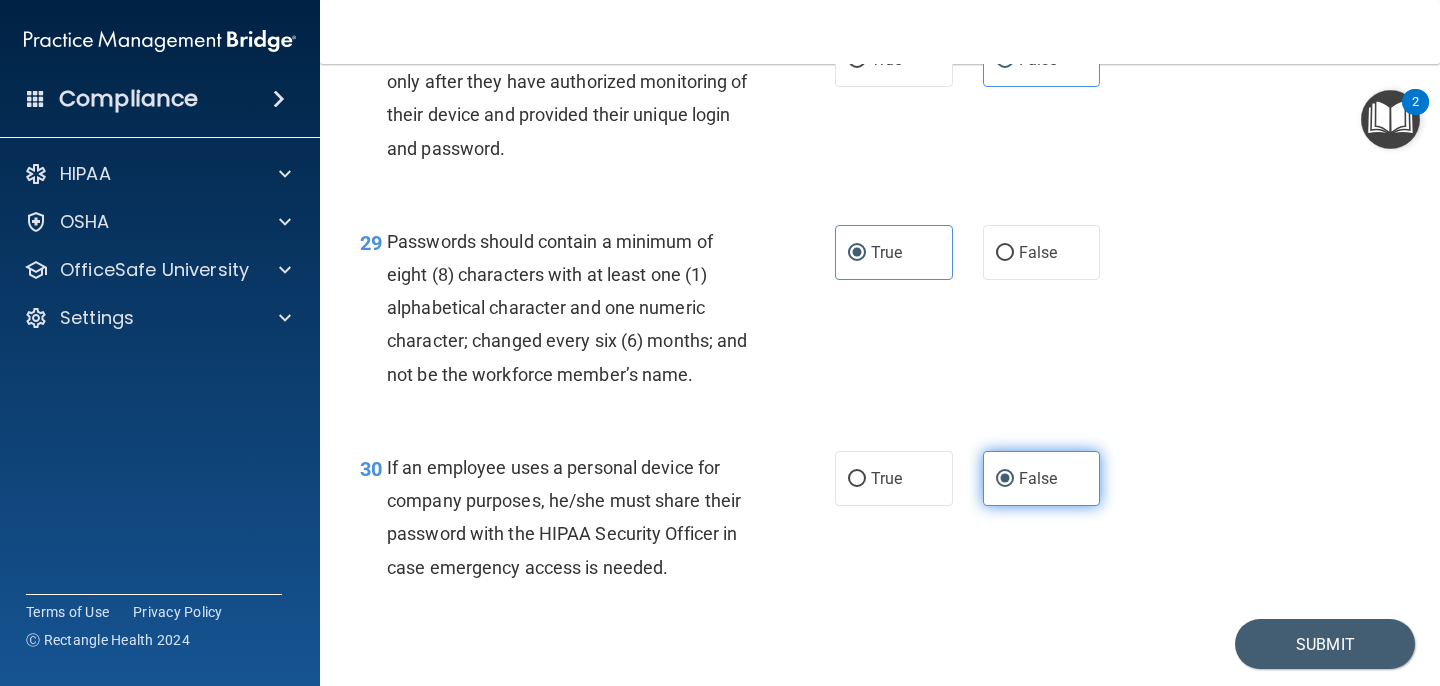 scroll, scrollTop: 5564, scrollLeft: 0, axis: vertical 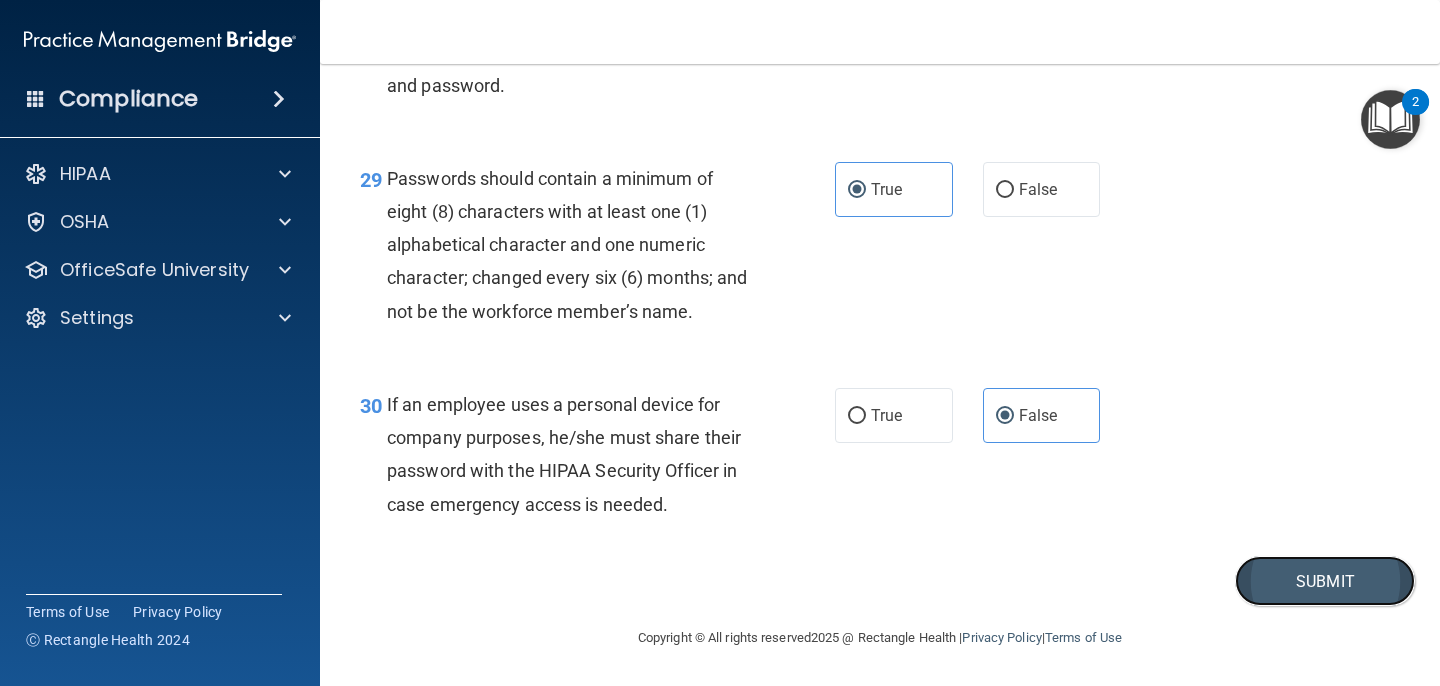 click on "Submit" at bounding box center [1325, 581] 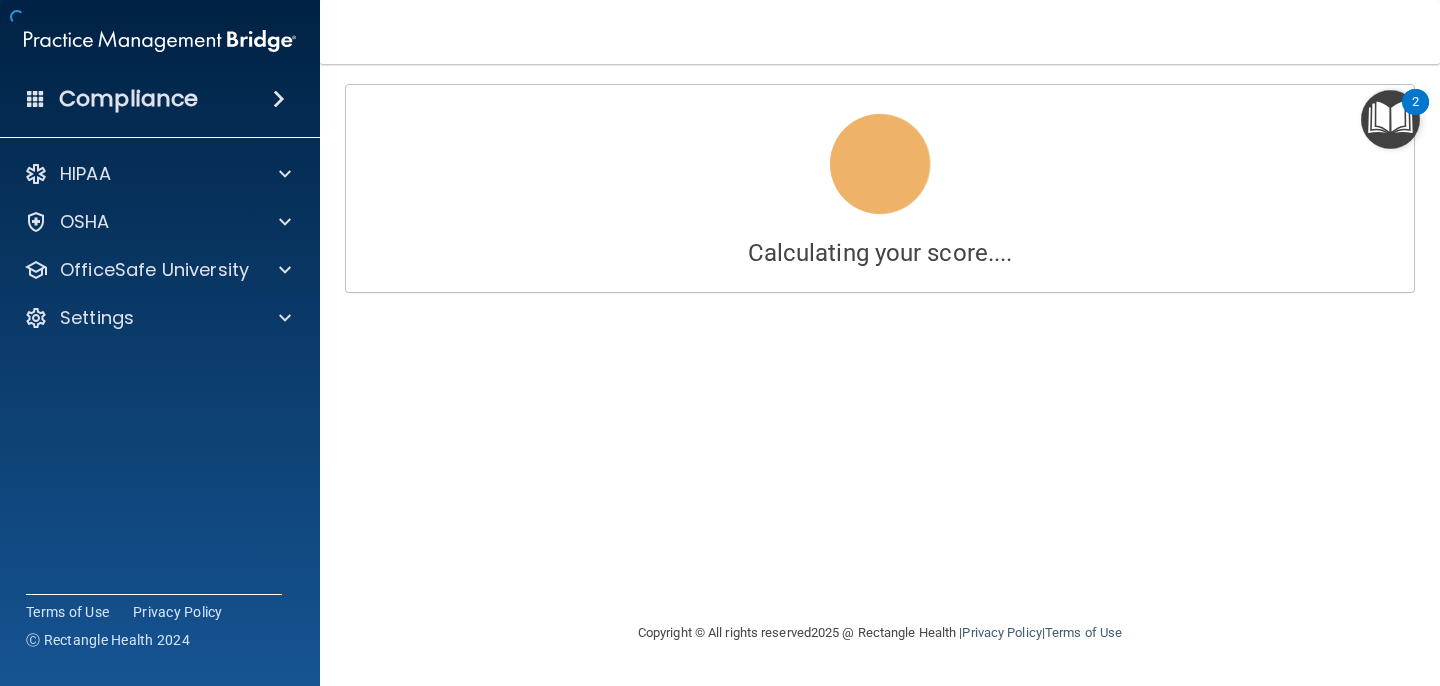 scroll, scrollTop: 0, scrollLeft: 0, axis: both 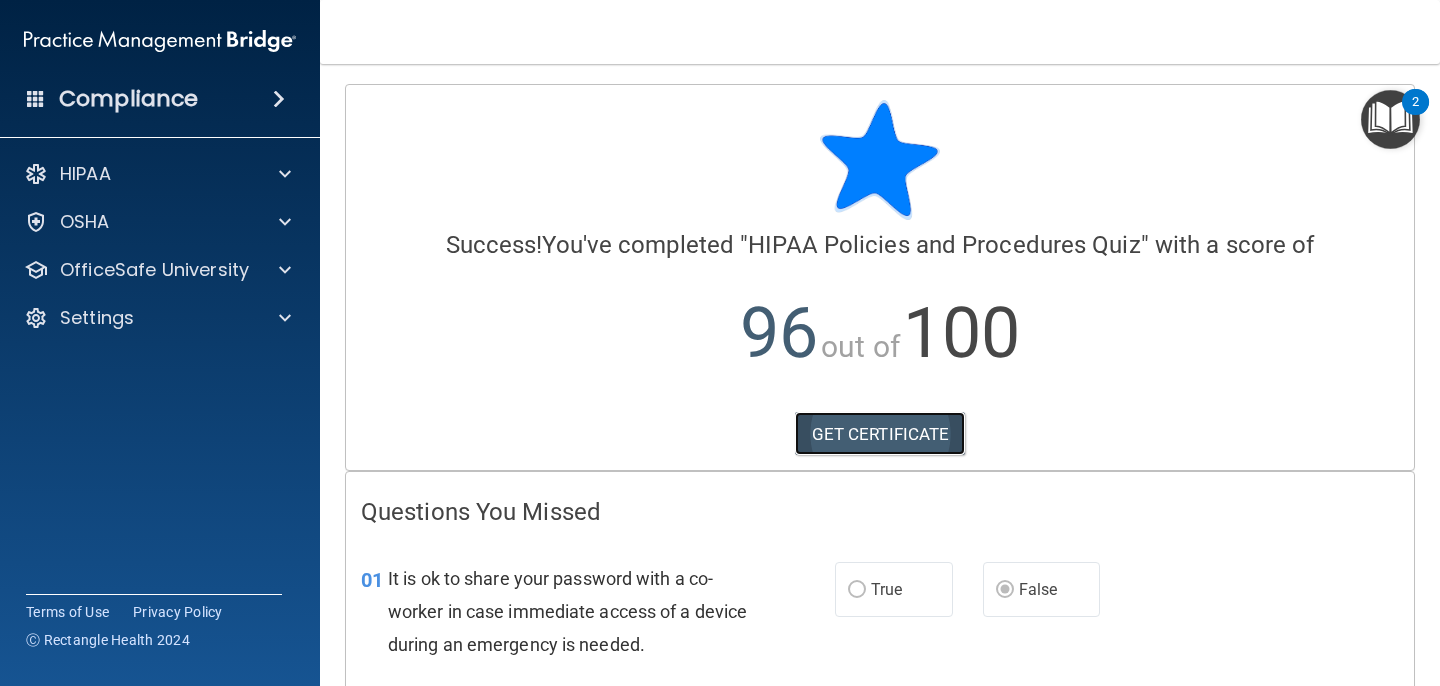 click on "GET CERTIFICATE" at bounding box center [880, 434] 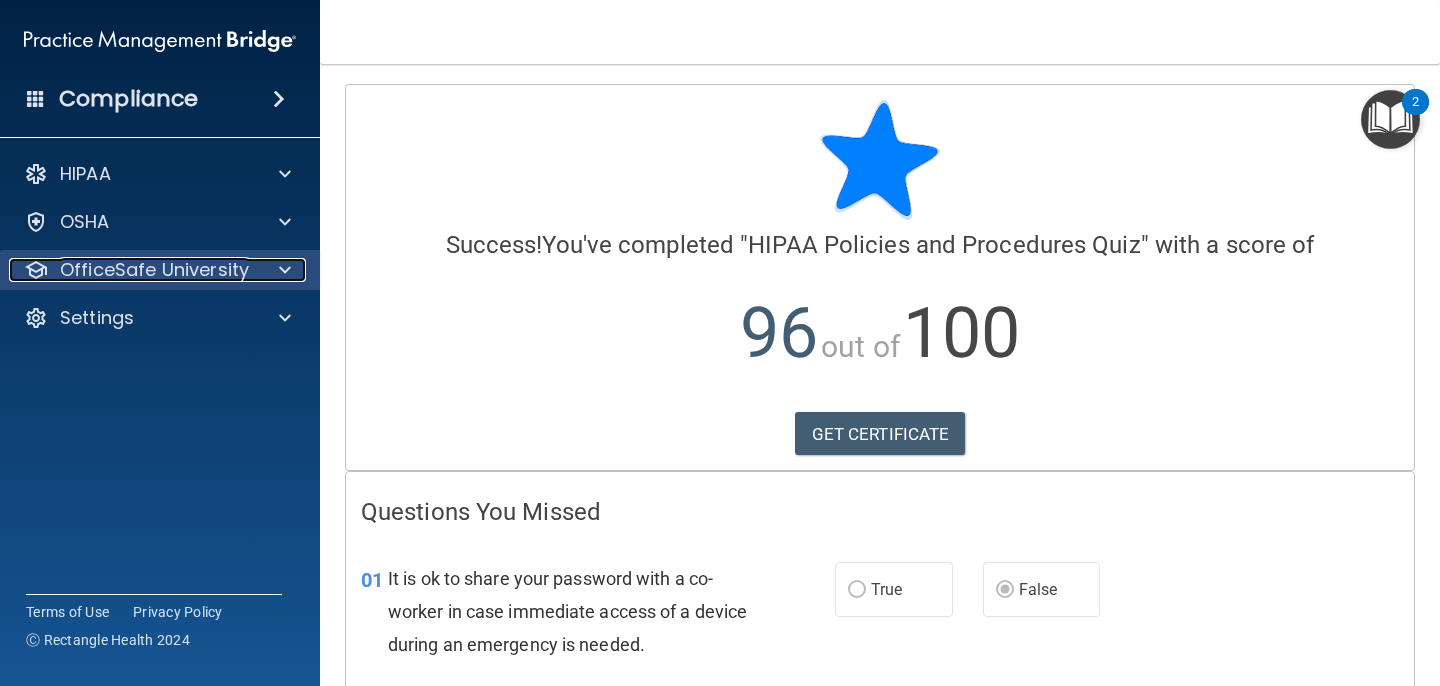 click on "OfficeSafe University" at bounding box center (133, 270) 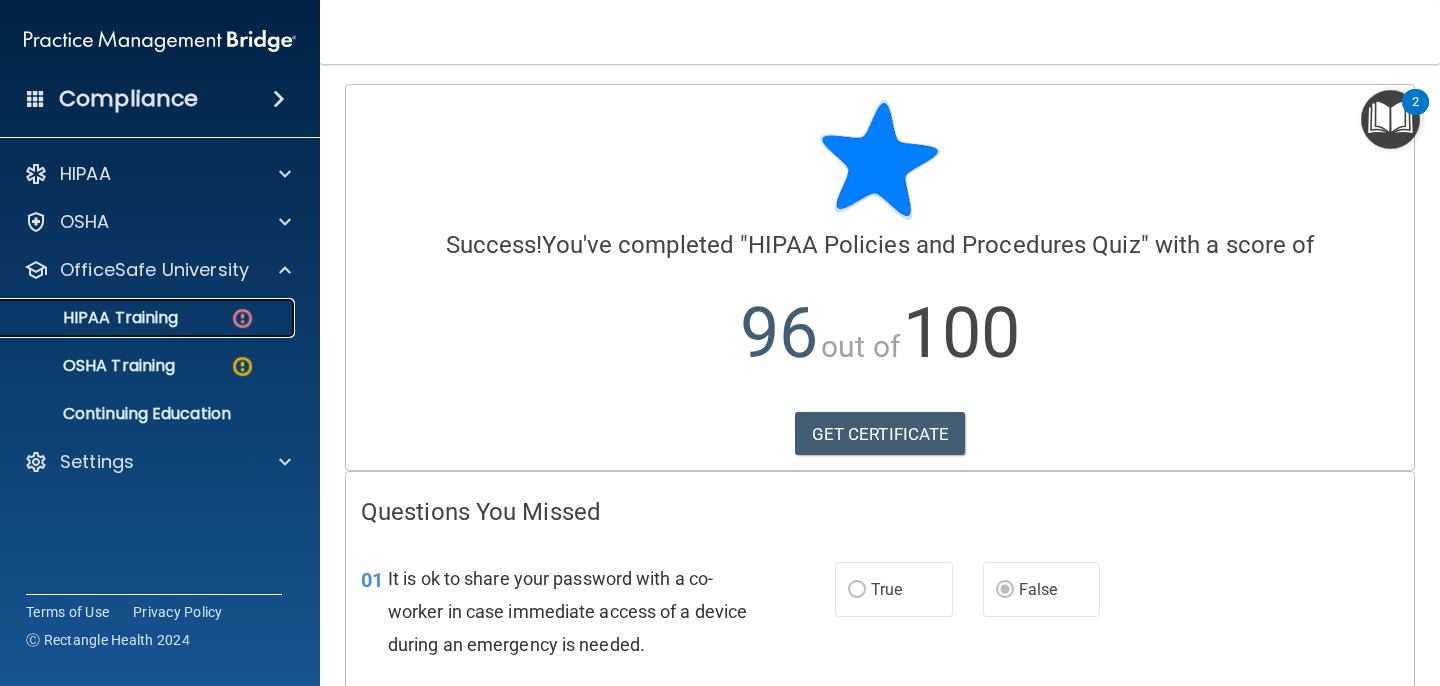 click at bounding box center (242, 318) 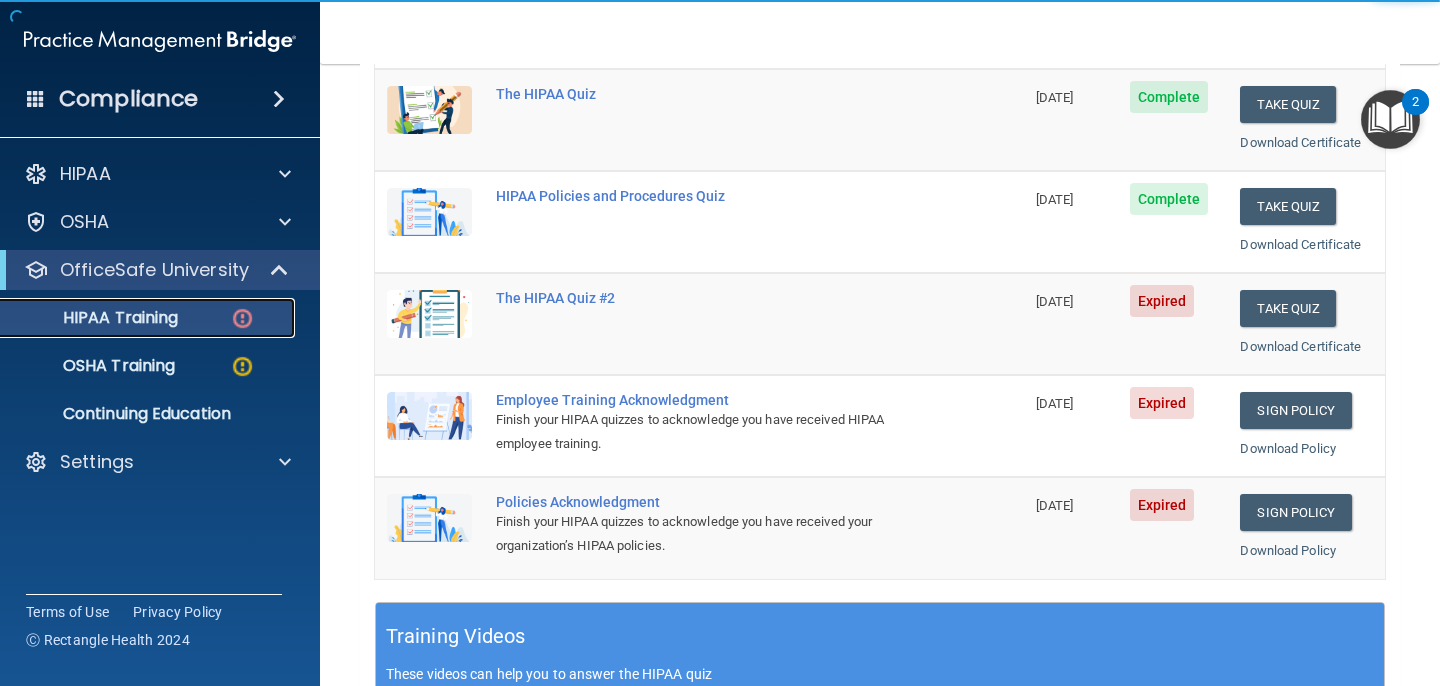 scroll, scrollTop: 290, scrollLeft: 0, axis: vertical 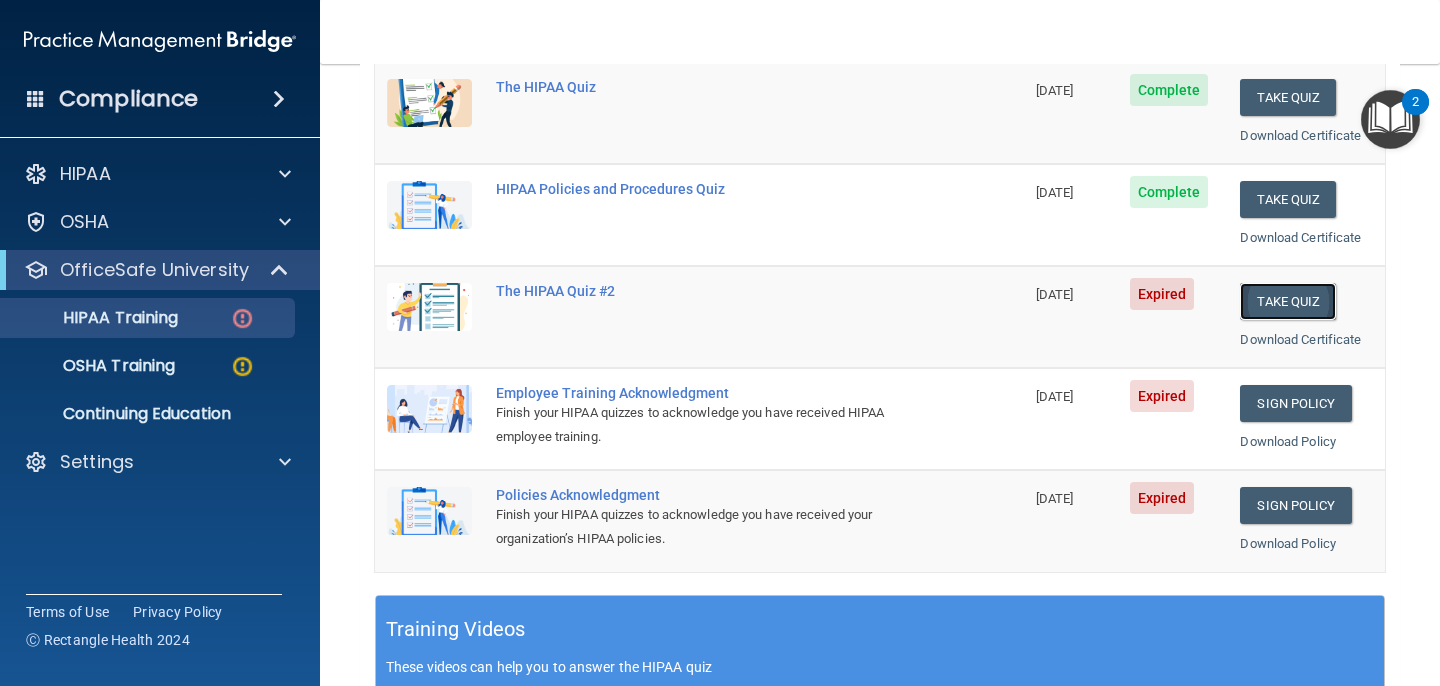 click on "Take Quiz" at bounding box center [1288, 301] 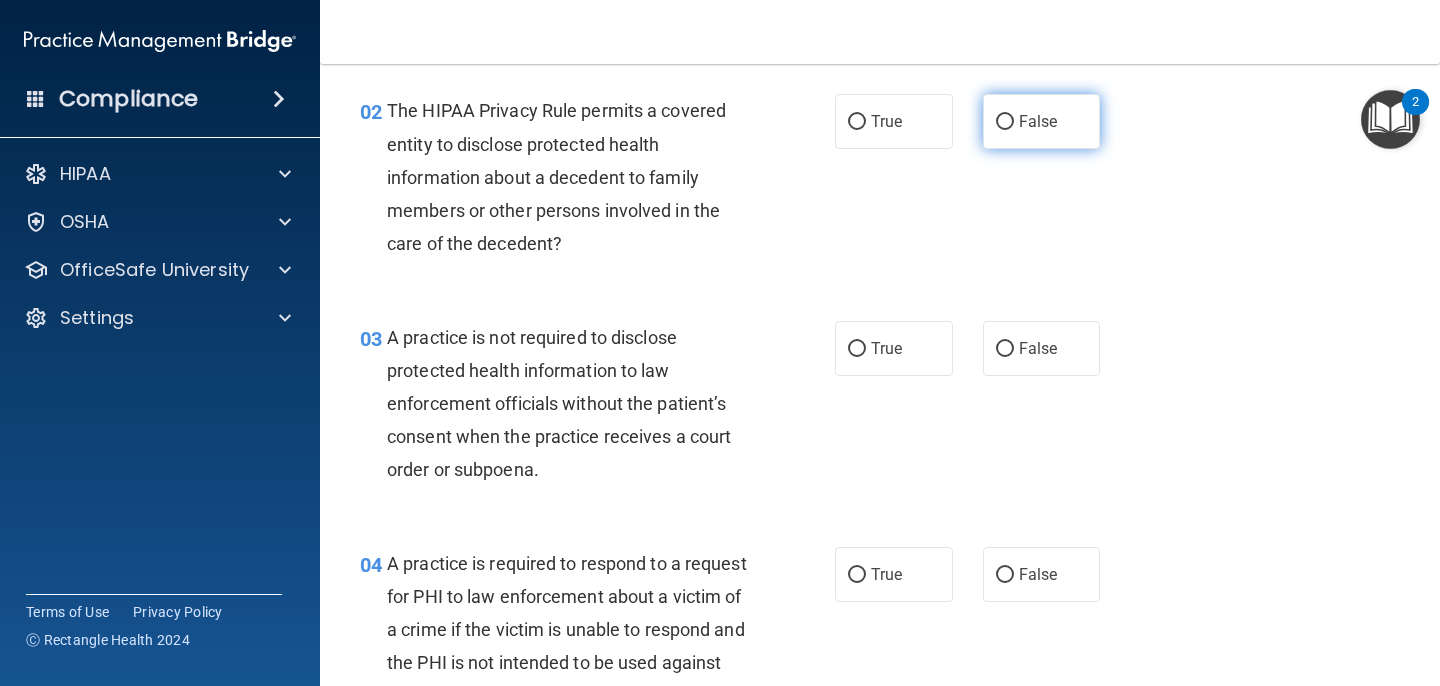 click on "False" at bounding box center (1042, 121) 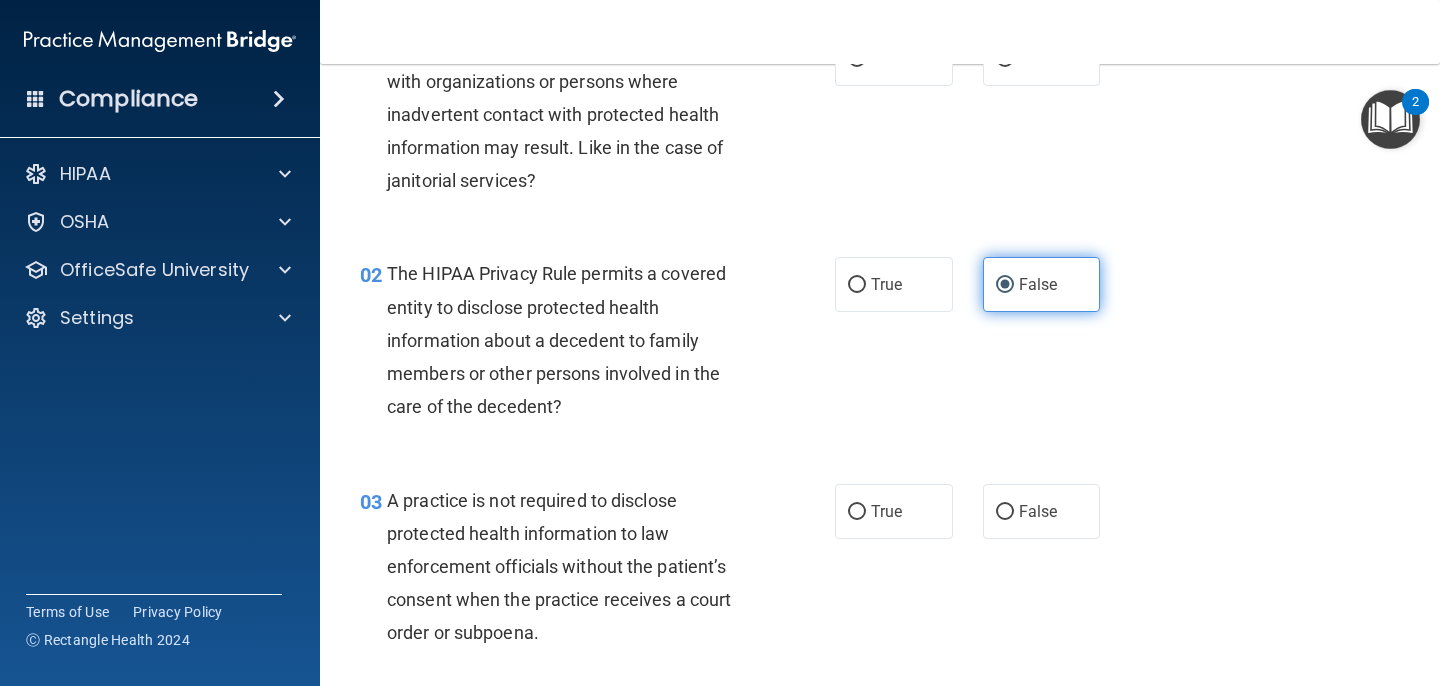 click on "False" at bounding box center (1038, 284) 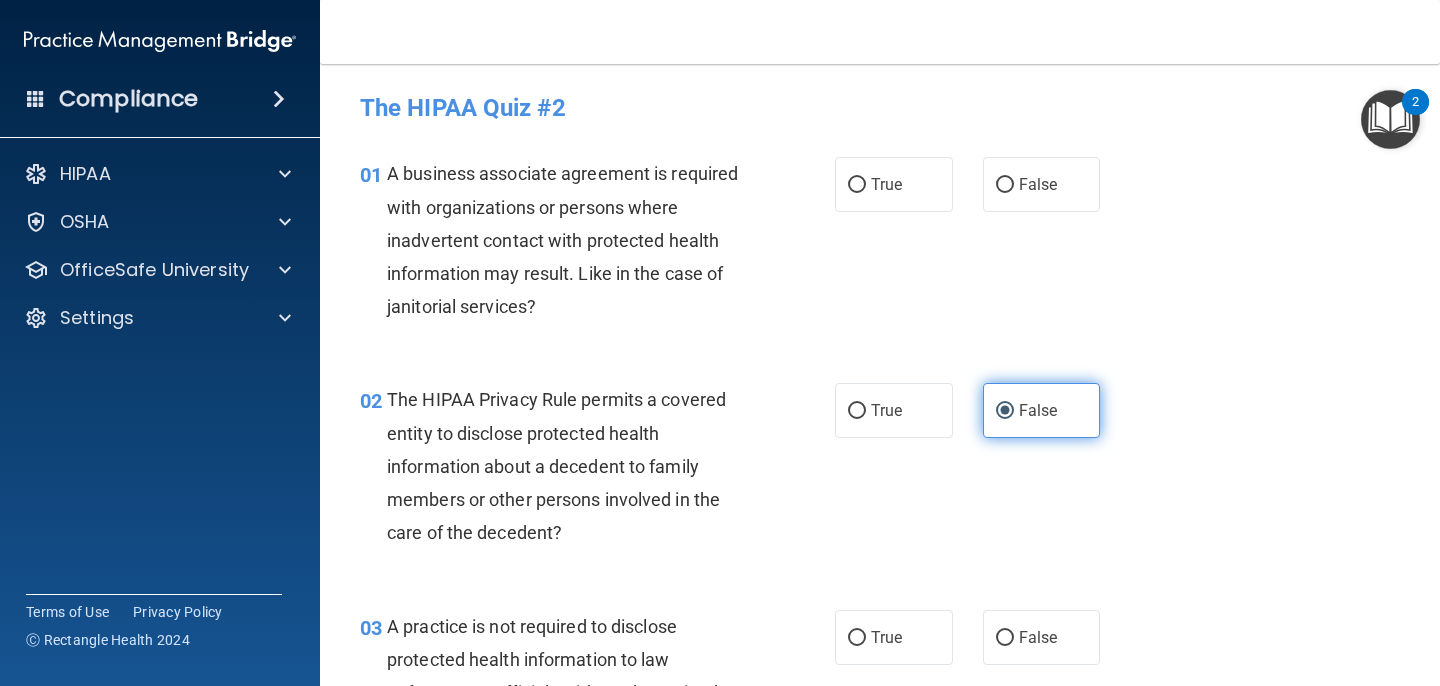scroll, scrollTop: 1, scrollLeft: 0, axis: vertical 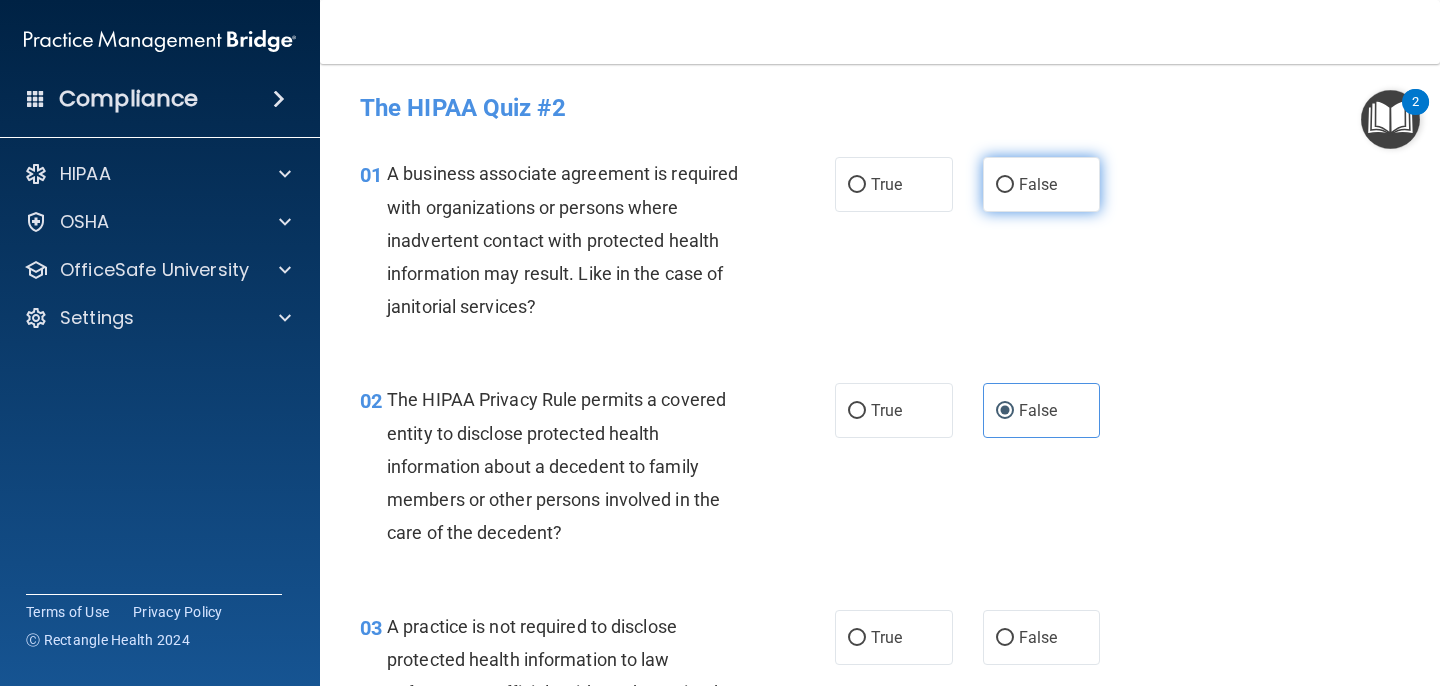 click on "False" at bounding box center (1042, 184) 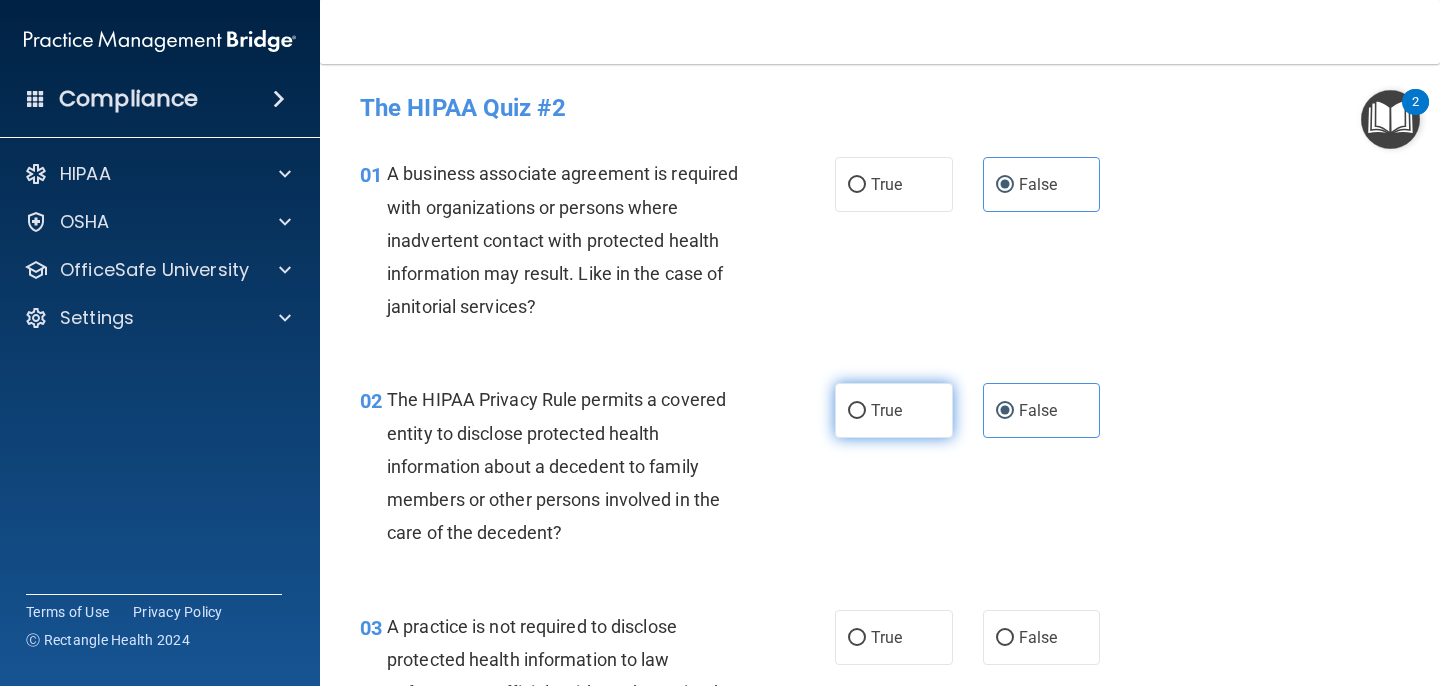 click on "True" at bounding box center (894, 410) 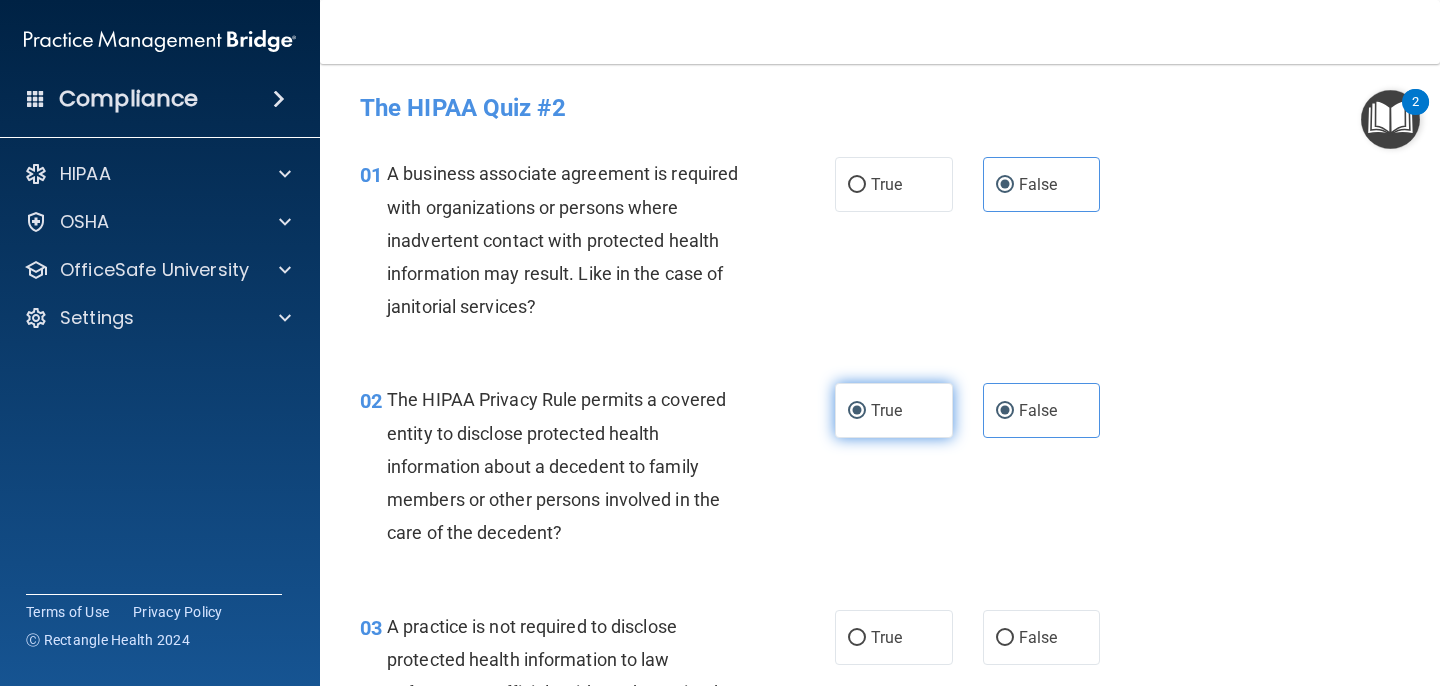 radio on "false" 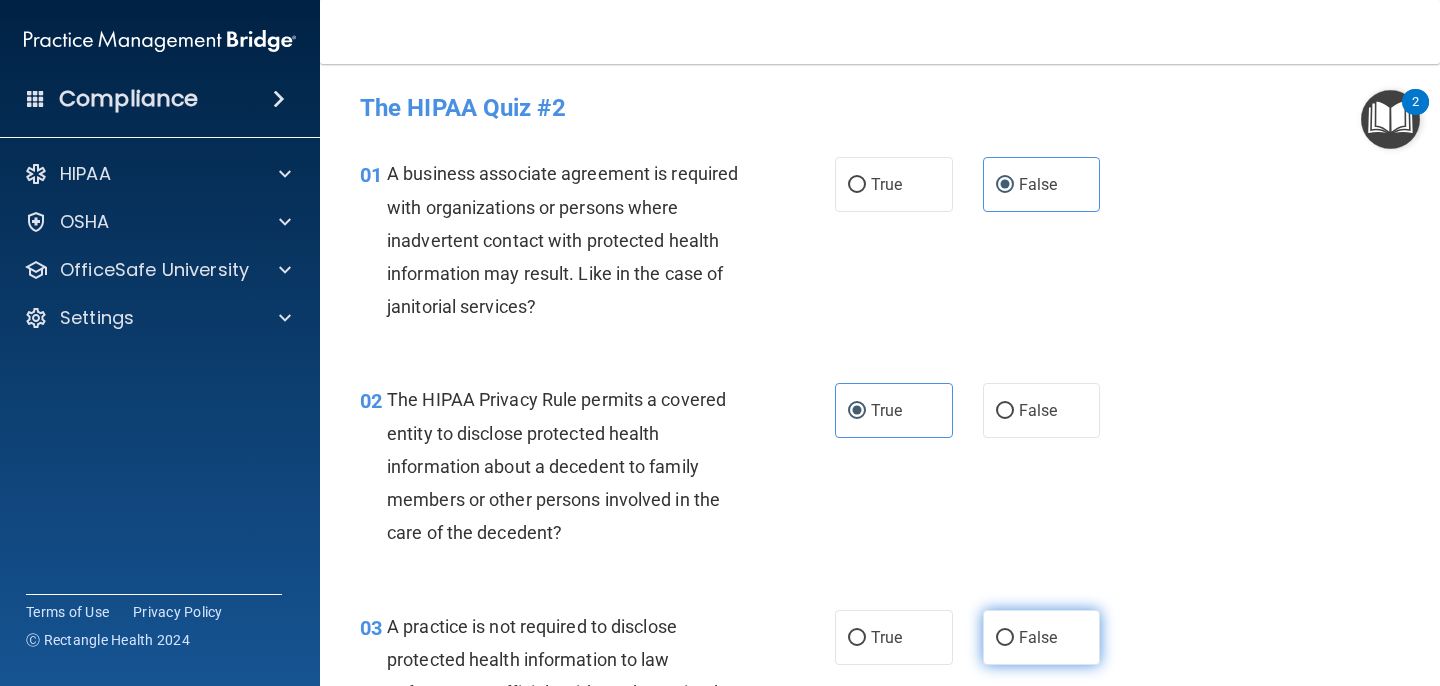 click on "False" at bounding box center (1042, 637) 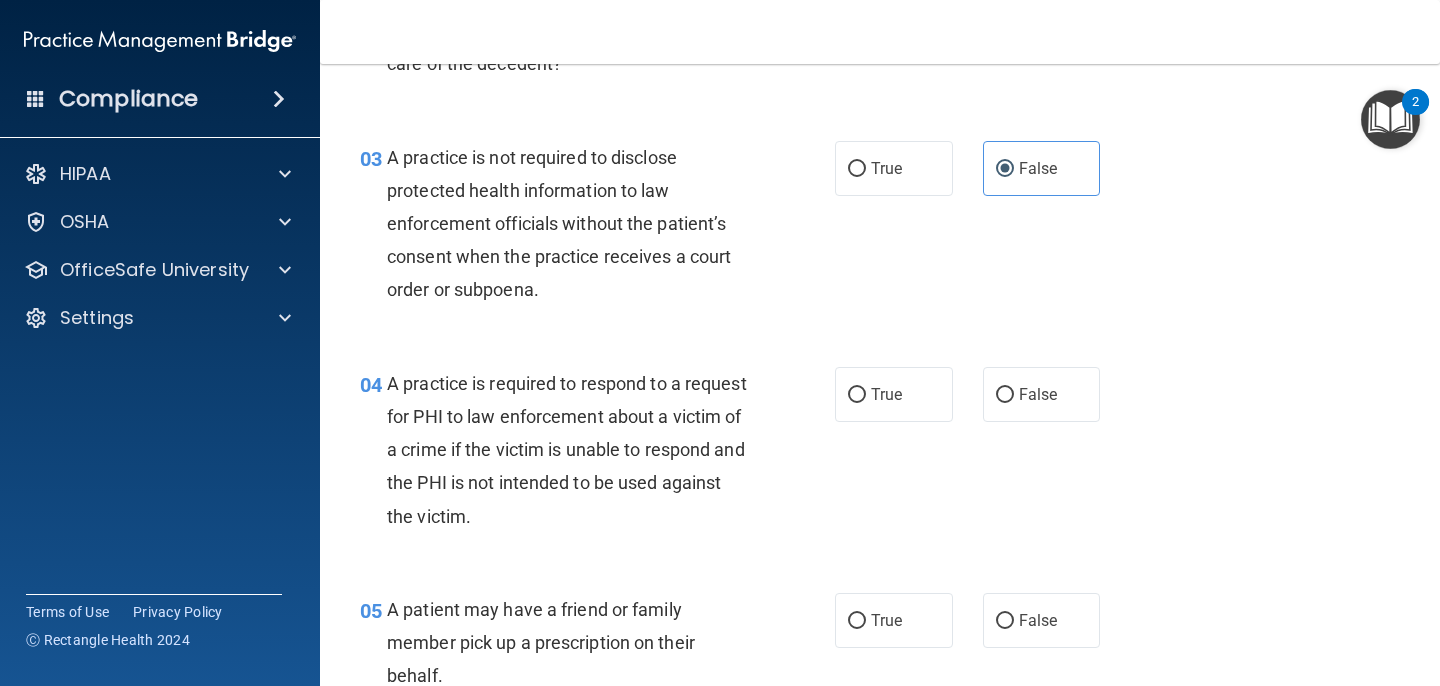 scroll, scrollTop: 475, scrollLeft: 0, axis: vertical 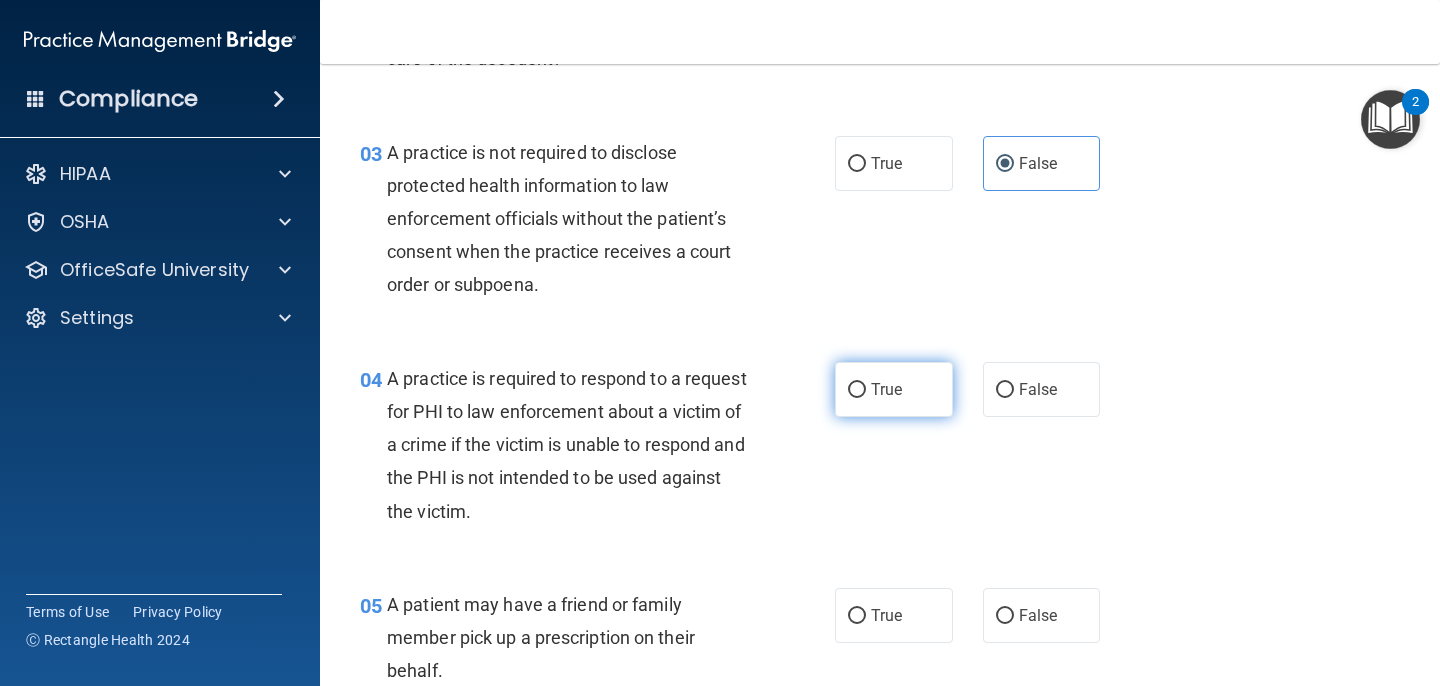 click on "True" at bounding box center (894, 389) 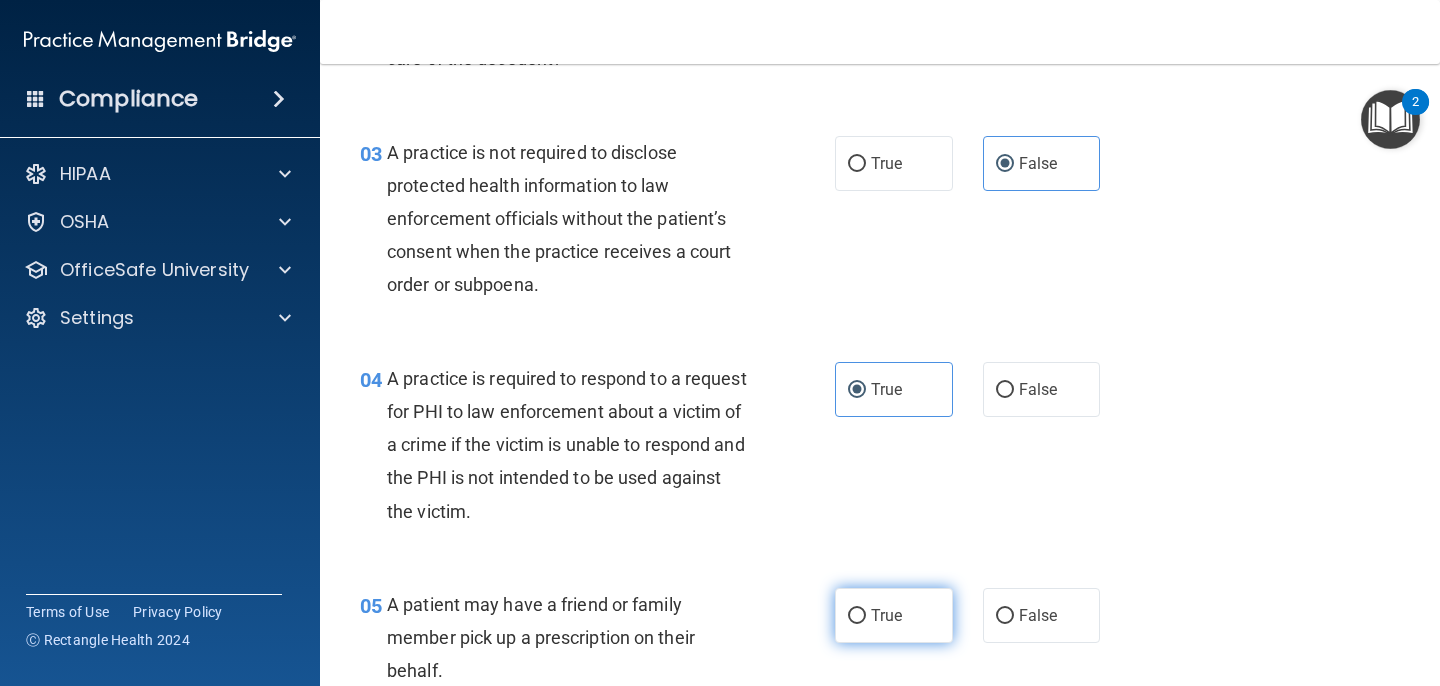 click on "True" at bounding box center (886, 615) 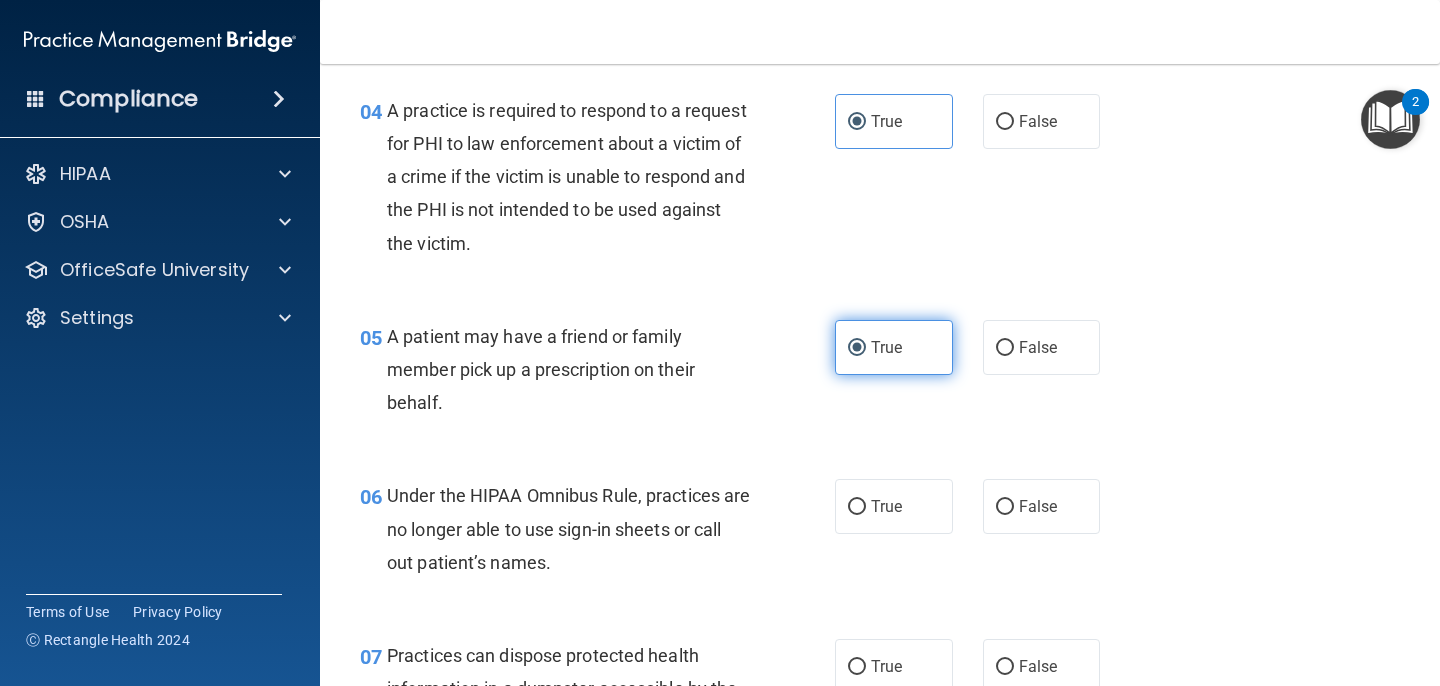 scroll, scrollTop: 748, scrollLeft: 0, axis: vertical 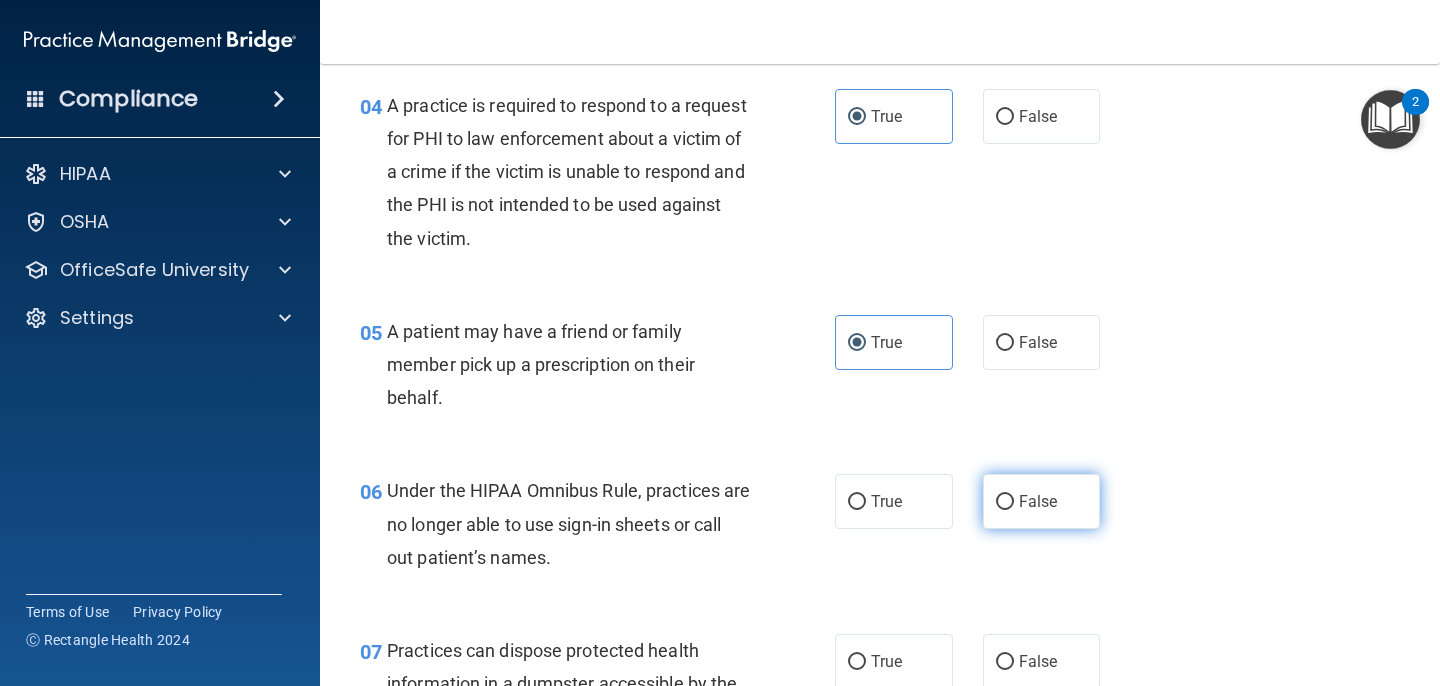 click on "False" at bounding box center [1042, 501] 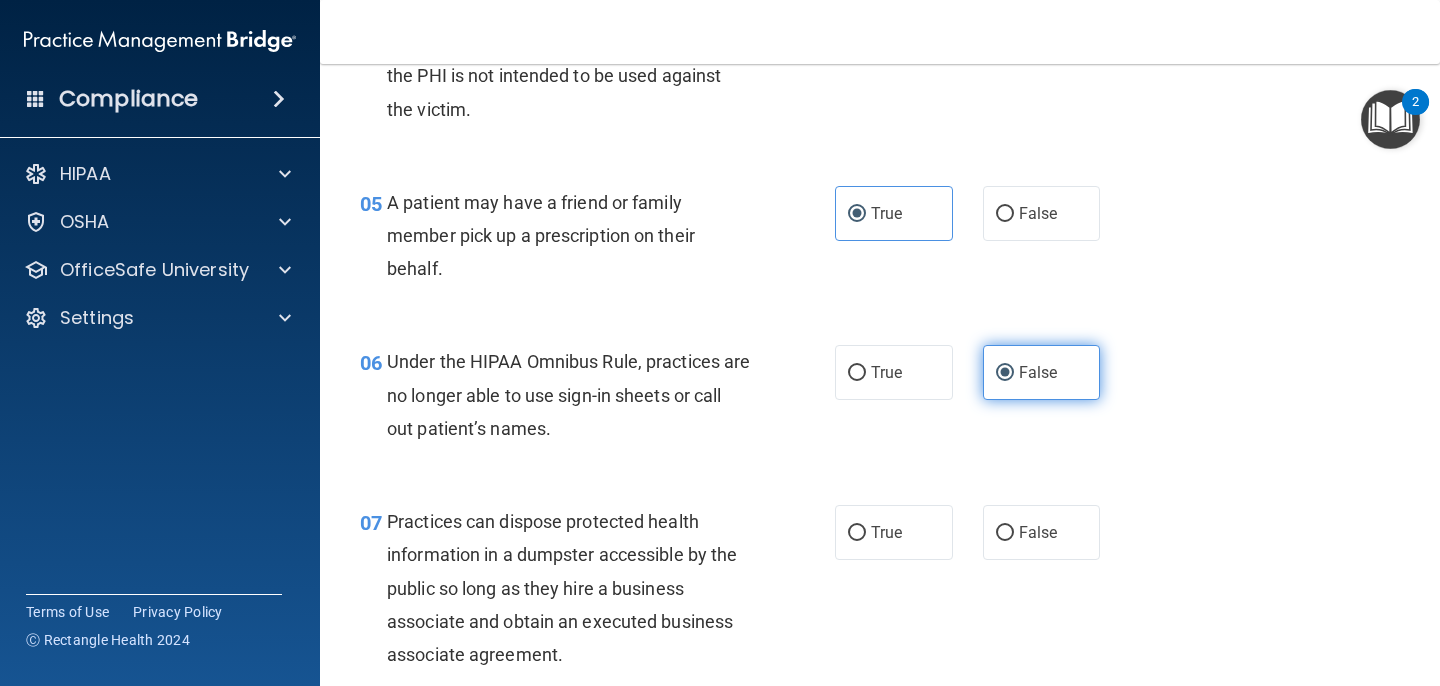 click on "False" at bounding box center [1042, 532] 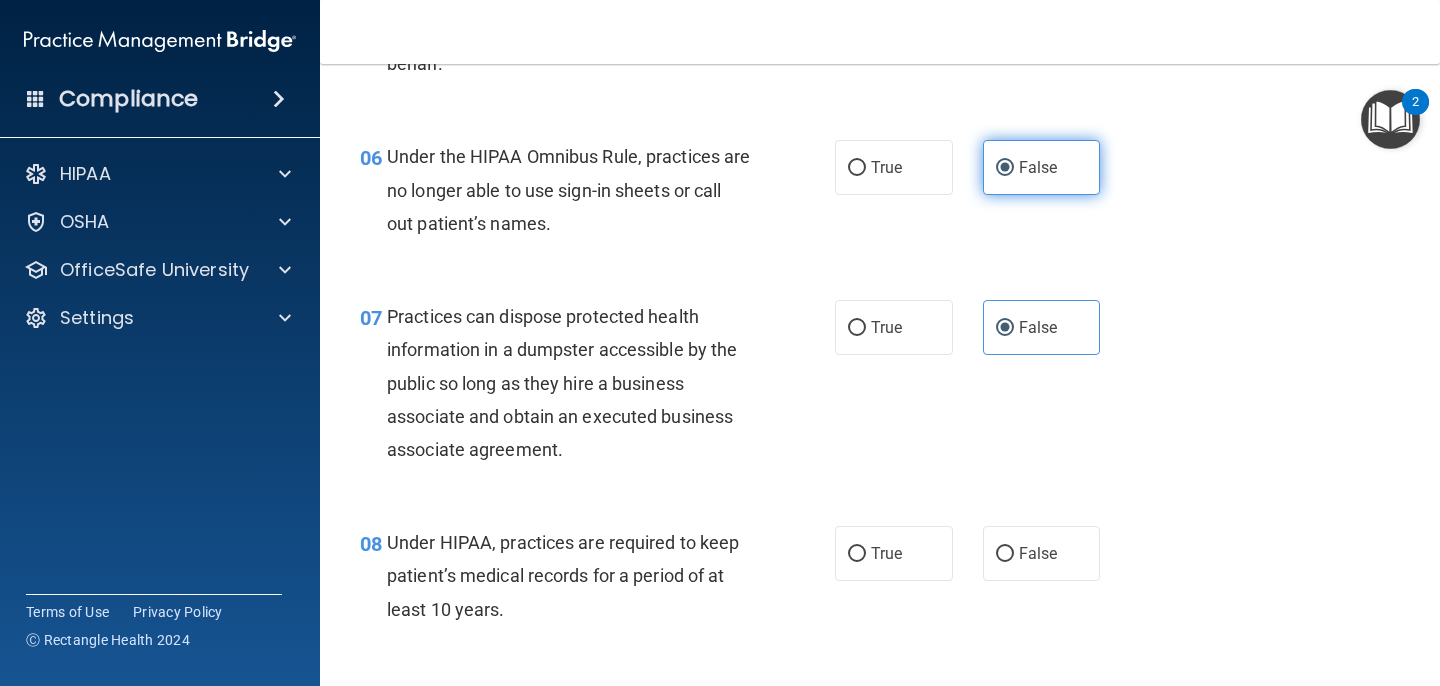 click on "08       Under HIPAA, practices are required to keep patient’s medical records for a period of at least 10 years.                 True           False" at bounding box center [880, 581] 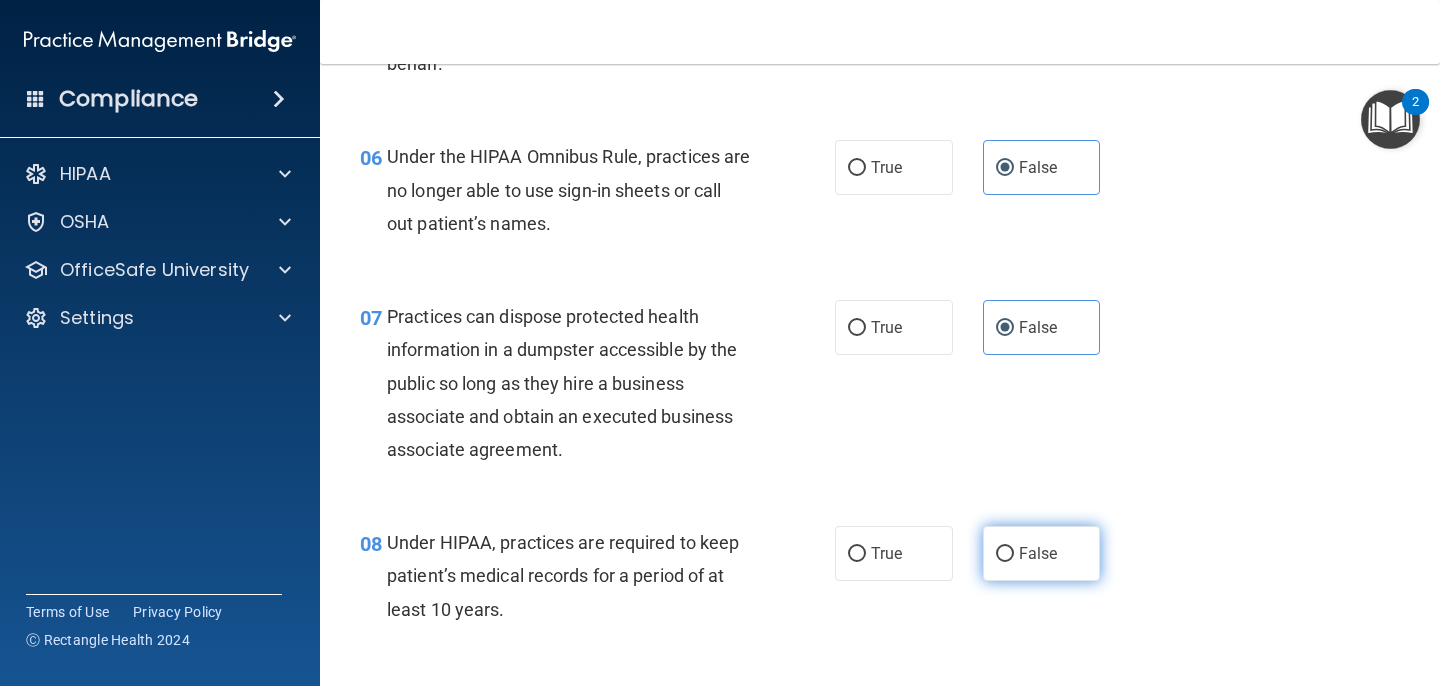 click on "False" at bounding box center [1038, 553] 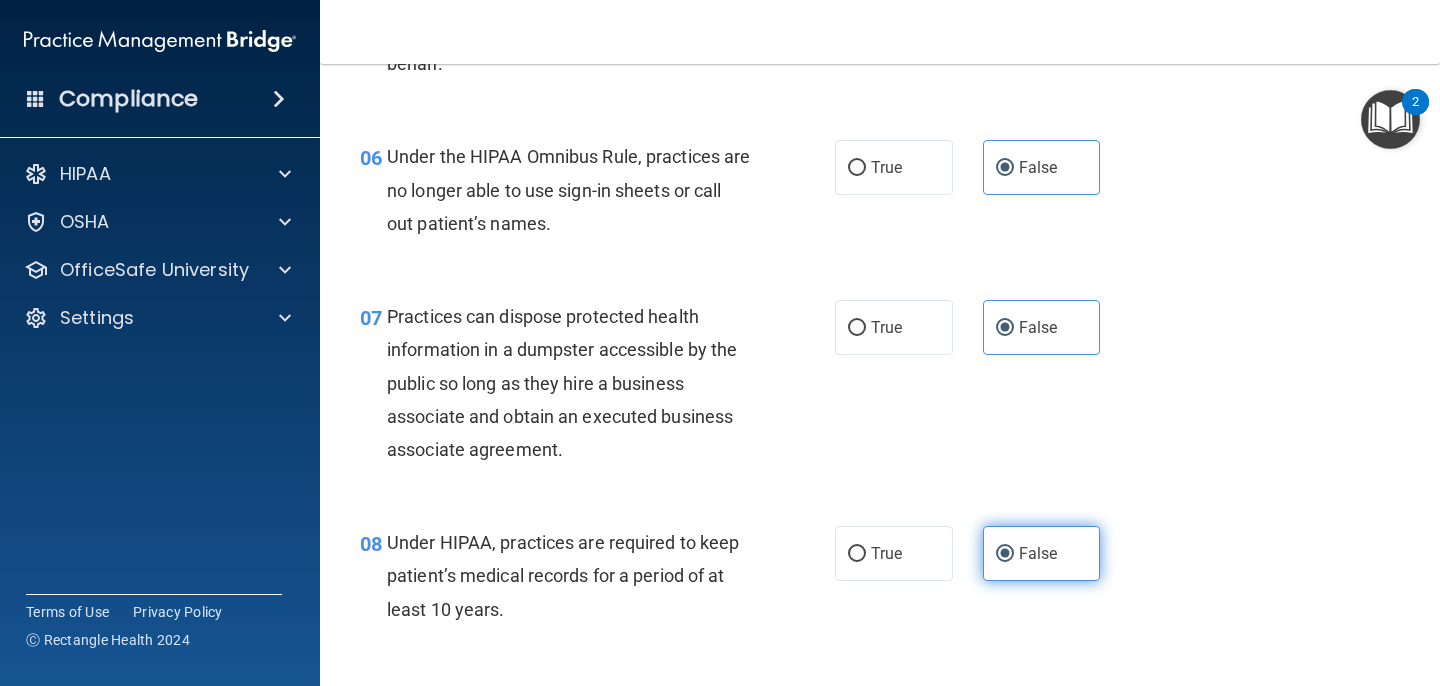 scroll, scrollTop: 1297, scrollLeft: 0, axis: vertical 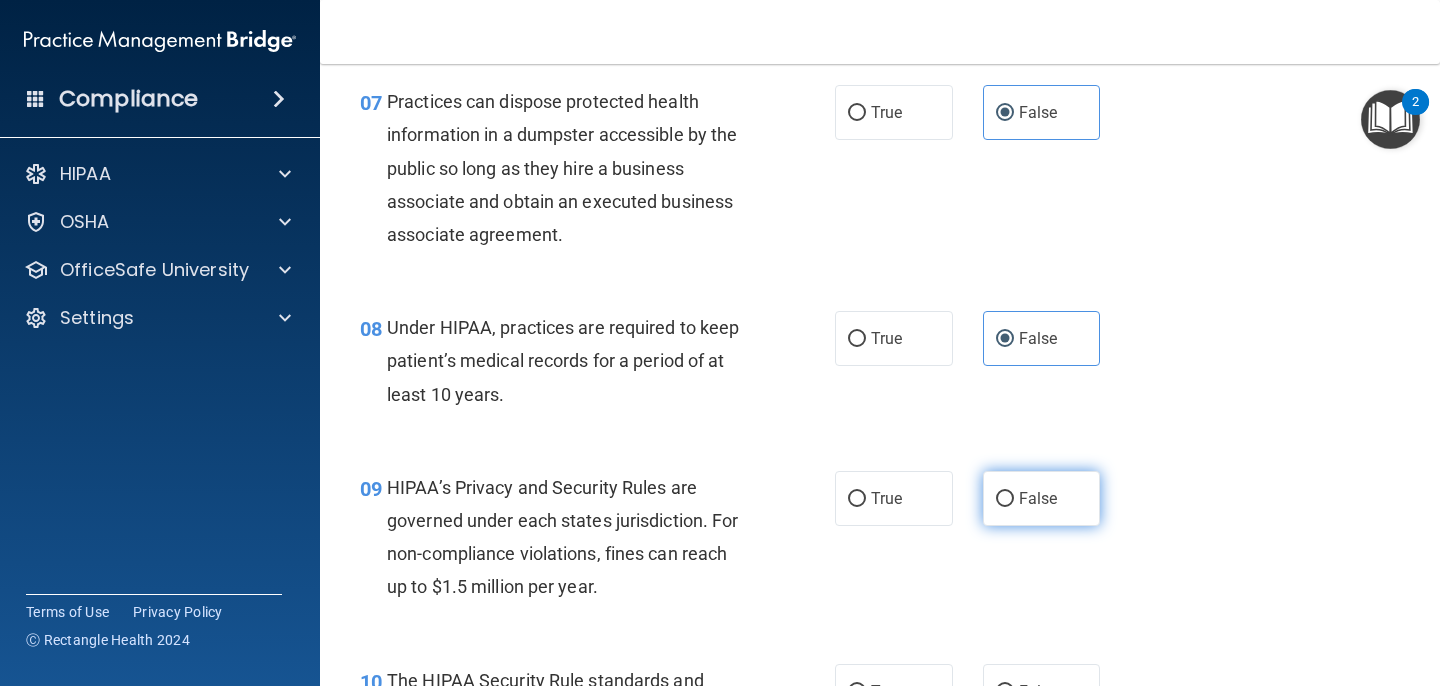 click on "False" at bounding box center [1038, 498] 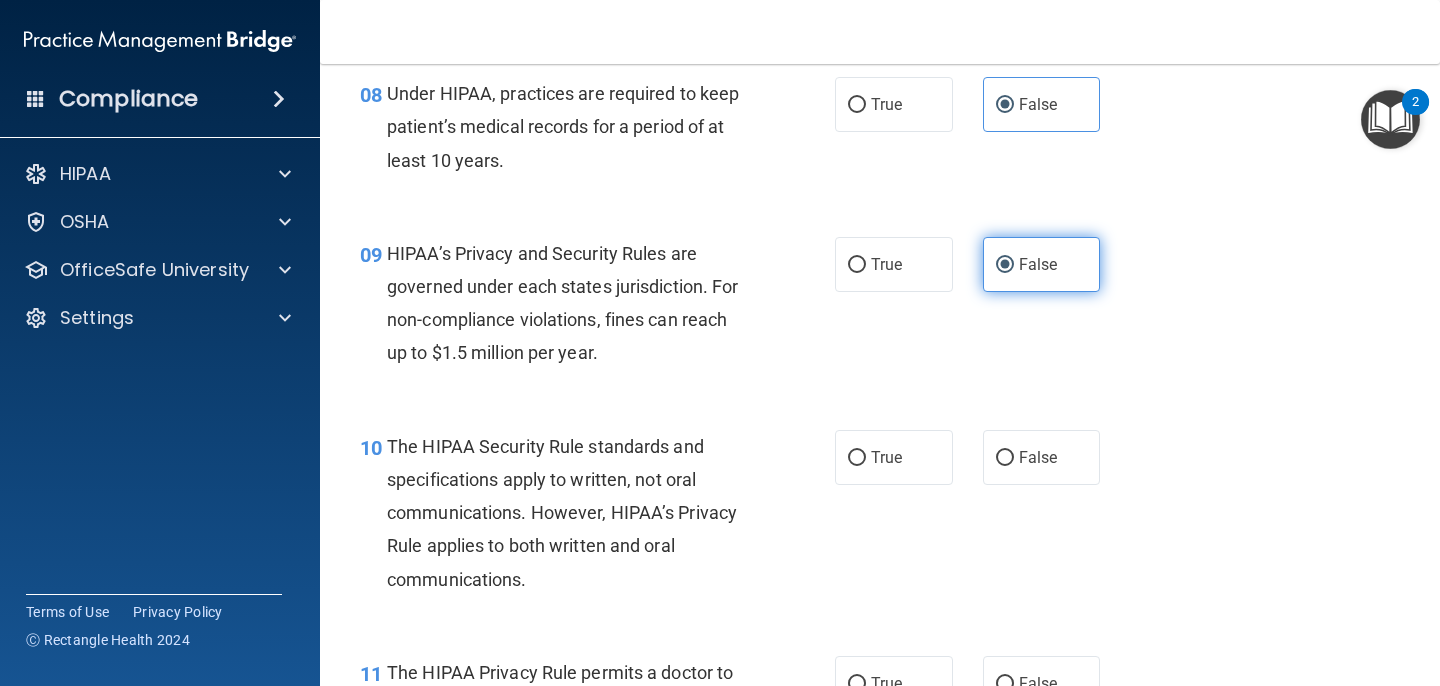 scroll, scrollTop: 1537, scrollLeft: 0, axis: vertical 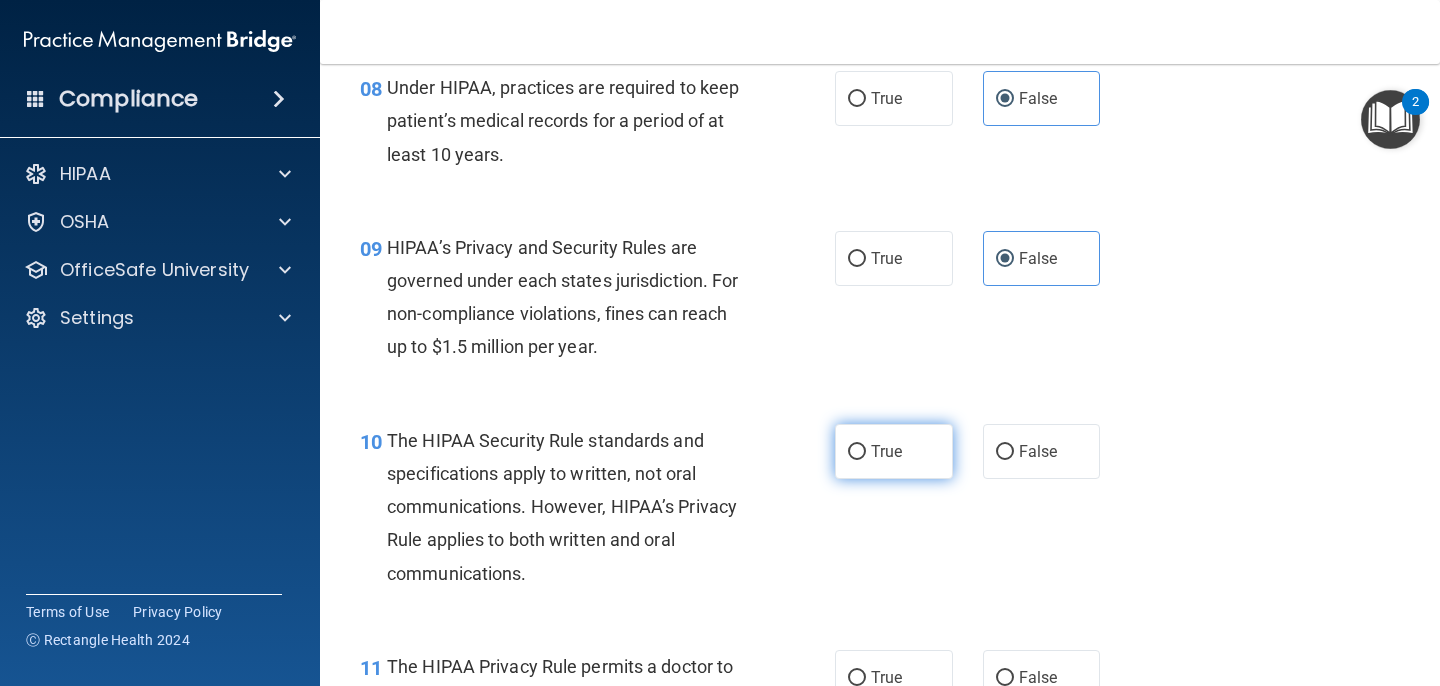 click on "True" at bounding box center (894, 451) 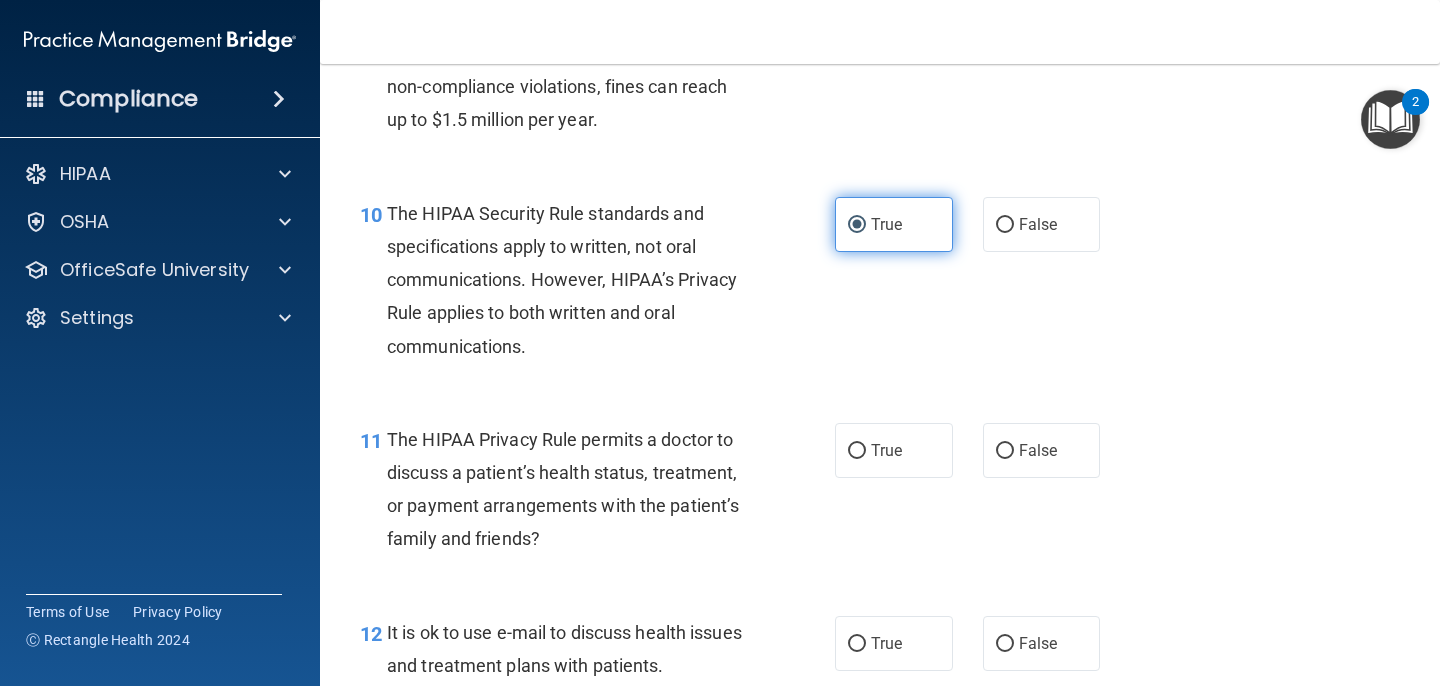click on "True" at bounding box center [894, 450] 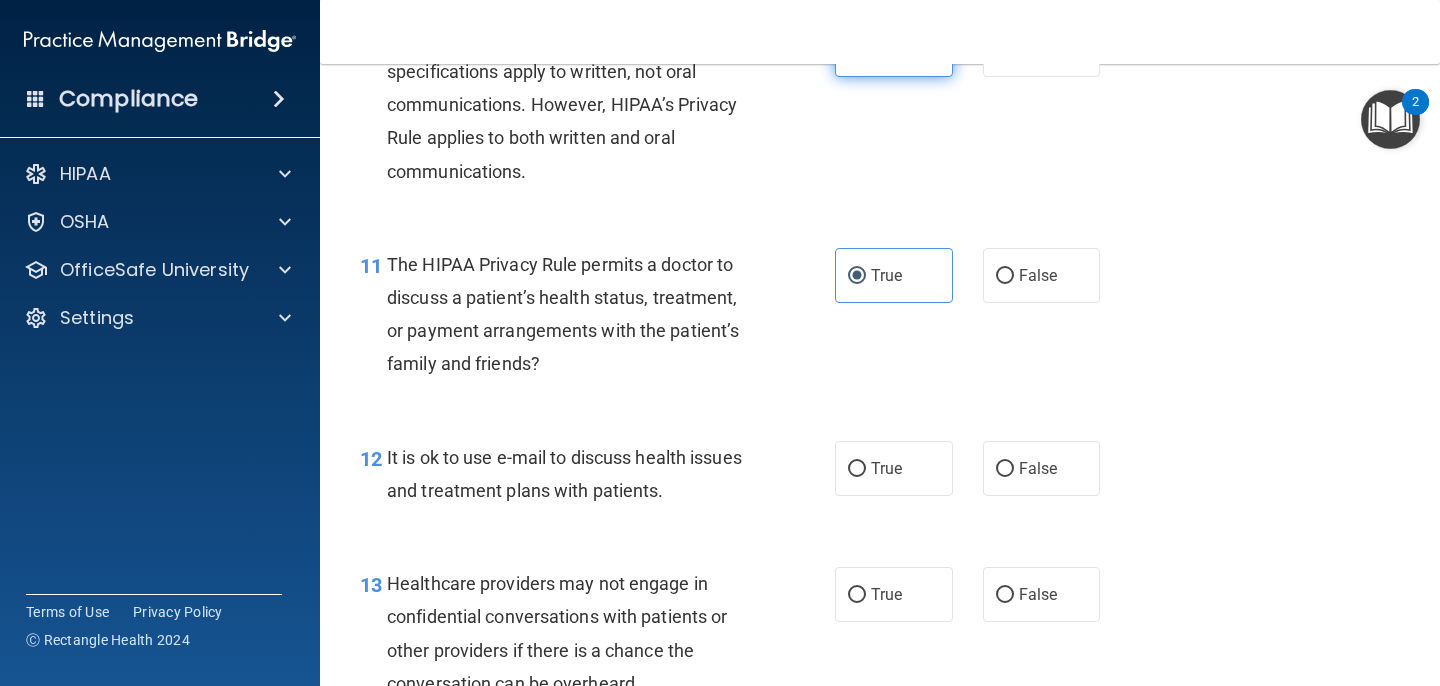 click on "True" at bounding box center [886, 468] 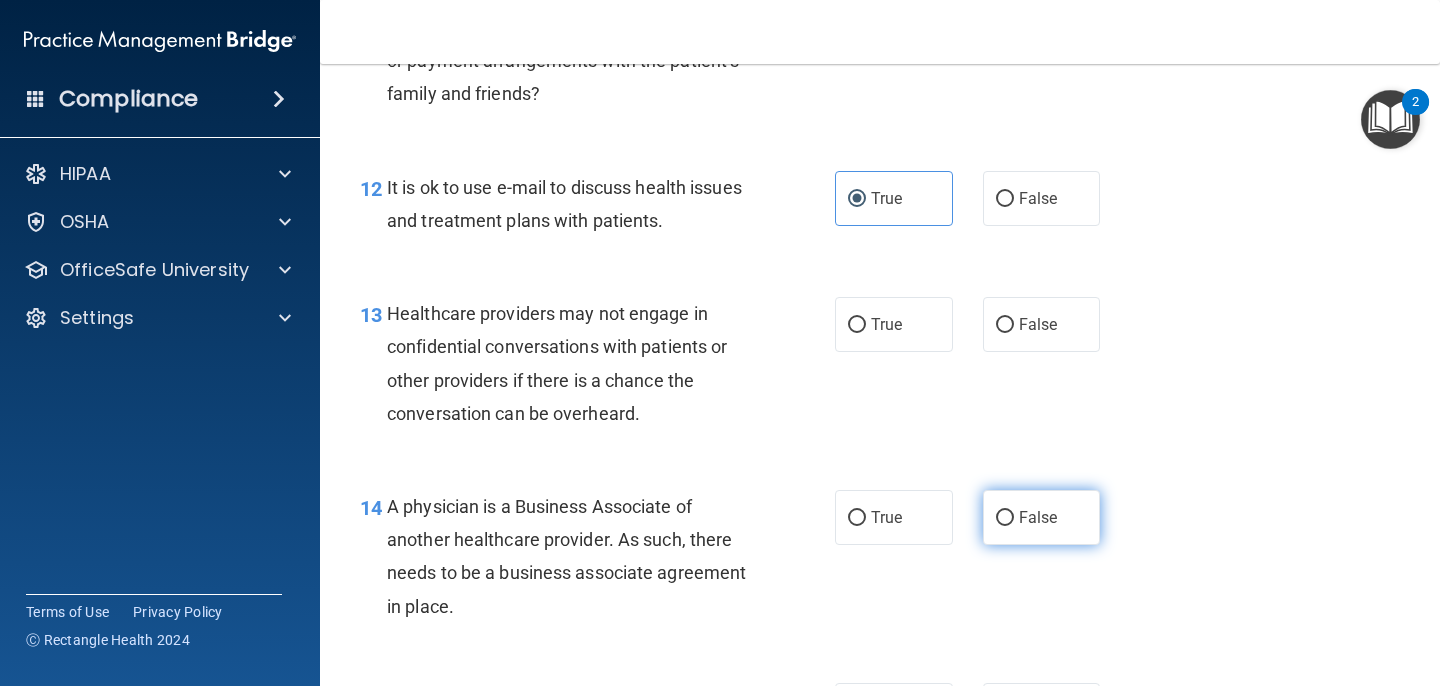 scroll, scrollTop: 2212, scrollLeft: 0, axis: vertical 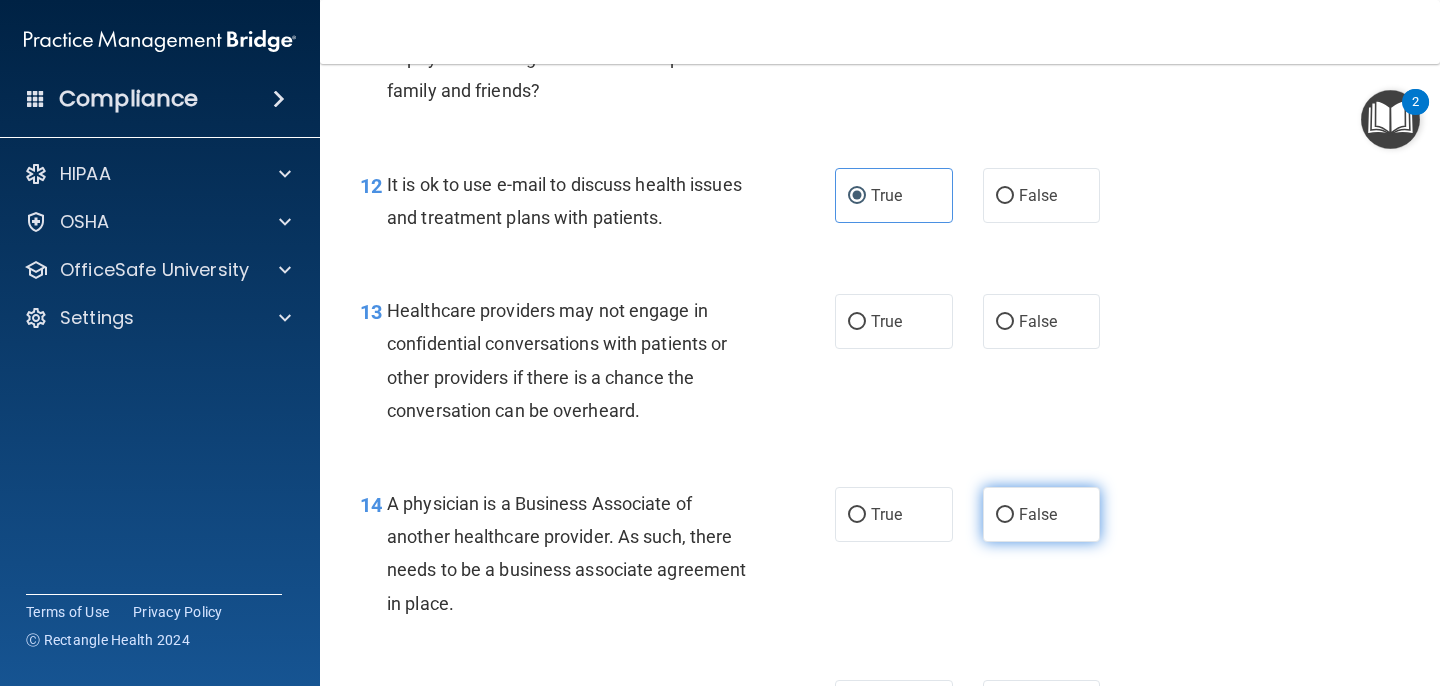 click on "False" at bounding box center [1038, 514] 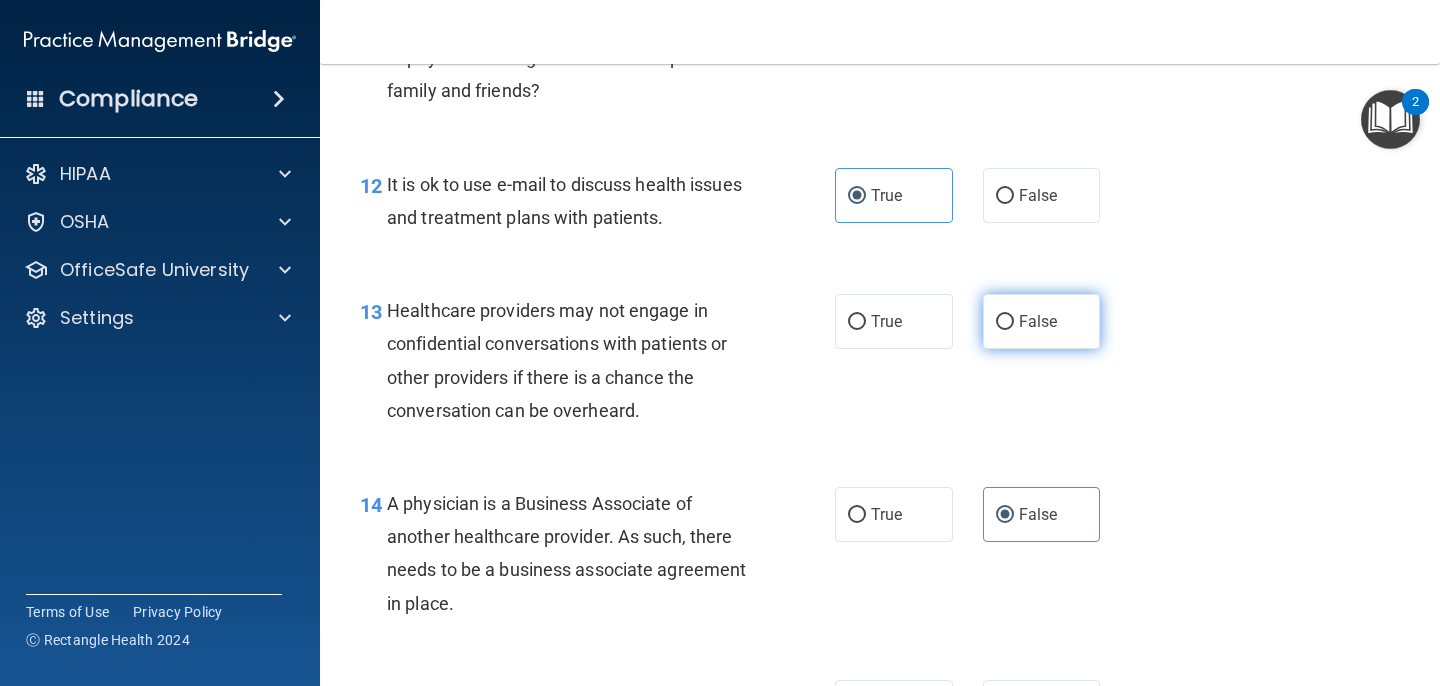 click on "False" at bounding box center [1038, 321] 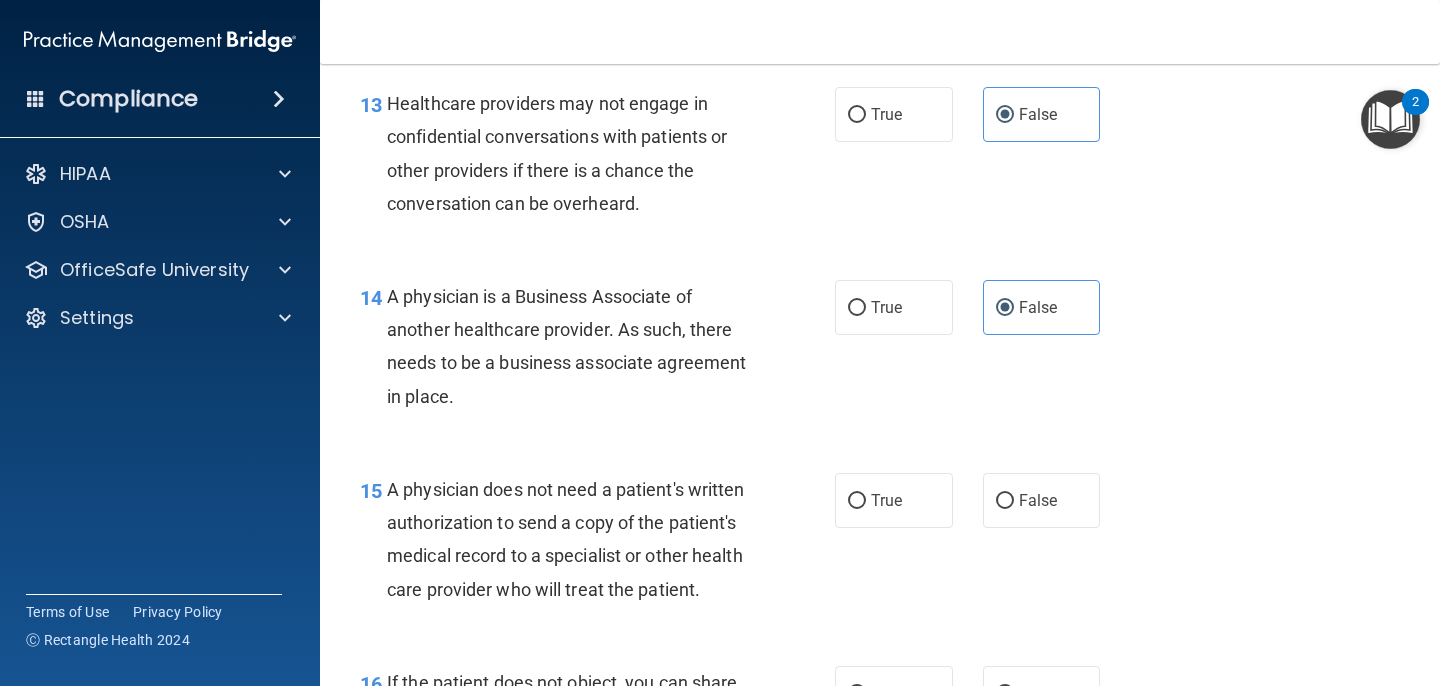 scroll, scrollTop: 2642, scrollLeft: 0, axis: vertical 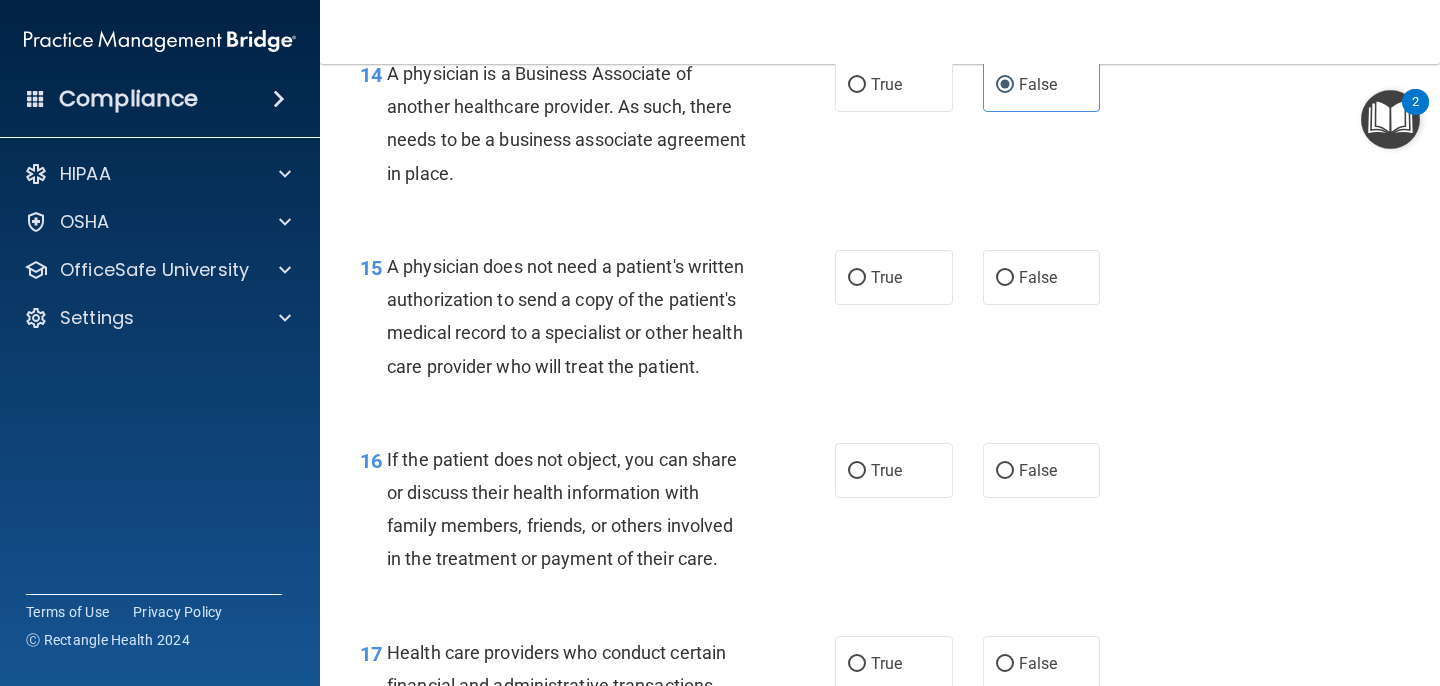 click on "True           False" at bounding box center [976, 277] 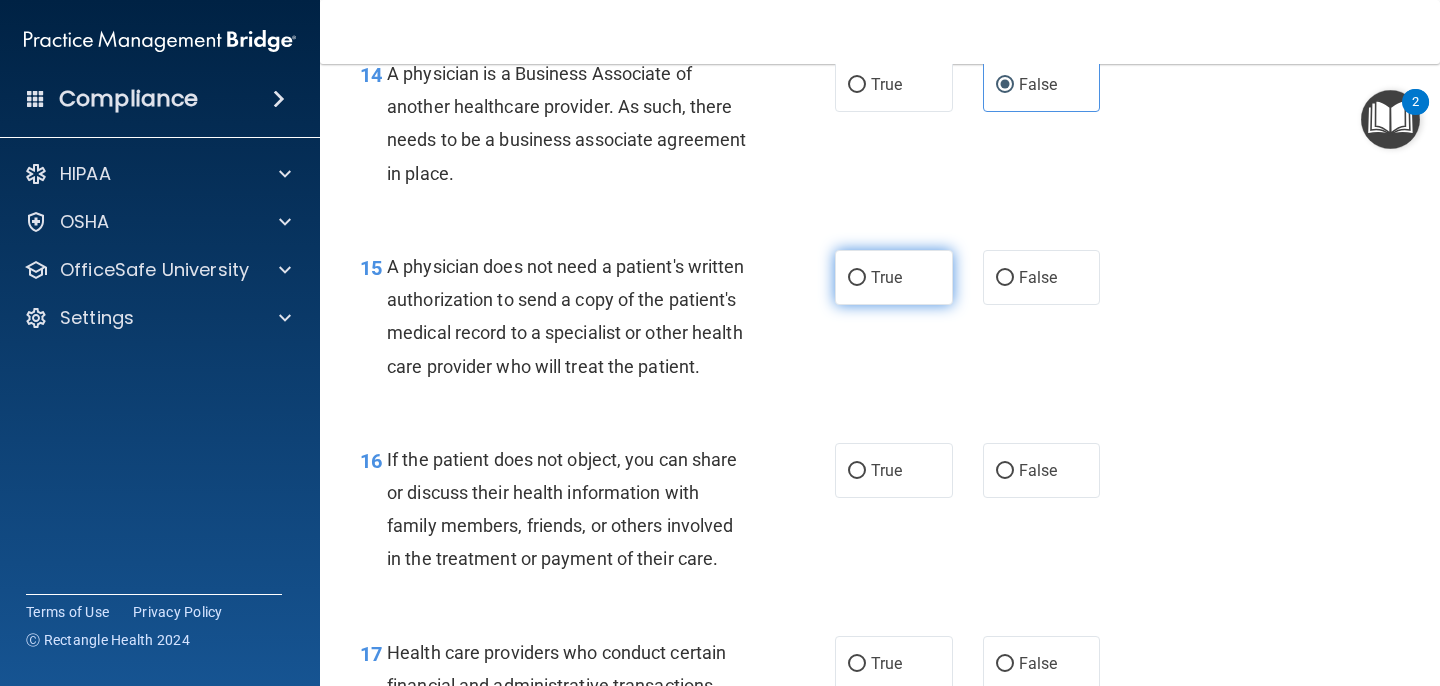 click on "True" at bounding box center [886, 277] 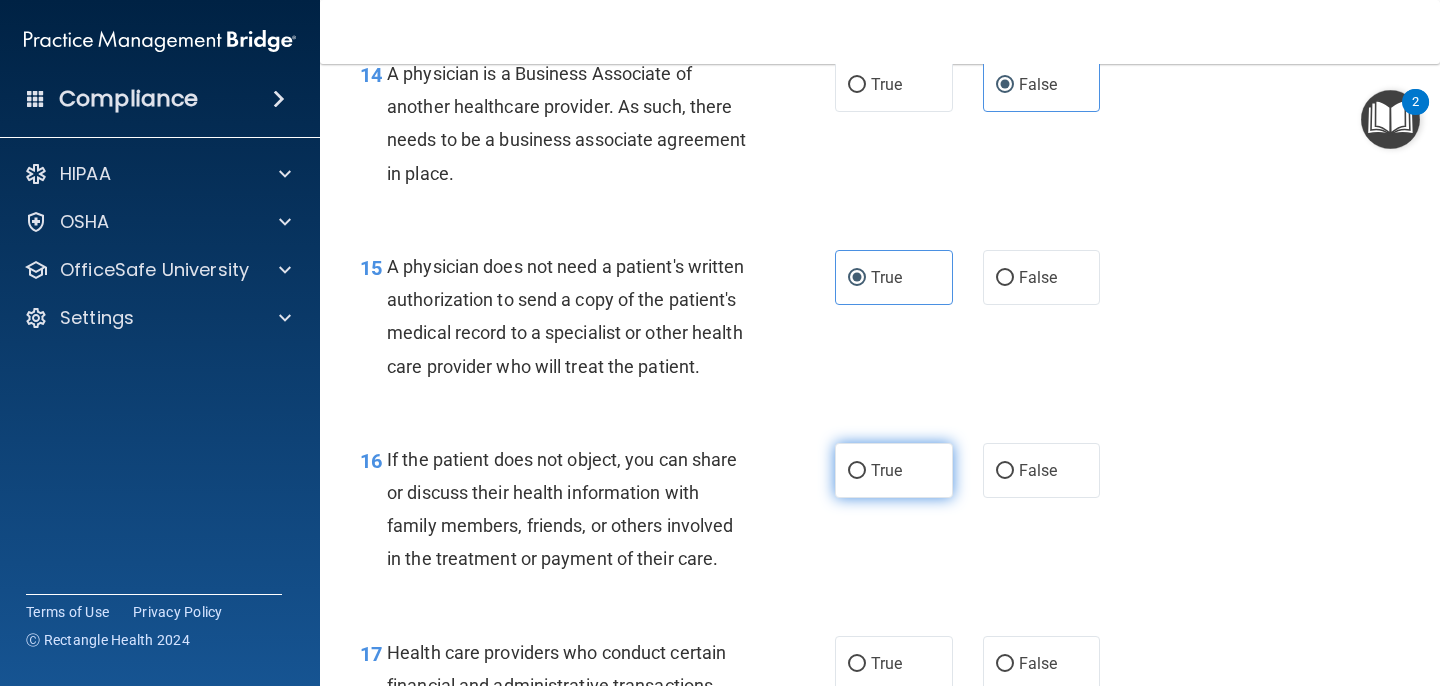click on "True" at bounding box center [894, 470] 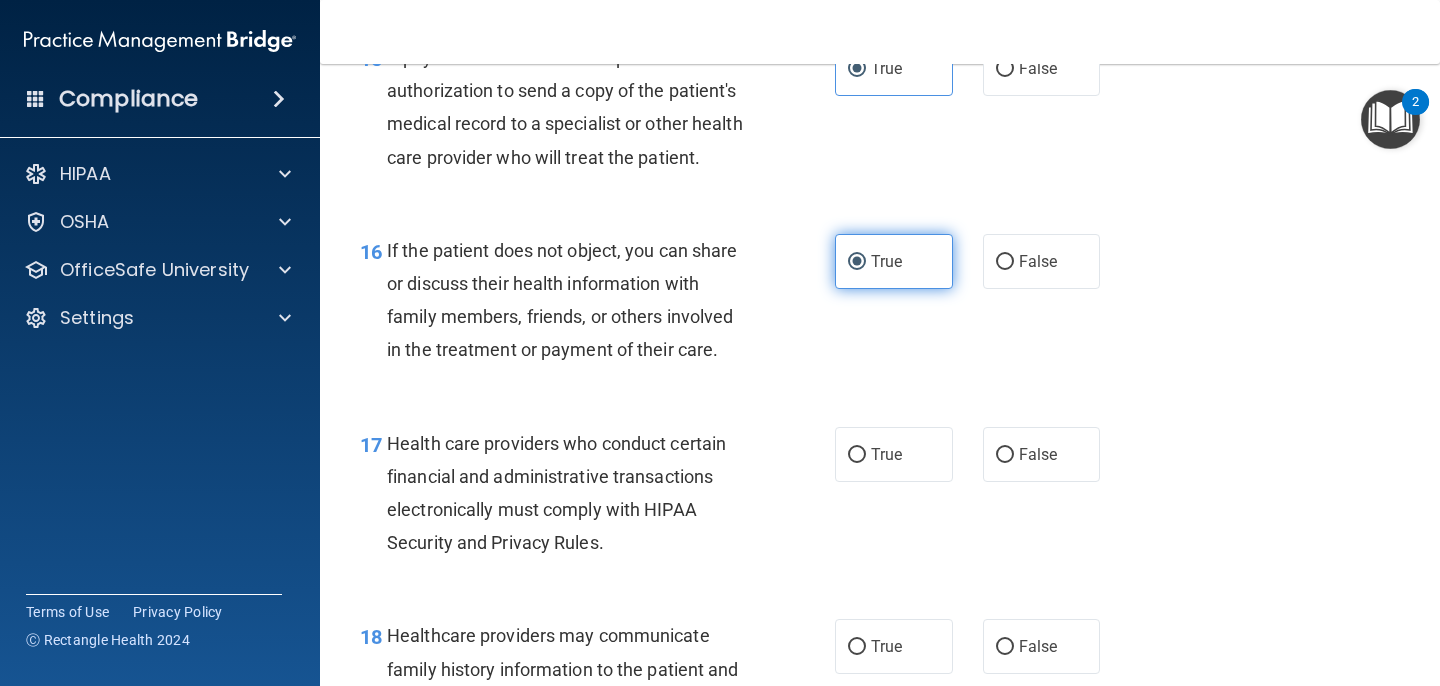 click on "True" at bounding box center (886, 454) 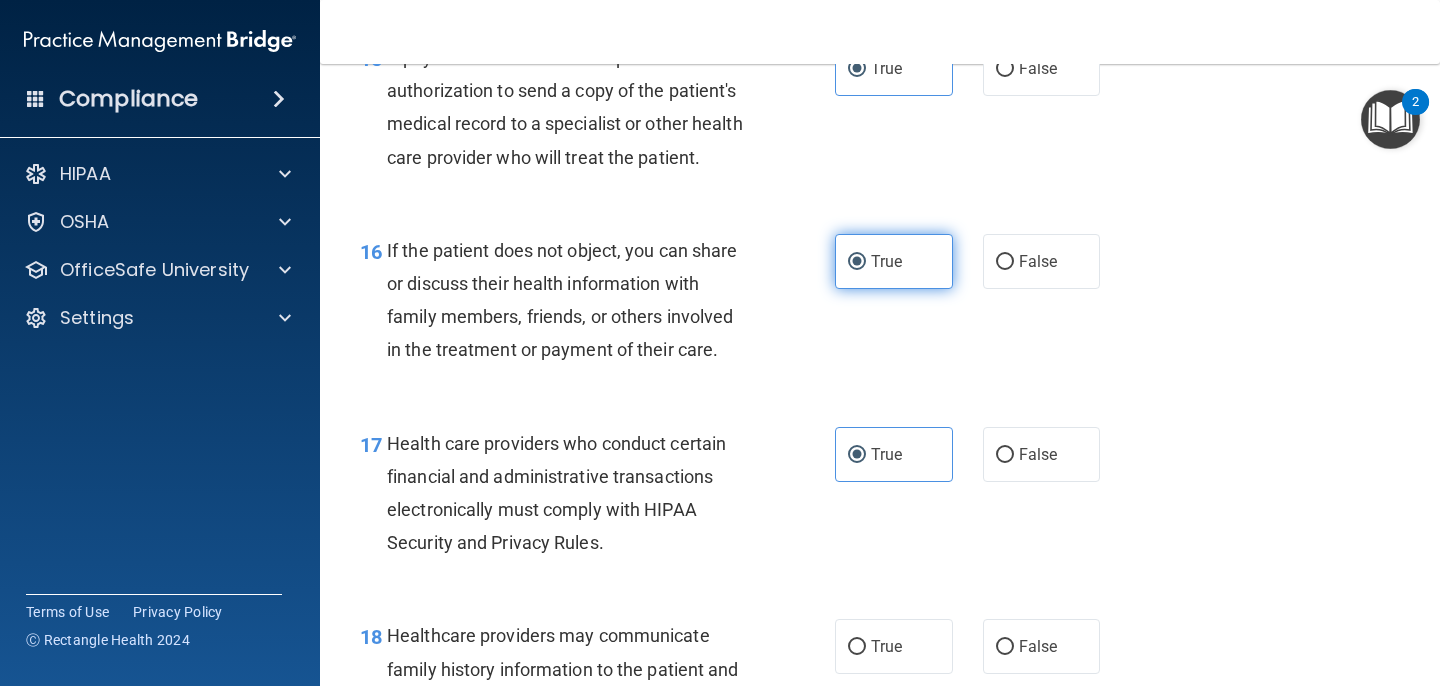 scroll, scrollTop: 3058, scrollLeft: 0, axis: vertical 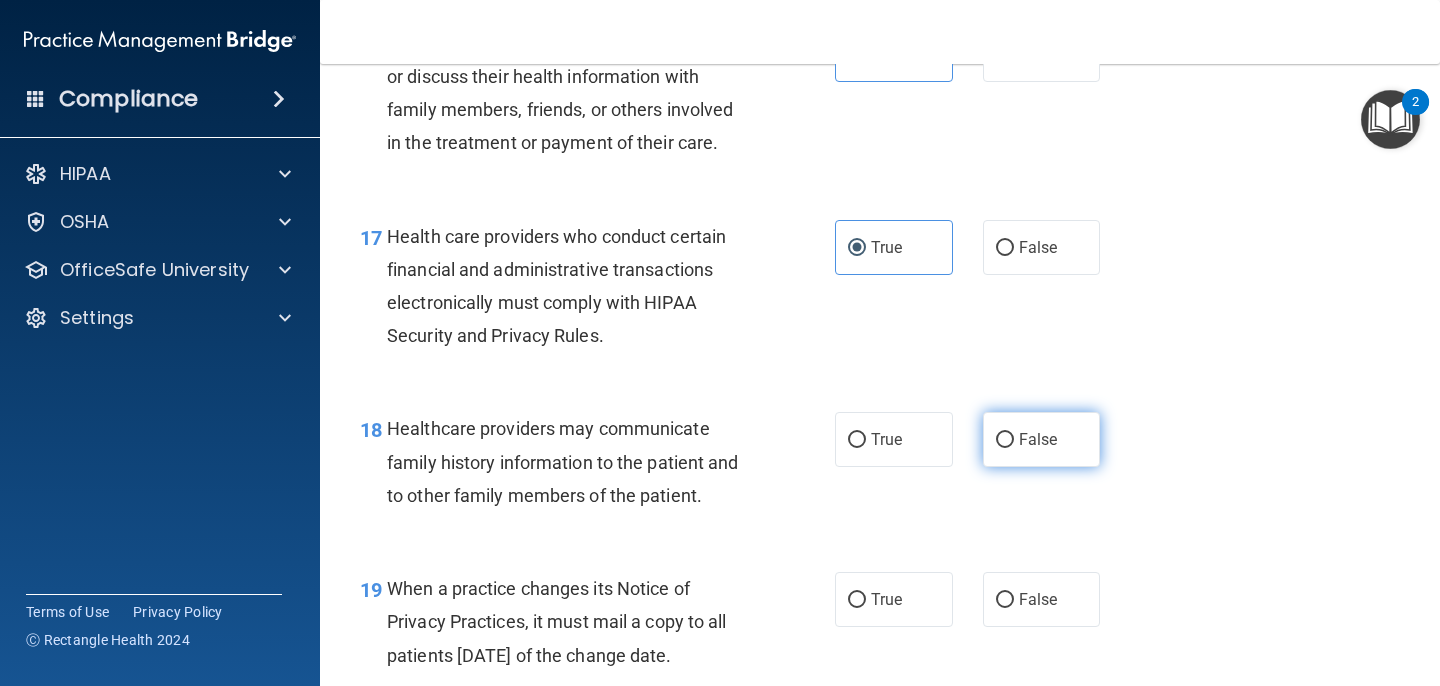 click on "False" at bounding box center (1038, 439) 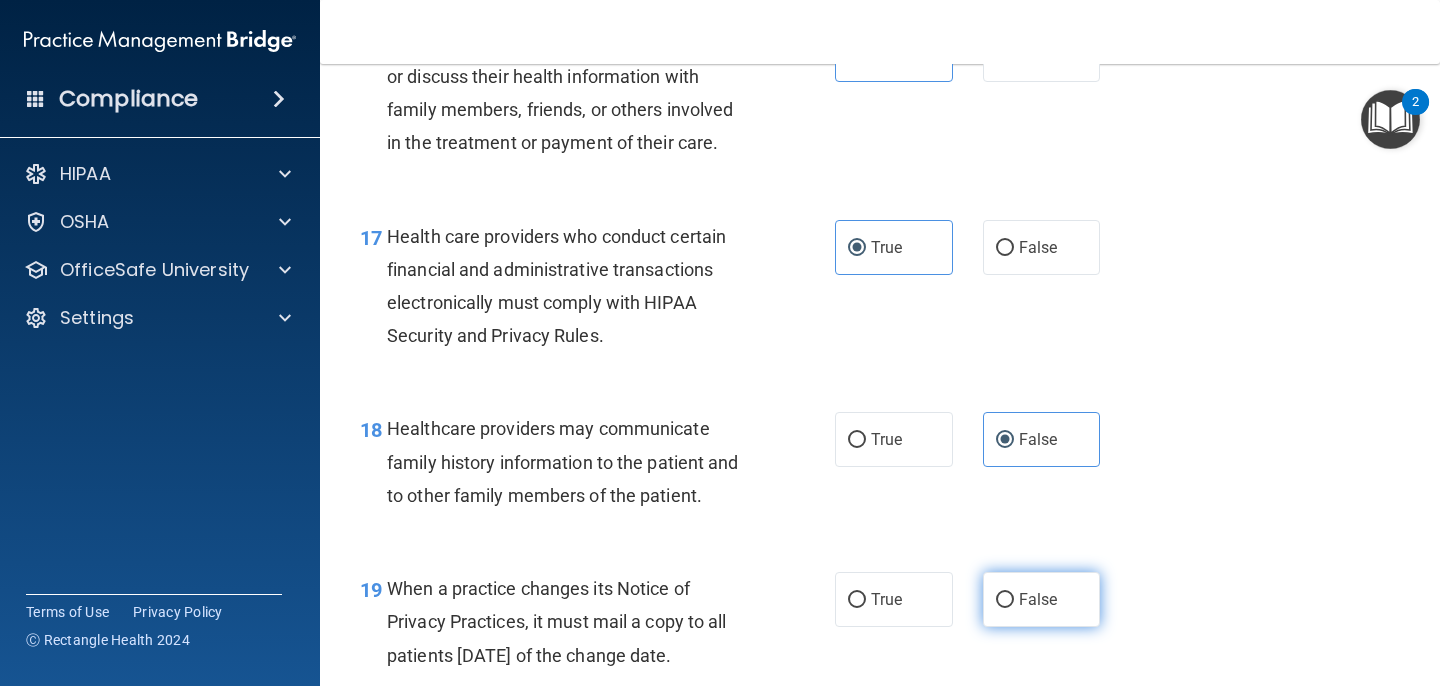 click on "False" at bounding box center (1038, 599) 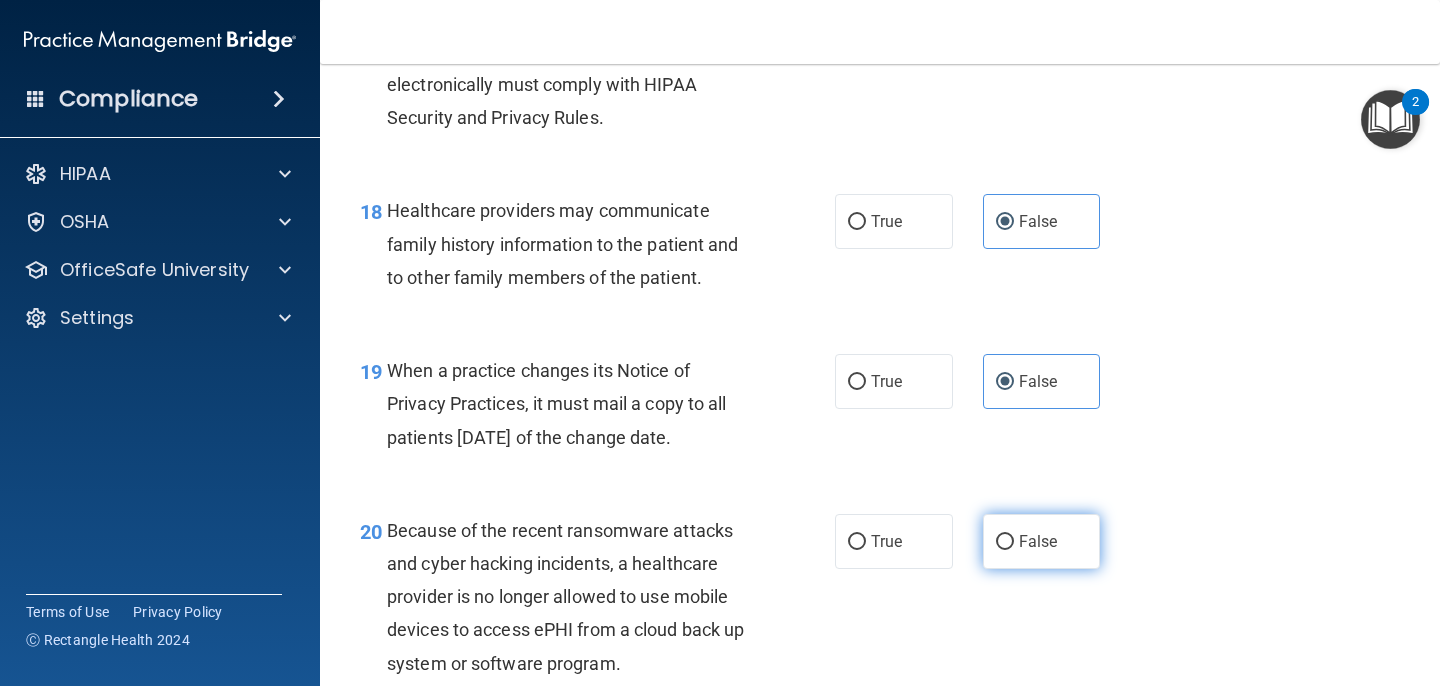 click on "False" at bounding box center (1038, 541) 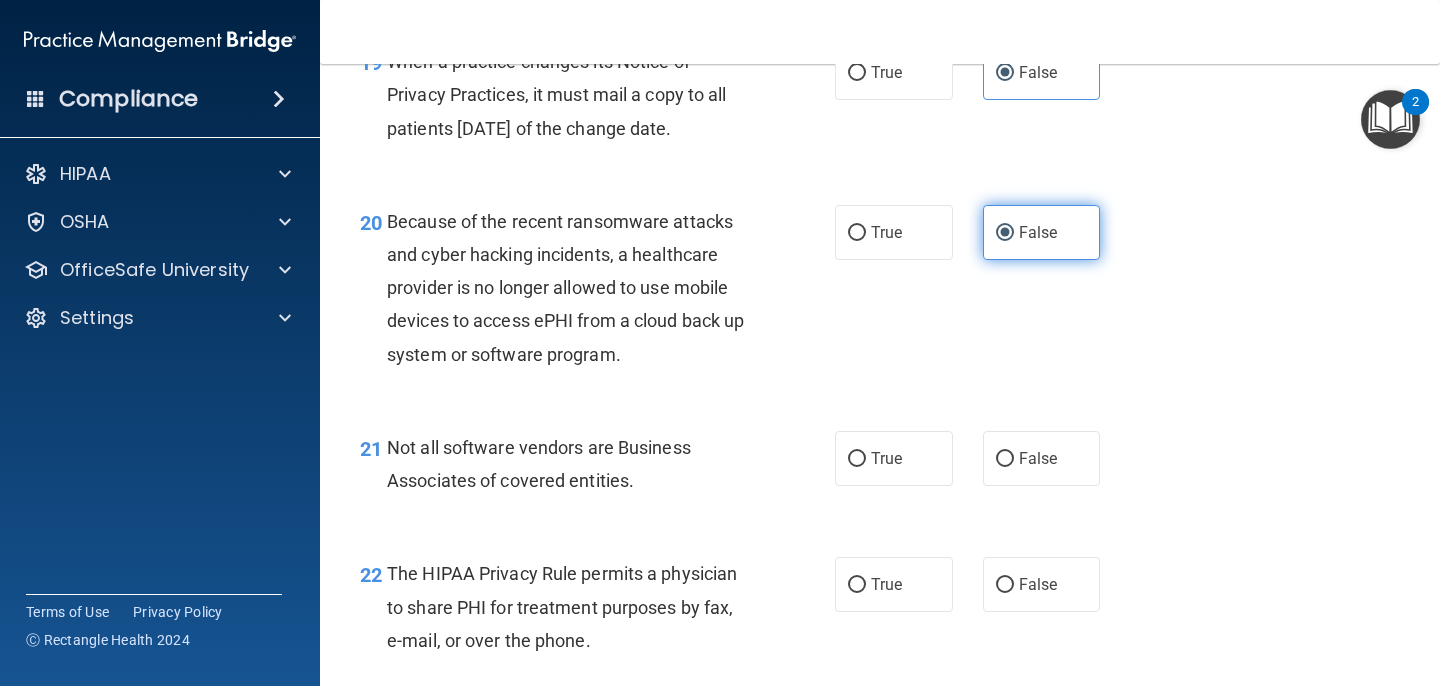 scroll, scrollTop: 3602, scrollLeft: 0, axis: vertical 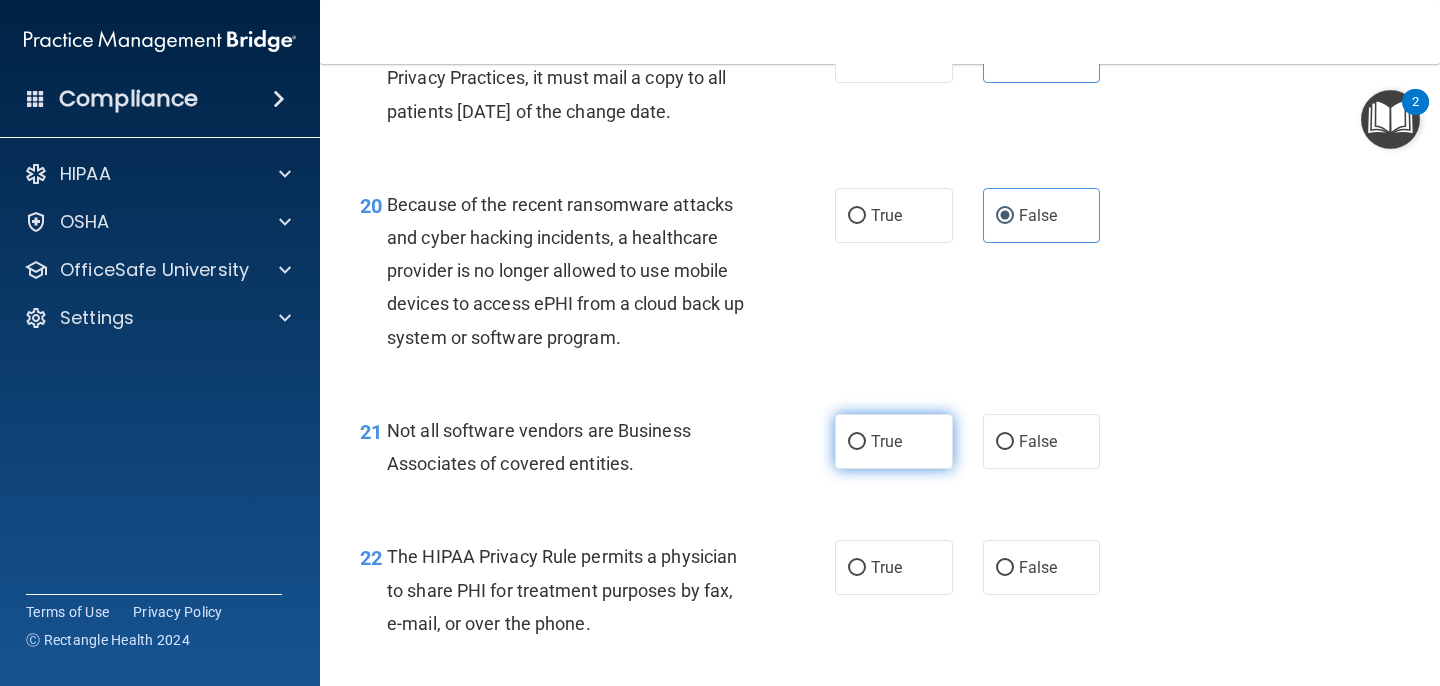 click on "True" at bounding box center [886, 441] 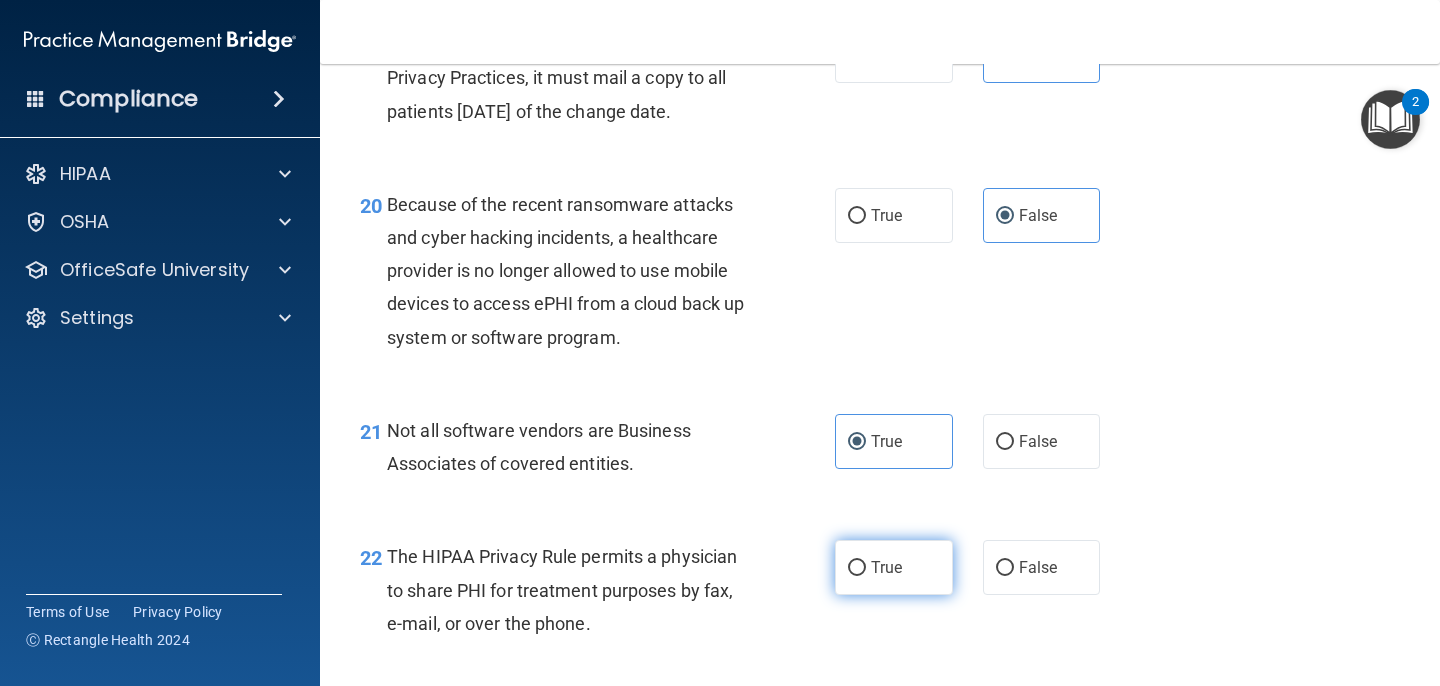 click on "True" at bounding box center [894, 567] 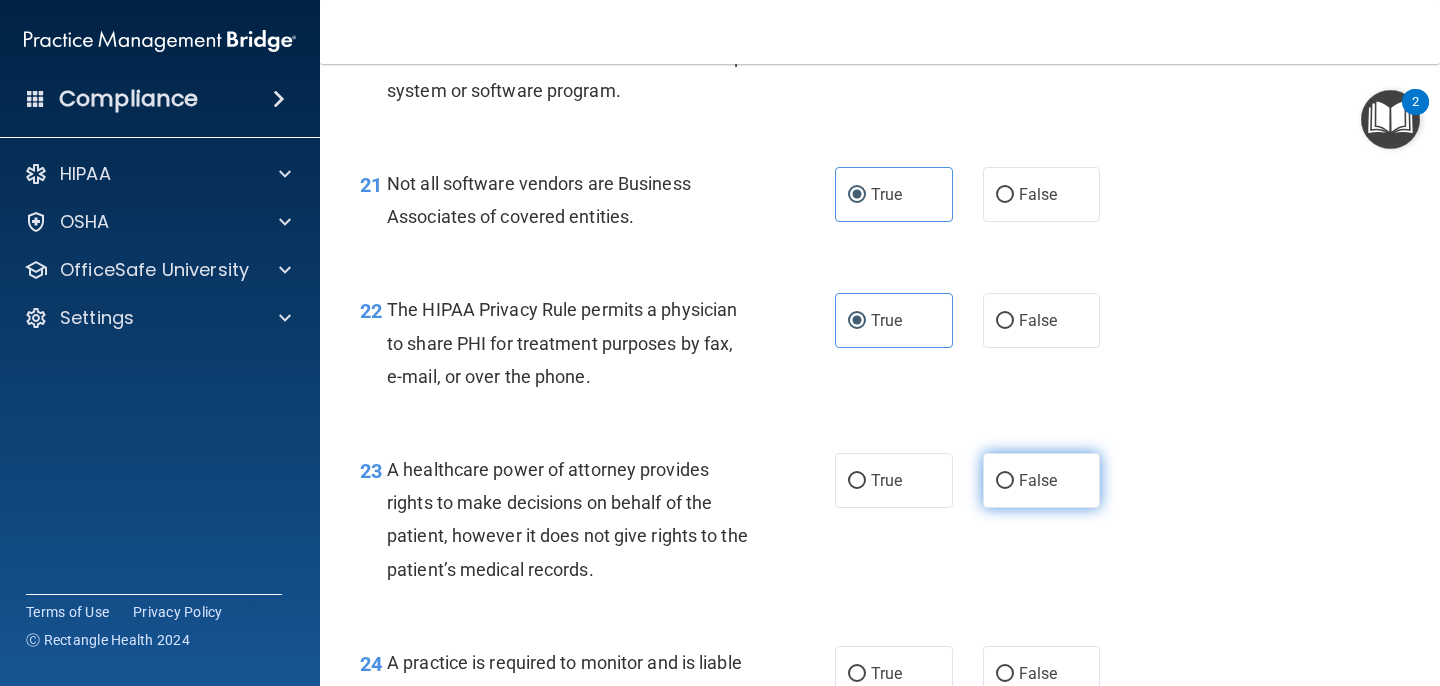 click on "False" at bounding box center [1005, 481] 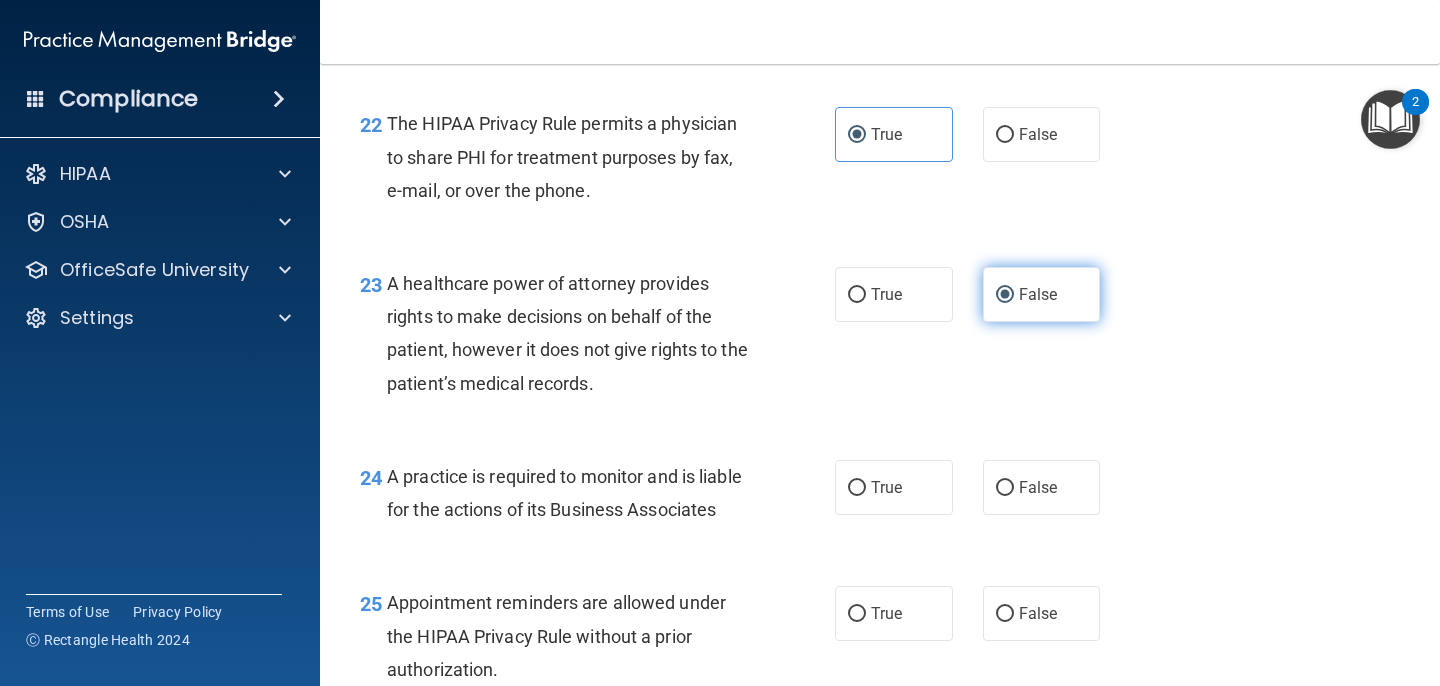 click on "False" at bounding box center [1005, 488] 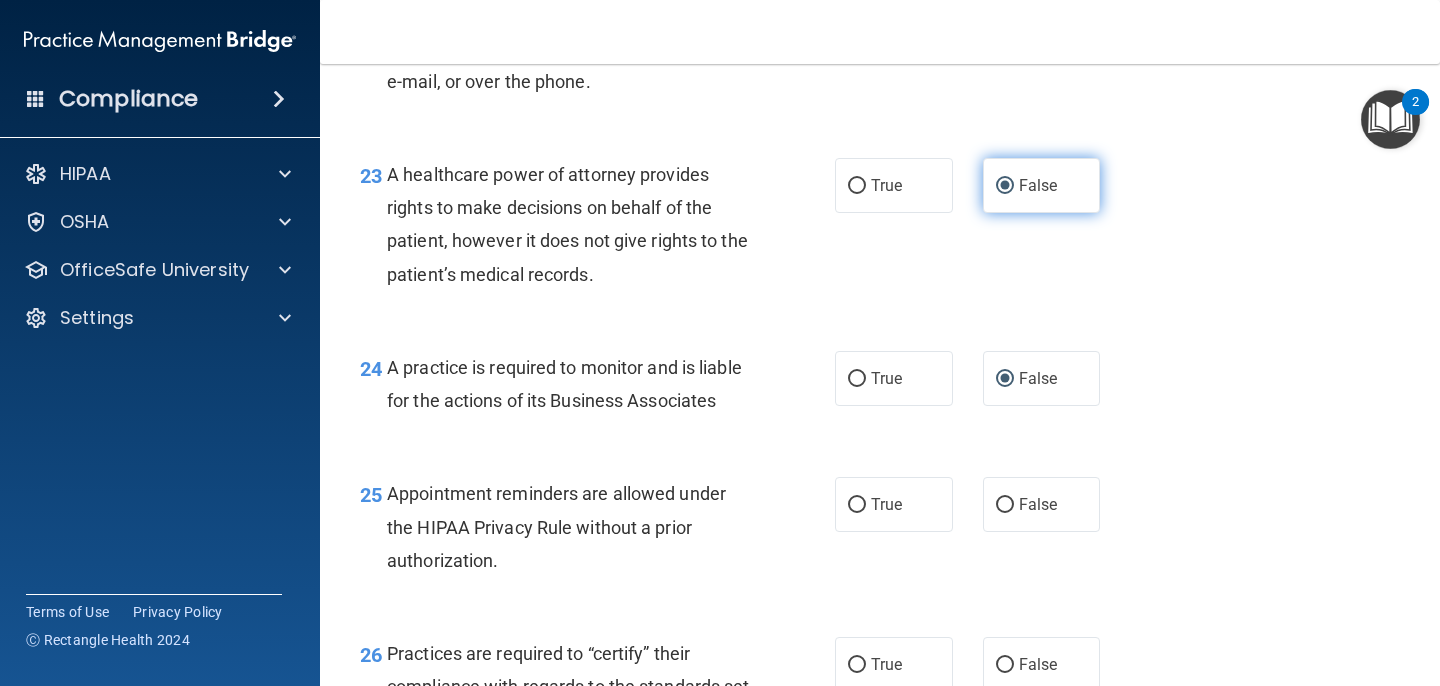 scroll, scrollTop: 4202, scrollLeft: 0, axis: vertical 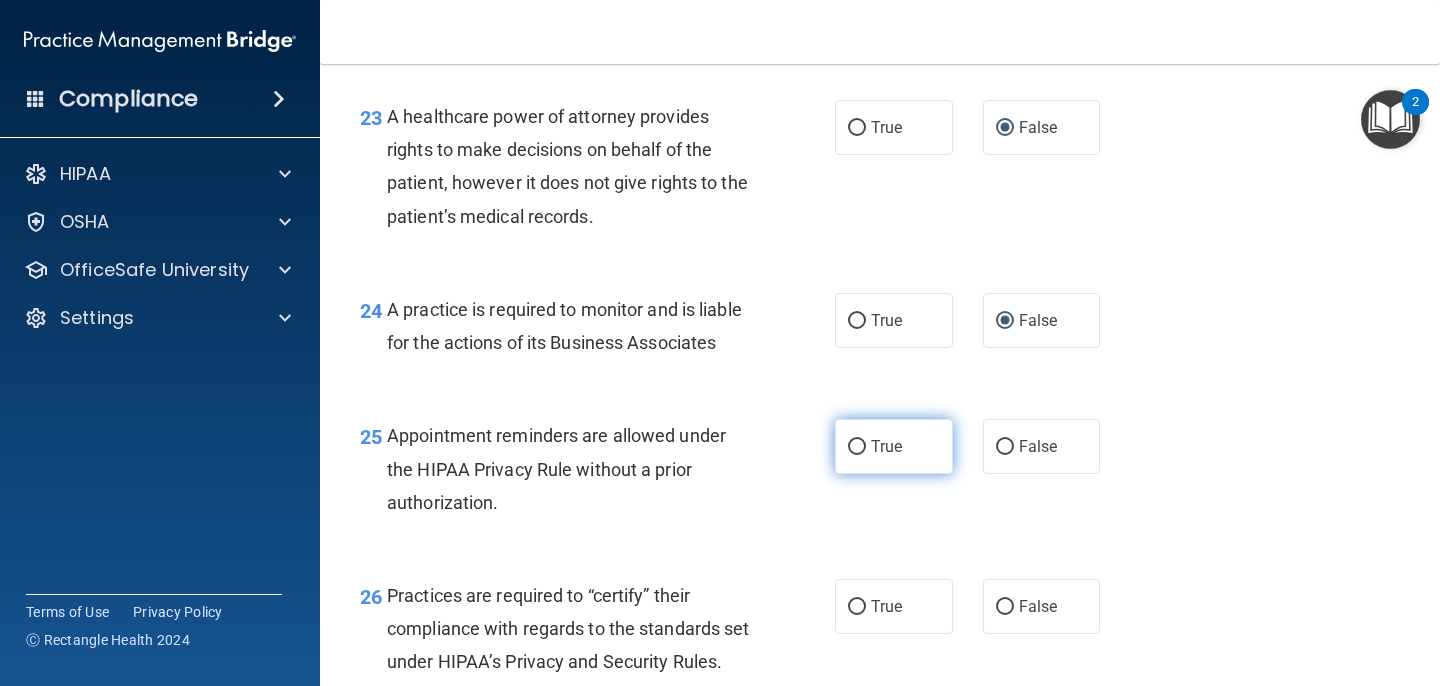 click on "True" at bounding box center [886, 446] 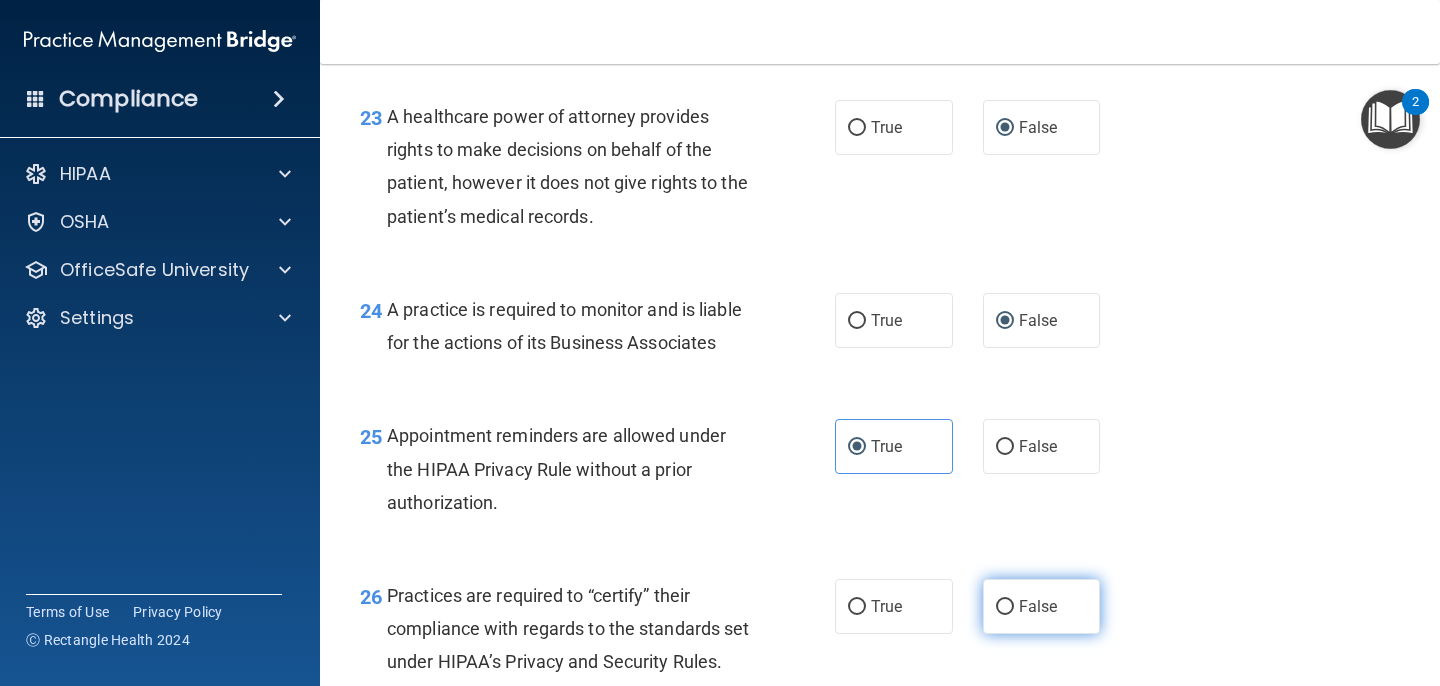 click on "False" at bounding box center (1042, 606) 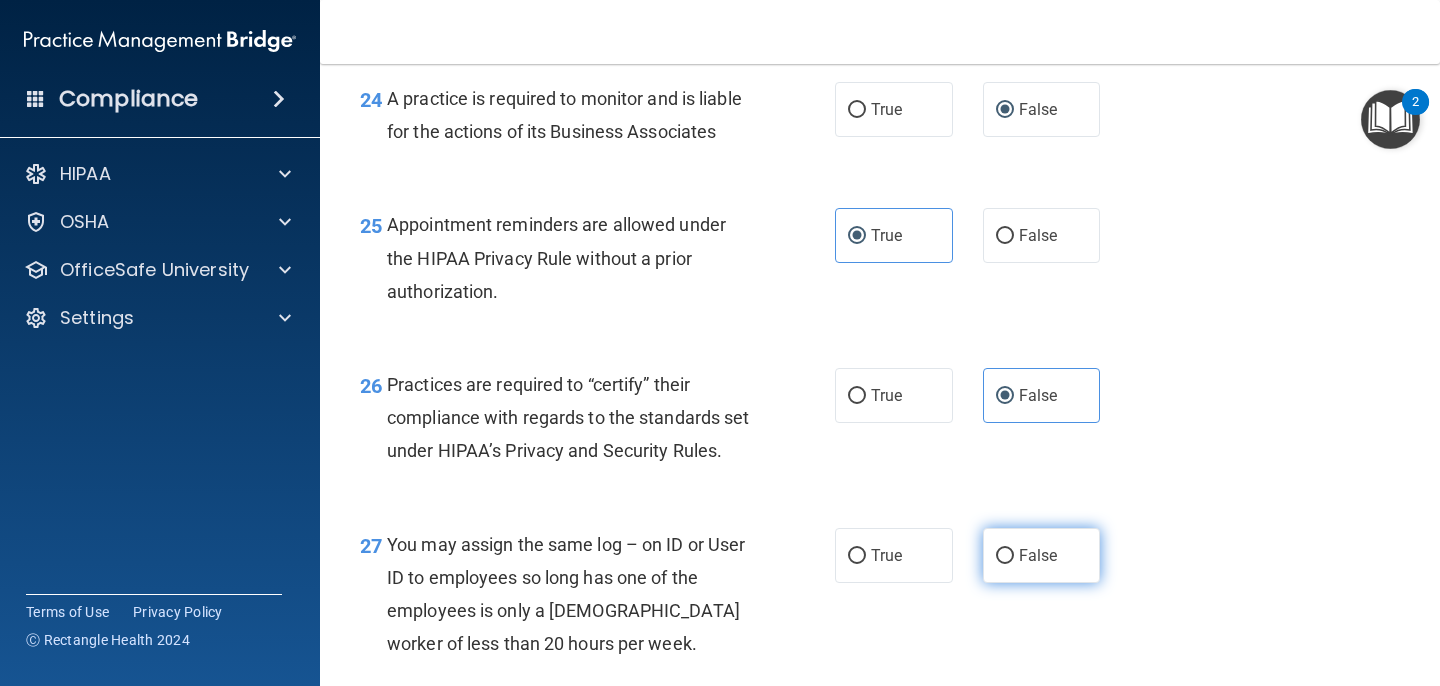click on "False" at bounding box center (1038, 555) 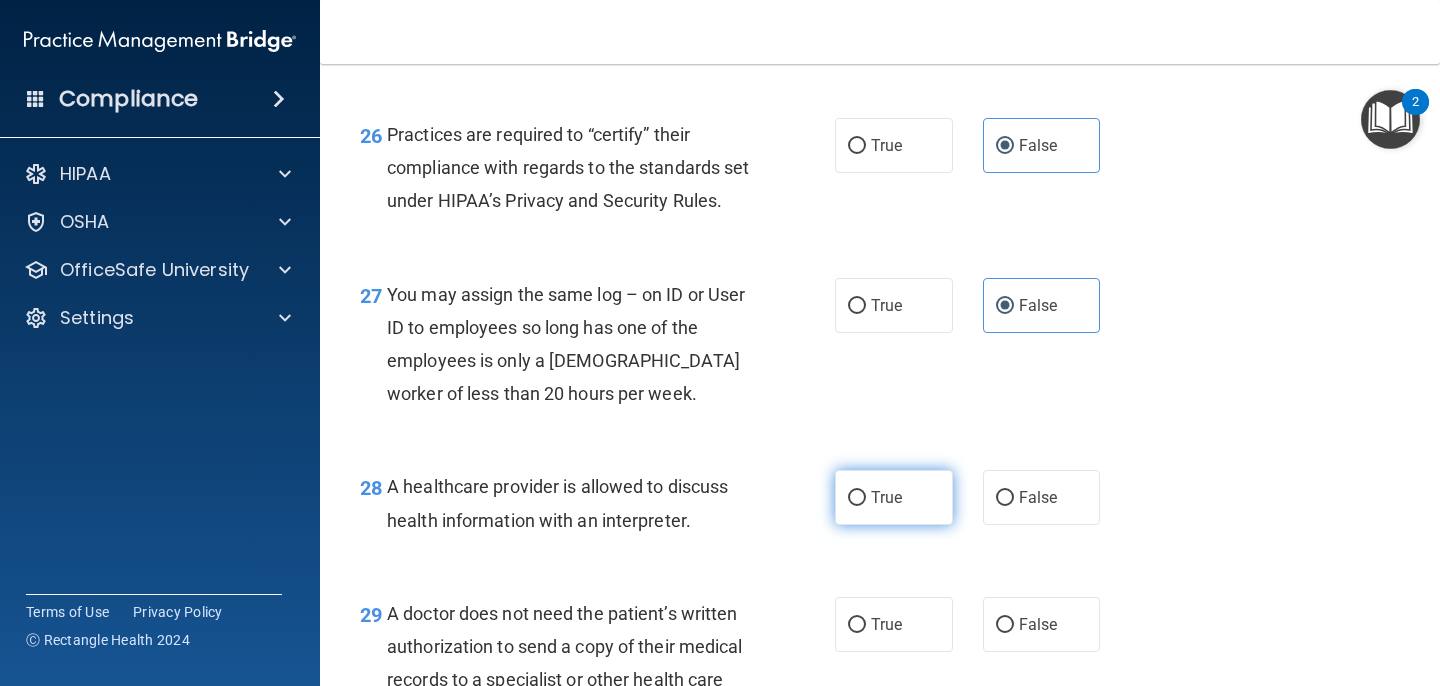click on "True" at bounding box center (894, 497) 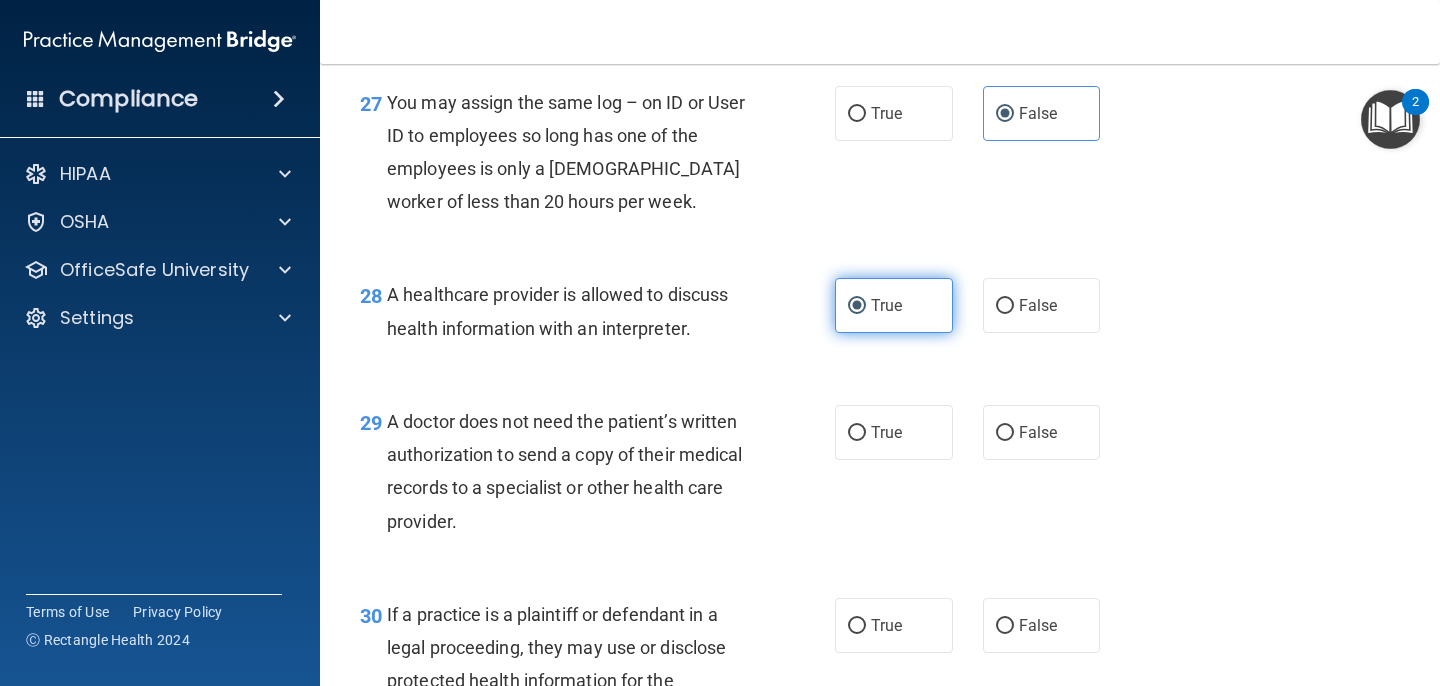 scroll, scrollTop: 4889, scrollLeft: 0, axis: vertical 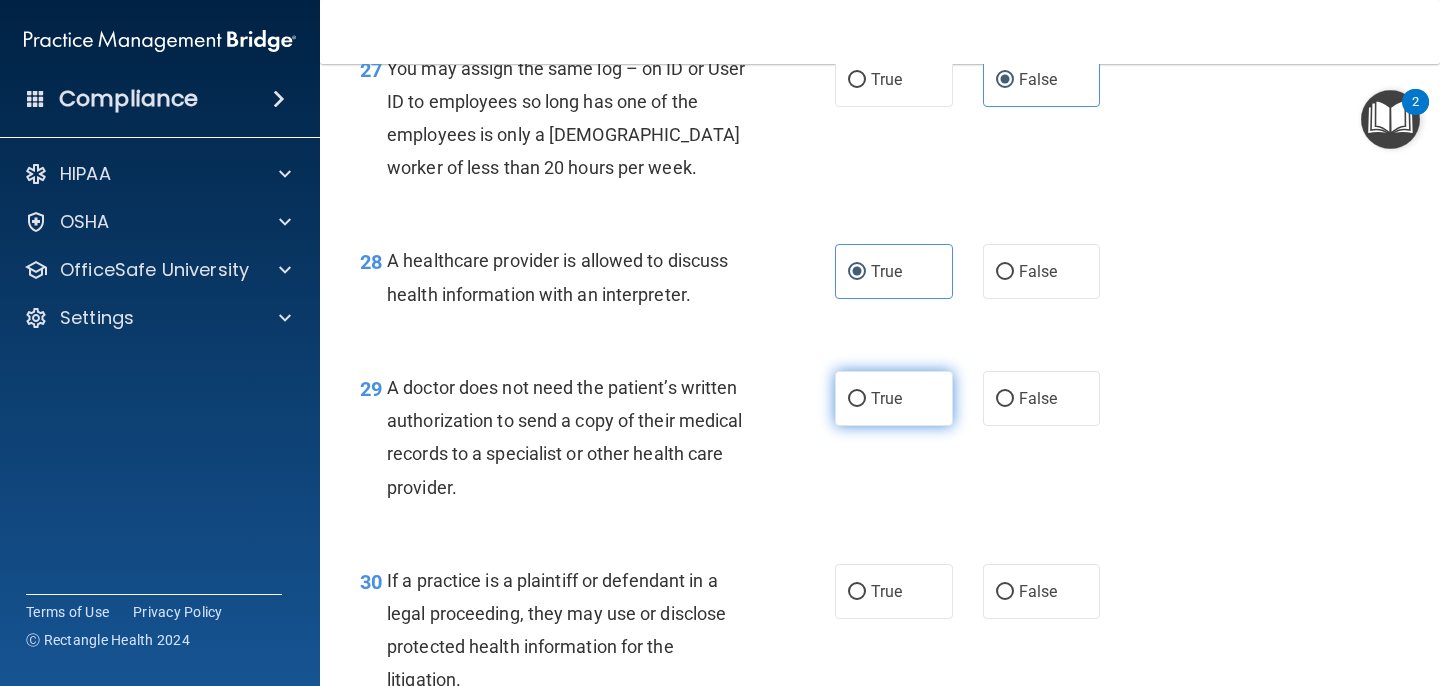 click on "True" at bounding box center (894, 398) 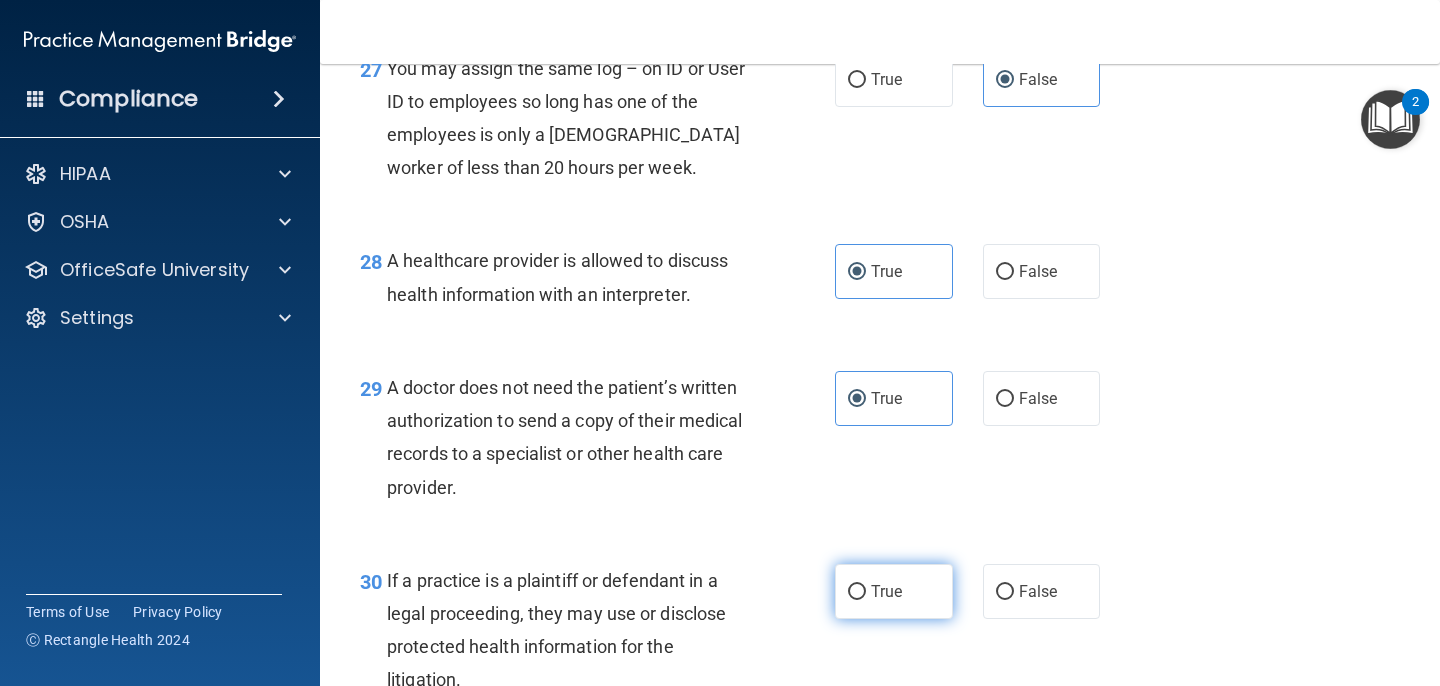 click on "True" at bounding box center (894, 591) 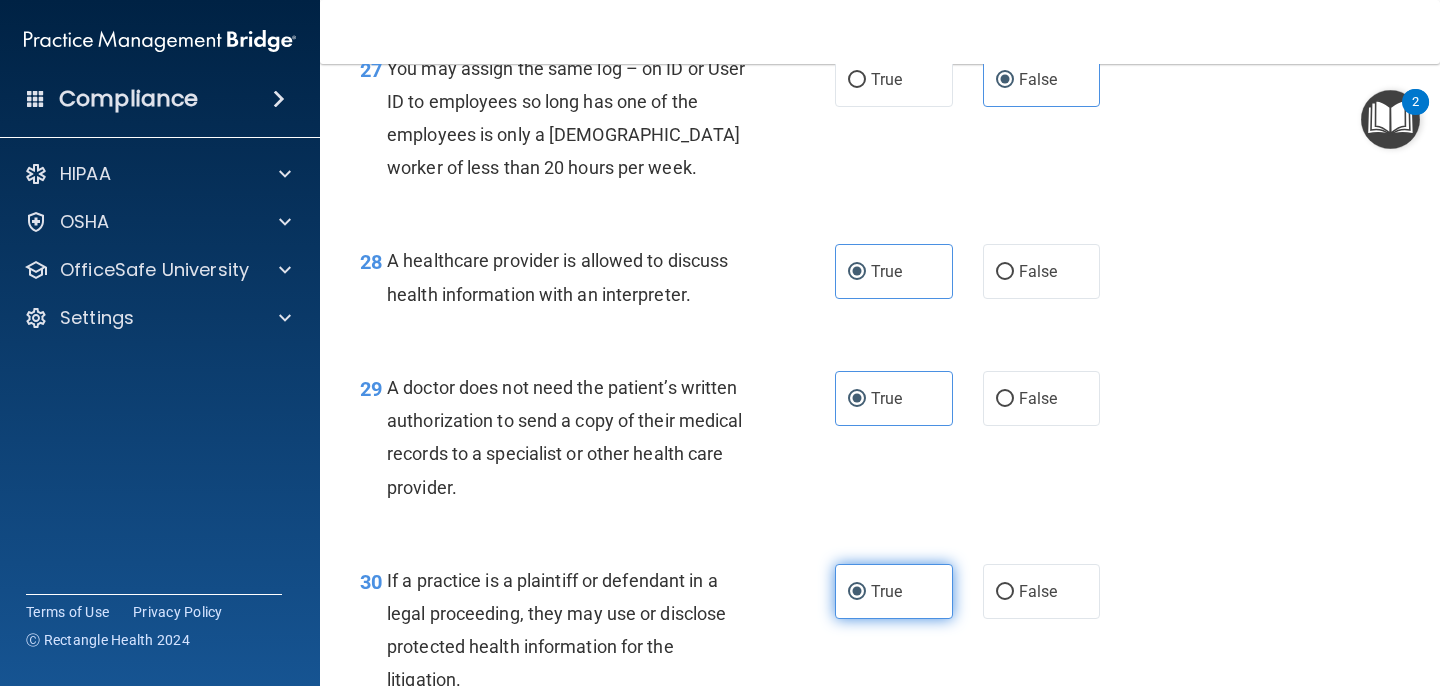 scroll, scrollTop: 5099, scrollLeft: 0, axis: vertical 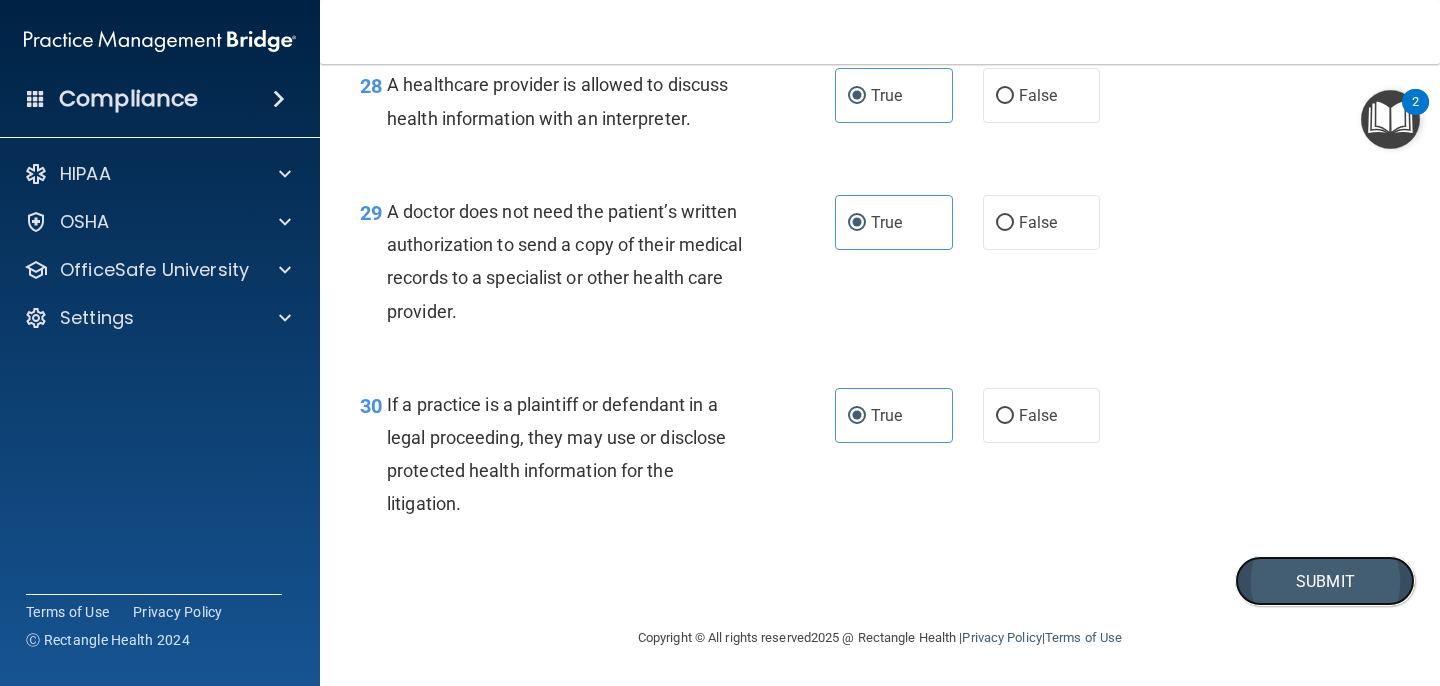 click on "Submit" at bounding box center (1325, 581) 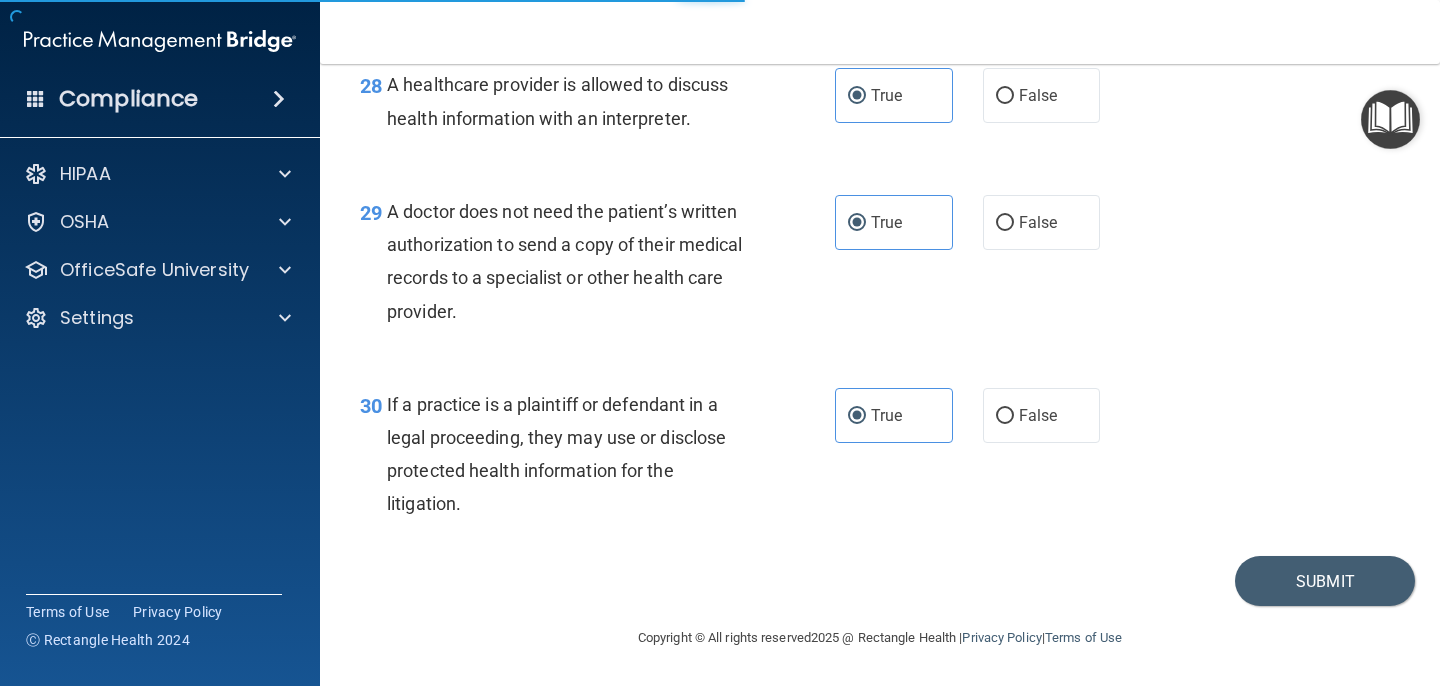 scroll, scrollTop: 0, scrollLeft: 0, axis: both 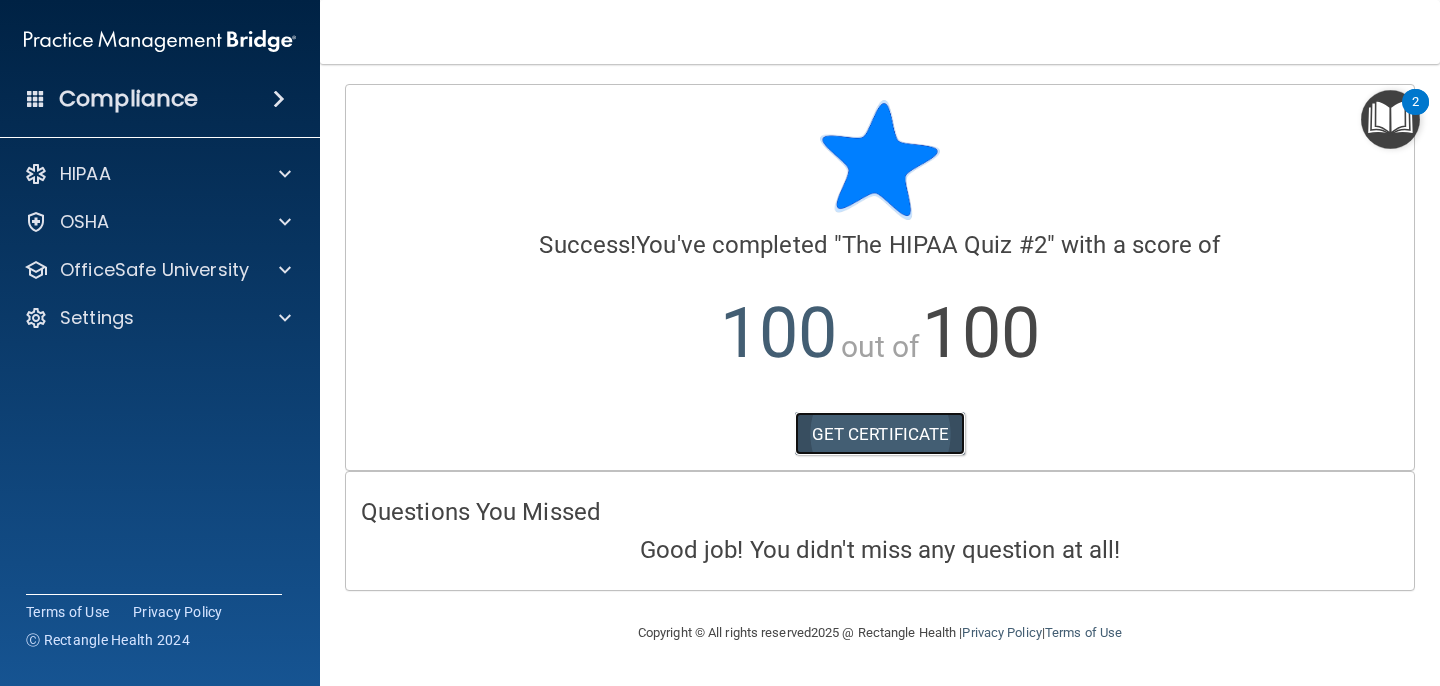 click on "GET CERTIFICATE" at bounding box center (880, 434) 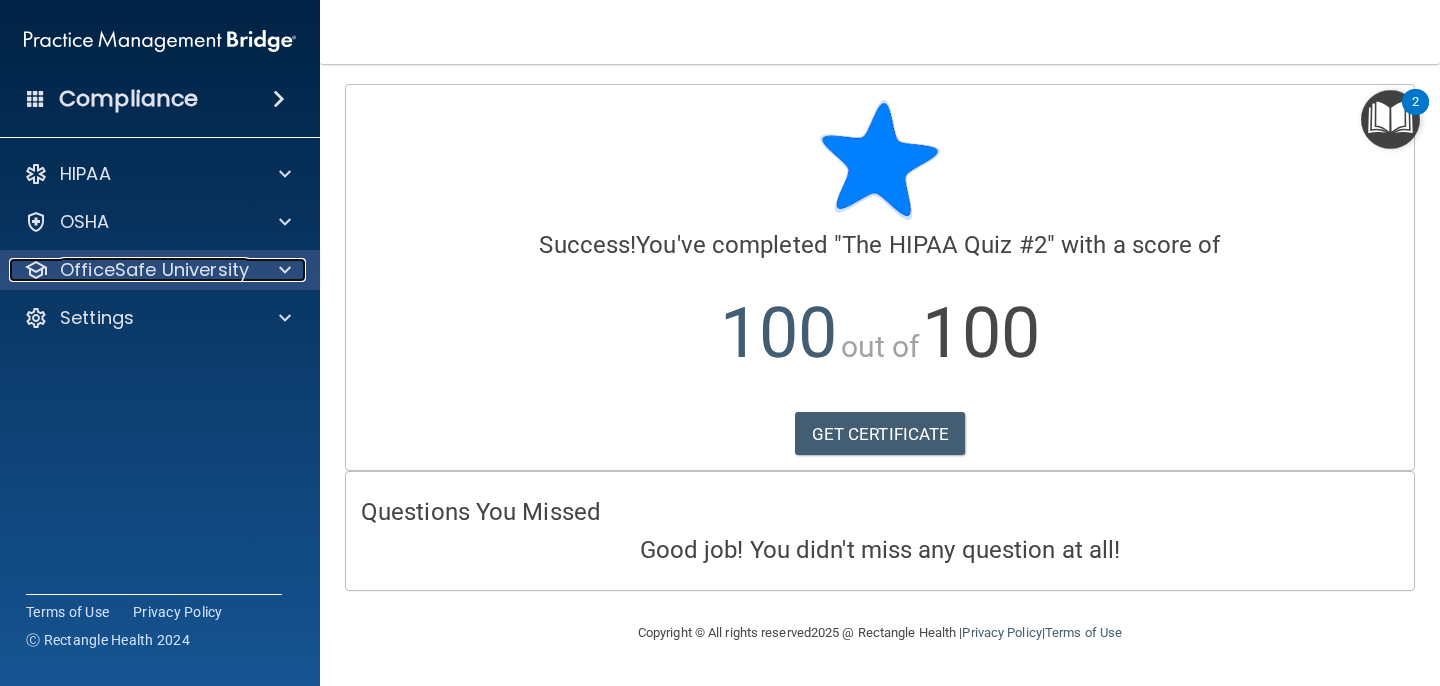 click on "OfficeSafe University" at bounding box center (154, 270) 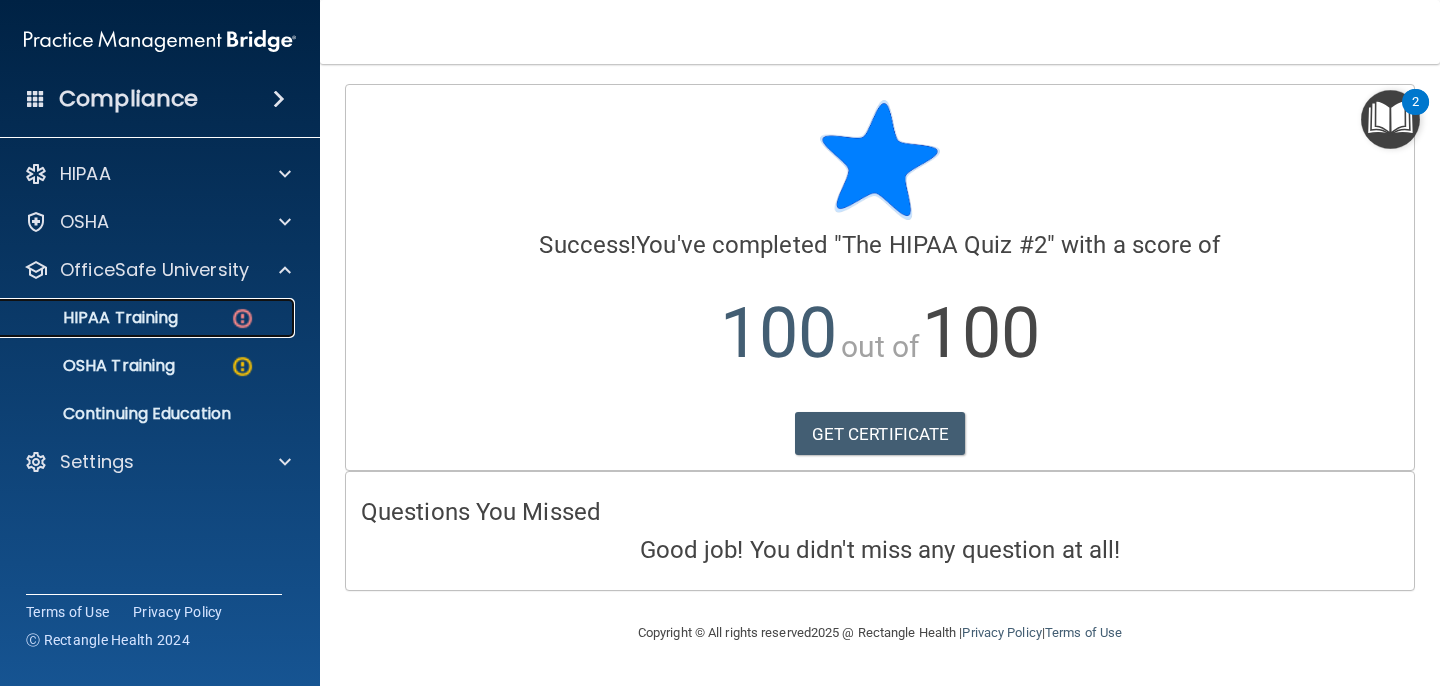 click on "HIPAA Training" at bounding box center (149, 318) 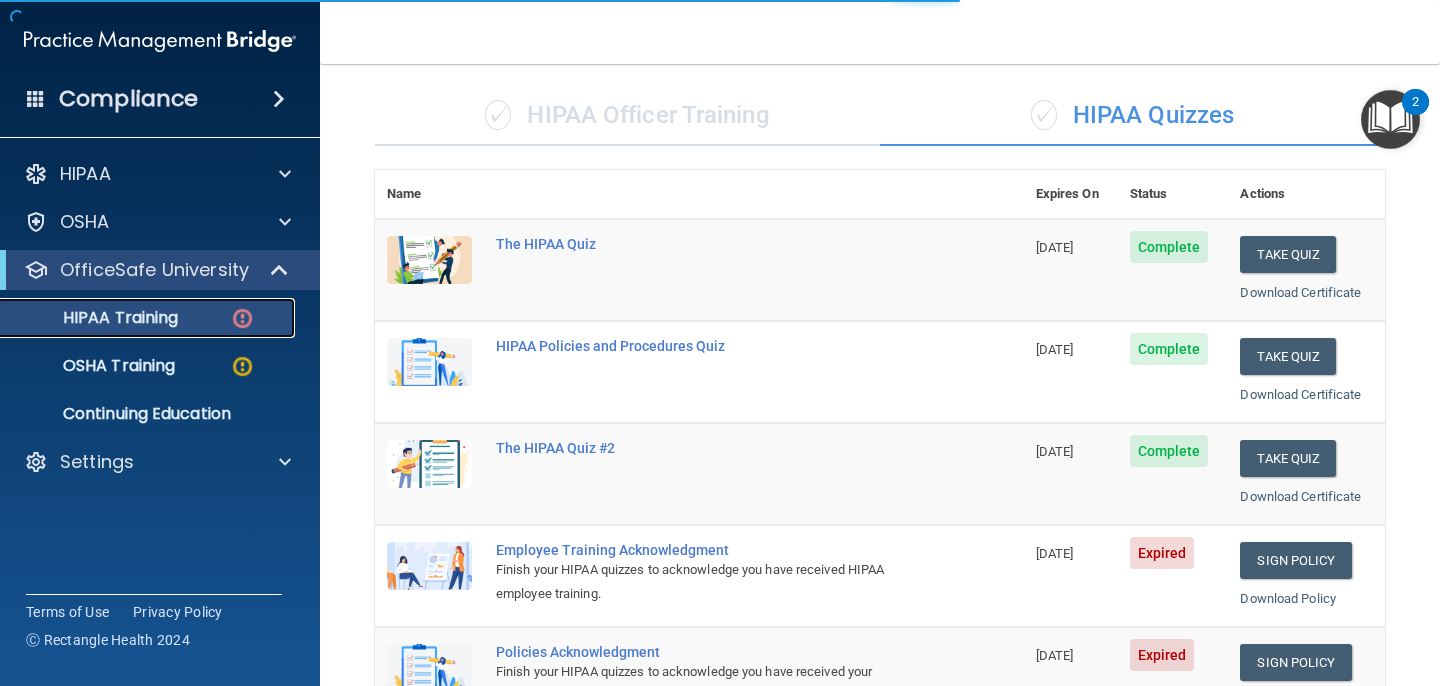 scroll, scrollTop: 381, scrollLeft: 0, axis: vertical 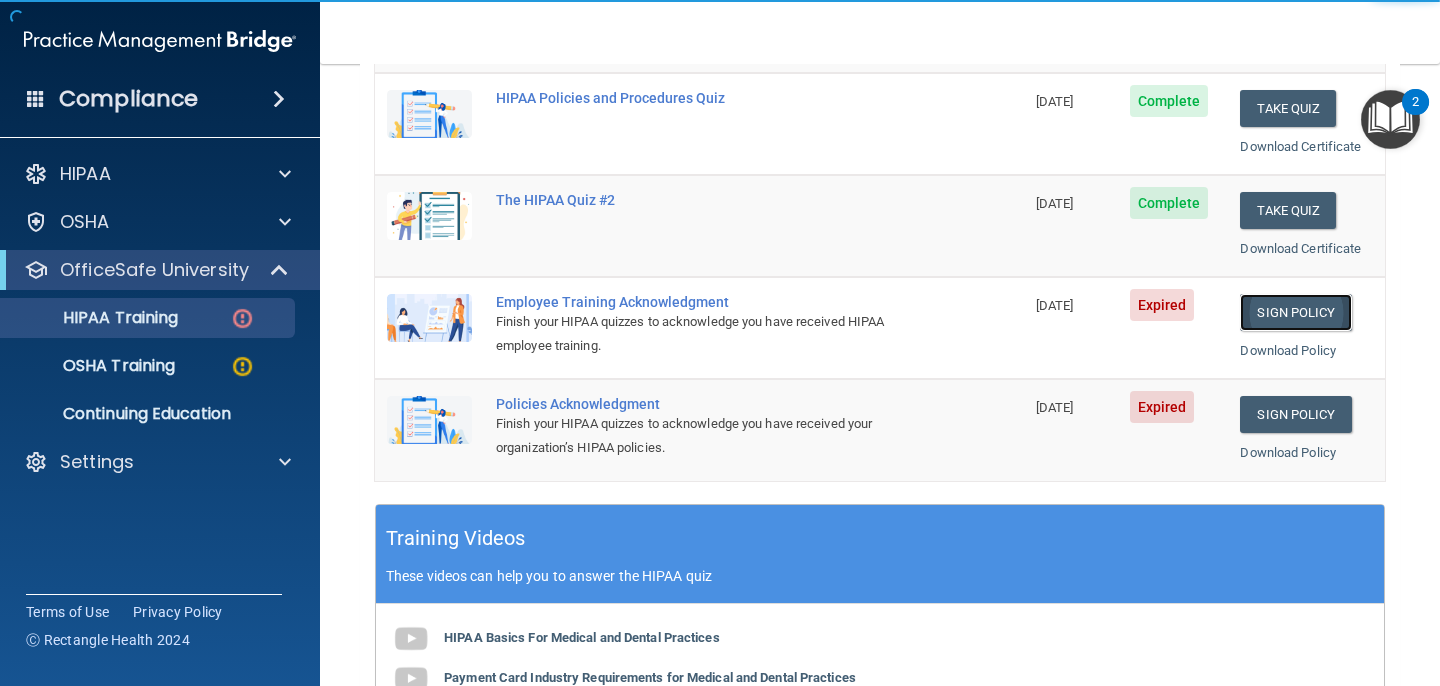 click on "Sign Policy" at bounding box center [1295, 312] 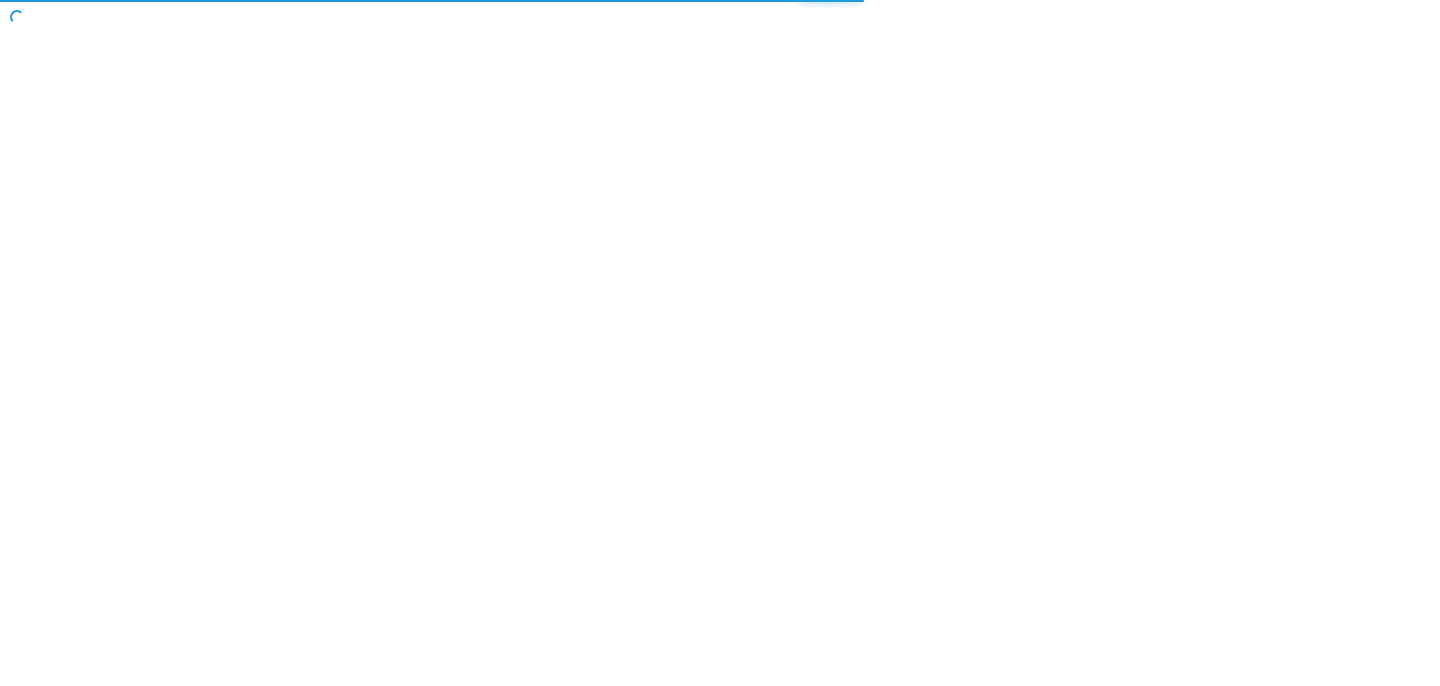 scroll, scrollTop: 0, scrollLeft: 0, axis: both 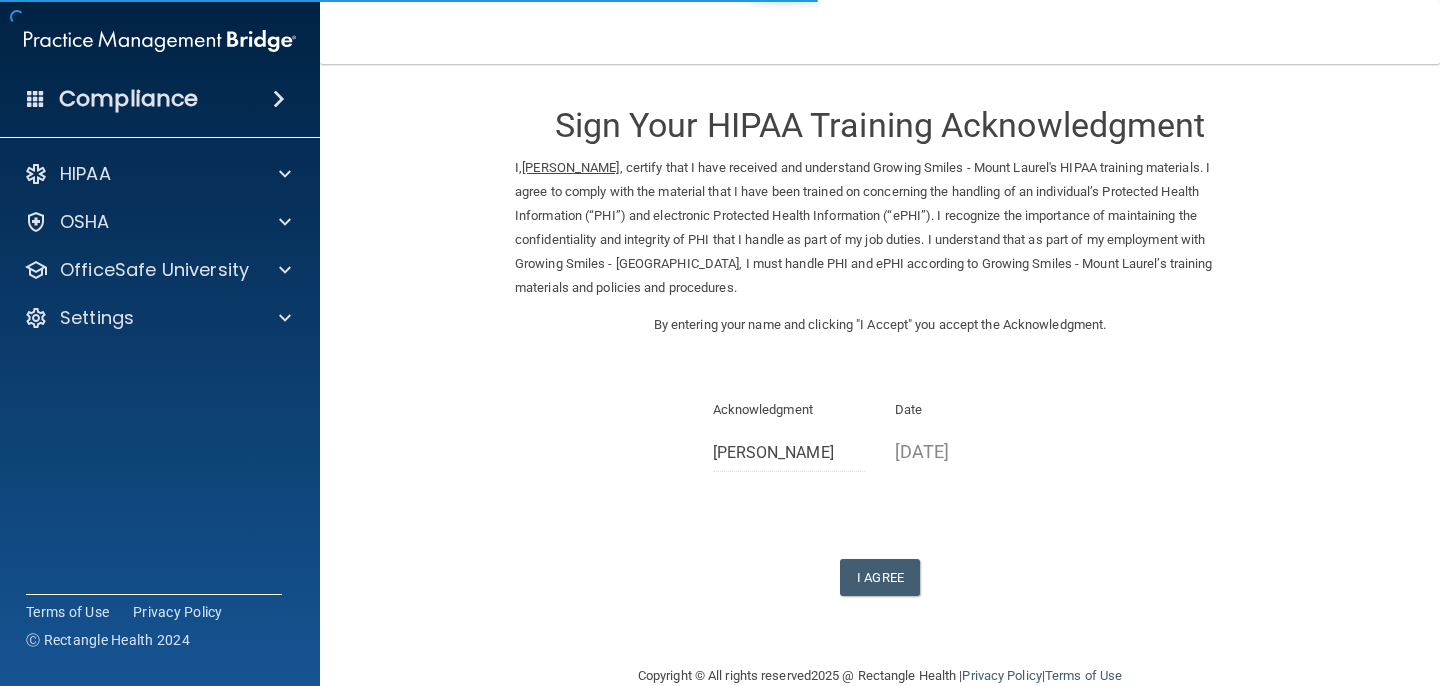 click on "Sign Your HIPAA Training Acknowledgment             I,  Bolbo Jung , certify that I have received and understand Growing Smiles - Mount Laurel's HIPAA training materials. I agree to comply with the material that I have been trained on concerning the handling of an individual’s Protected Health Information (“PHI”) and electronic Protected Health Information (“ePHI”). I recognize the importance of maintaining the confidentiality and integrity of PHI that I handle as part of my job duties. I understand that as part of my employment with Growing Smiles - Mount Laurel, I must handle PHI and ePHI according to Growing Smiles - Mount Laurel’s training materials and policies and procedures.          By entering your name and clicking "I Accept" you accept the Acknowledgment.                 Acknowledgment   Bolbo Jung           Date    07/29/2025                  I Agree                    You have successfully signed the acknowledgment!                  -" at bounding box center (880, 364) 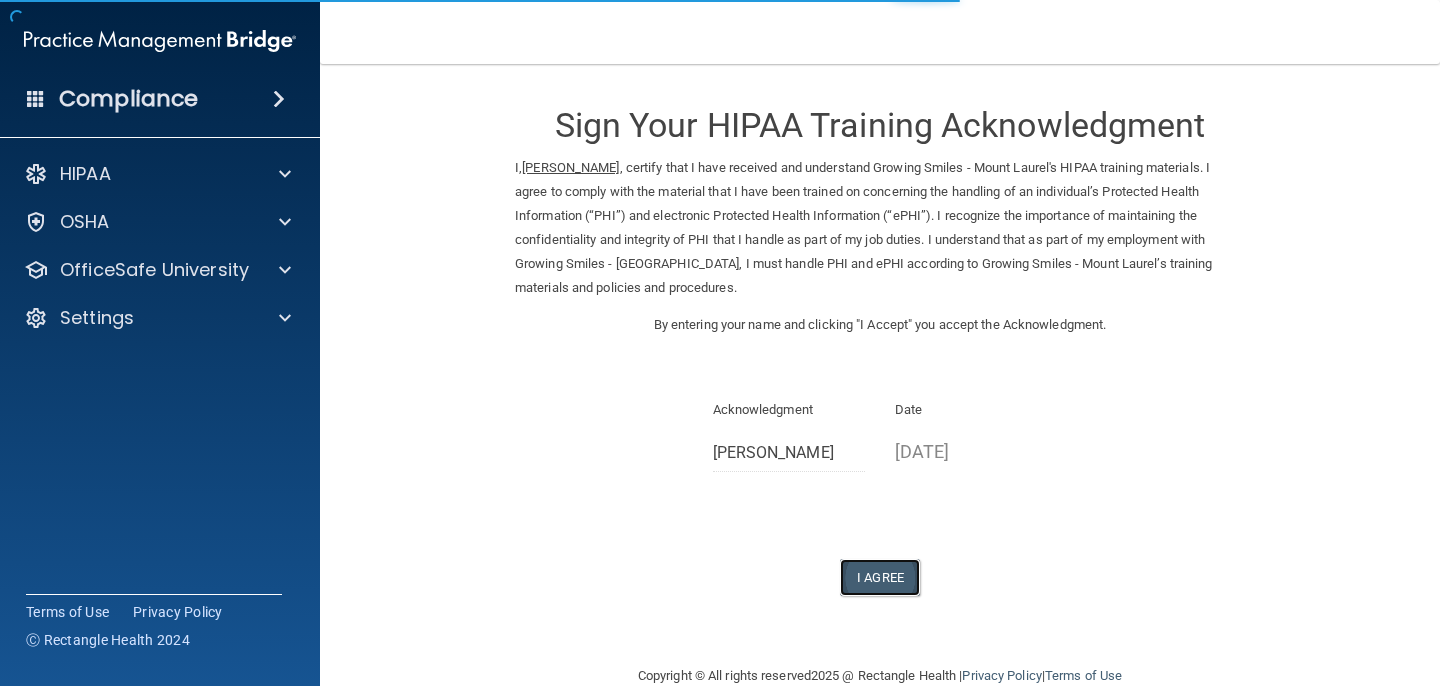 click on "I Agree" at bounding box center (880, 577) 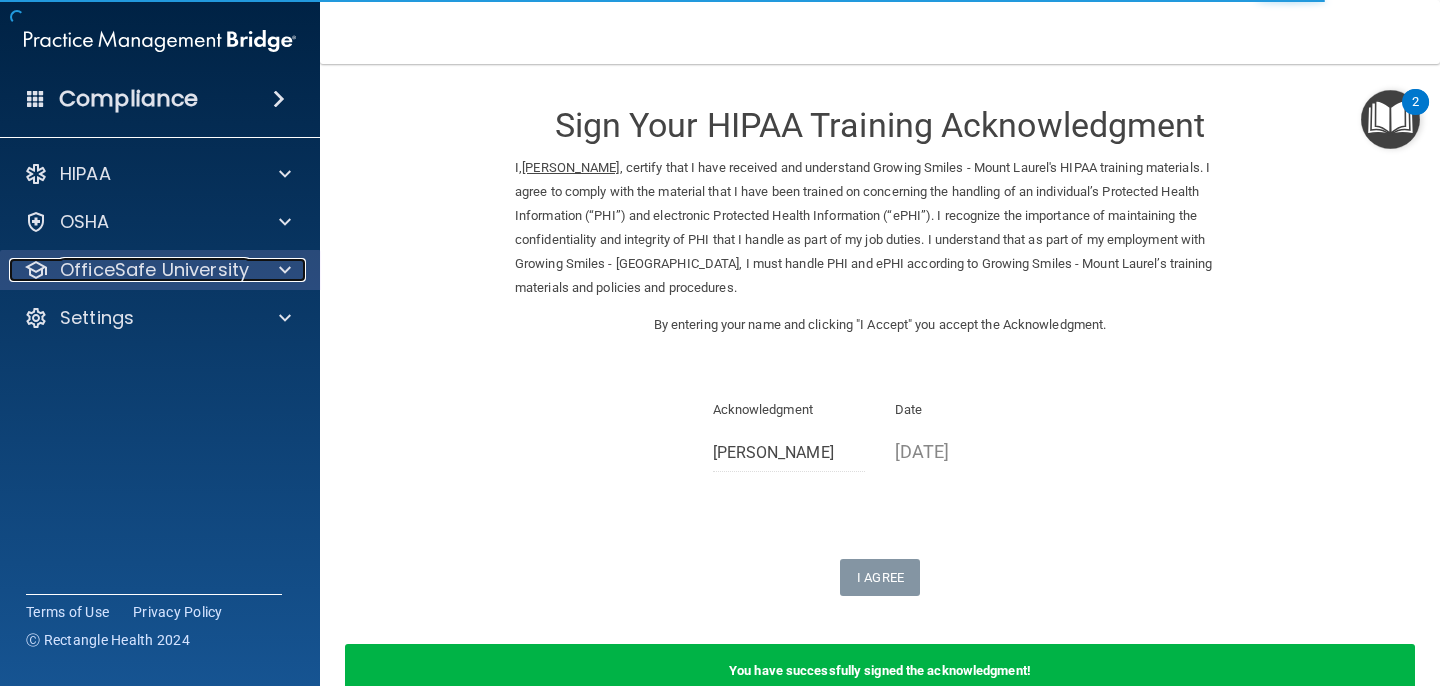 click on "OfficeSafe University" at bounding box center [154, 270] 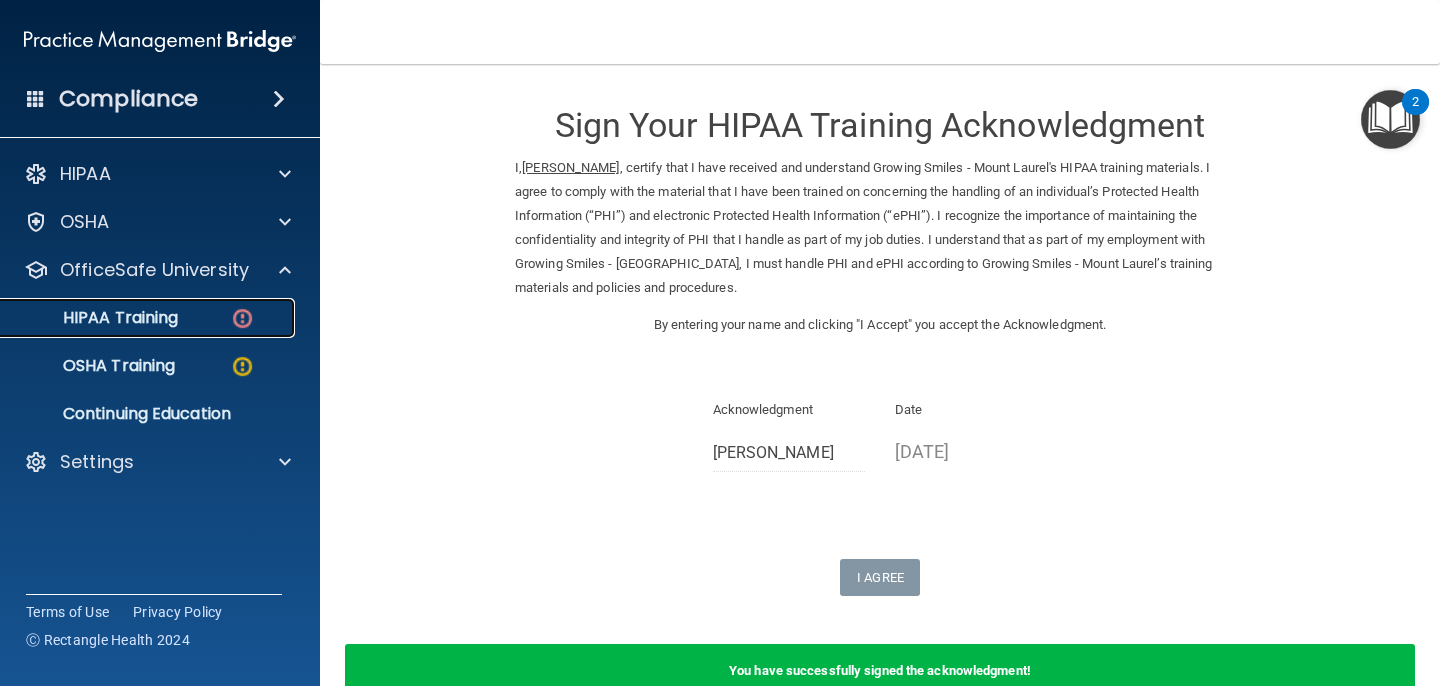 click on "HIPAA Training" at bounding box center (137, 318) 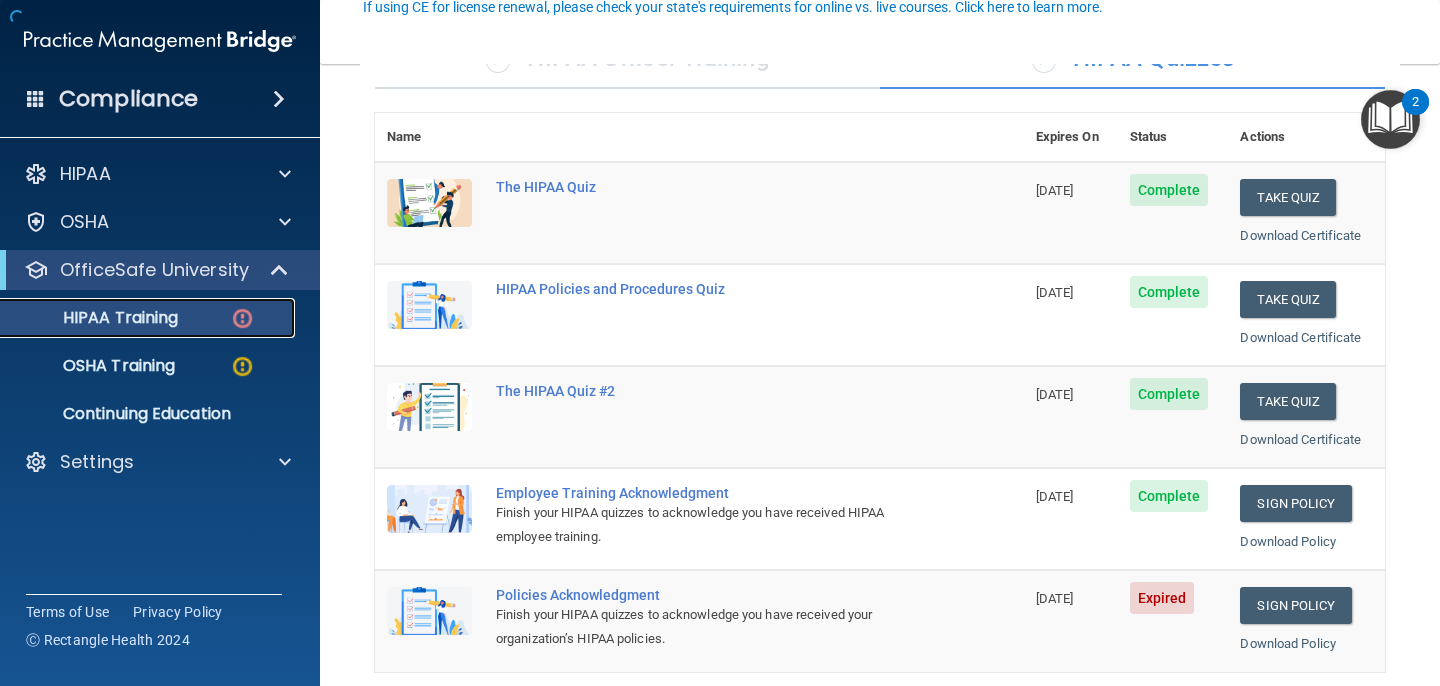 scroll, scrollTop: 253, scrollLeft: 0, axis: vertical 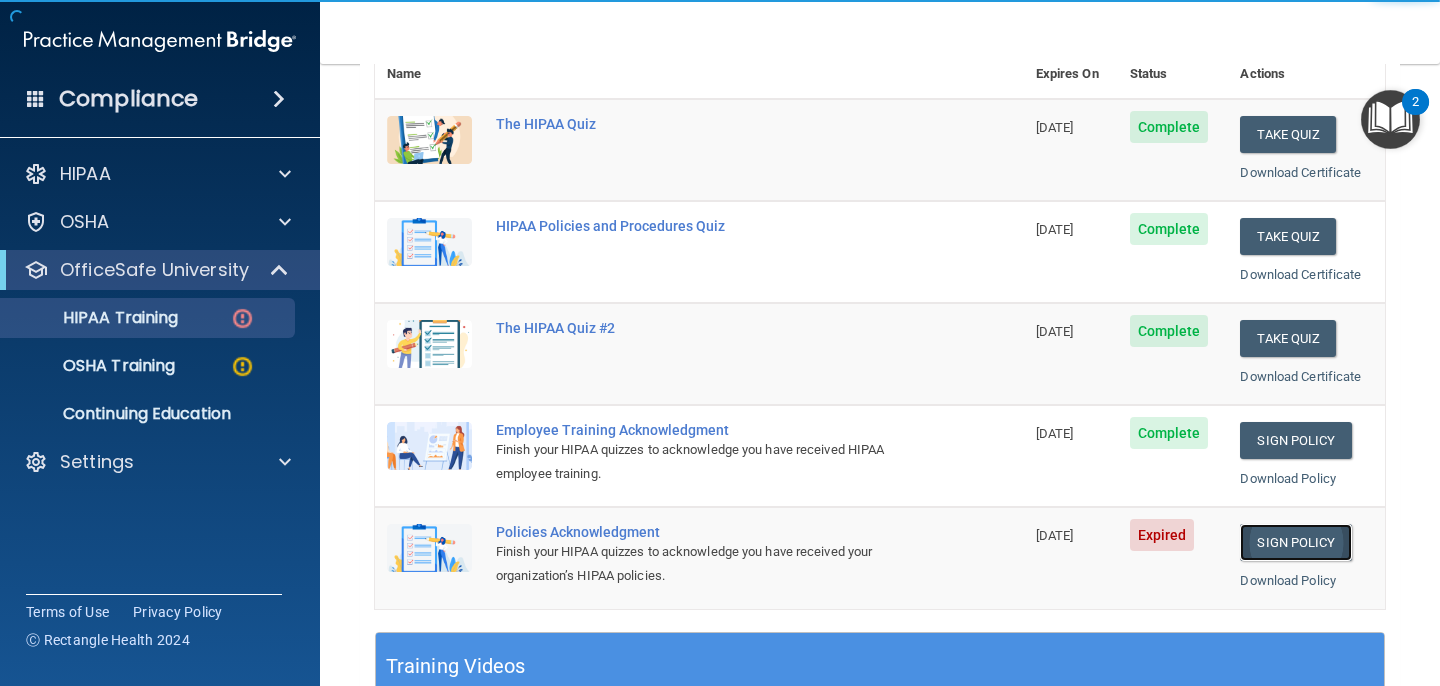 click on "Sign Policy" at bounding box center (1295, 542) 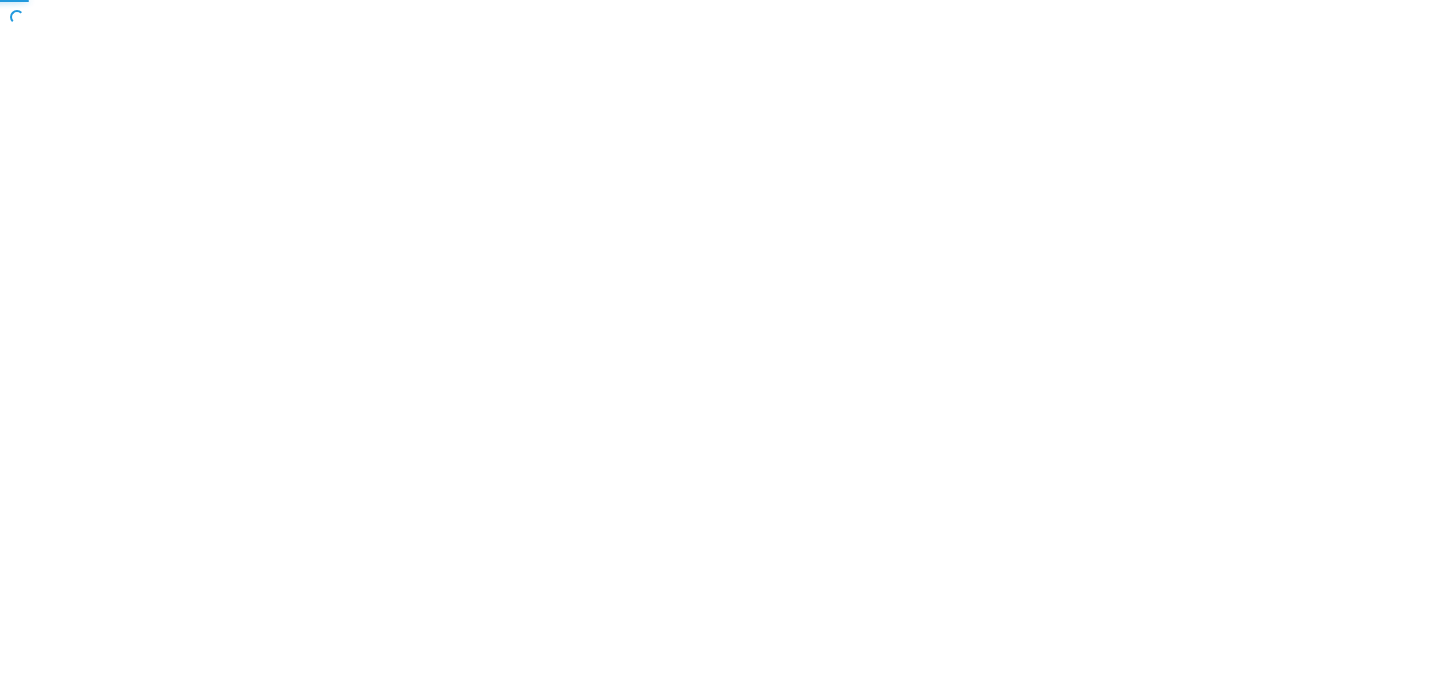 scroll, scrollTop: 0, scrollLeft: 0, axis: both 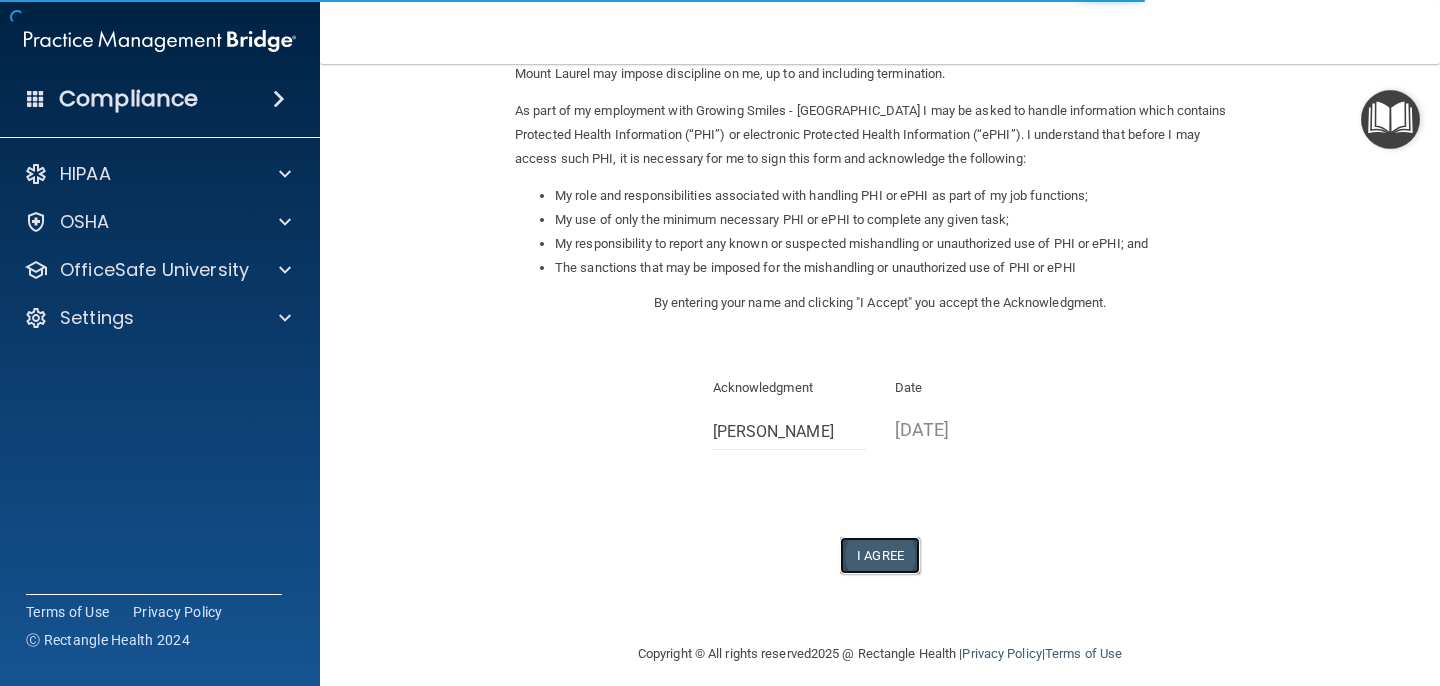 click on "I Agree" at bounding box center [880, 555] 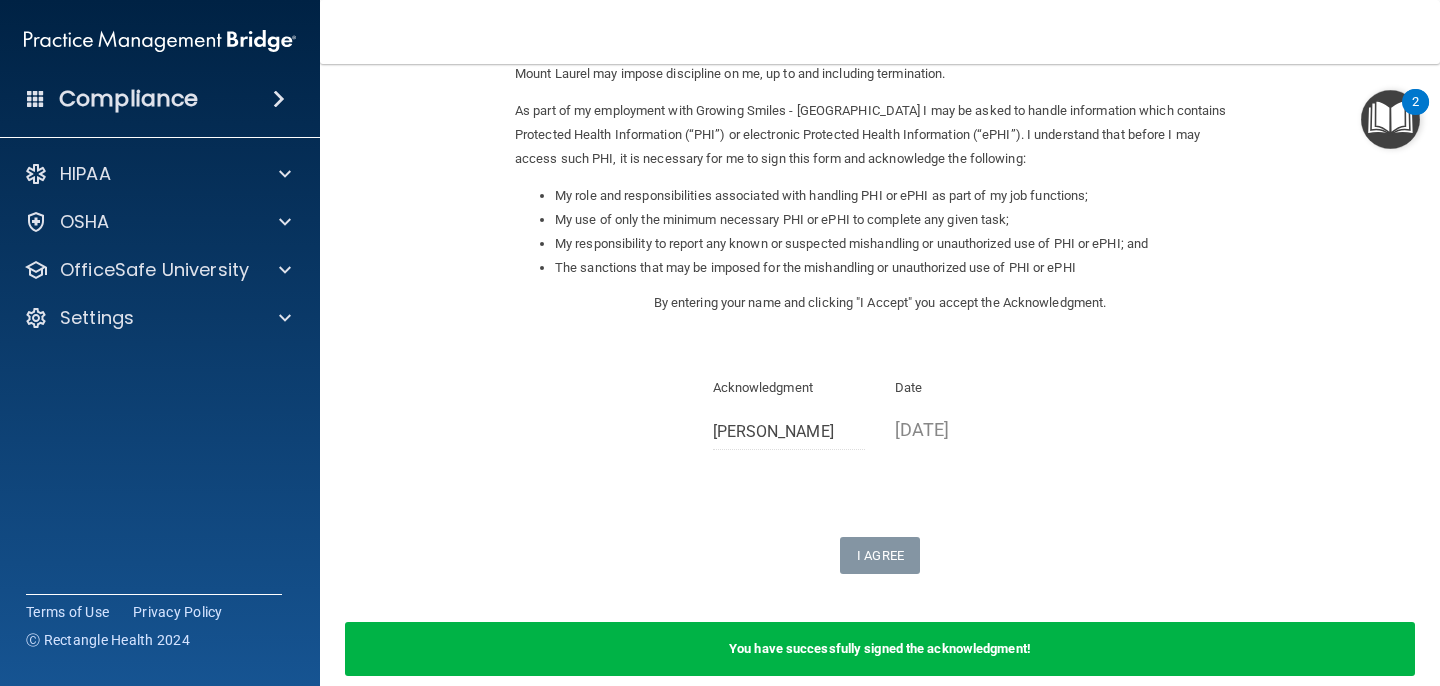 scroll, scrollTop: 0, scrollLeft: 0, axis: both 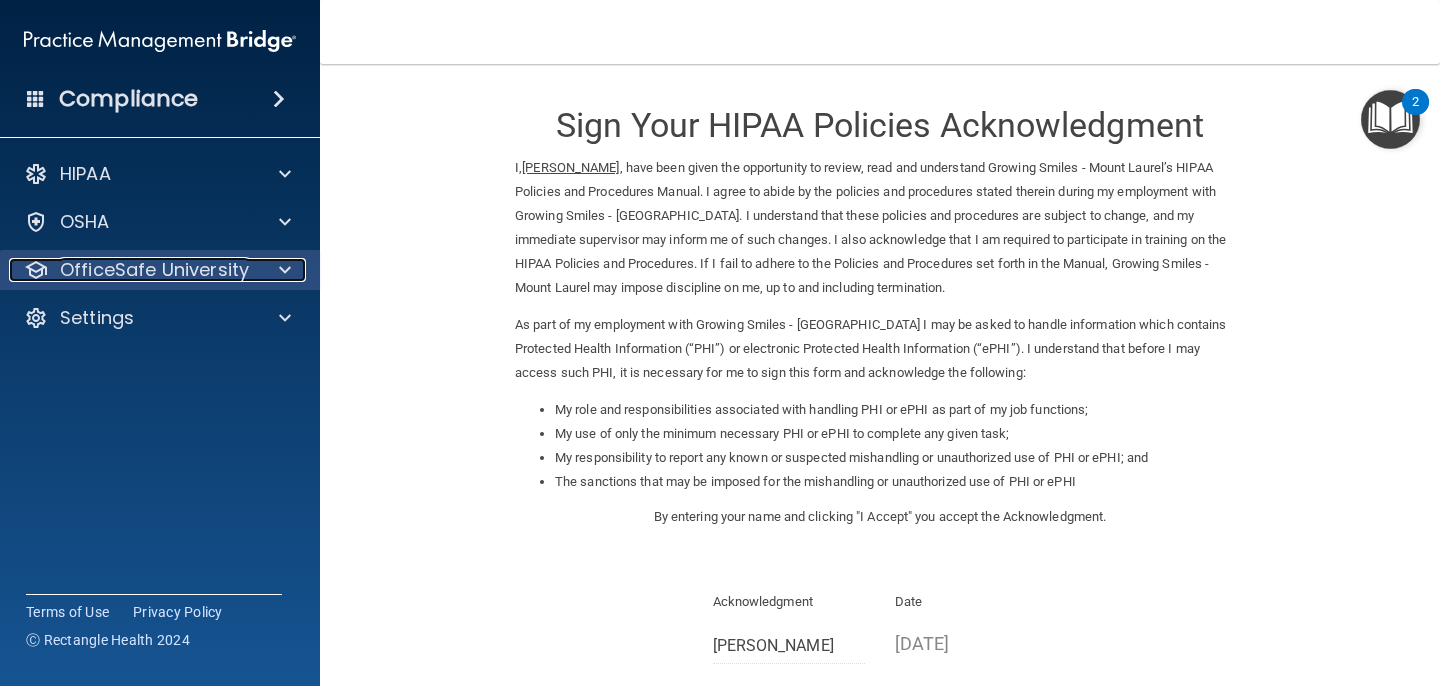 click at bounding box center (282, 270) 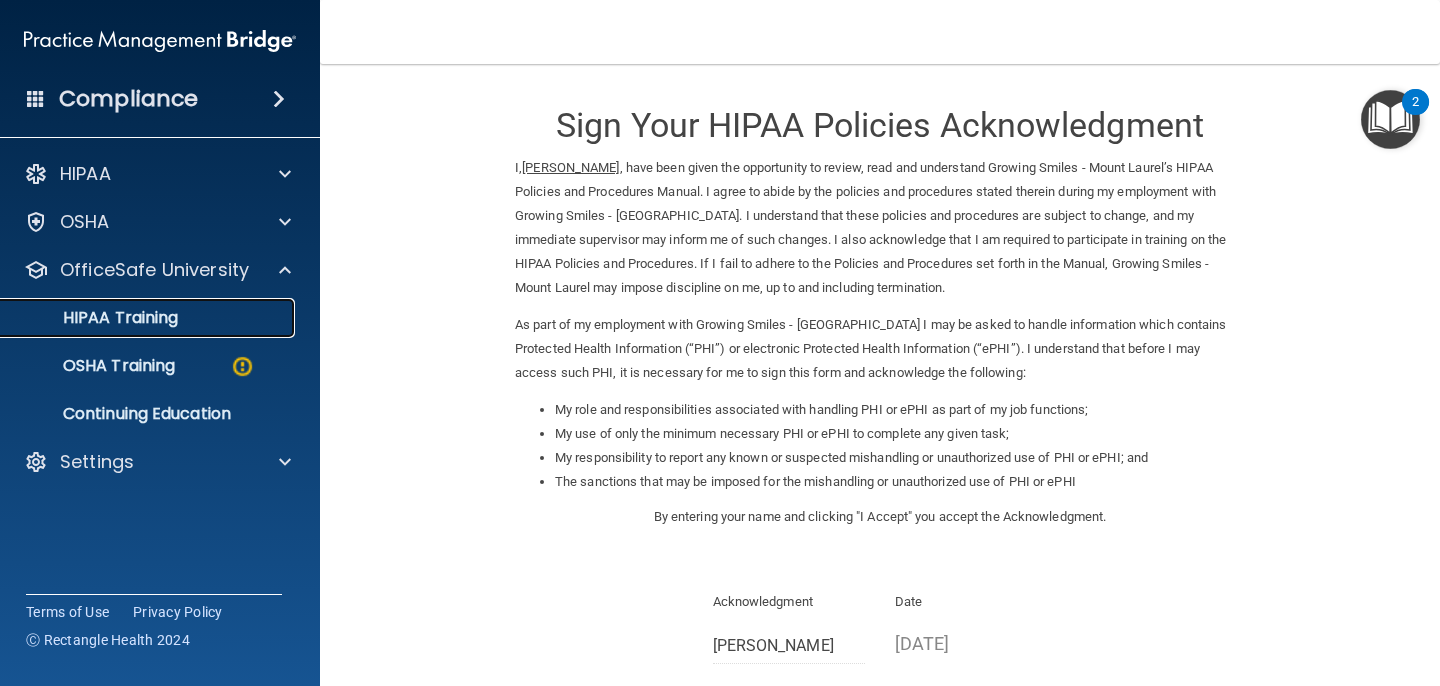 click on "HIPAA Training" at bounding box center [137, 318] 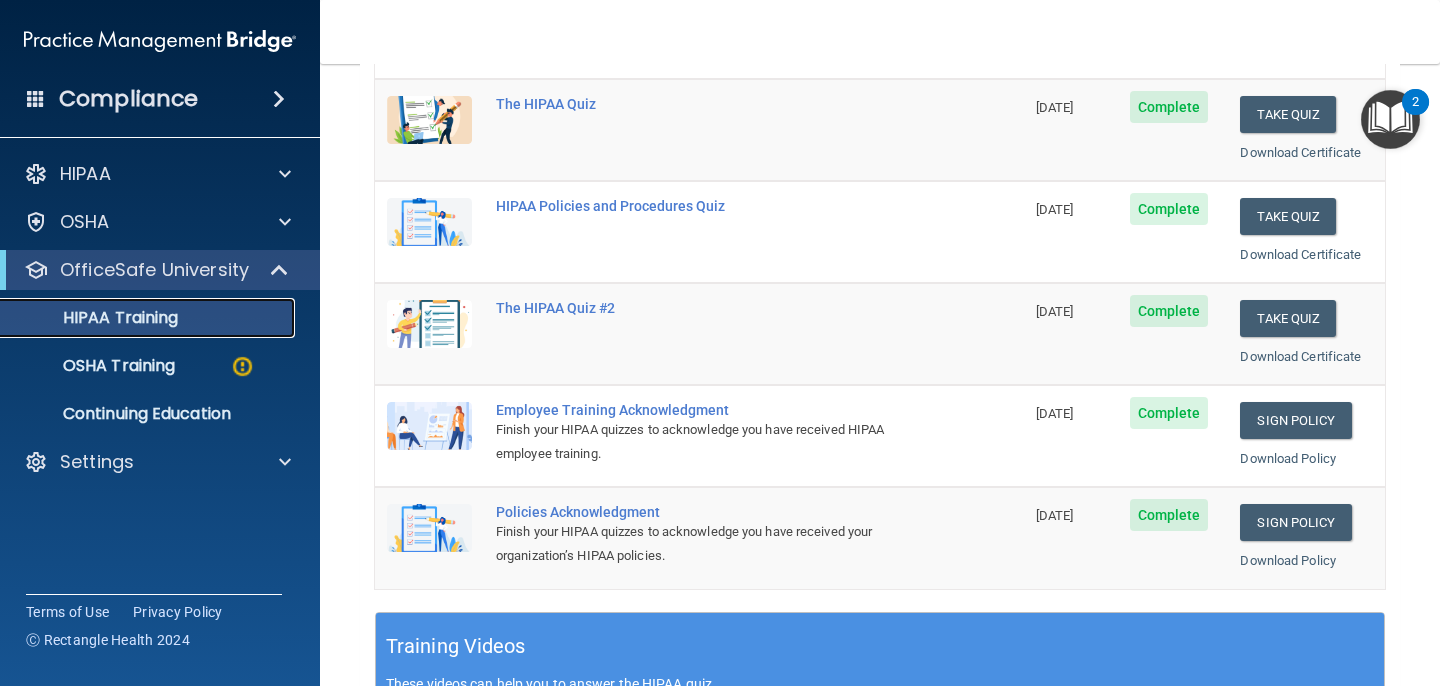 scroll, scrollTop: 0, scrollLeft: 0, axis: both 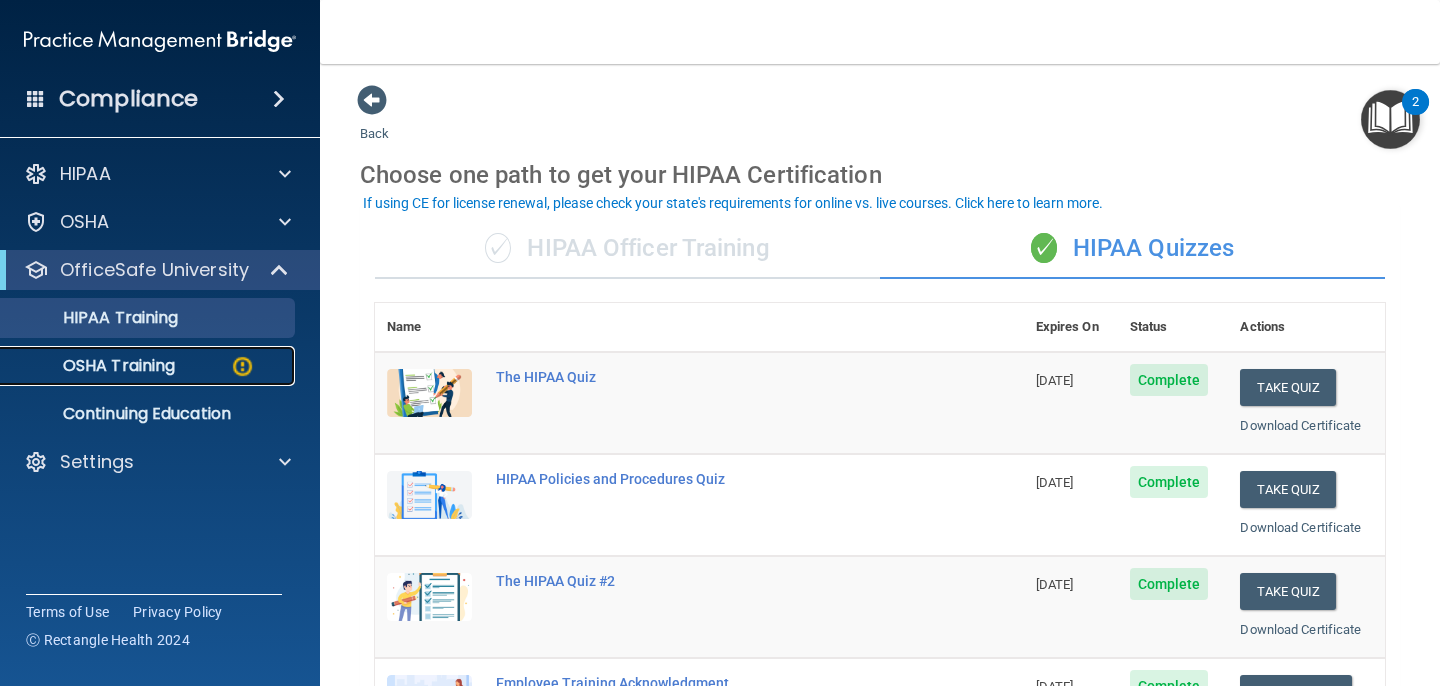 click on "OSHA Training" at bounding box center (94, 366) 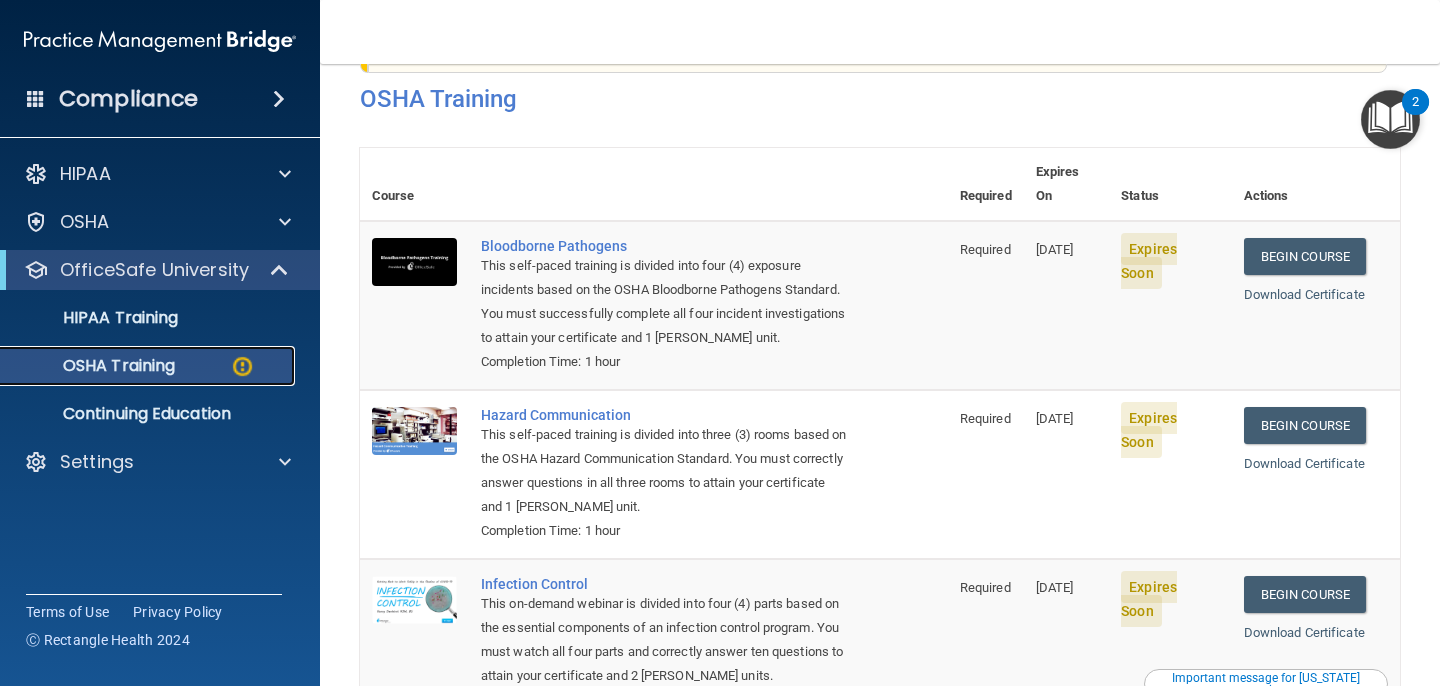scroll, scrollTop: 0, scrollLeft: 0, axis: both 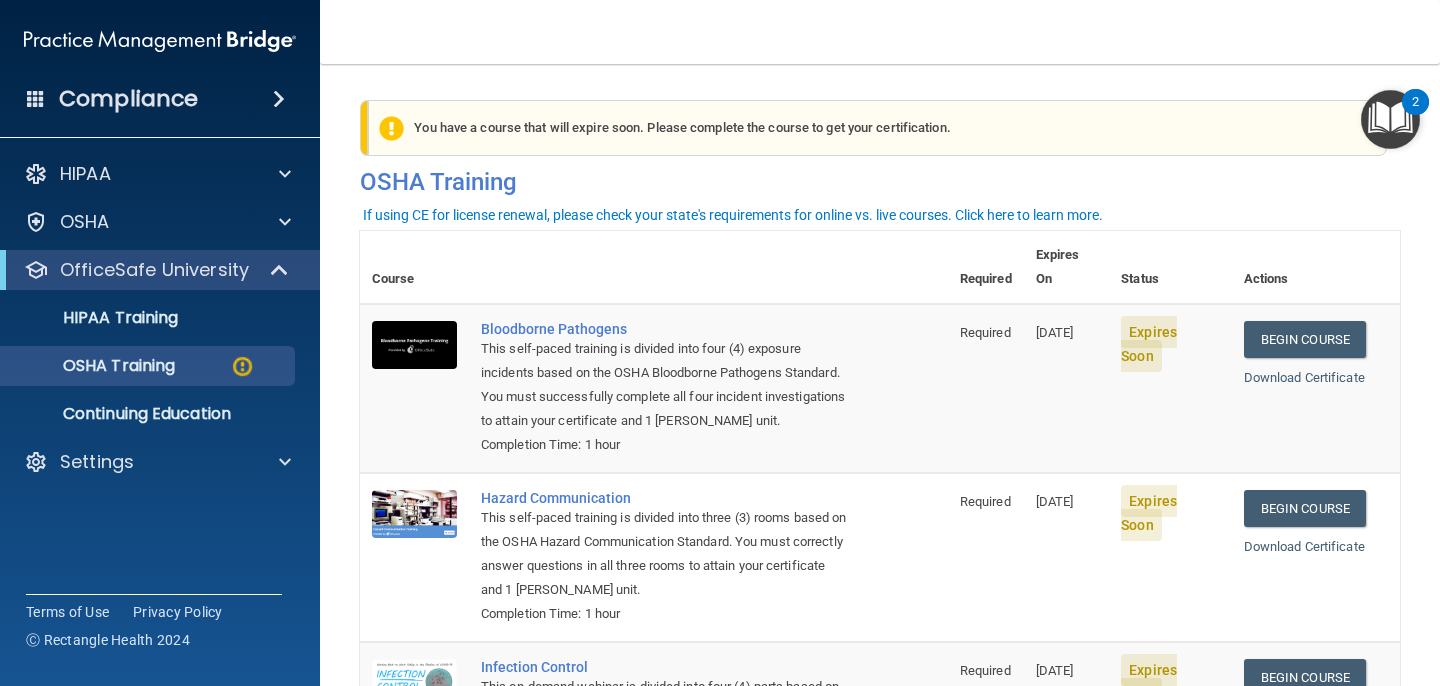 click on "Begin Course       Download Certificate" at bounding box center (1316, 388) 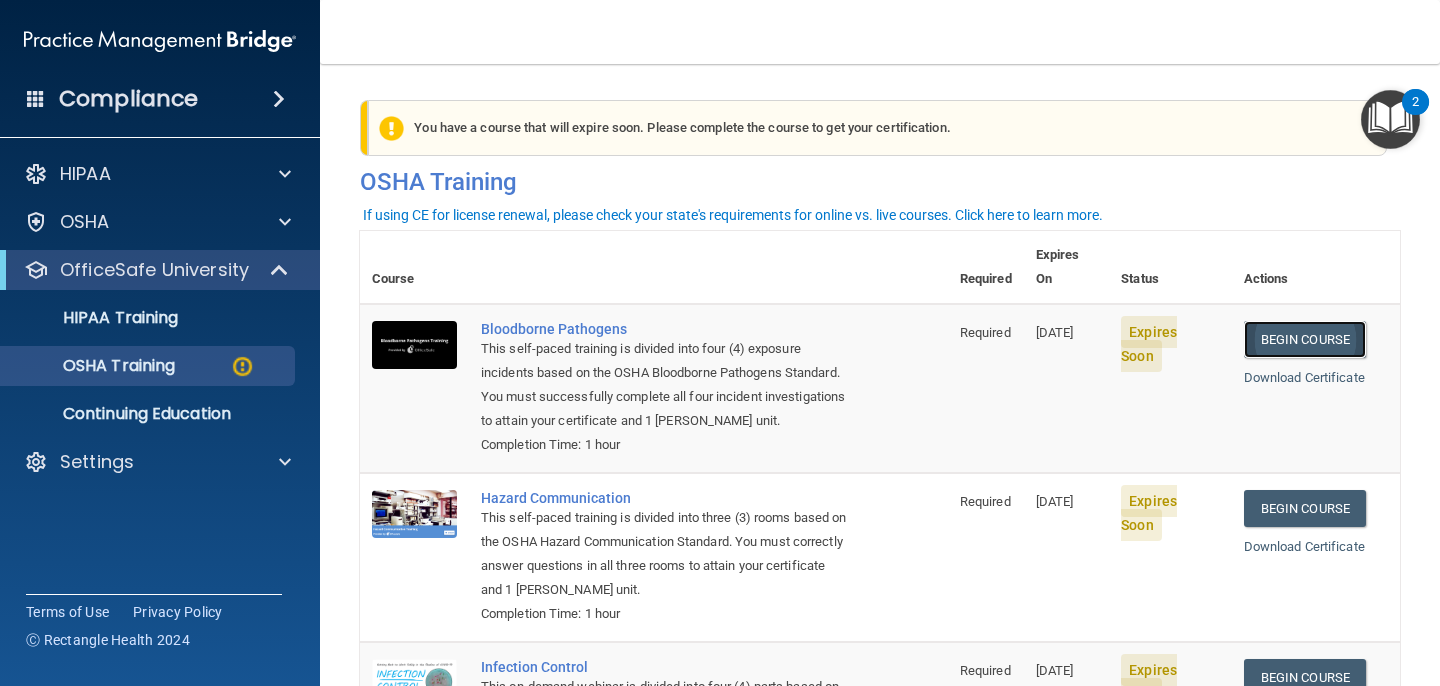 click on "Begin Course" at bounding box center (1305, 339) 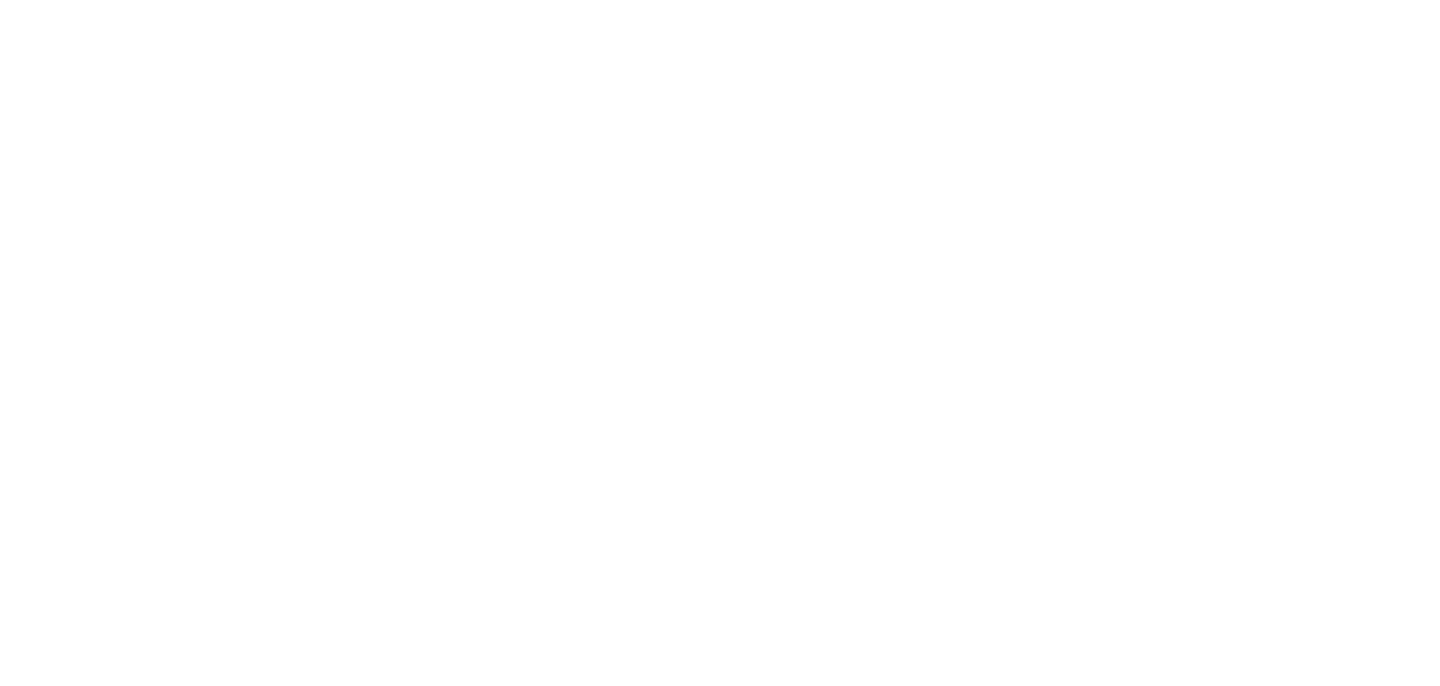 scroll, scrollTop: 0, scrollLeft: 0, axis: both 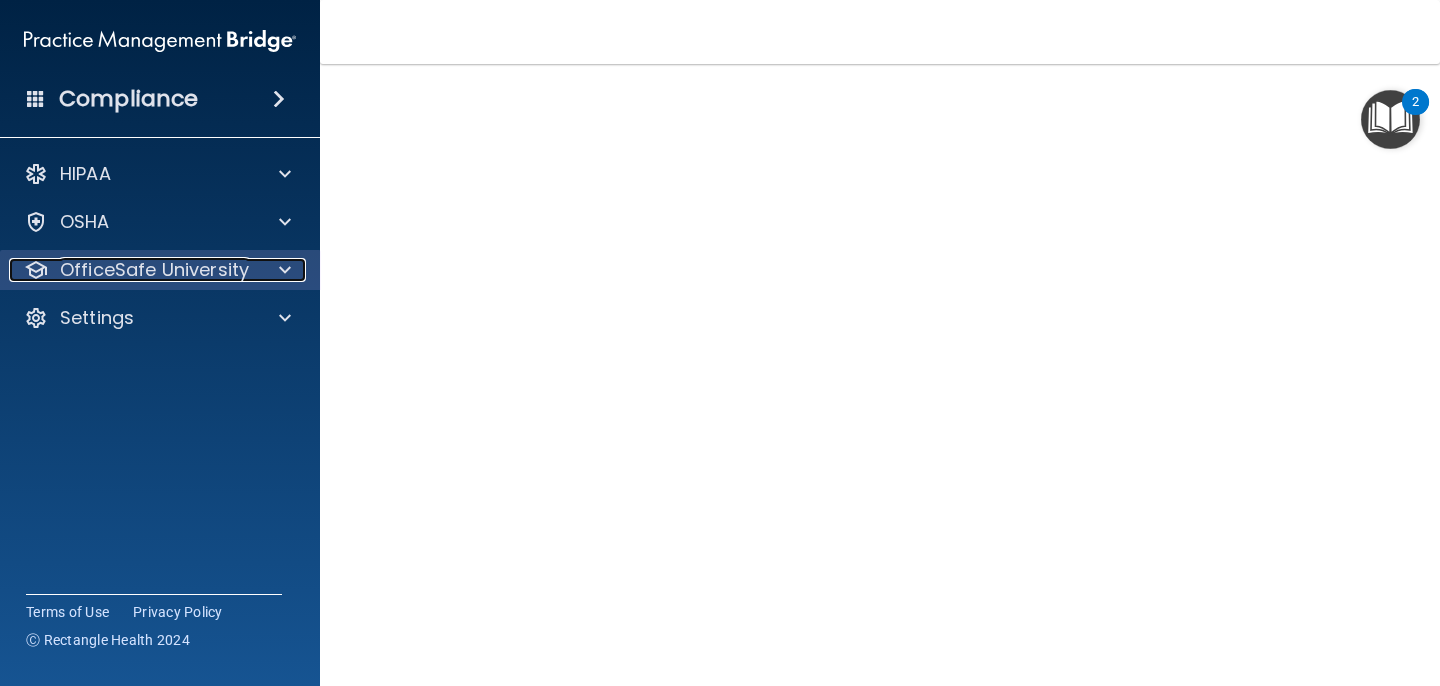 click at bounding box center [285, 270] 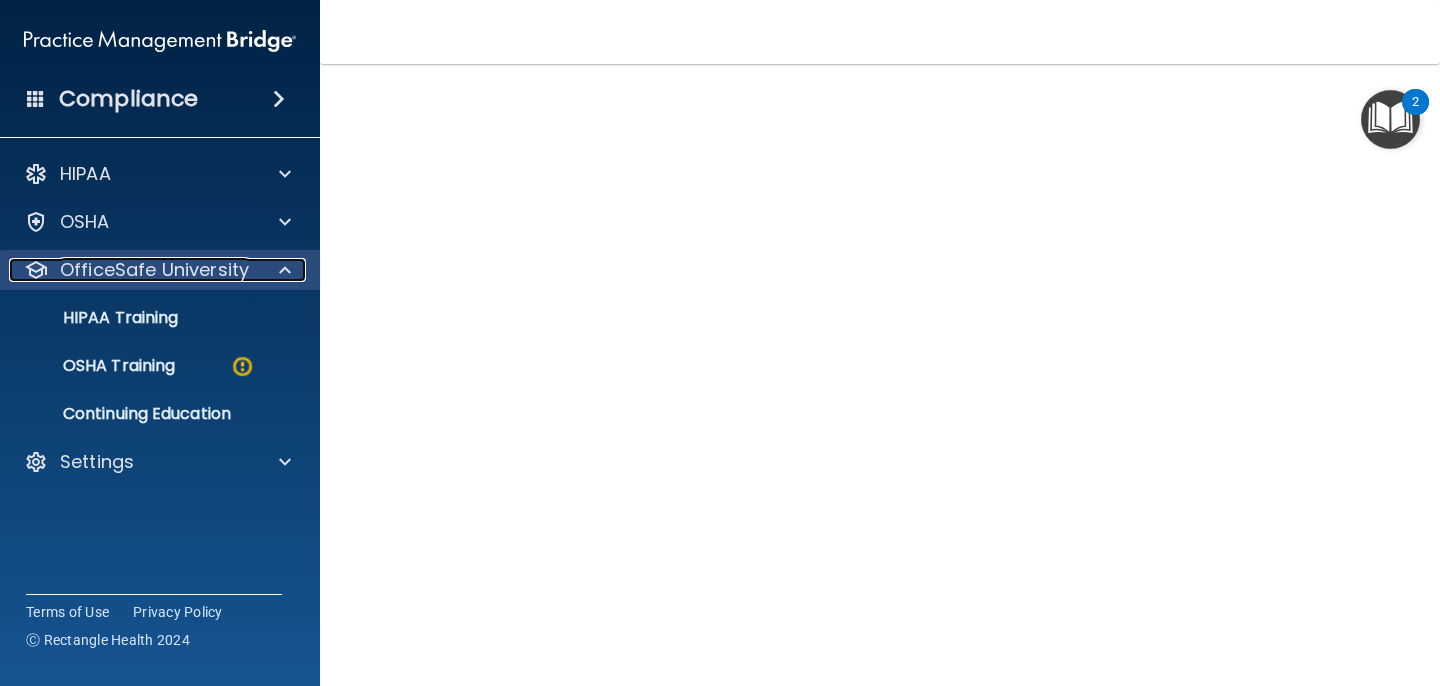 click at bounding box center [285, 270] 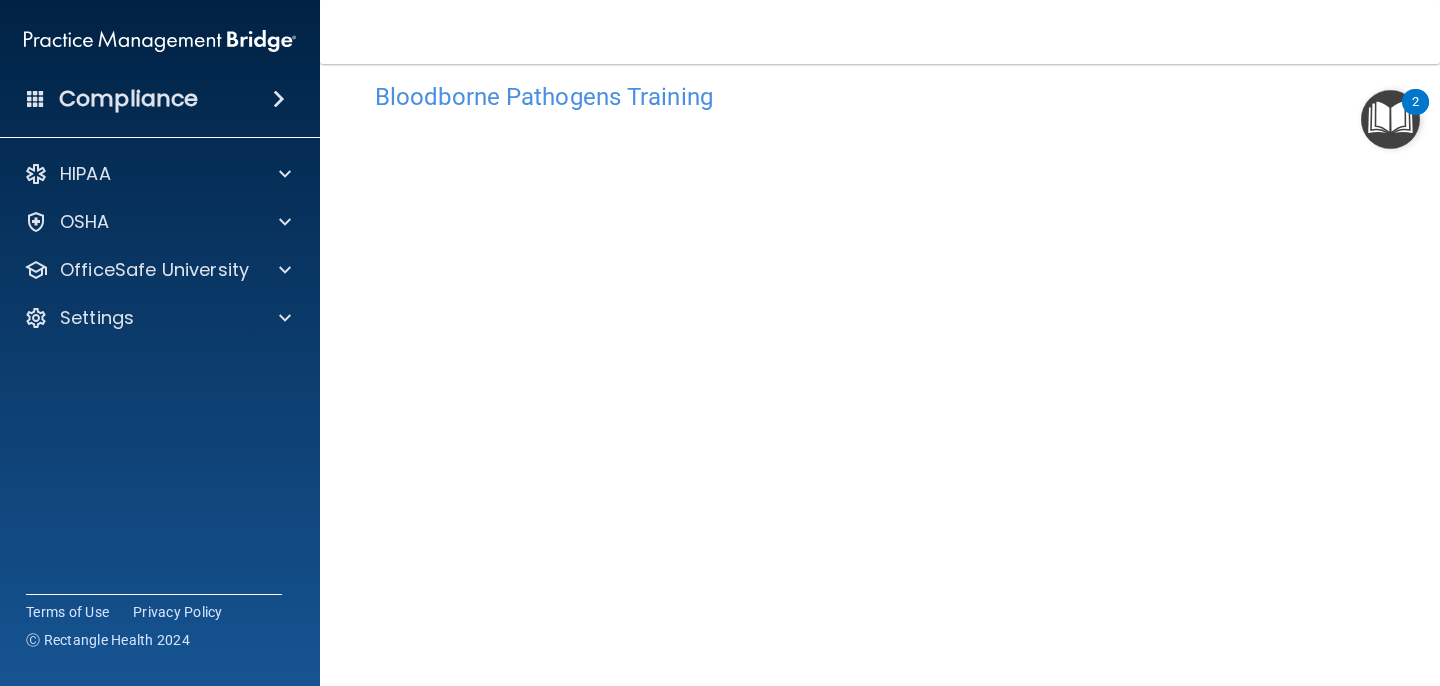 scroll, scrollTop: 0, scrollLeft: 0, axis: both 